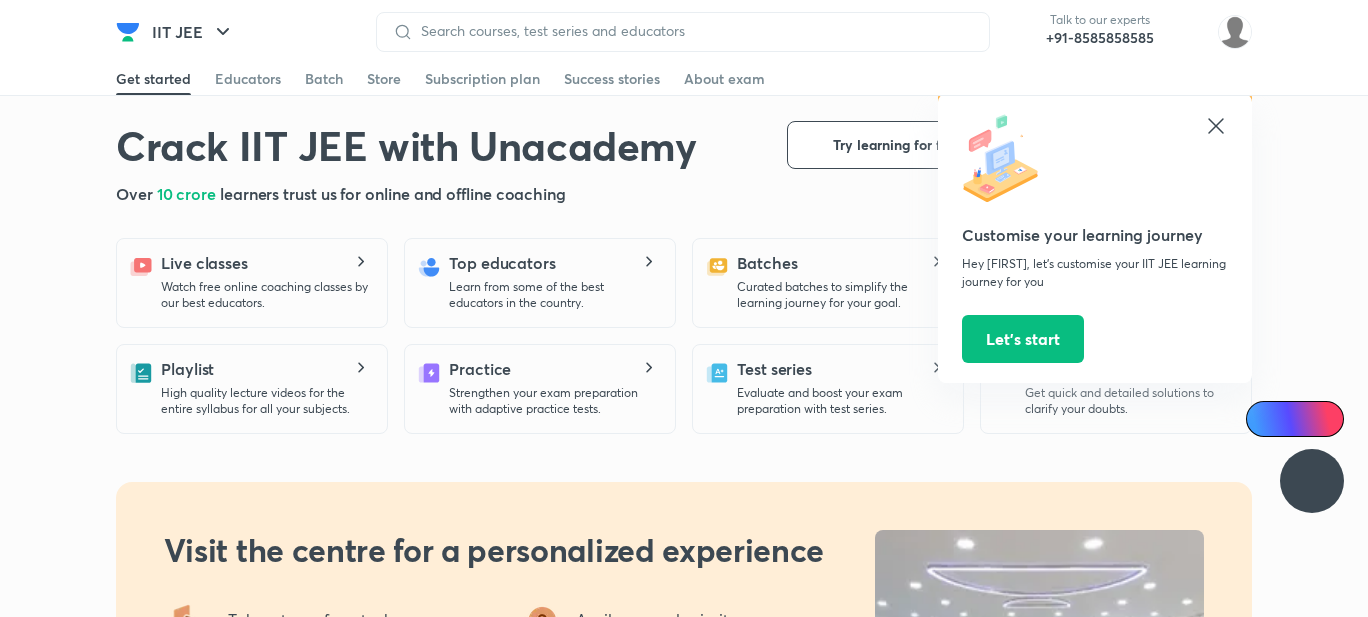 scroll, scrollTop: 0, scrollLeft: 0, axis: both 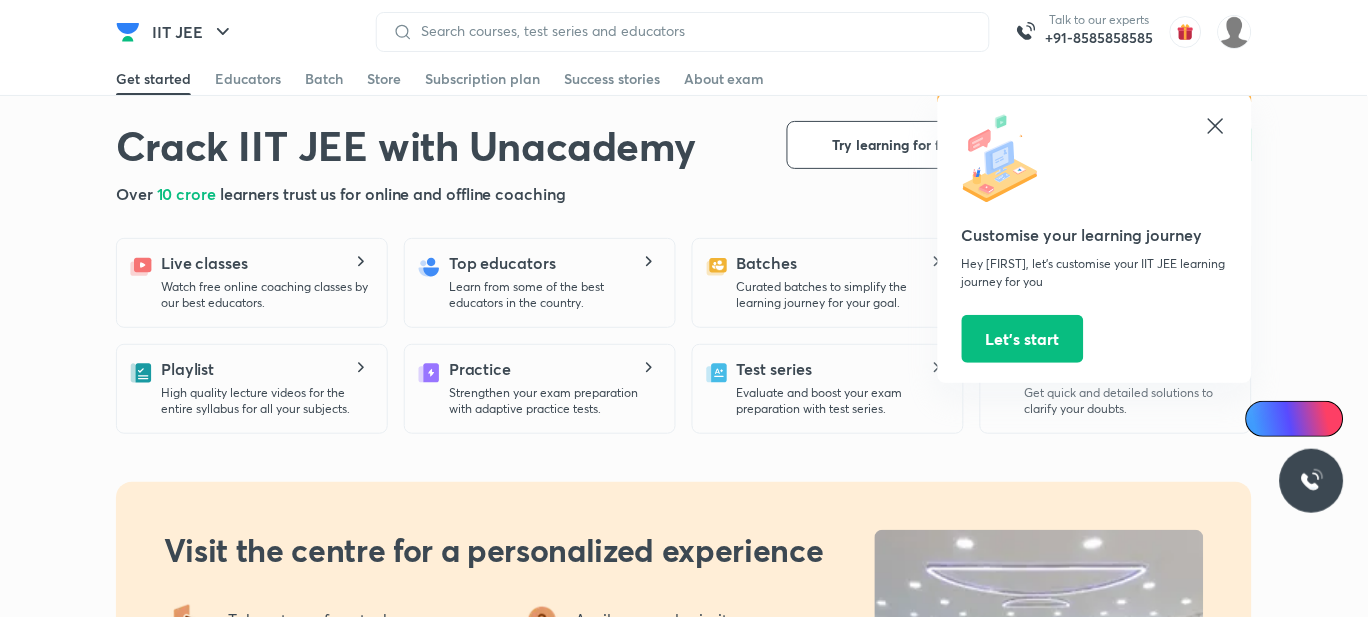 click 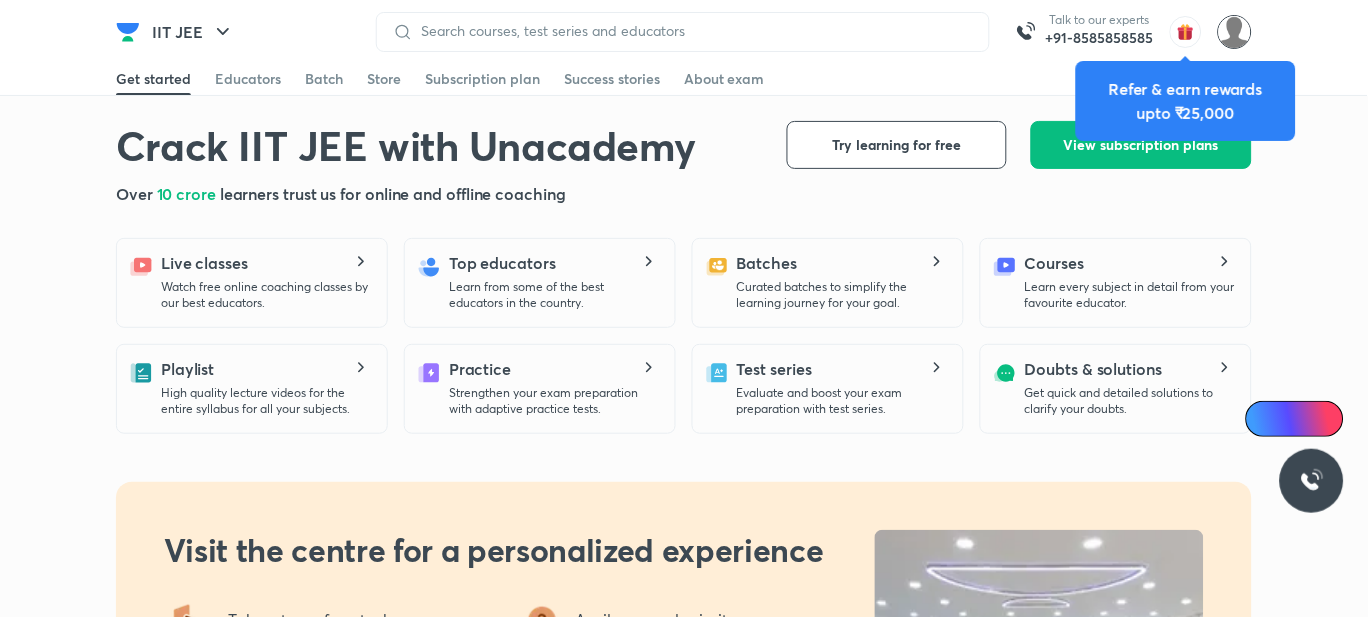 click at bounding box center (1235, 32) 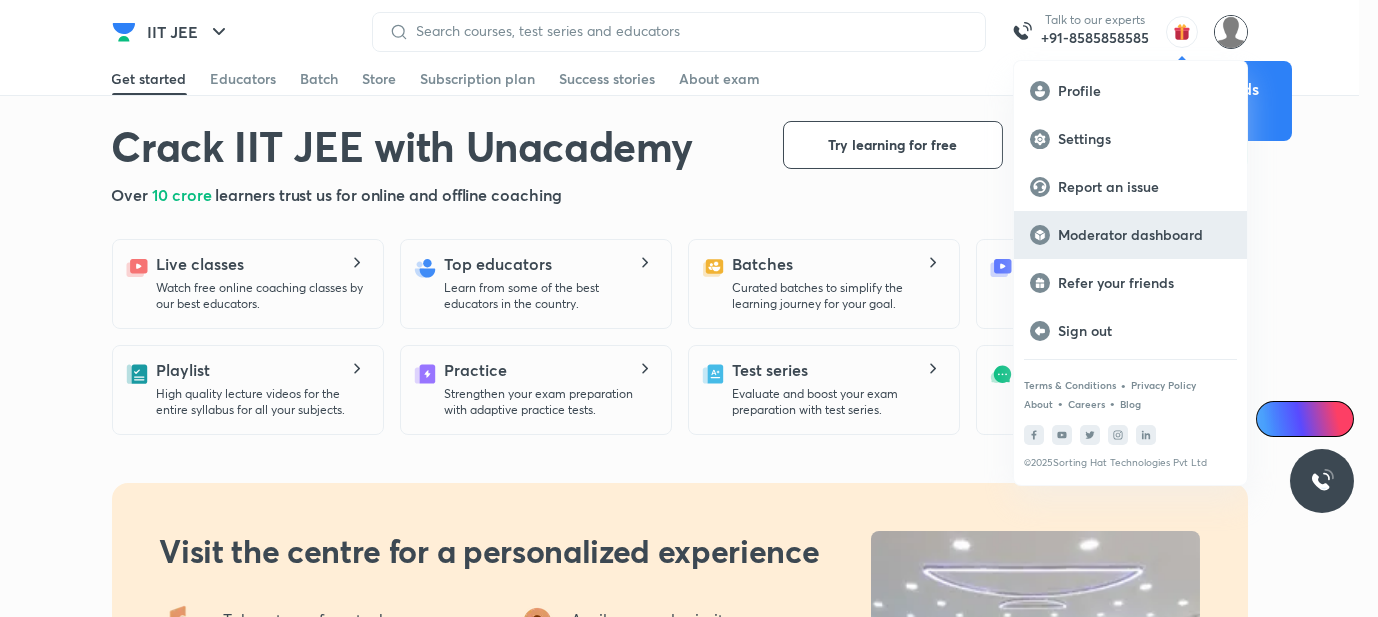 click on "Moderator dashboard" at bounding box center [1144, 235] 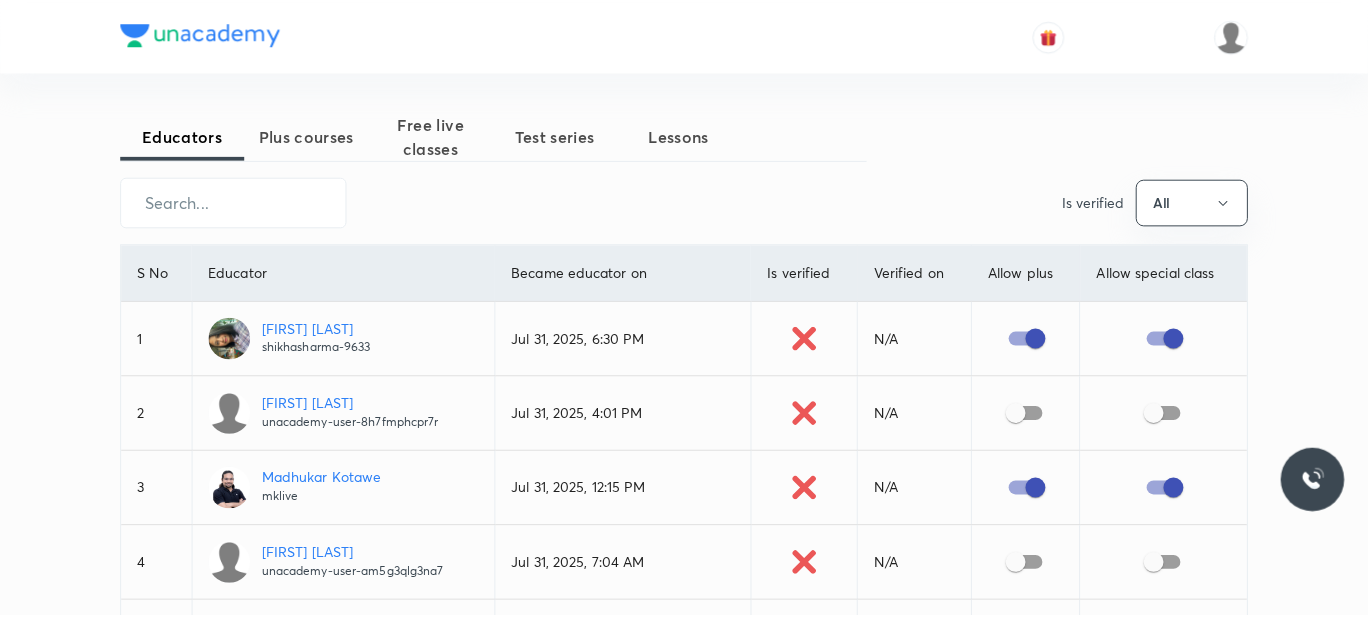 scroll, scrollTop: 0, scrollLeft: 0, axis: both 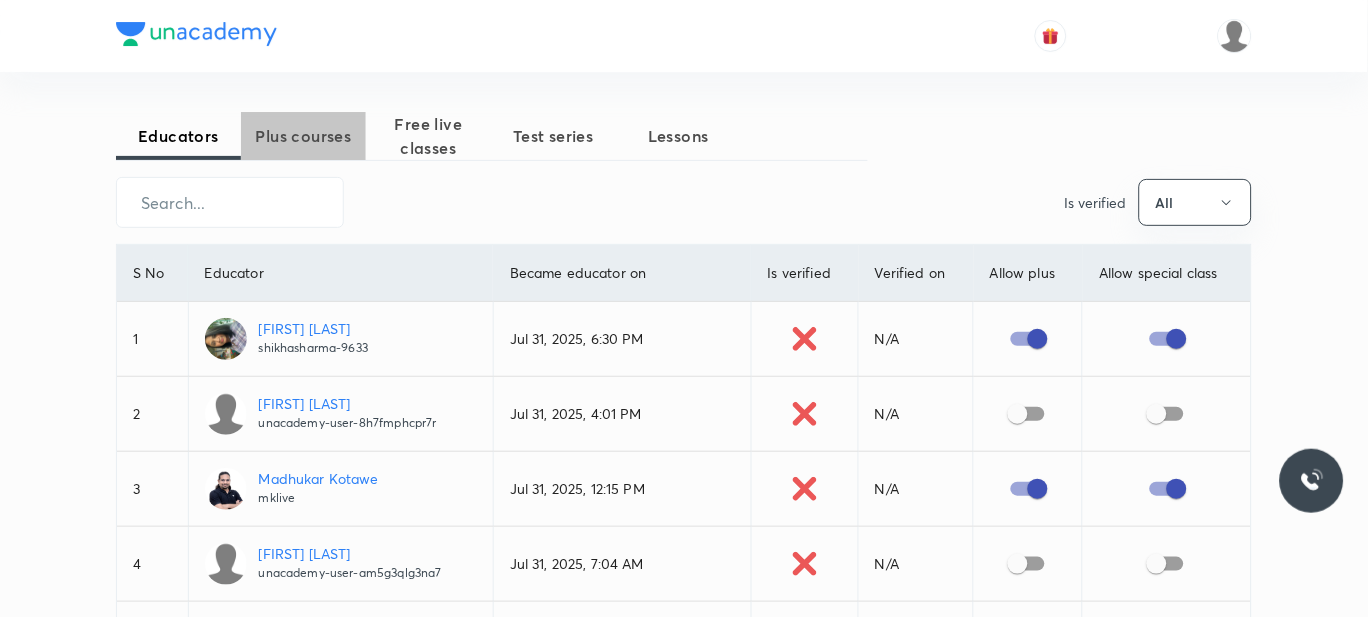 click on "Plus courses" at bounding box center [303, 136] 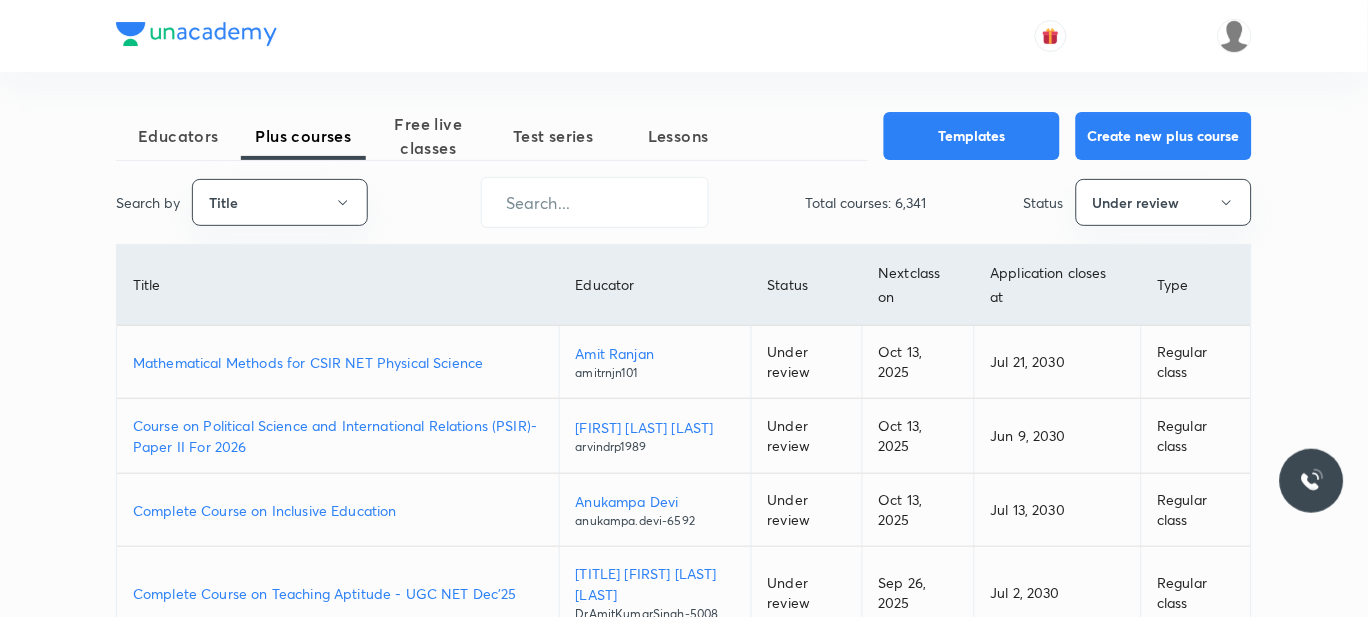 click on "Mathematical Methods for CSIR NET Physical Science" at bounding box center (338, 362) 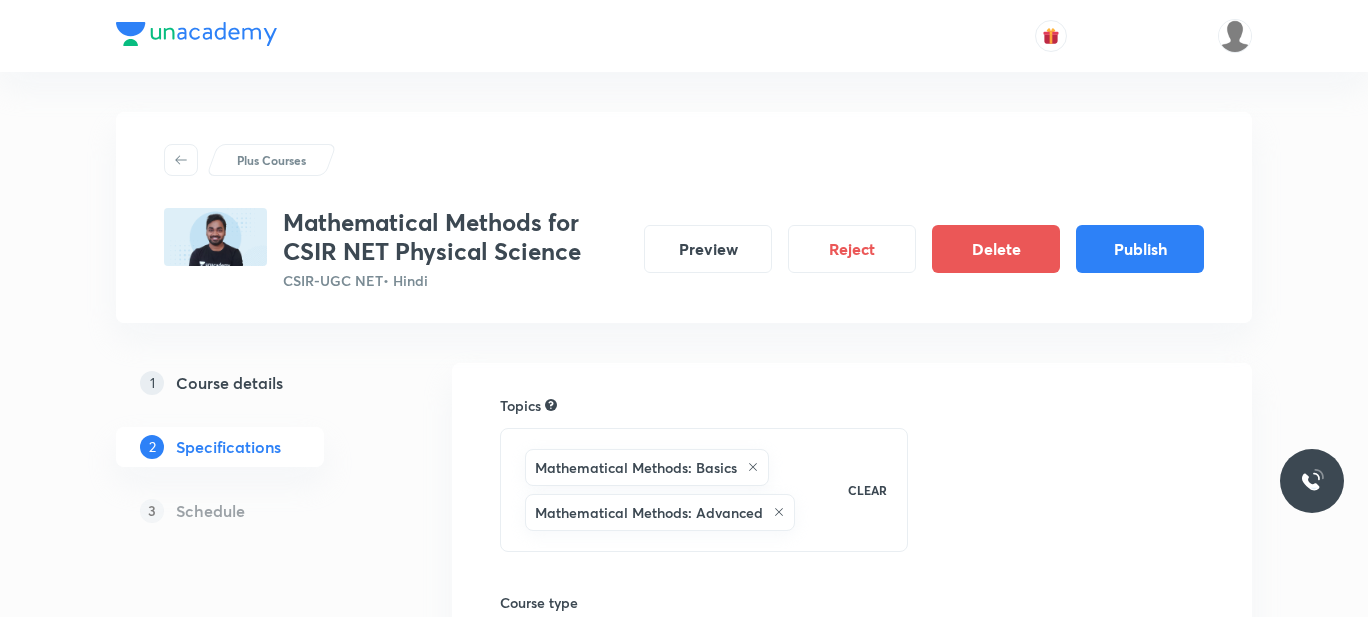 scroll, scrollTop: 0, scrollLeft: 0, axis: both 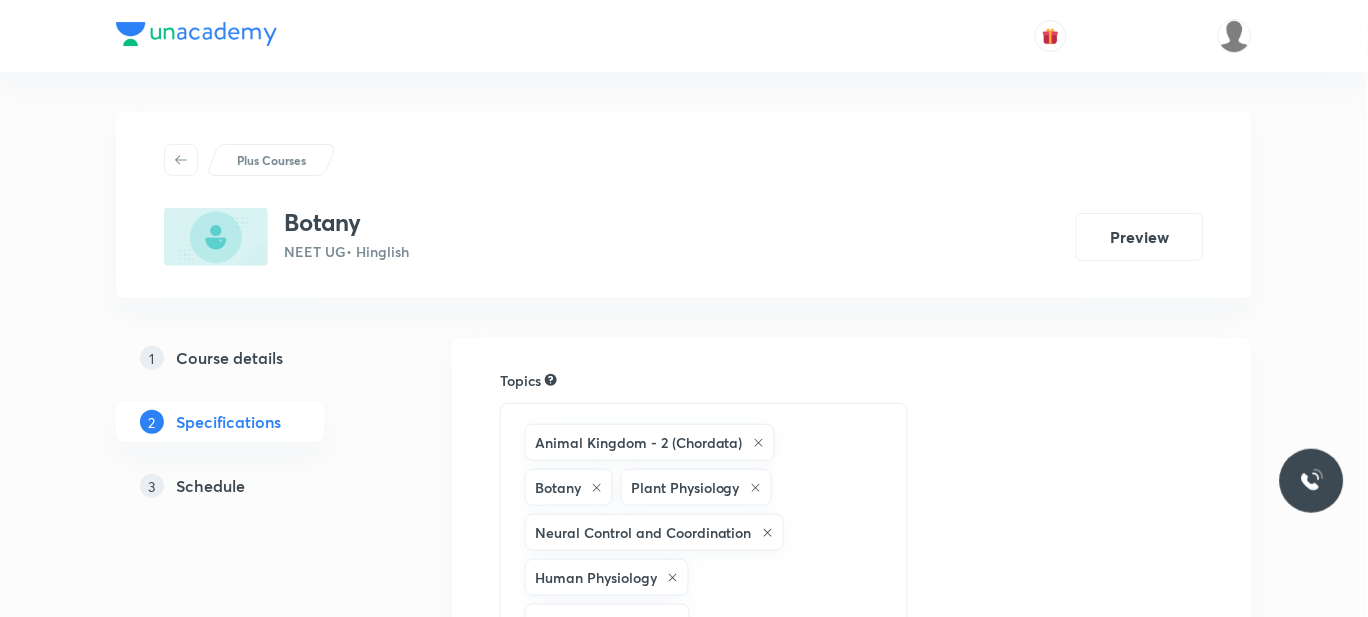 click on "Schedule" at bounding box center [210, 486] 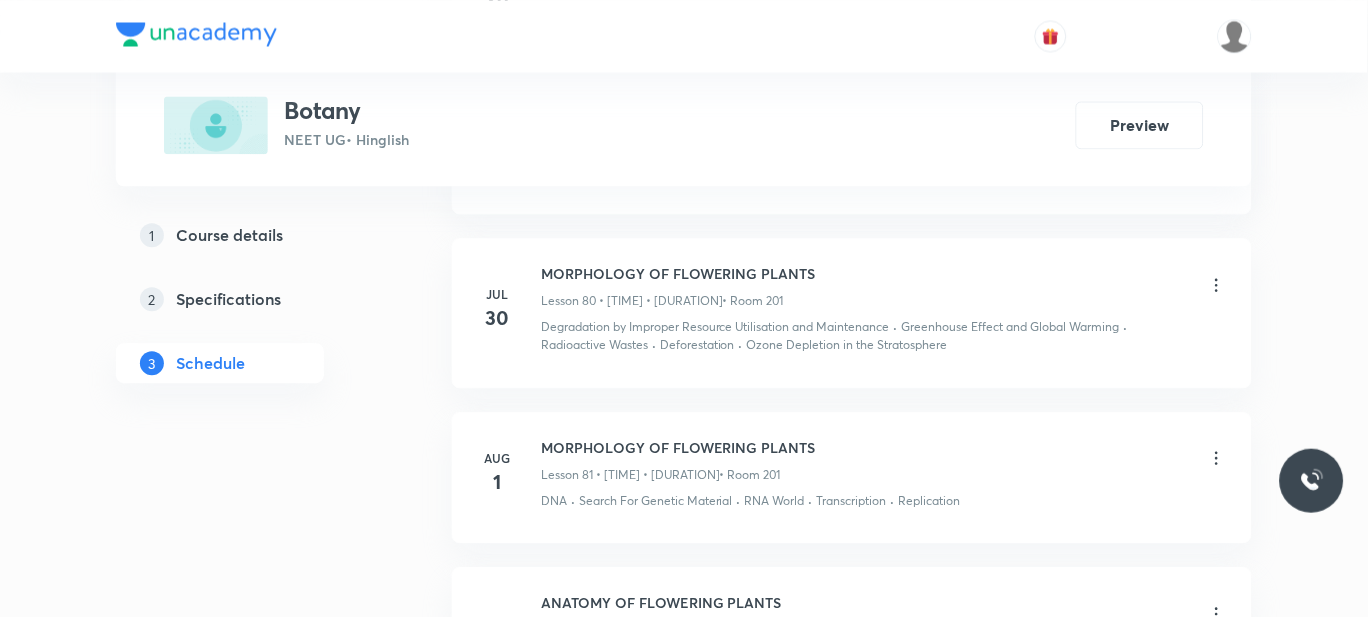 scroll, scrollTop: 14042, scrollLeft: 0, axis: vertical 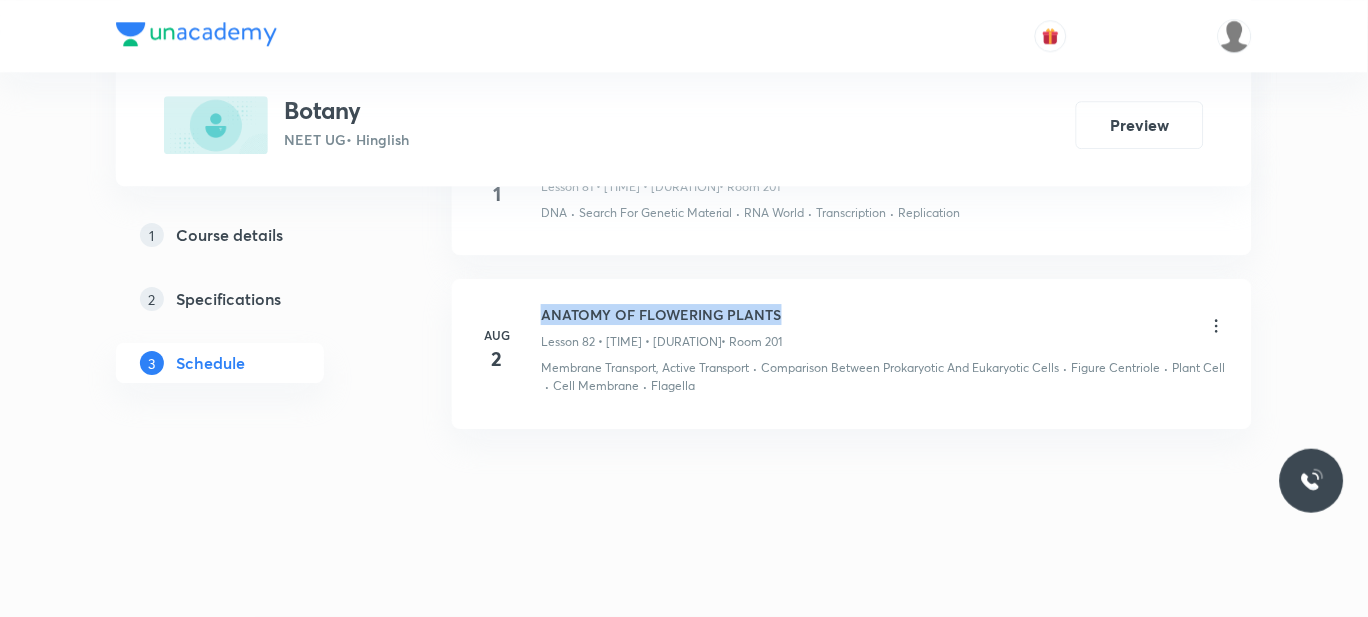 drag, startPoint x: 794, startPoint y: 319, endPoint x: 536, endPoint y: 311, distance: 258.124 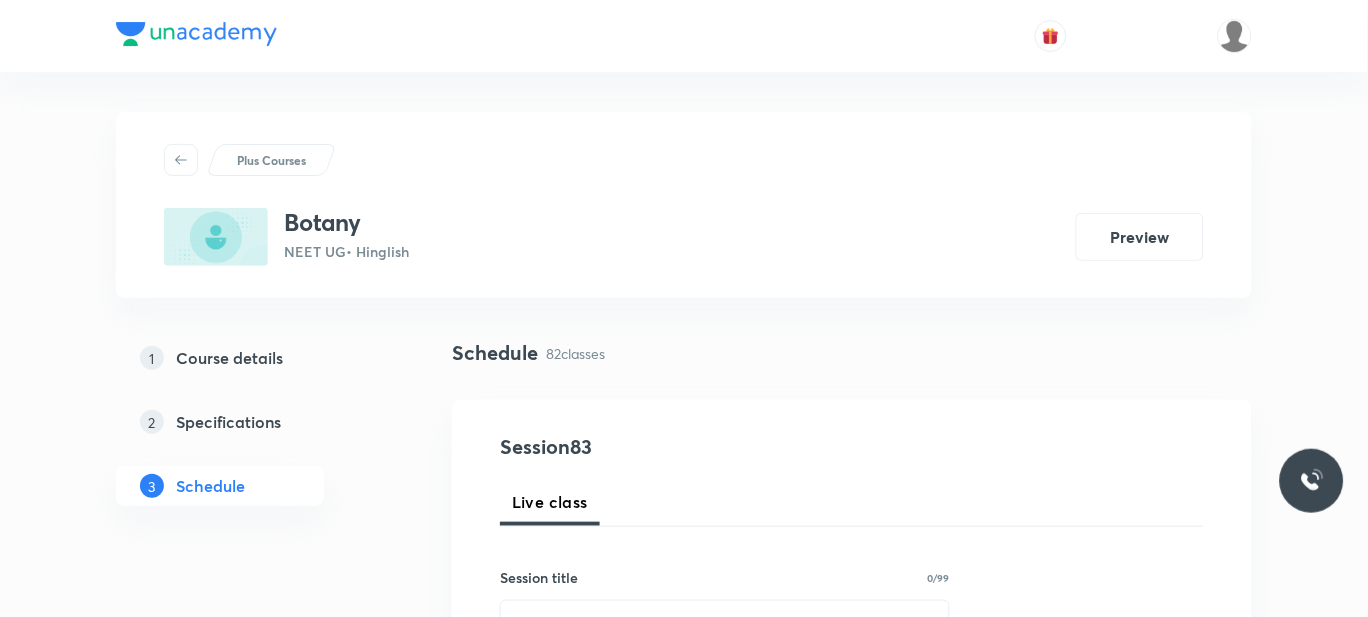 scroll, scrollTop: 194, scrollLeft: 0, axis: vertical 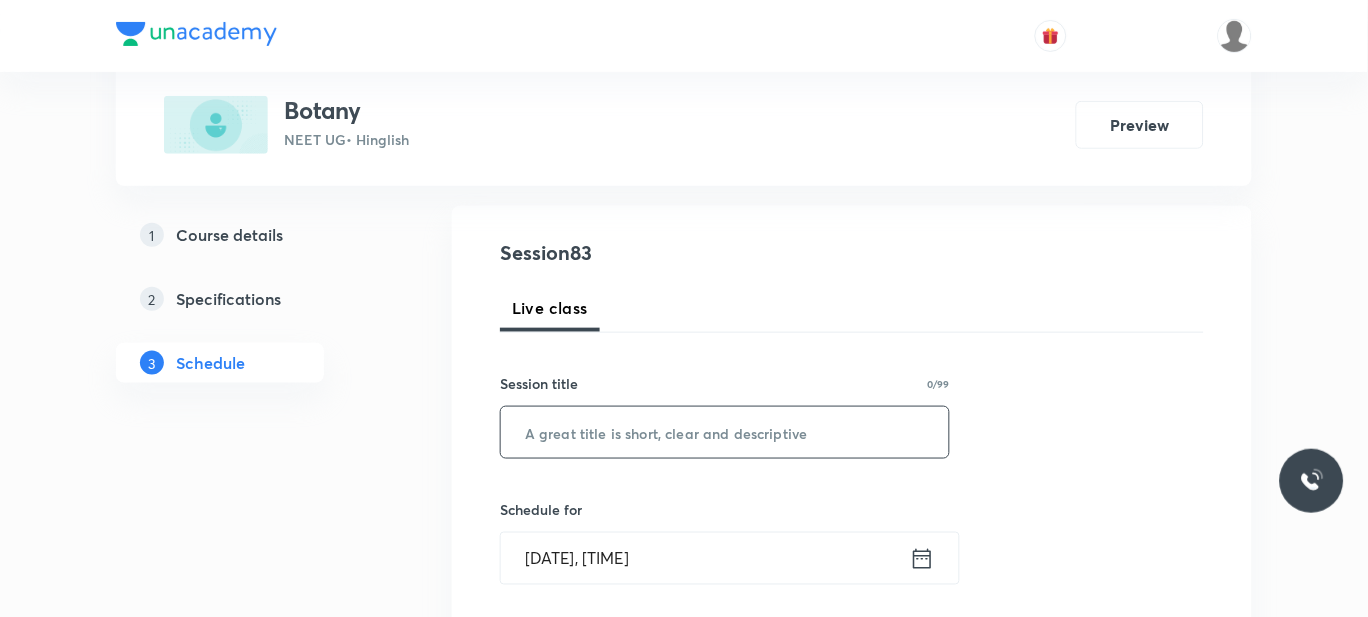 click at bounding box center (725, 432) 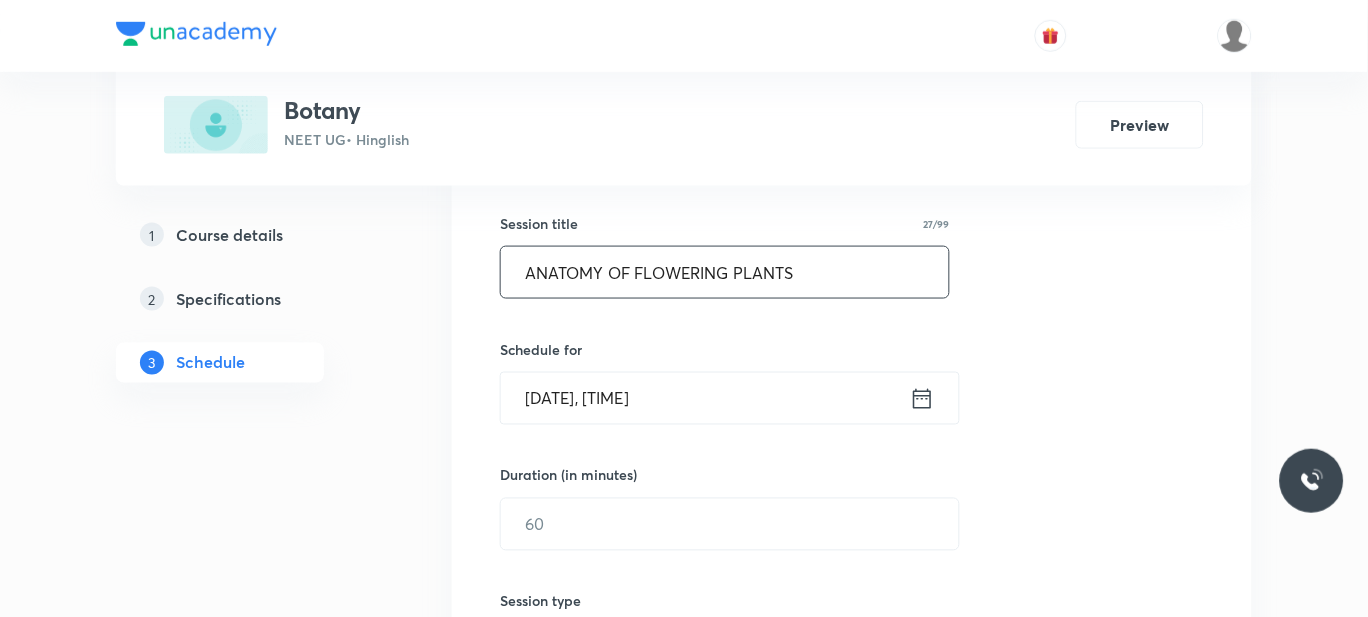 scroll, scrollTop: 360, scrollLeft: 0, axis: vertical 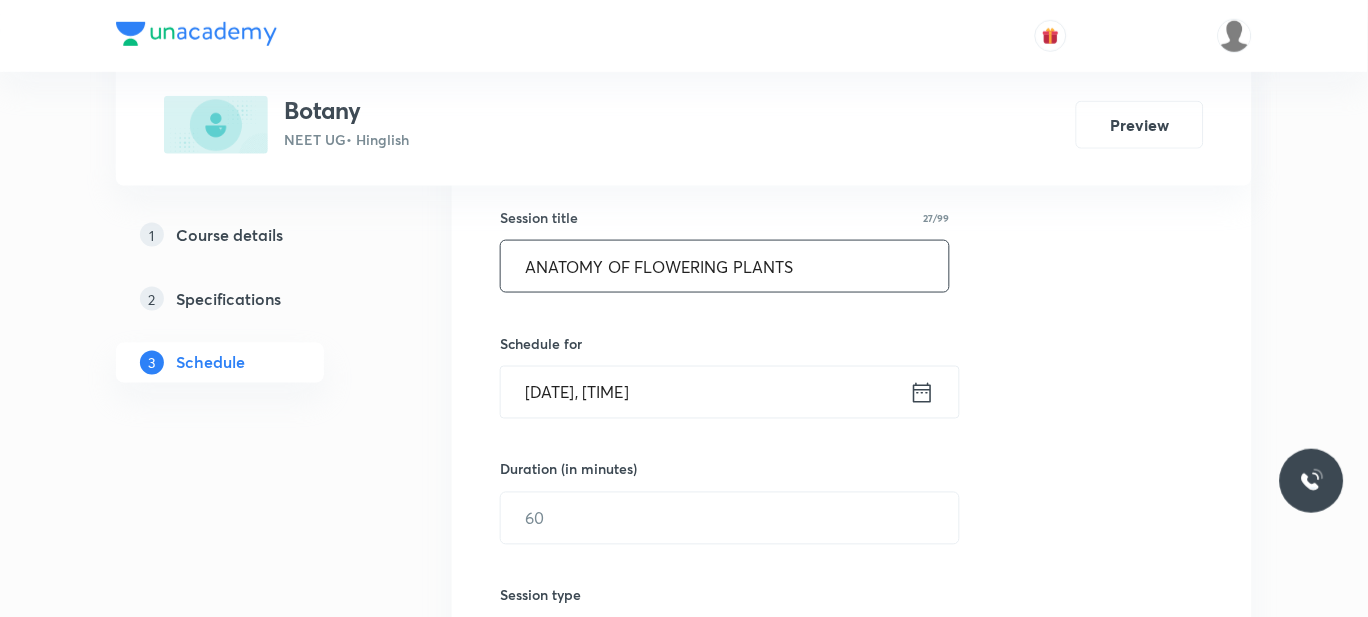 type on "ANATOMY OF FLOWERING PLANTS" 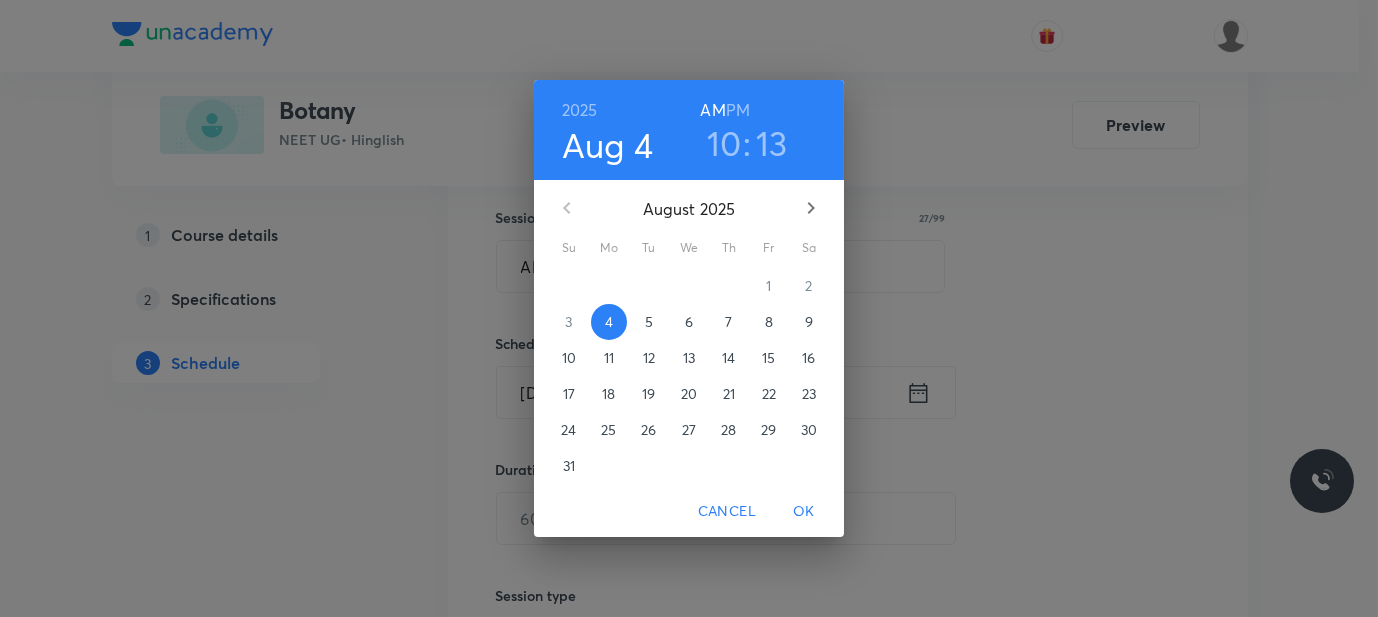click on "PM" at bounding box center [738, 110] 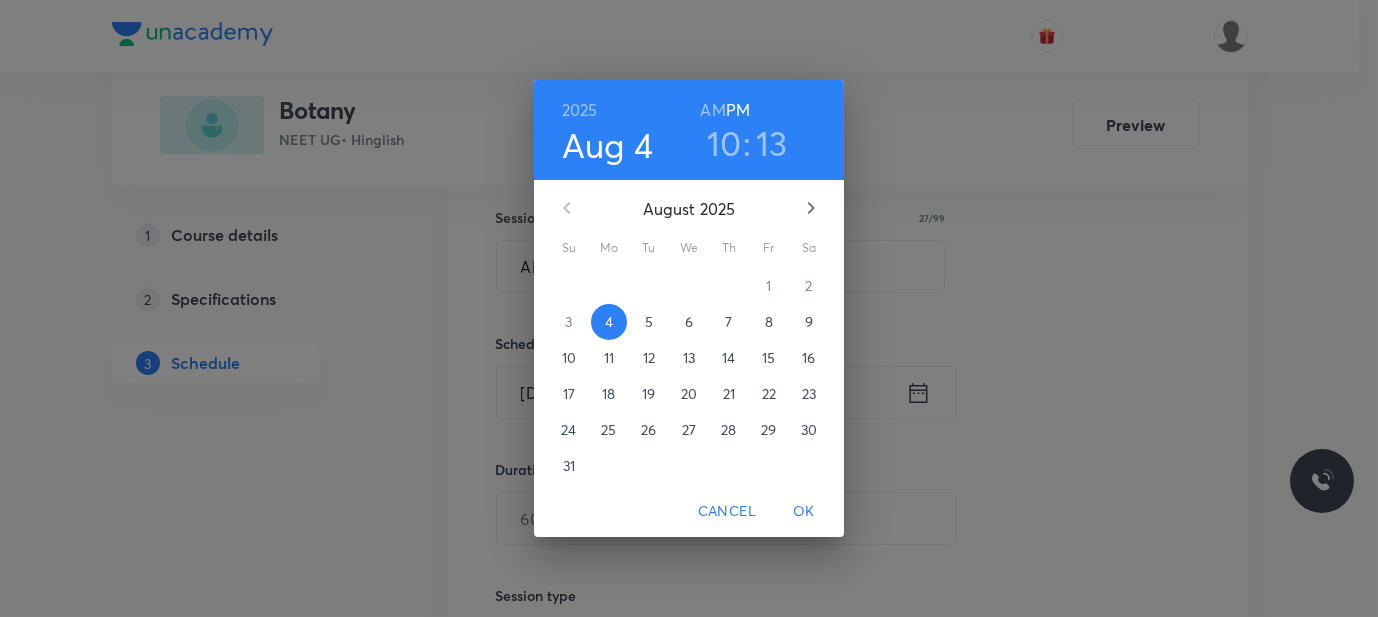 click on "10" at bounding box center (724, 143) 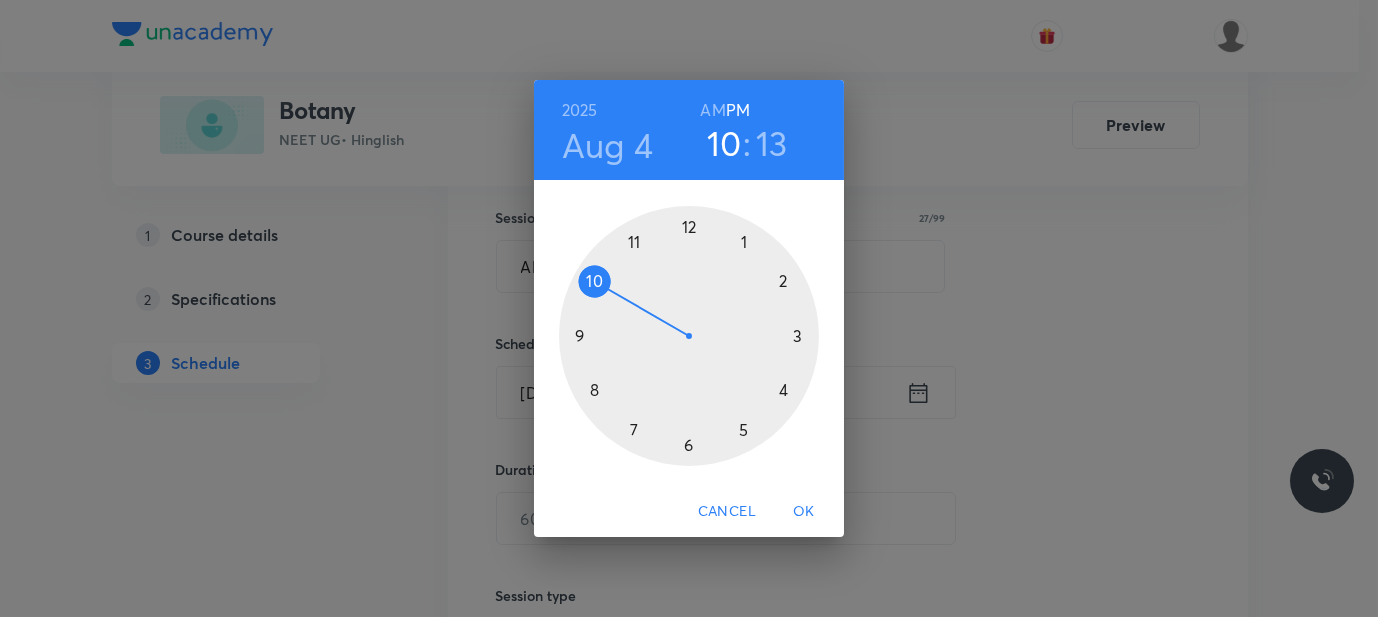 click at bounding box center (689, 336) 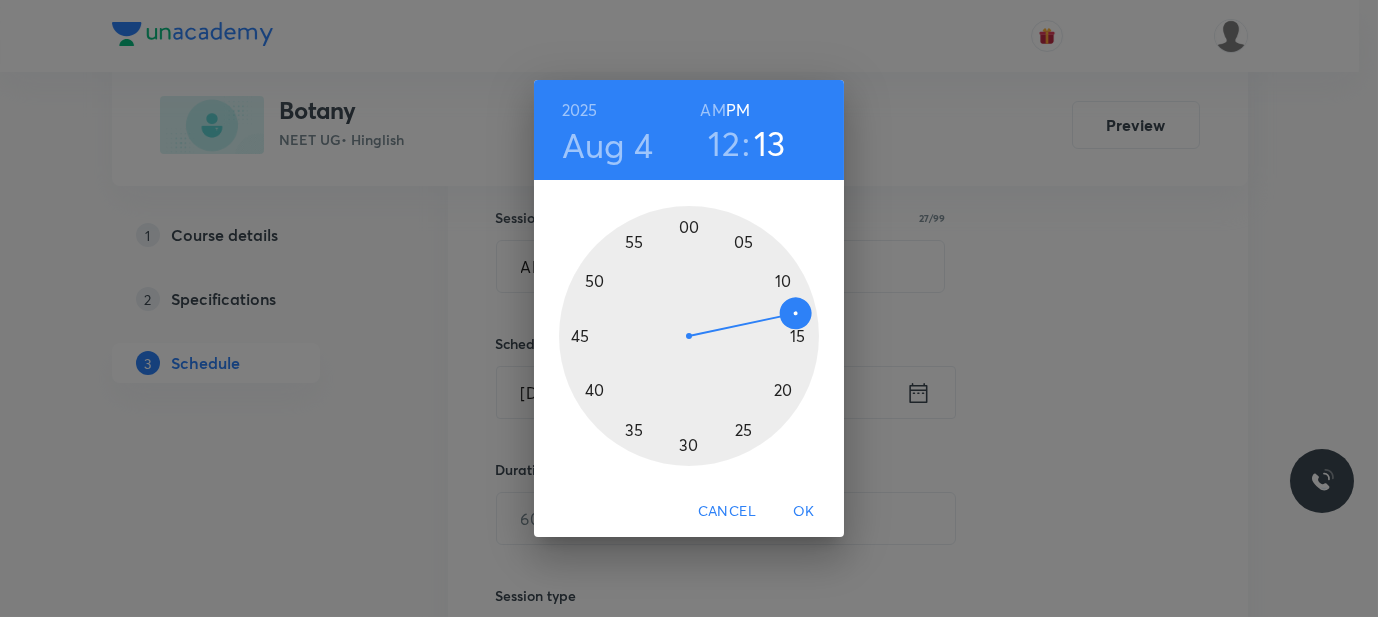 click at bounding box center (689, 336) 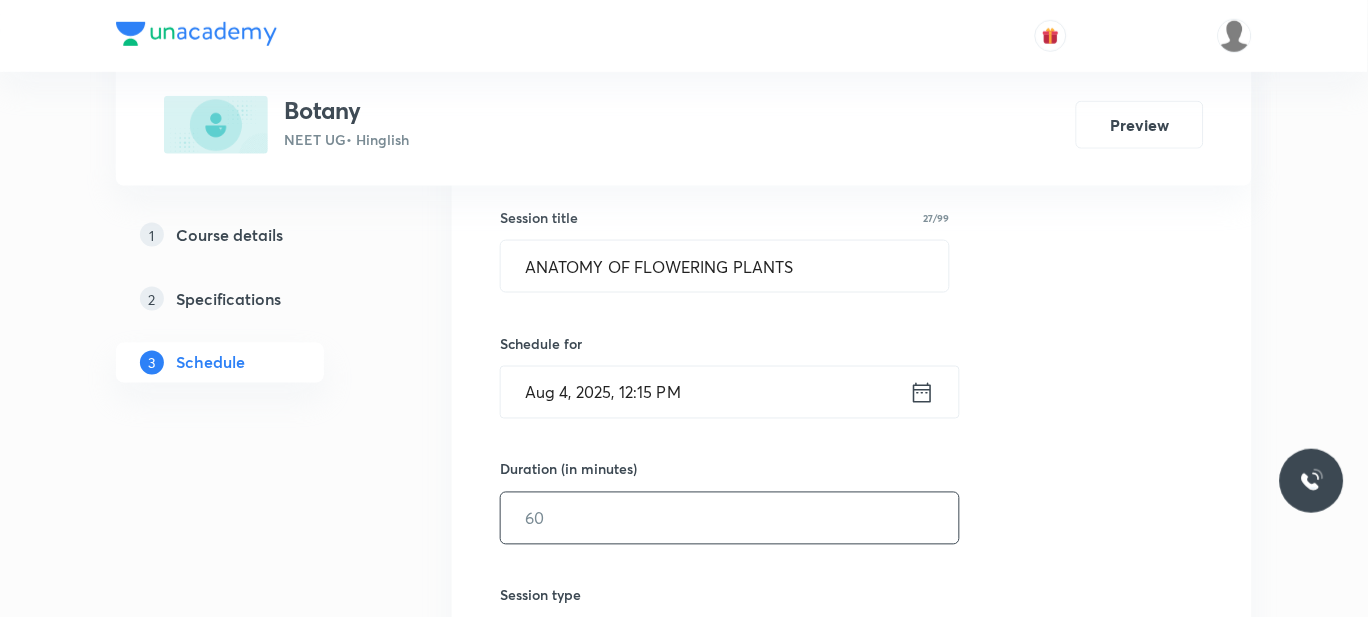 click at bounding box center [730, 518] 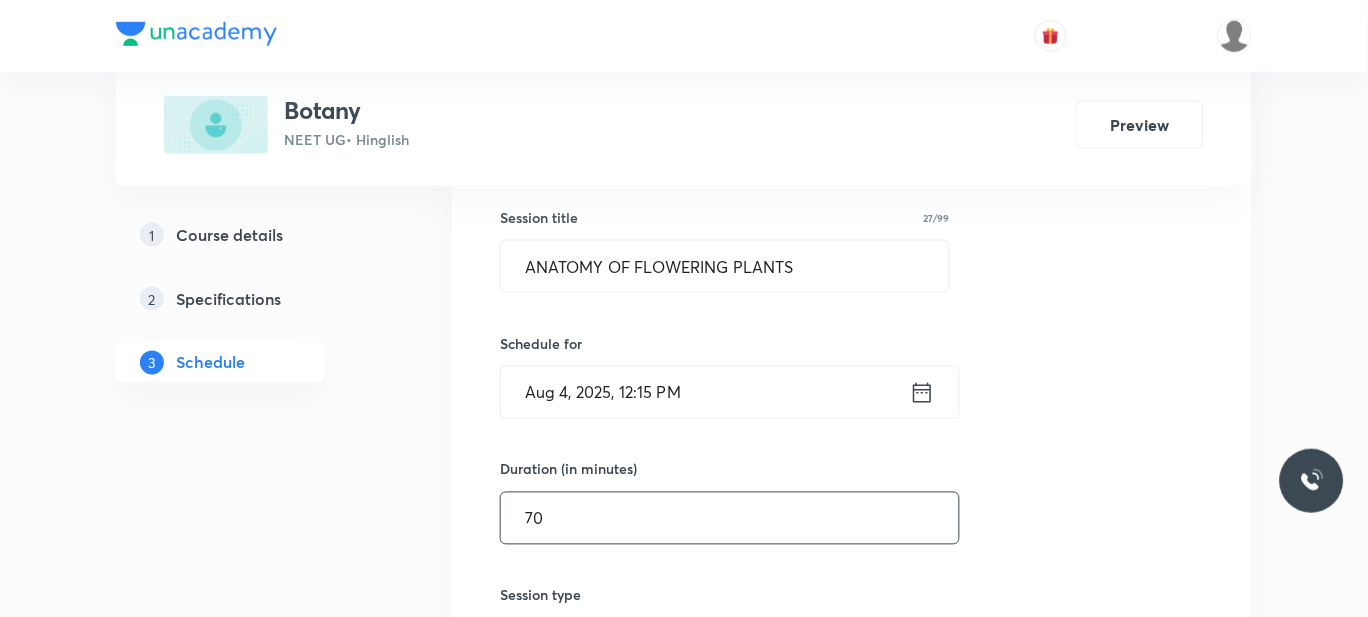 type on "70" 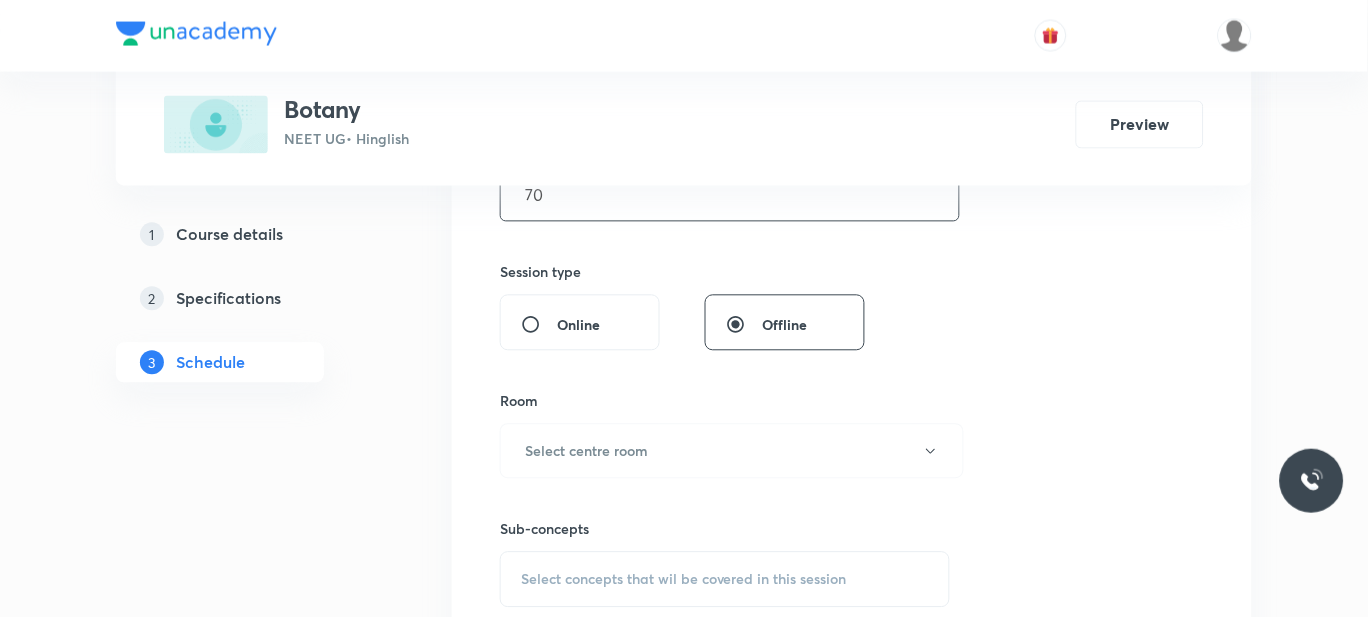 scroll, scrollTop: 698, scrollLeft: 0, axis: vertical 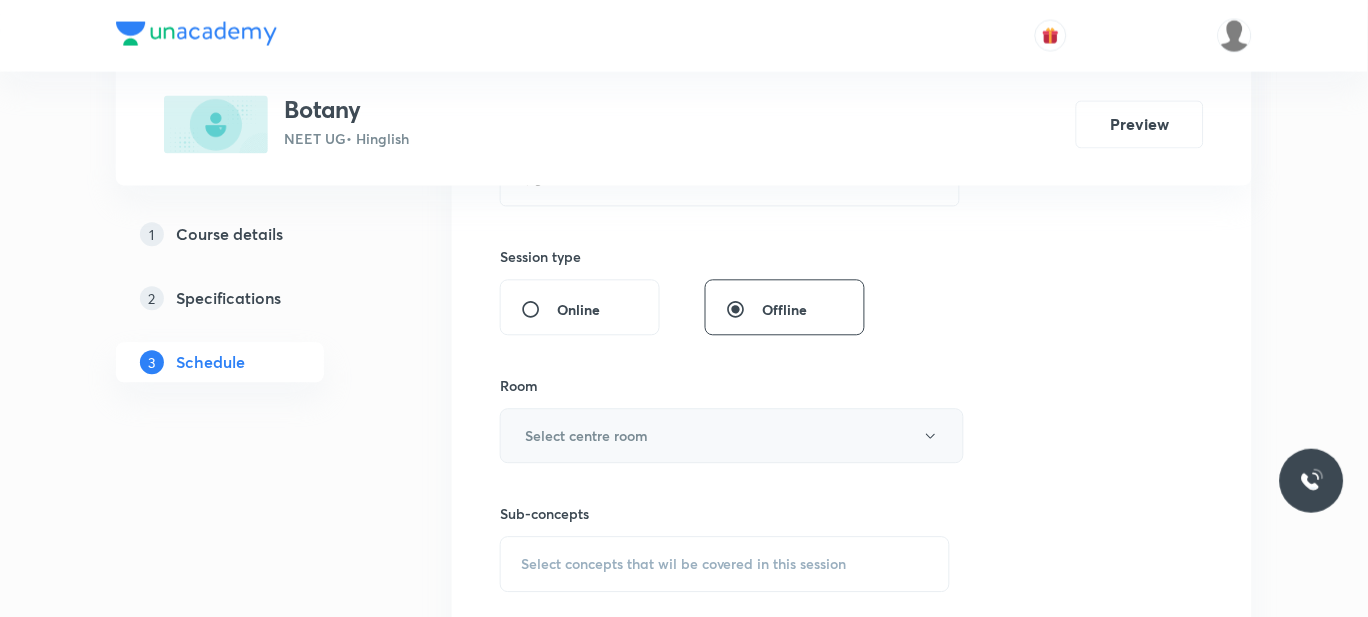 click on "Select centre room" at bounding box center [586, 436] 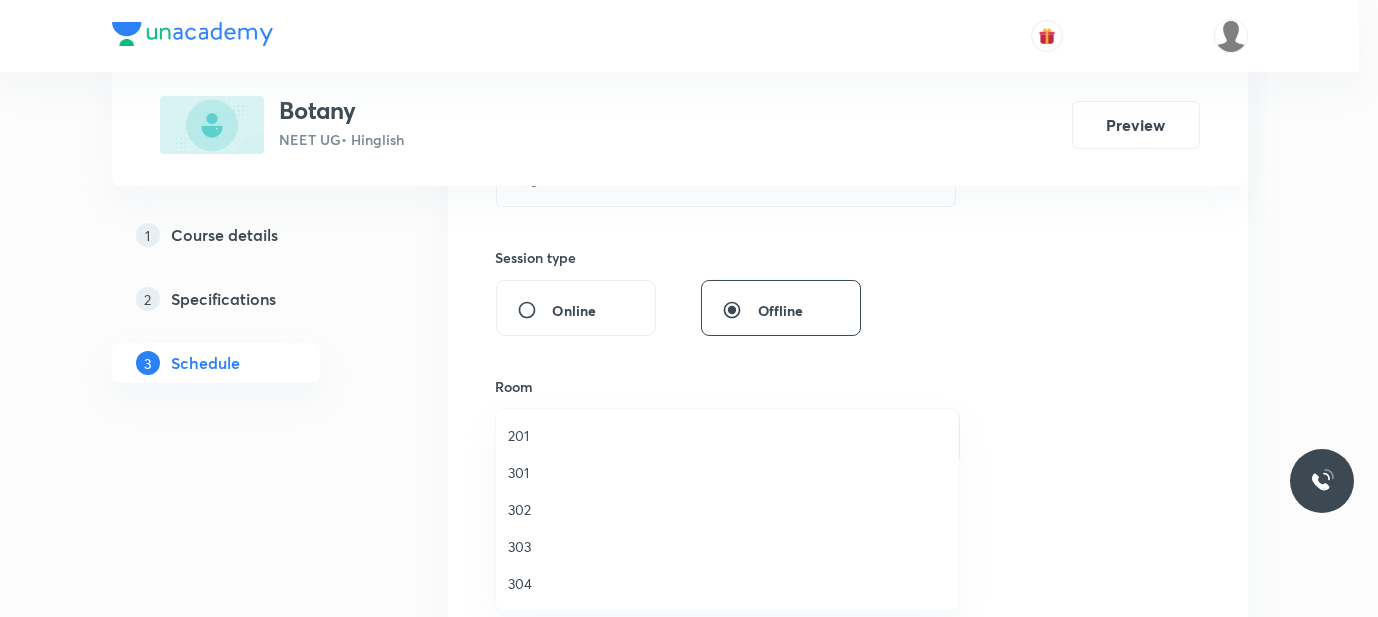 click on "201" at bounding box center [727, 435] 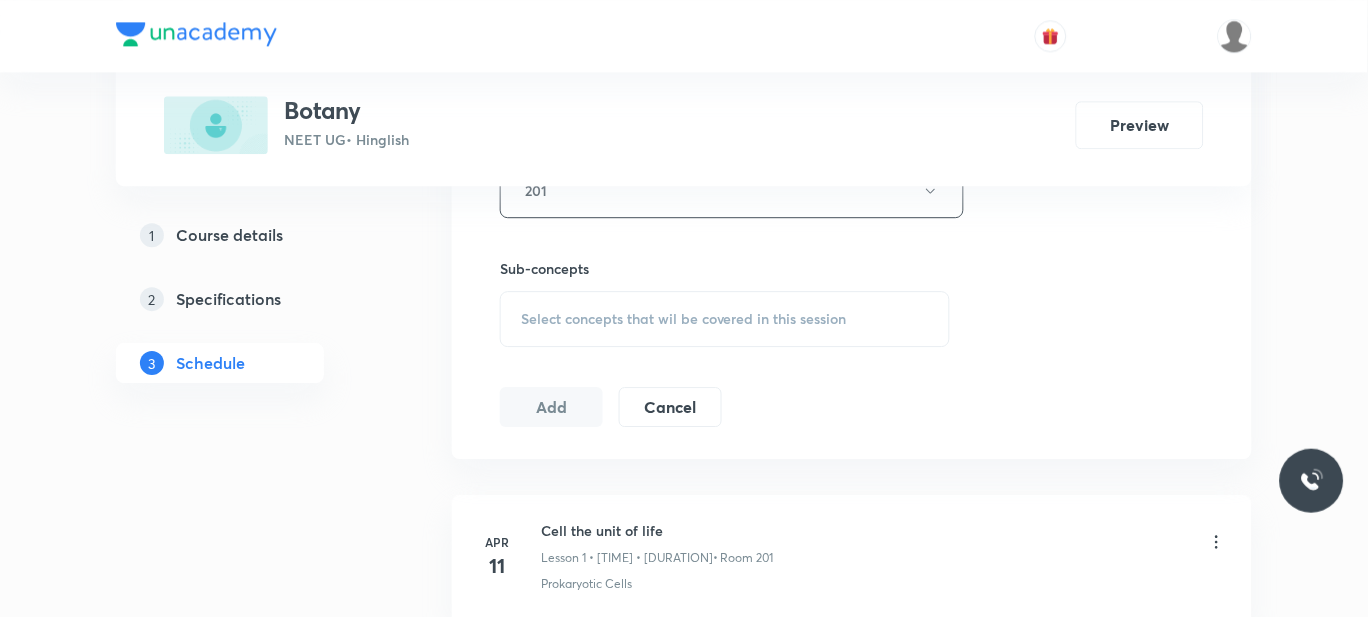 scroll, scrollTop: 954, scrollLeft: 0, axis: vertical 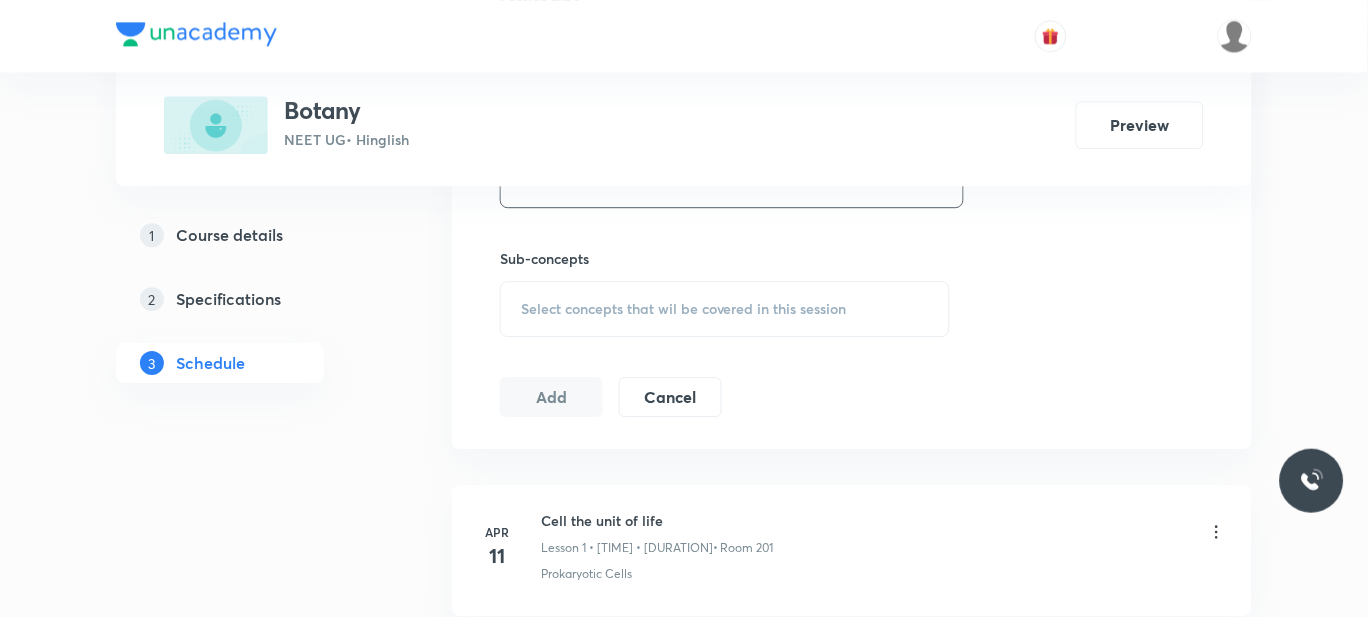 click on "Select concepts that wil be covered in this session" at bounding box center [725, 309] 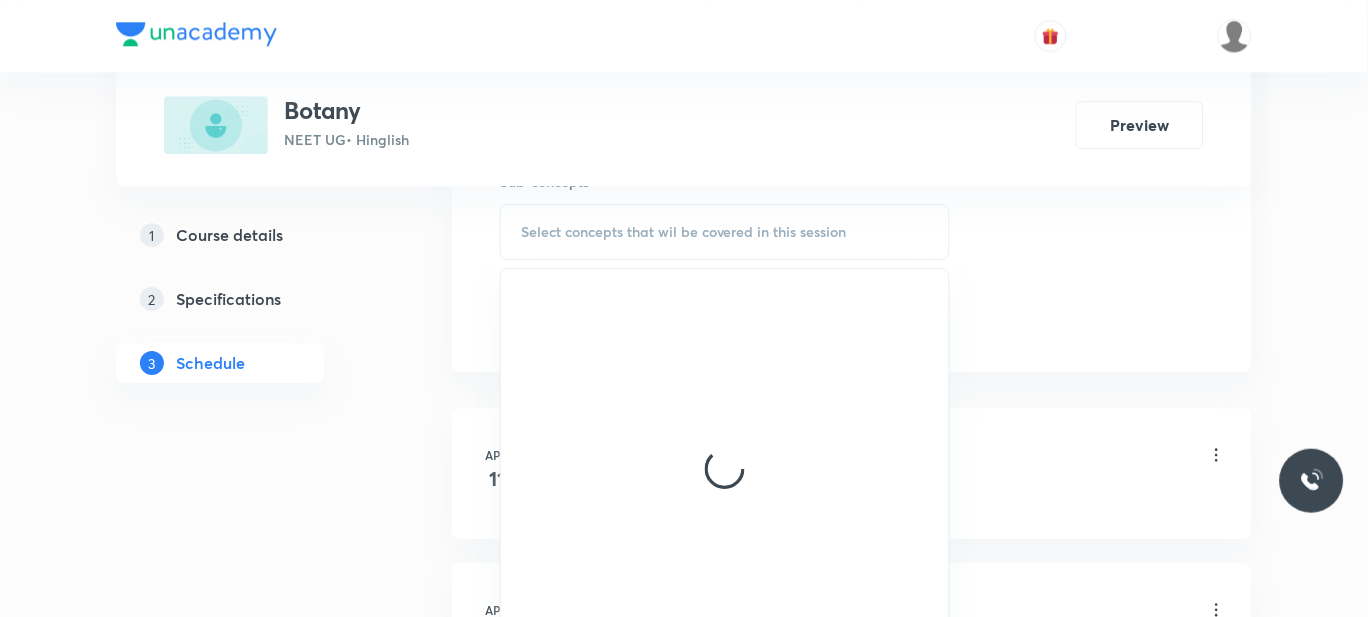 scroll, scrollTop: 1038, scrollLeft: 0, axis: vertical 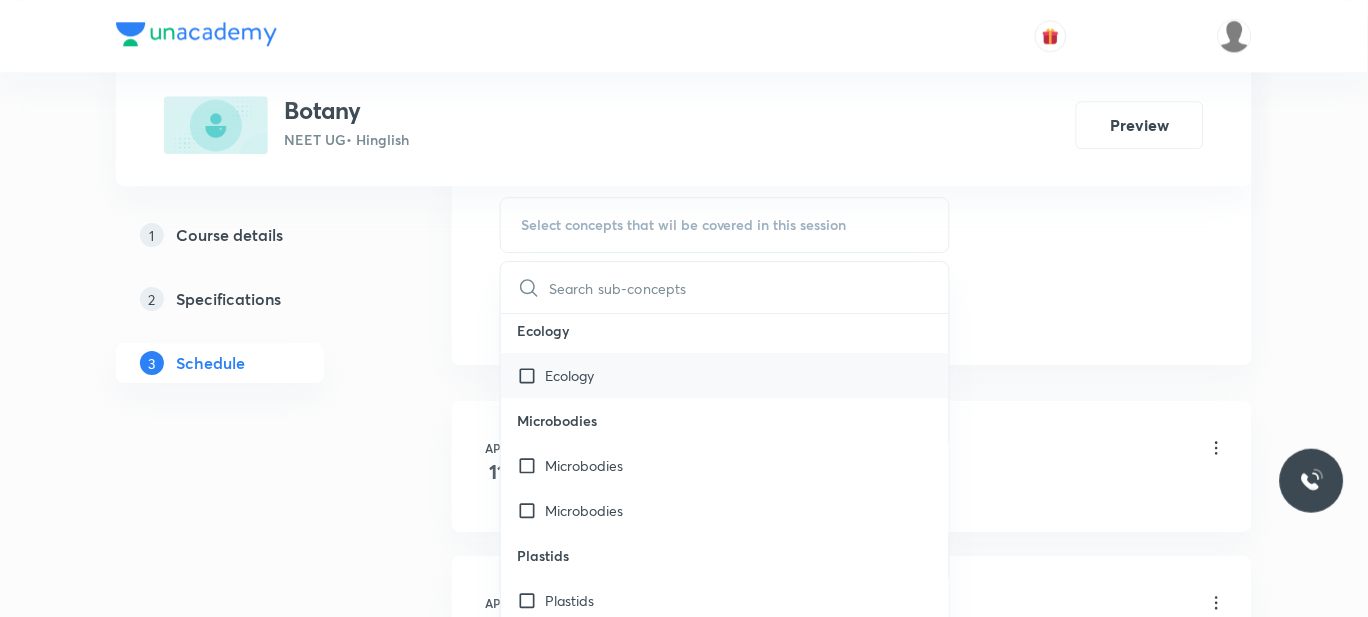 click on "Ecology" at bounding box center [569, 375] 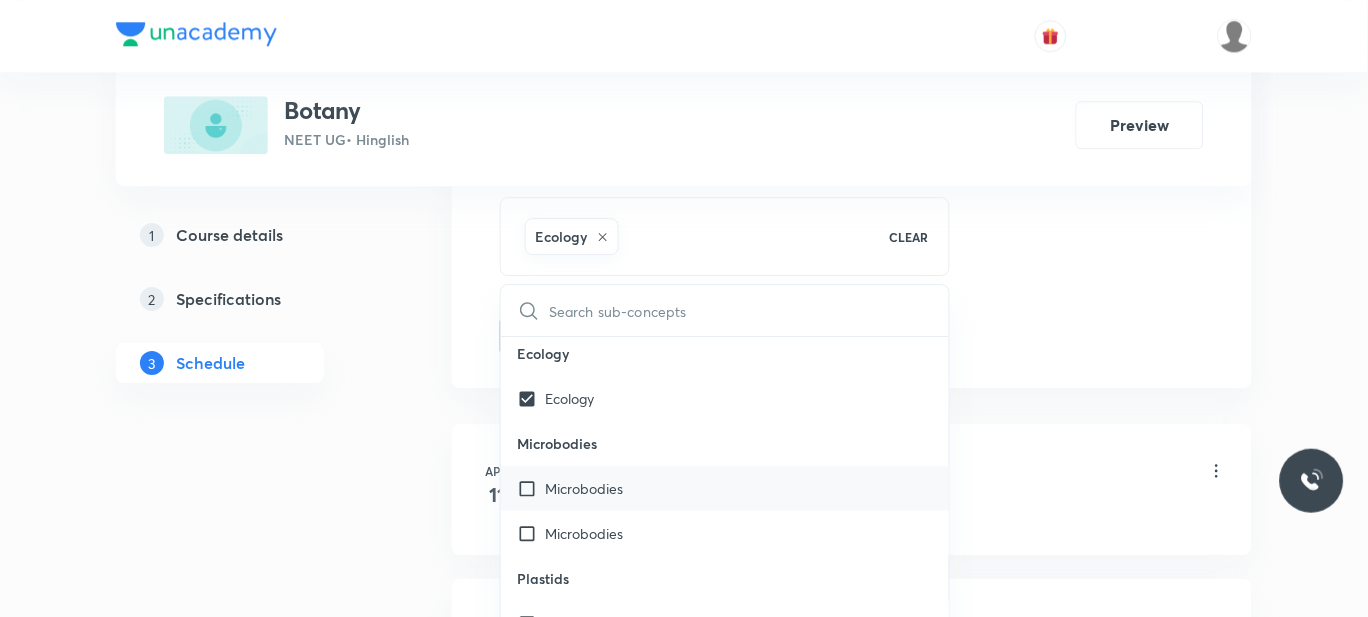 click on "Microbodies" at bounding box center (584, 488) 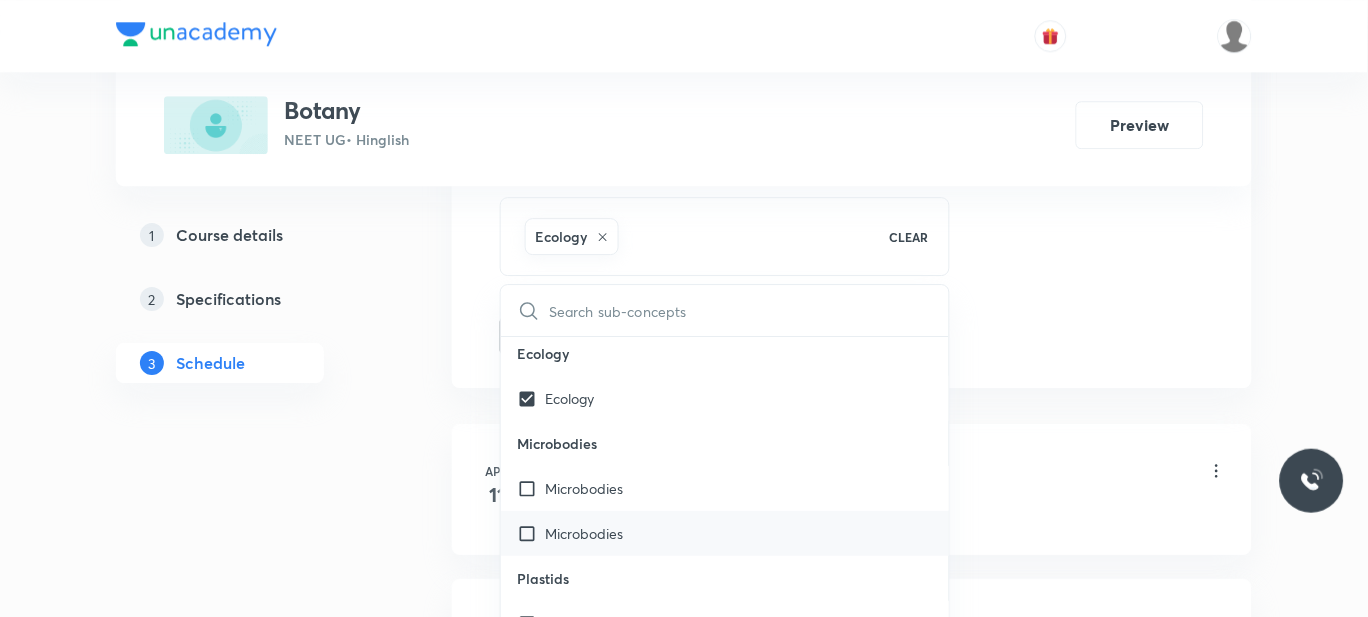 checkbox on "true" 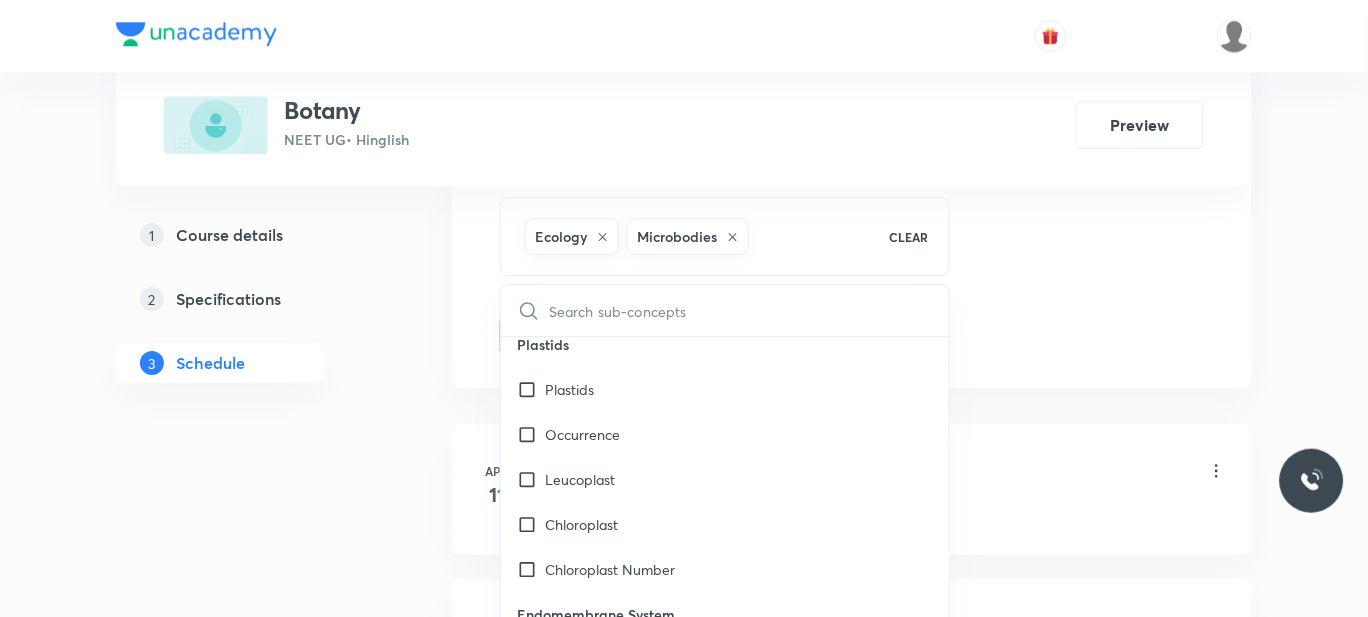 scroll, scrollTop: 20501, scrollLeft: 0, axis: vertical 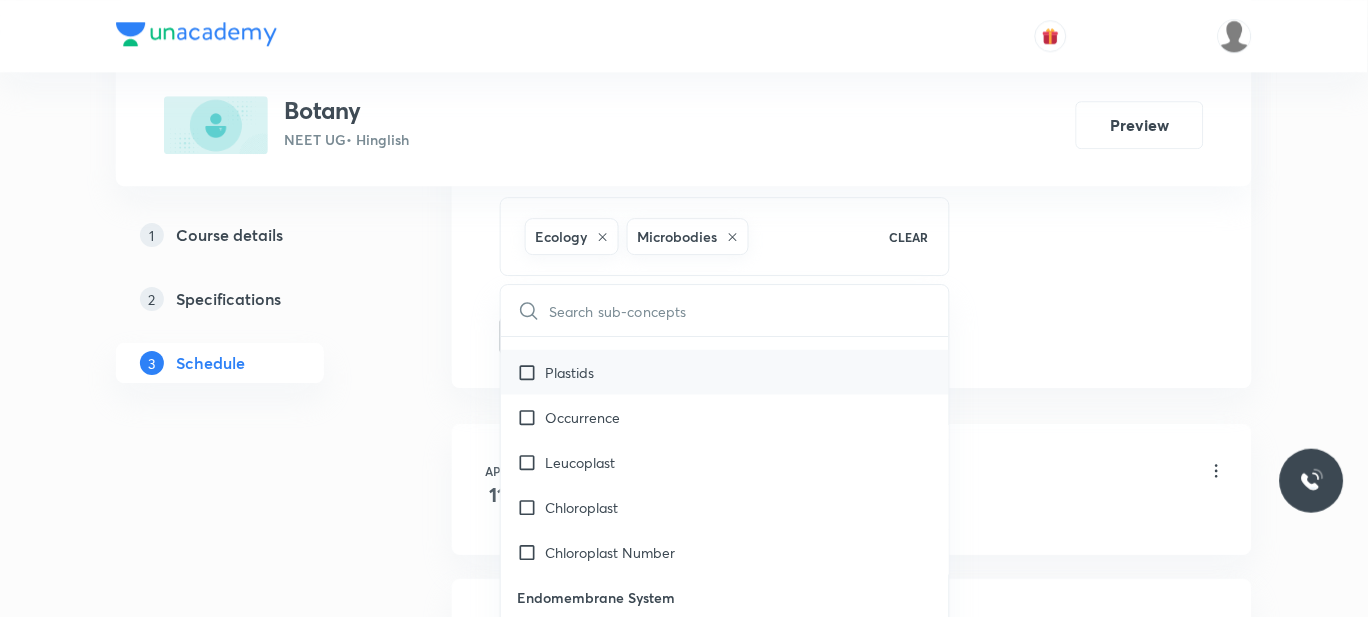 click on "Plastids" at bounding box center (569, 372) 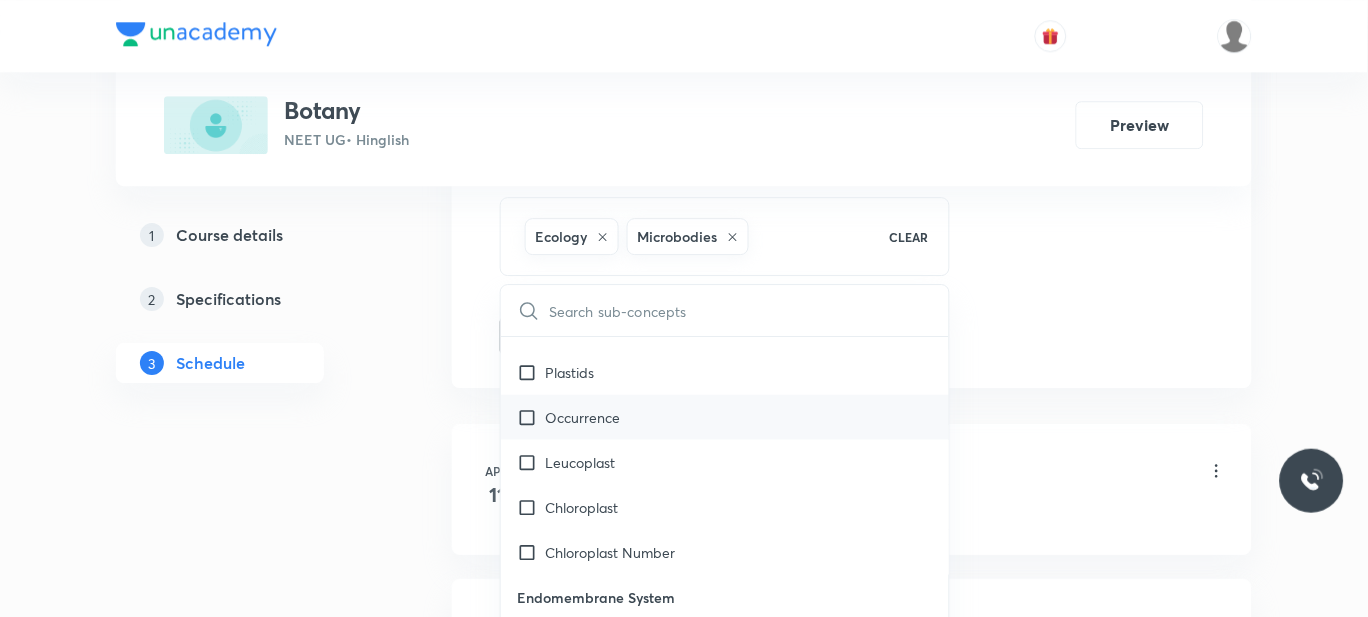 checkbox on "true" 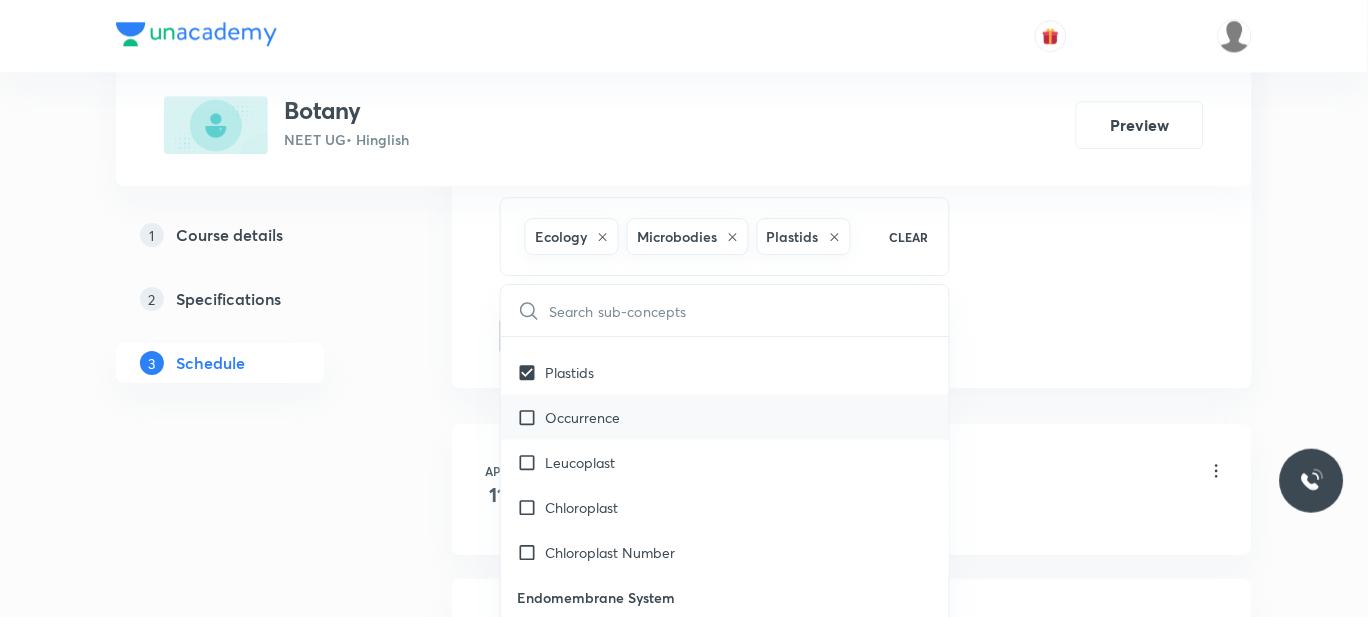 click on "Occurrence" at bounding box center (725, 417) 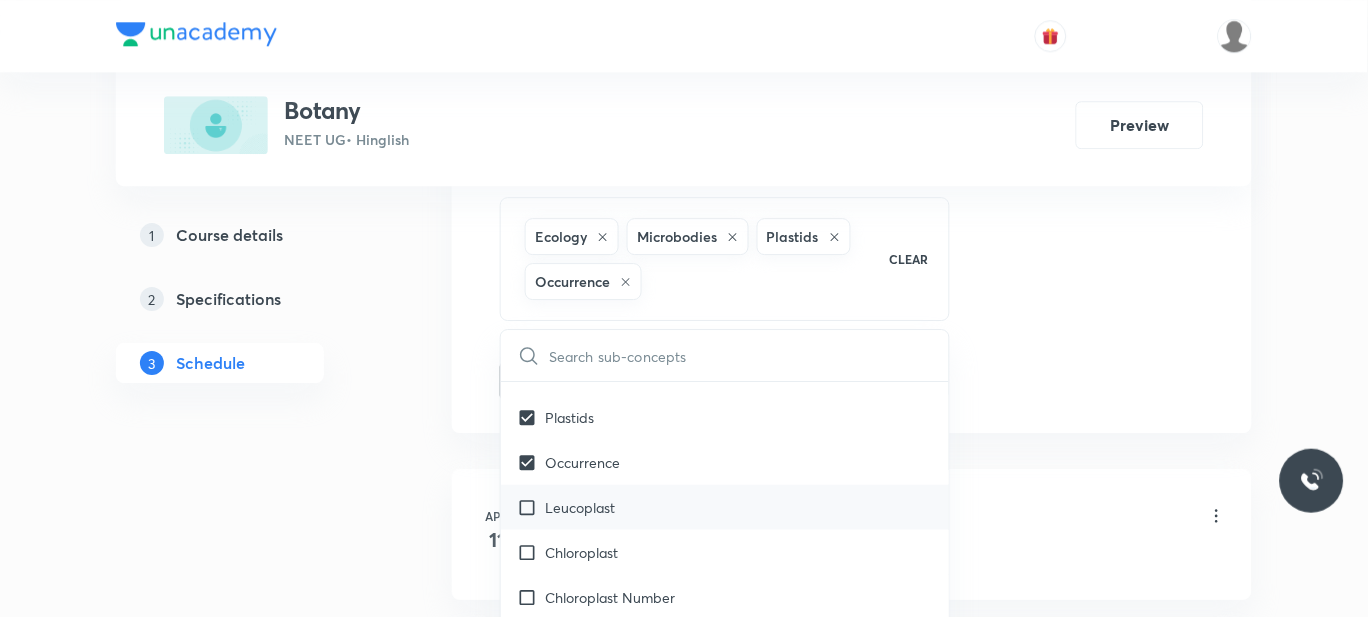 click on "Leucoplast" at bounding box center (725, 507) 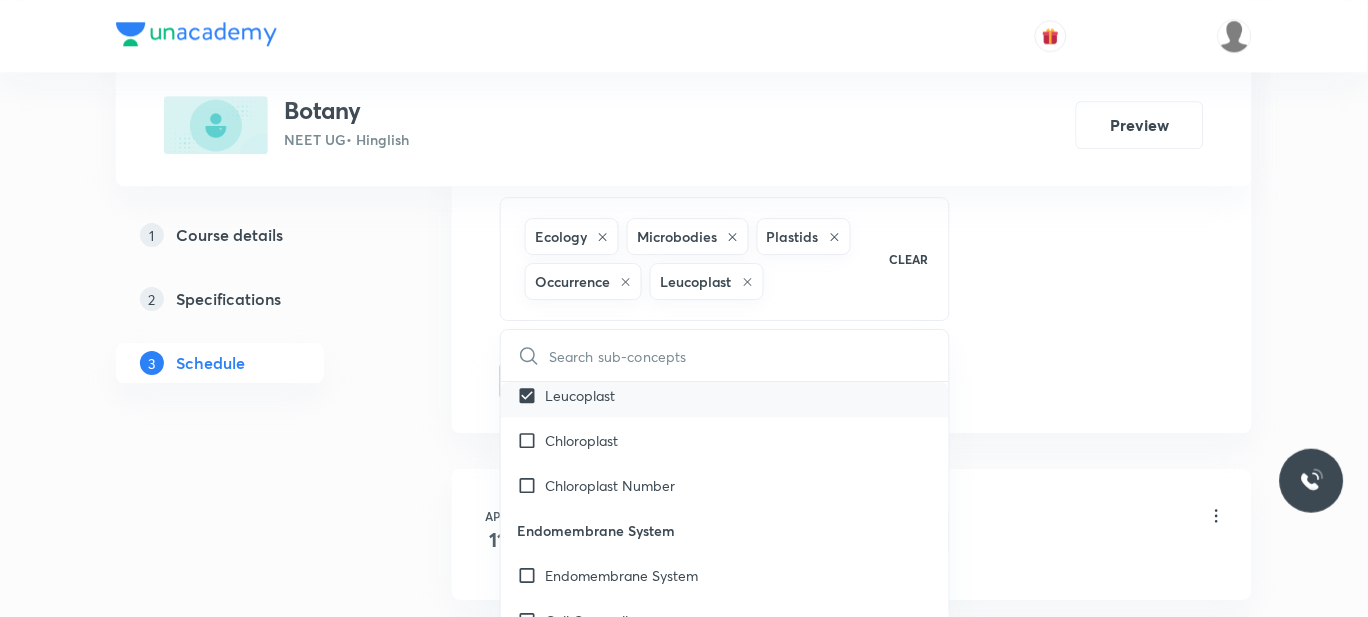 scroll, scrollTop: 20619, scrollLeft: 0, axis: vertical 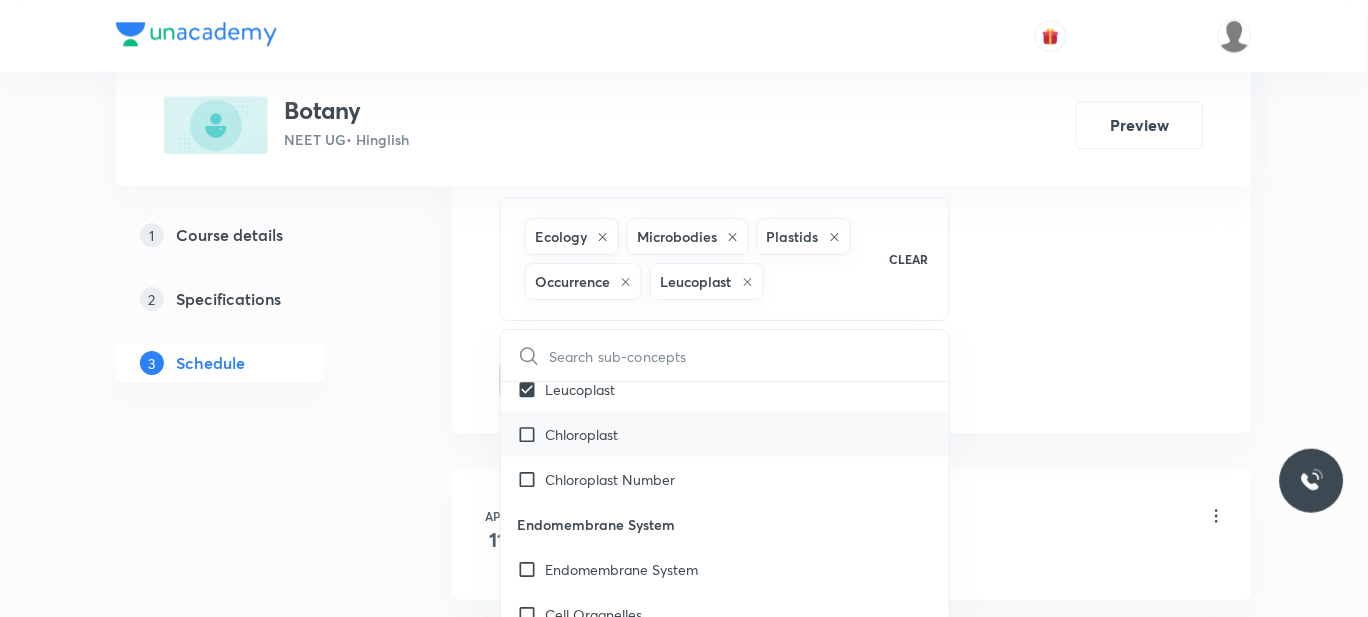 click on "Chloroplast" at bounding box center [581, 434] 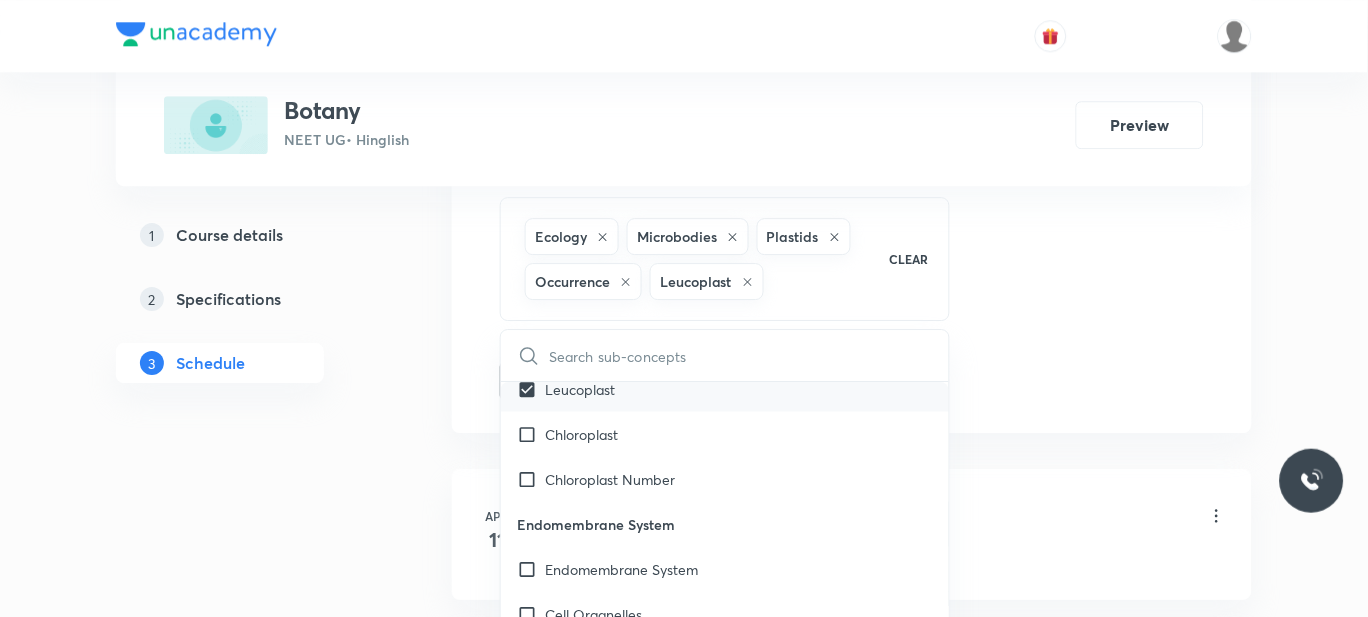 checkbox on "true" 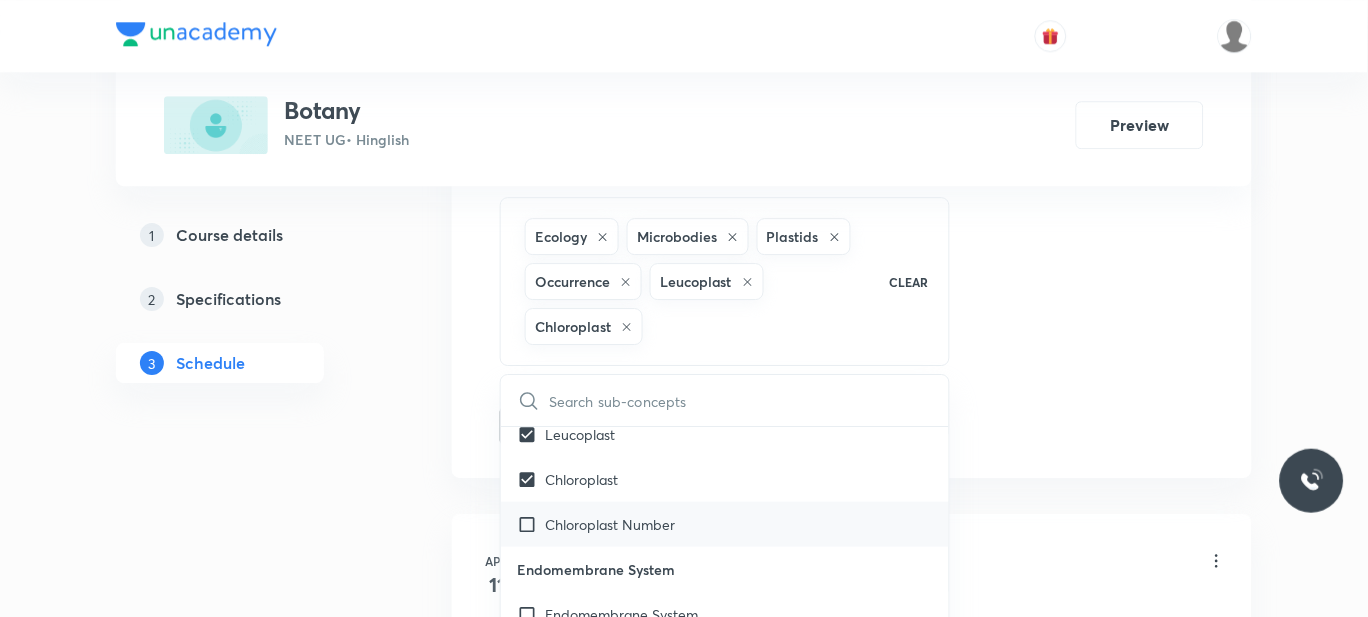 click on "Chloroplast Number" at bounding box center (610, 524) 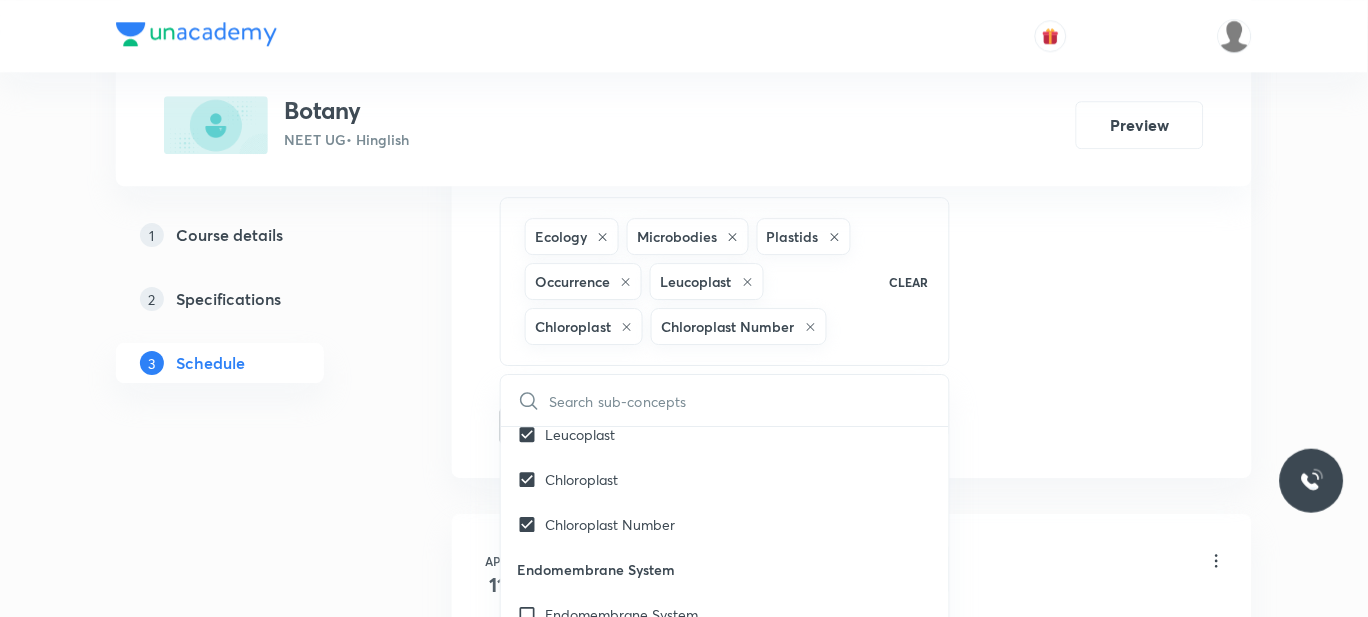 click on "1 Course details 2 Specifications 3 Schedule" at bounding box center (252, 6484) 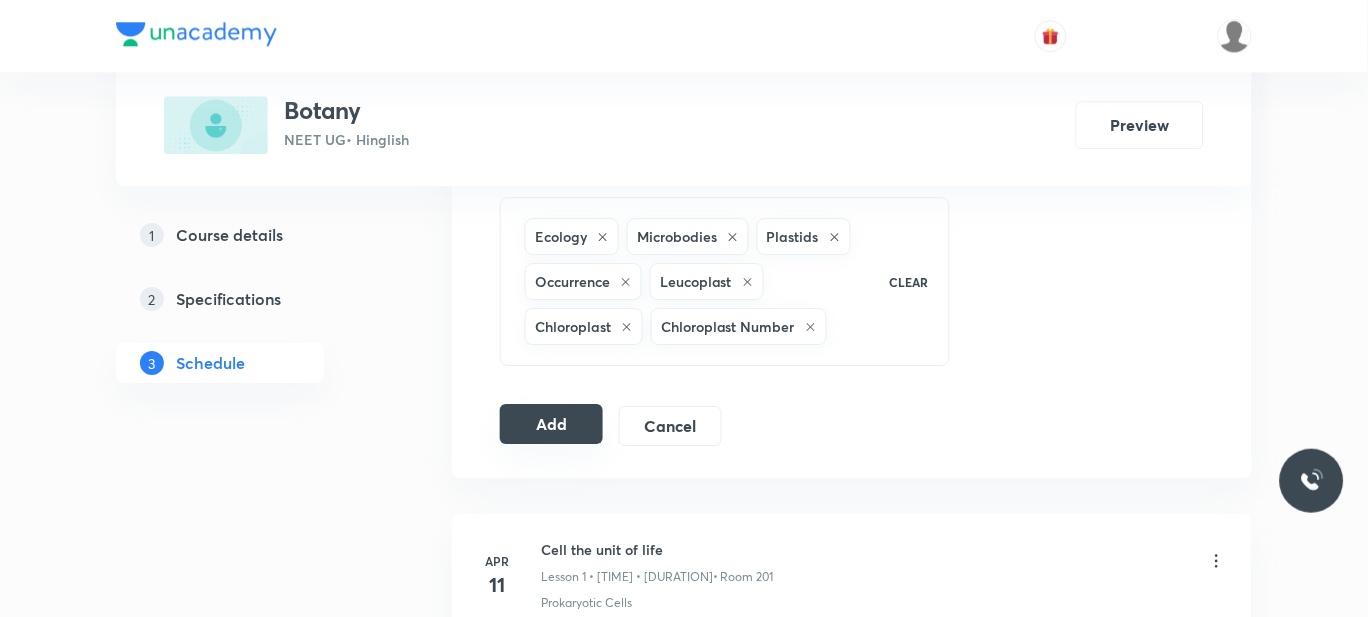 click on "Add" at bounding box center [551, 424] 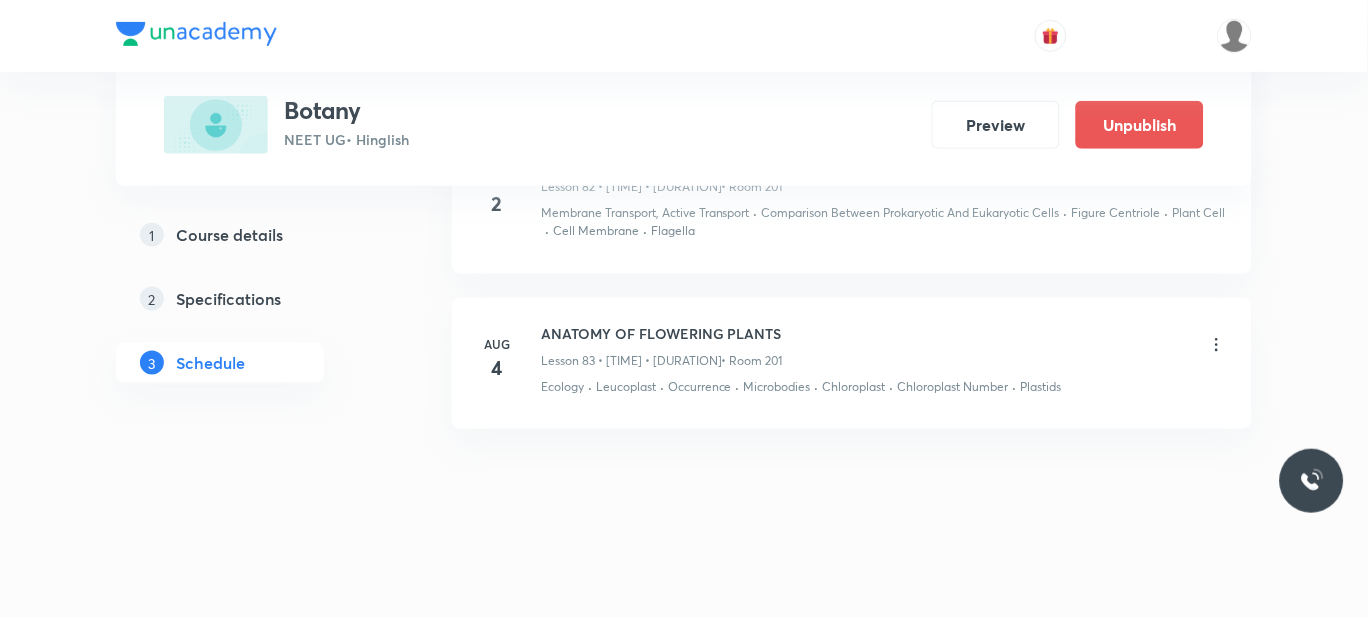 scroll, scrollTop: 13278, scrollLeft: 0, axis: vertical 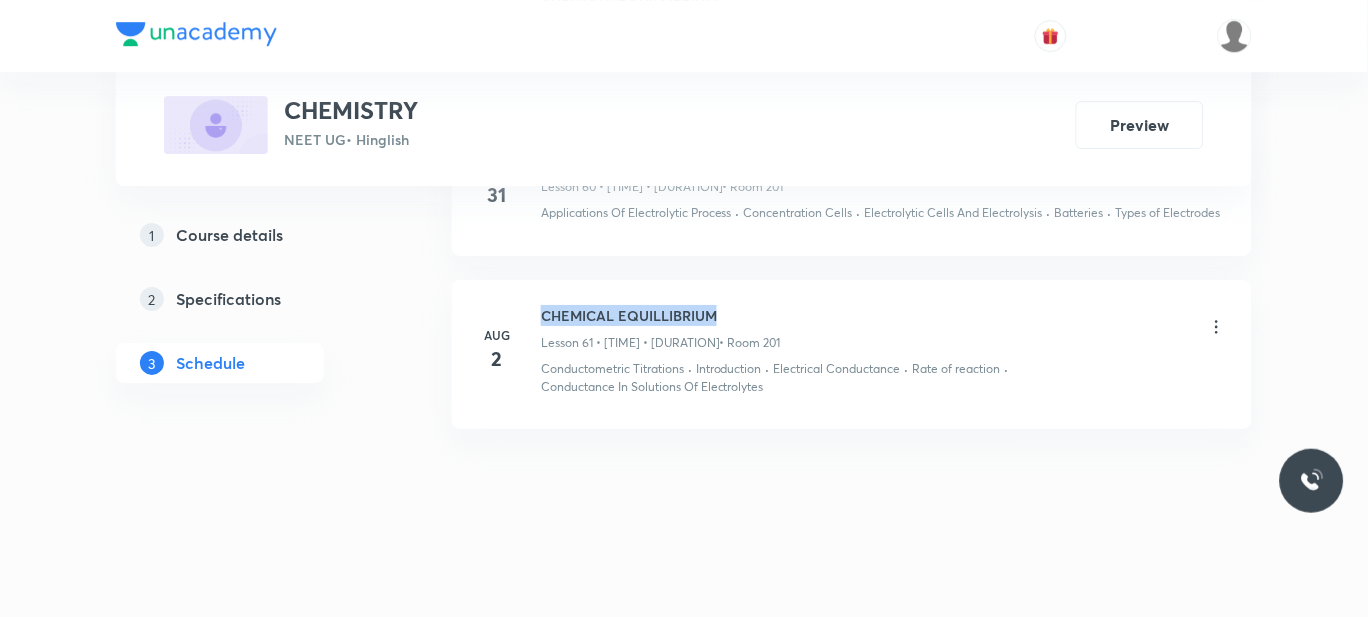 drag, startPoint x: 721, startPoint y: 316, endPoint x: 528, endPoint y: 292, distance: 194.4865 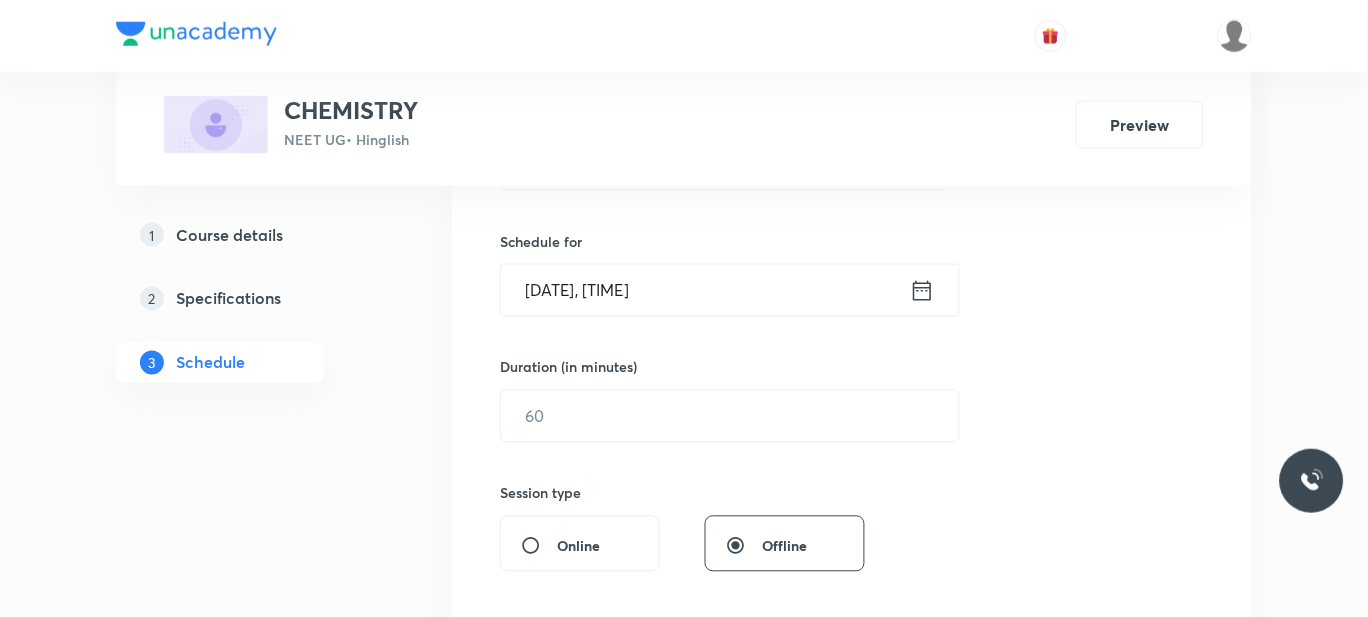 scroll, scrollTop: 287, scrollLeft: 0, axis: vertical 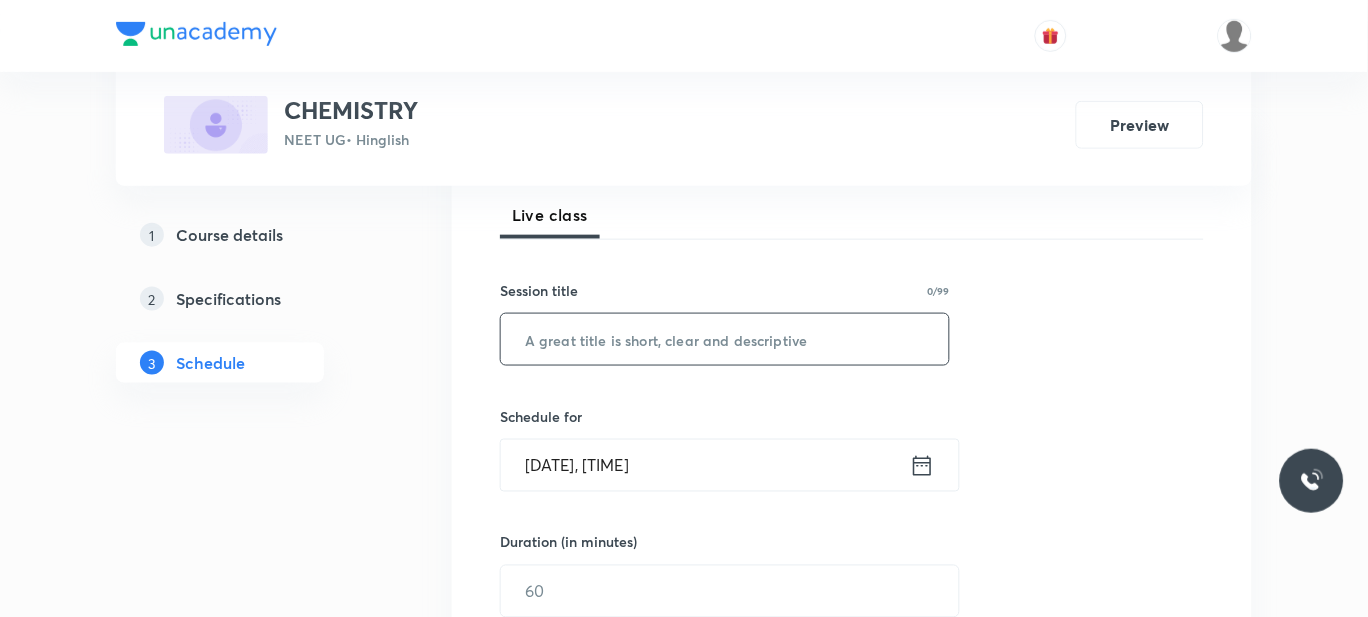 click at bounding box center (725, 339) 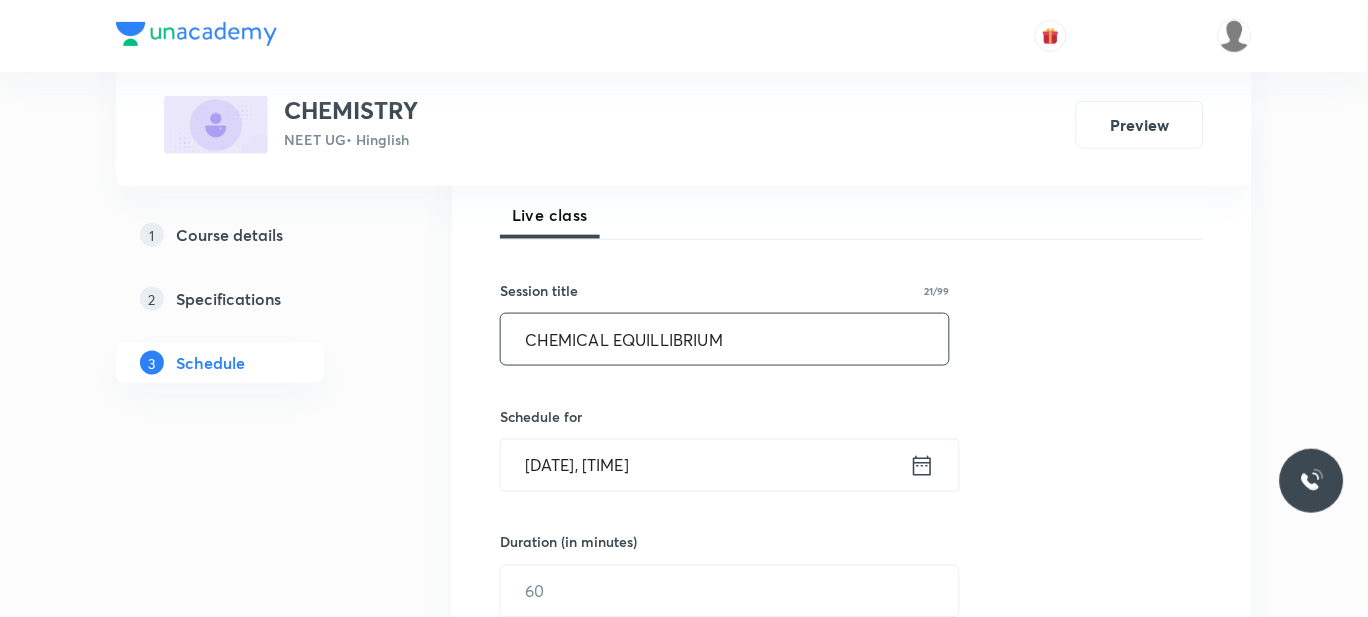 type on "CHEMICAL EQUILLIBRIUM" 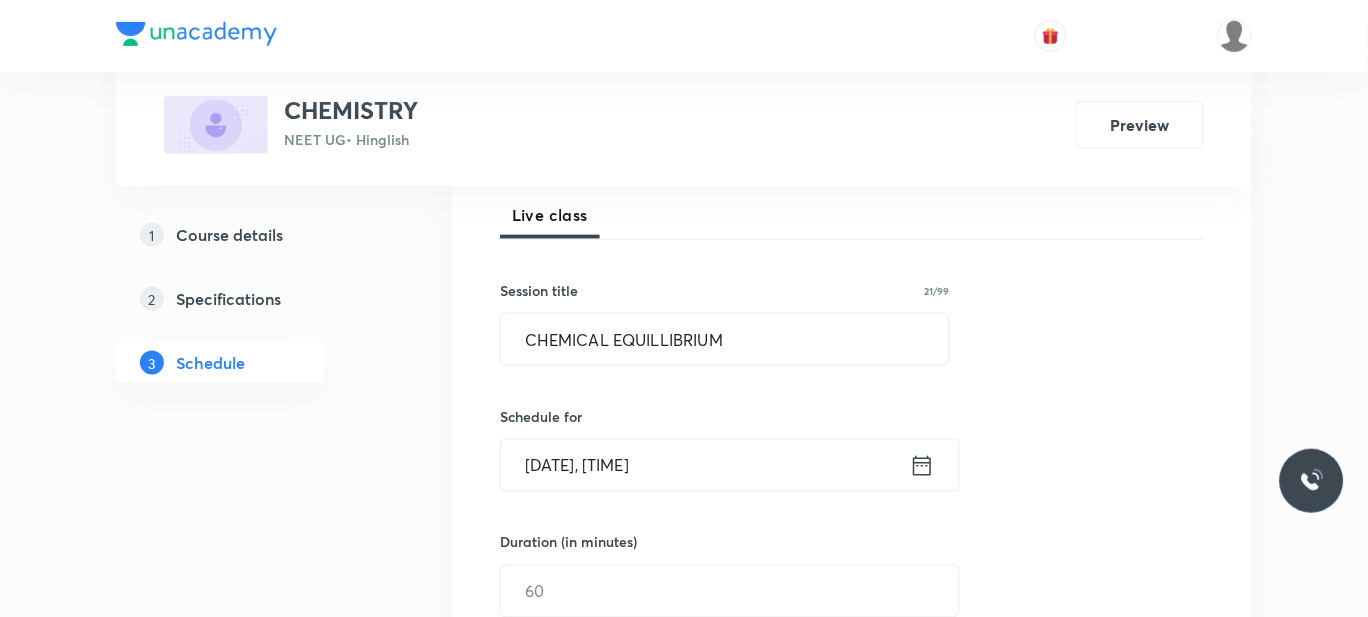 click on "[DATE], [TIME]" at bounding box center [705, 465] 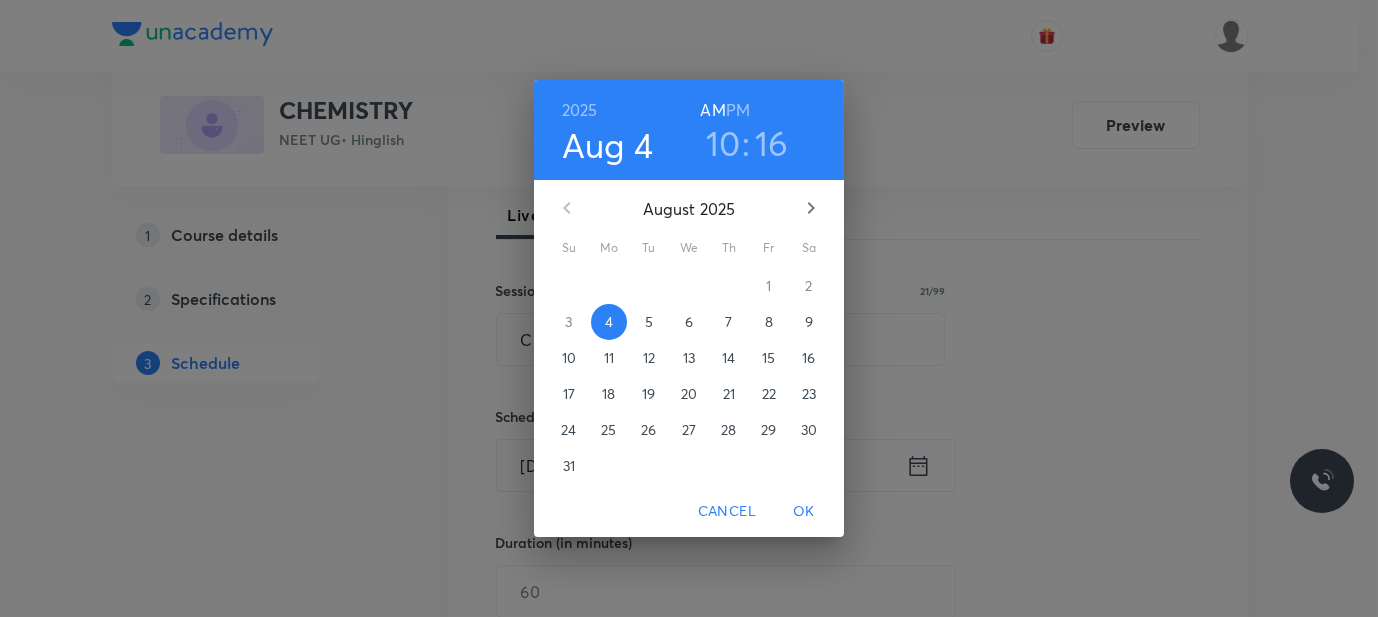 click on "PM" at bounding box center (738, 110) 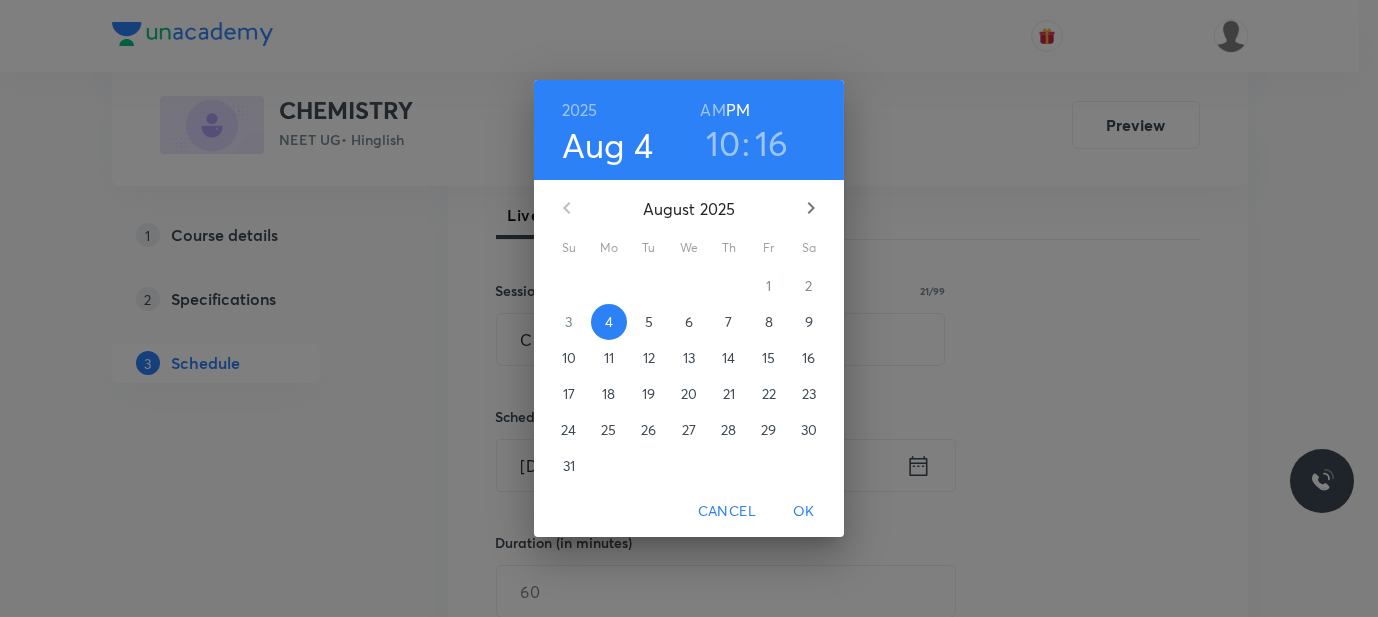 click on "10" at bounding box center [723, 143] 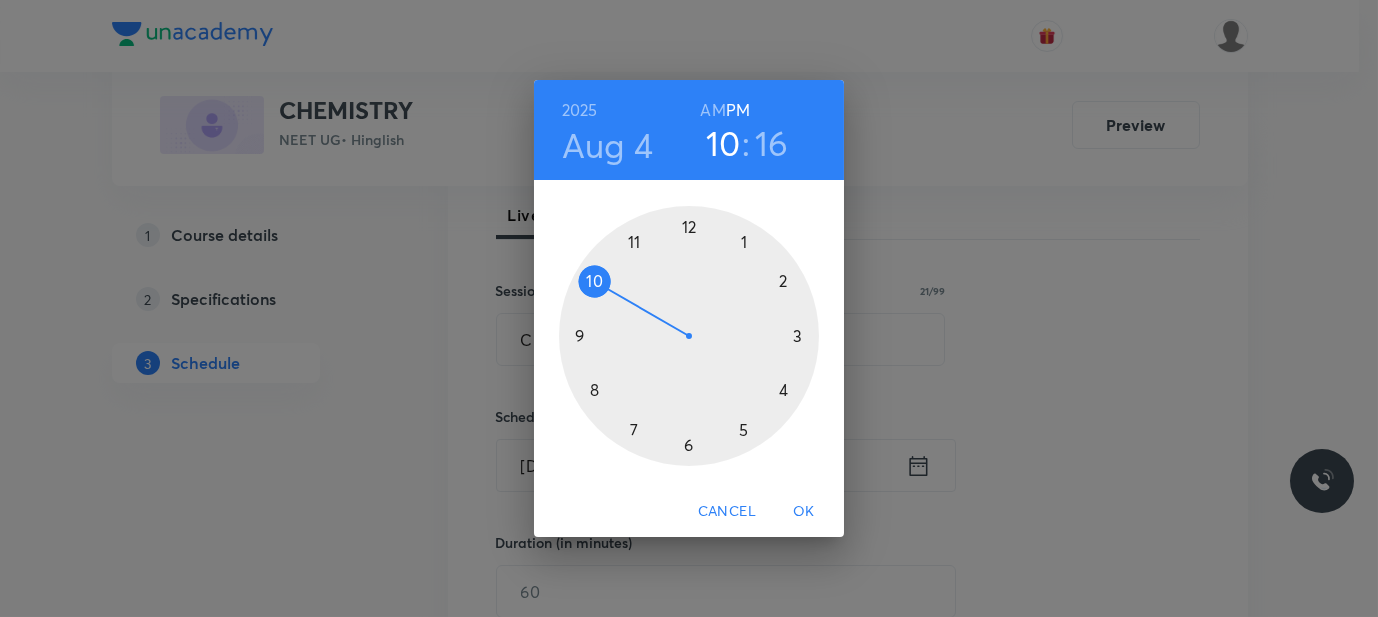 click at bounding box center (689, 336) 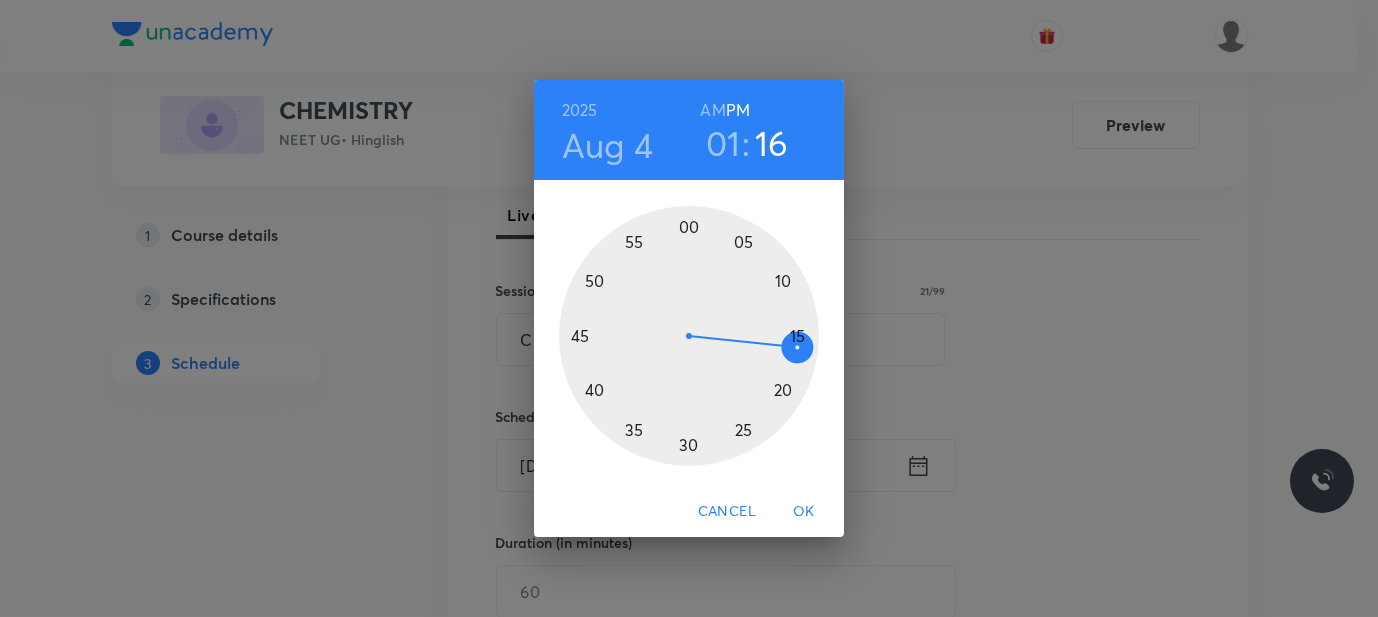 click at bounding box center [689, 336] 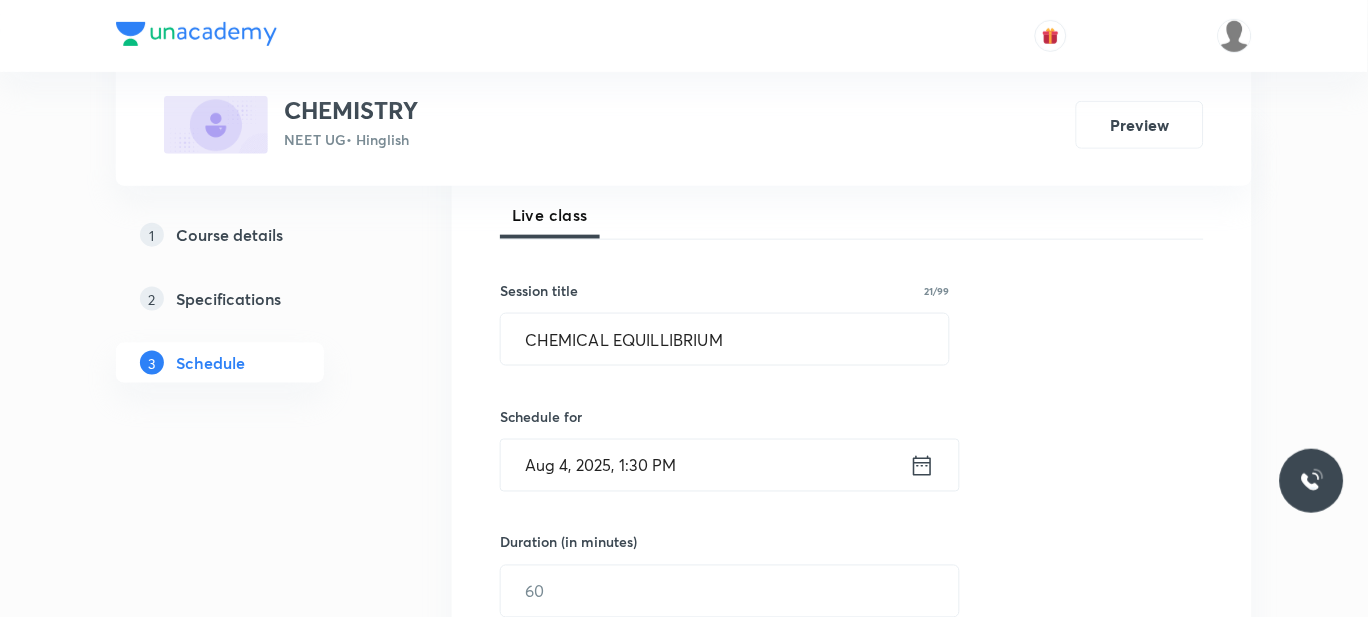 scroll, scrollTop: 418, scrollLeft: 0, axis: vertical 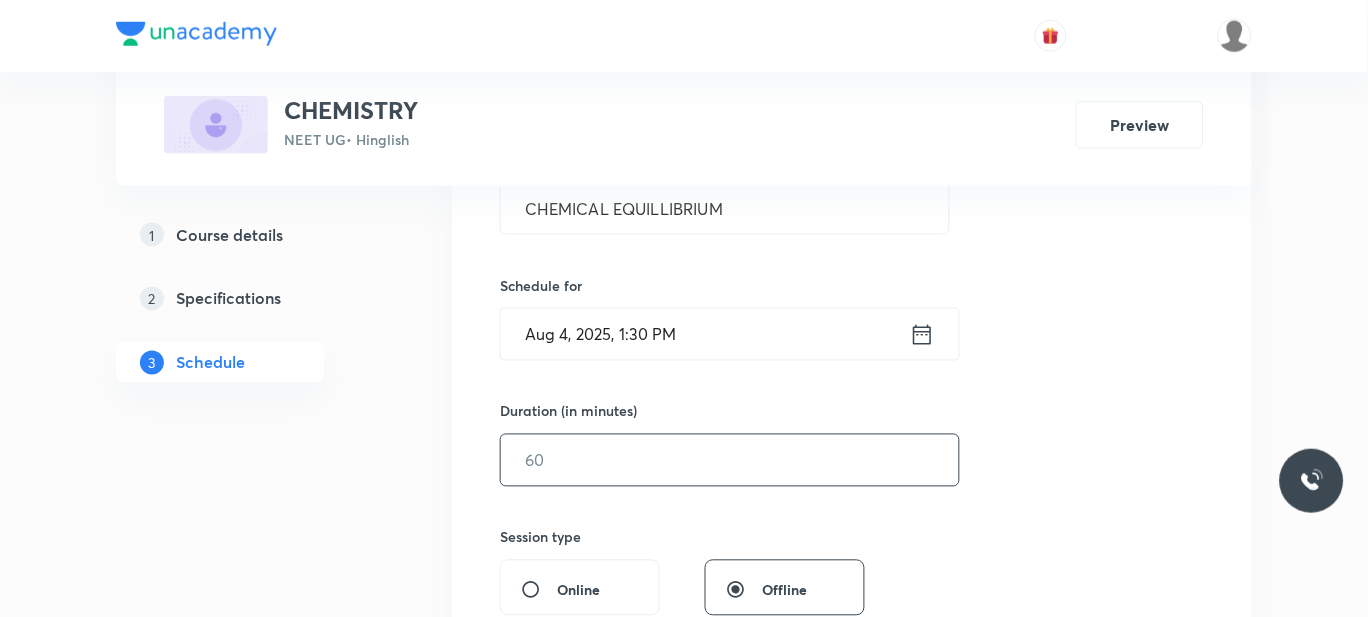 click at bounding box center [730, 460] 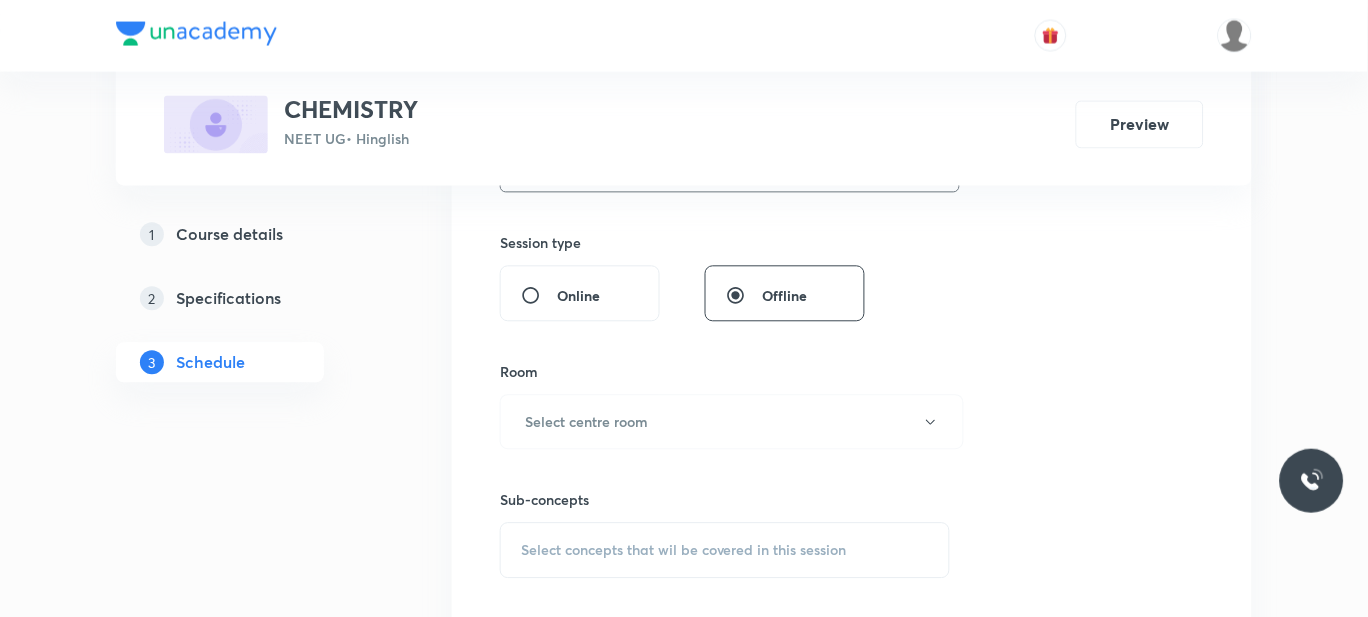 scroll, scrollTop: 713, scrollLeft: 0, axis: vertical 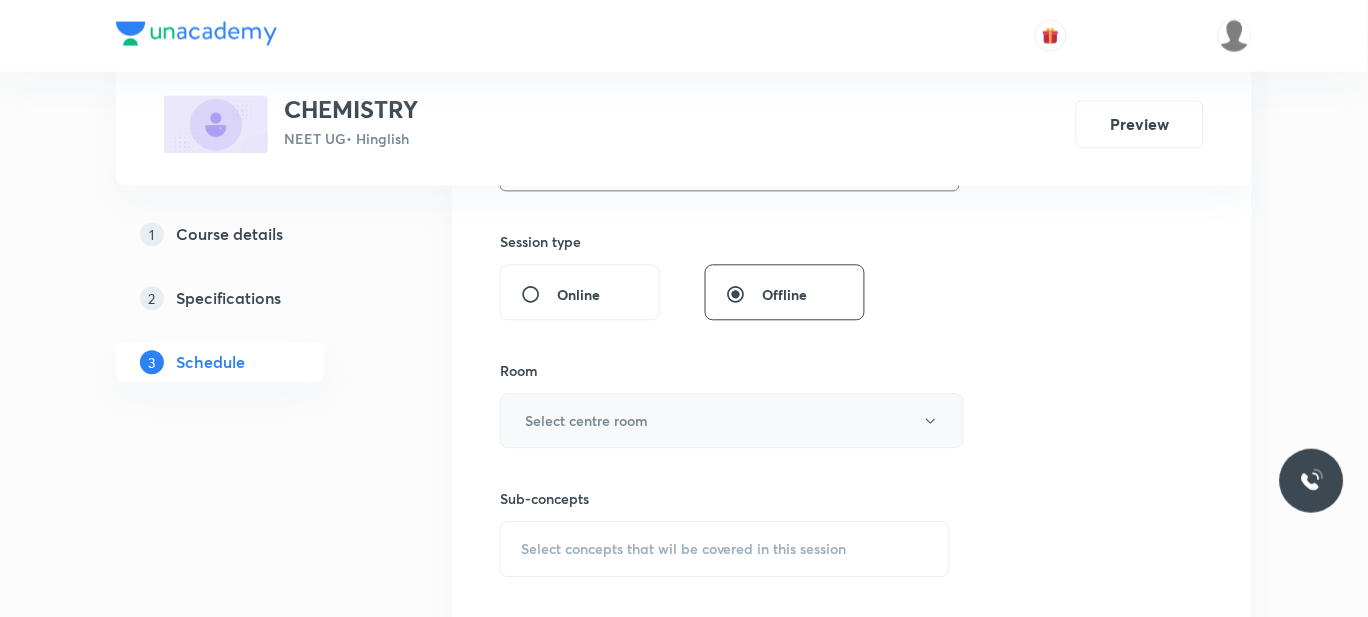 type on "60" 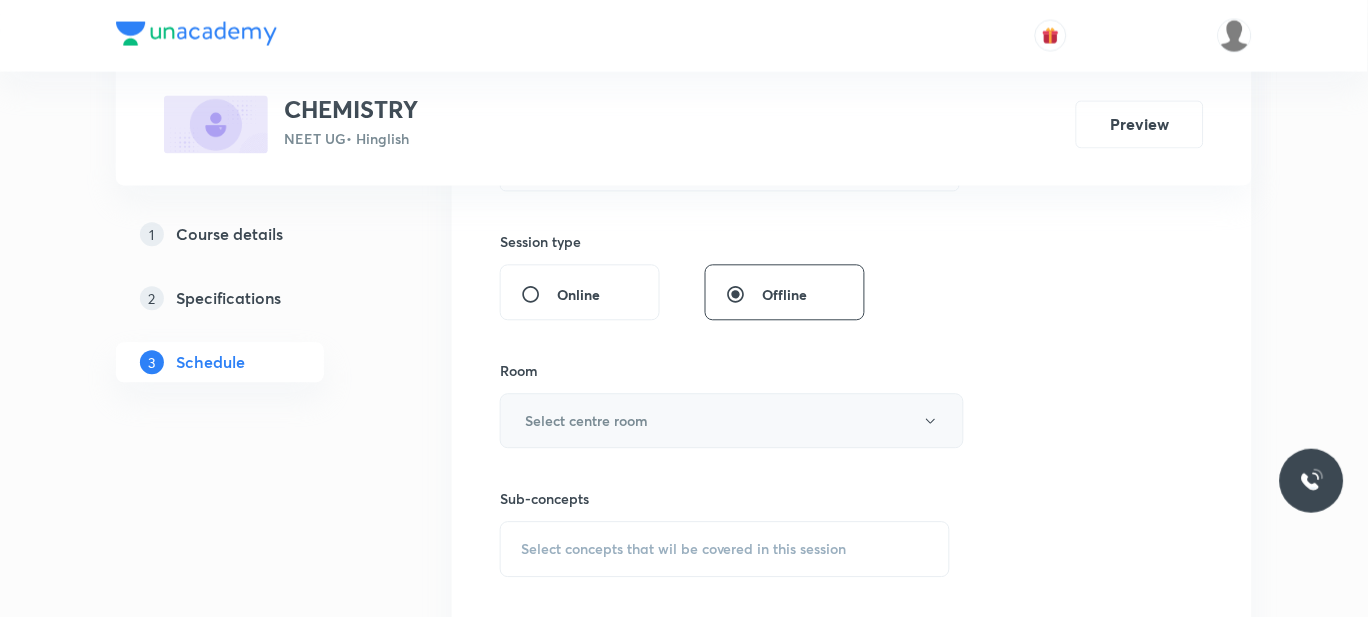 click on "Select centre room" at bounding box center (586, 421) 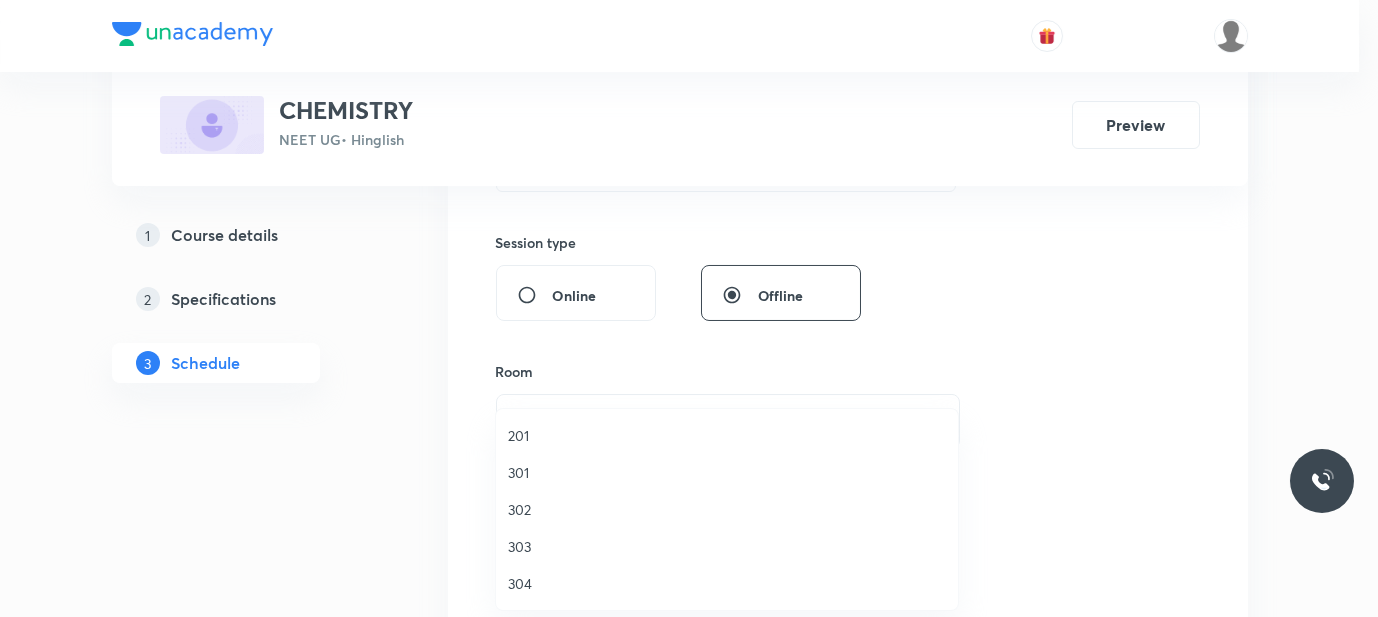 click on "201" at bounding box center [727, 435] 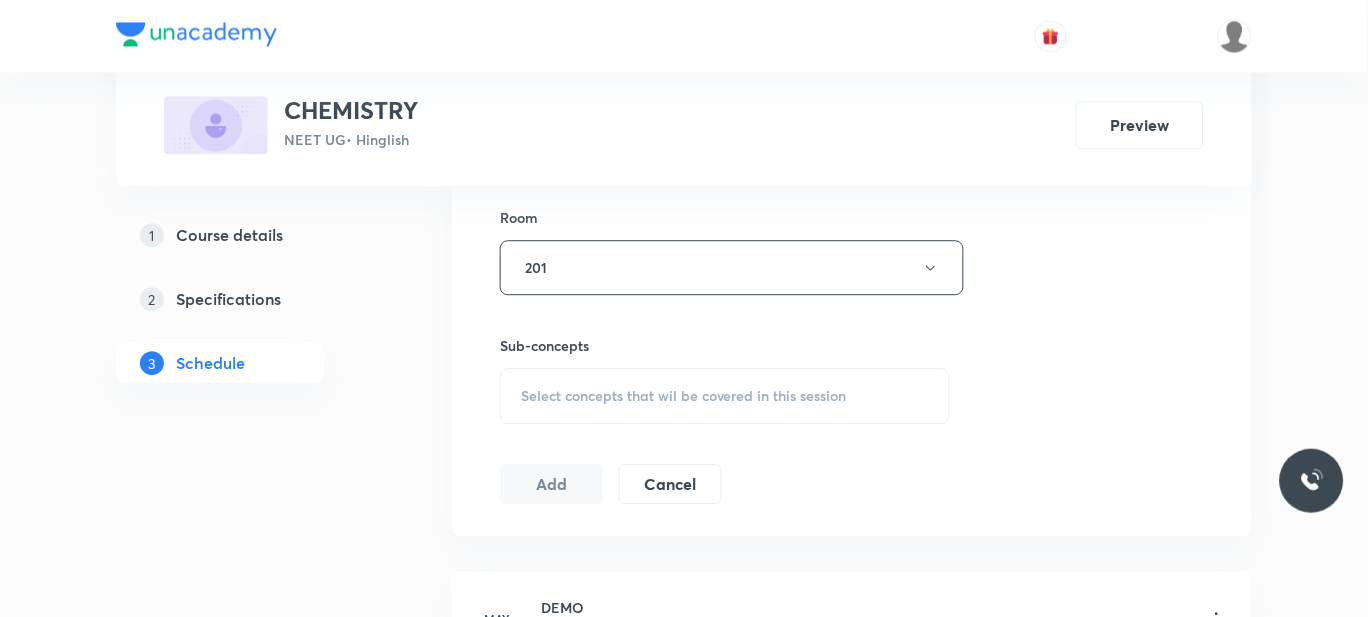 scroll, scrollTop: 874, scrollLeft: 0, axis: vertical 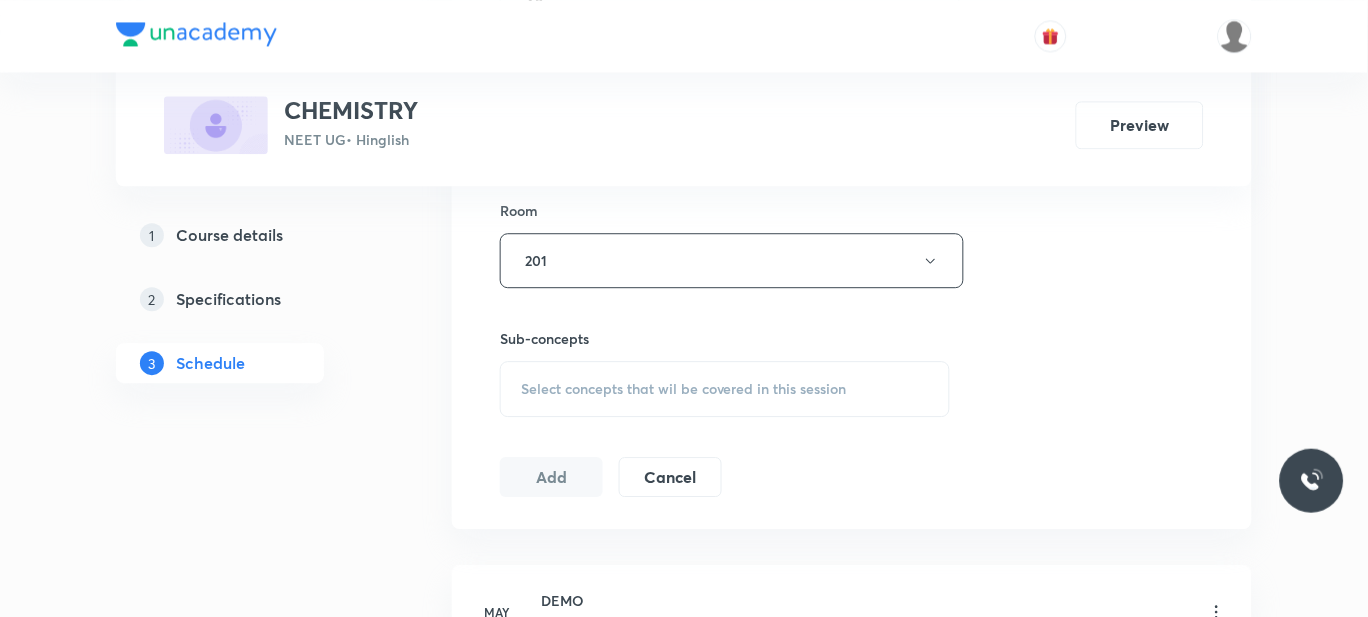 click on "Select concepts that wil be covered in this session" at bounding box center (684, 389) 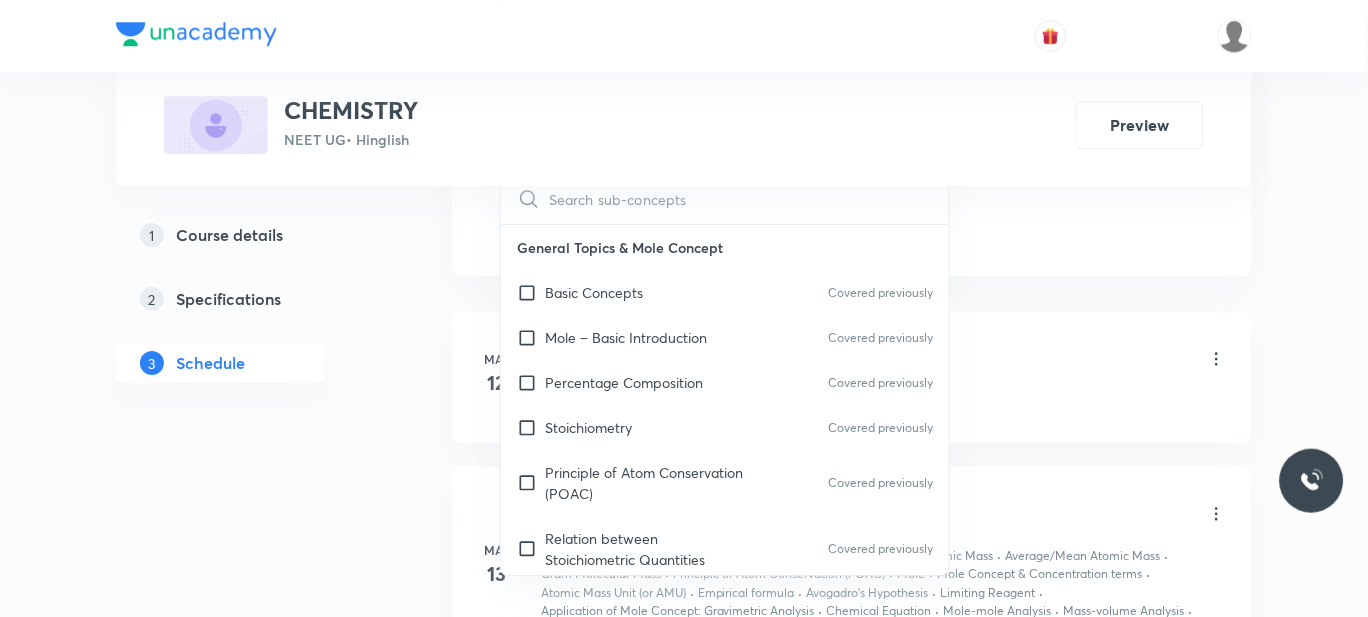 scroll, scrollTop: 1129, scrollLeft: 0, axis: vertical 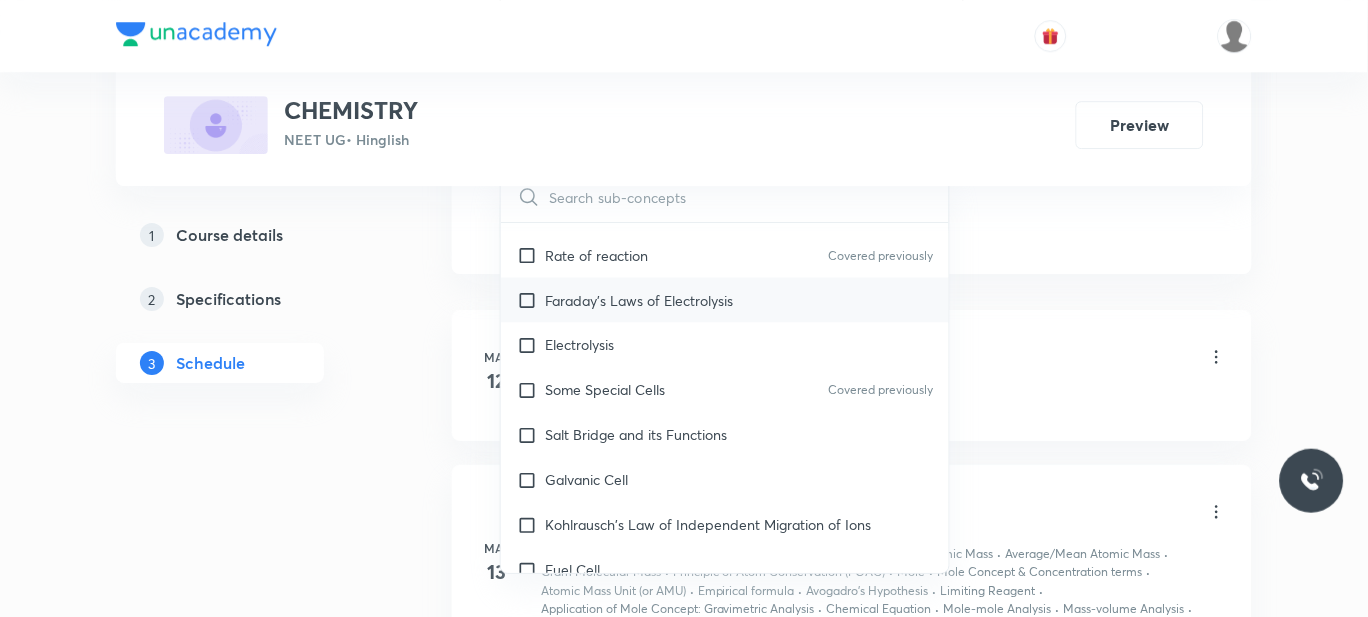 click on "Faraday's Laws of Electrolysis" at bounding box center (639, 300) 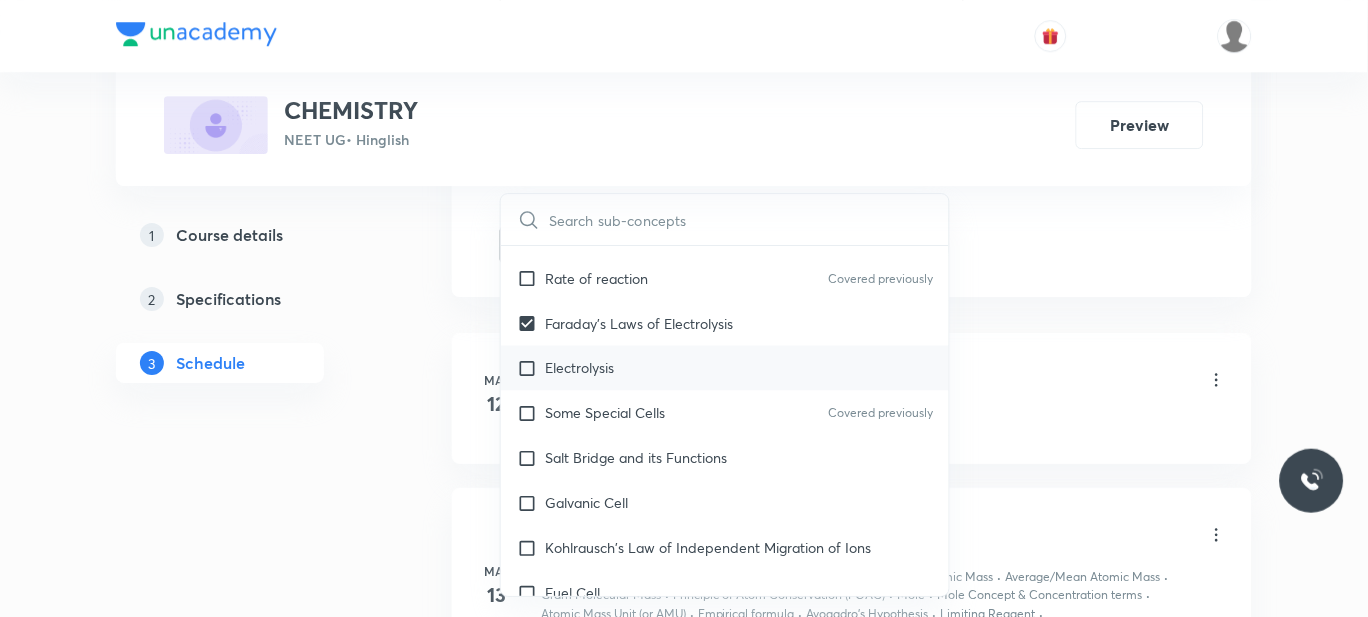 click on "Electrolysis" at bounding box center [579, 368] 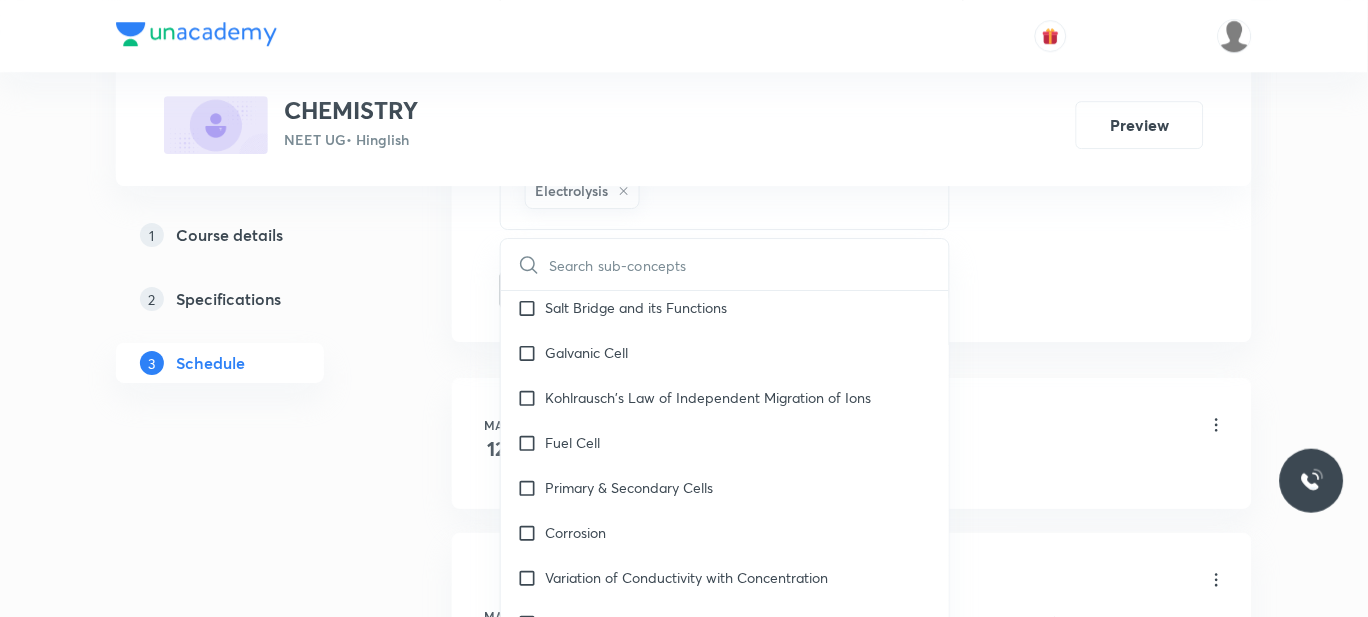 scroll, scrollTop: 15199, scrollLeft: 0, axis: vertical 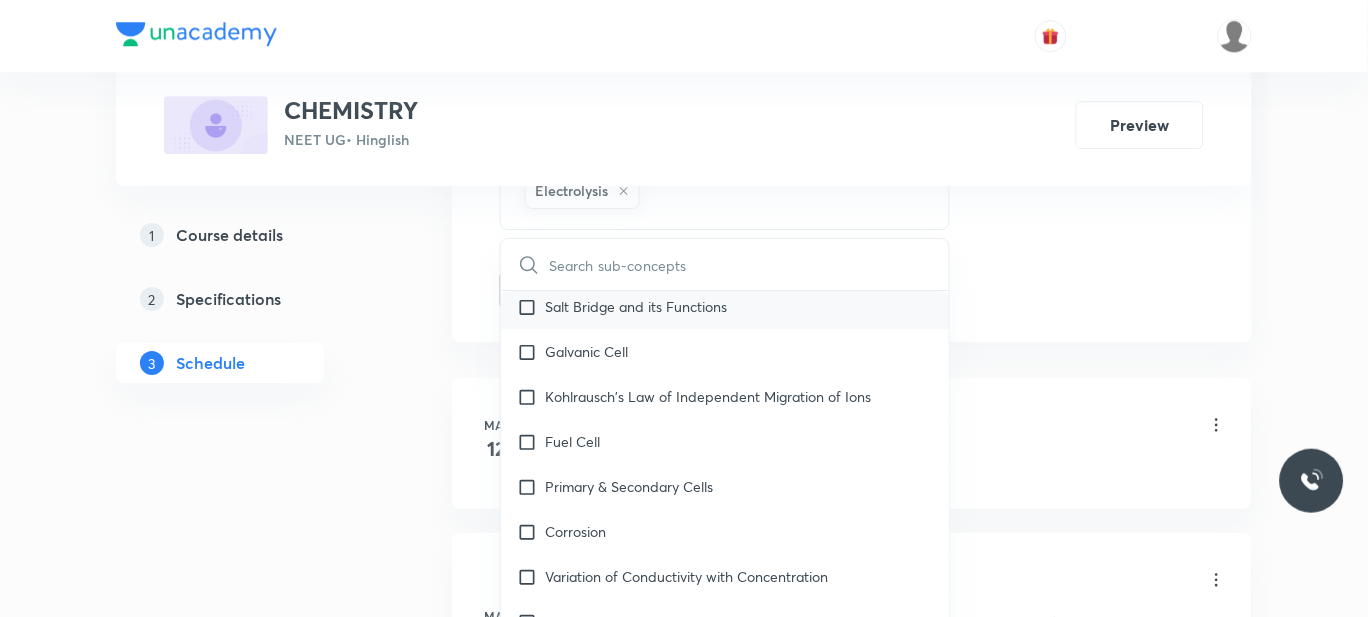 click on "Salt Bridge and its Functions" at bounding box center (636, 306) 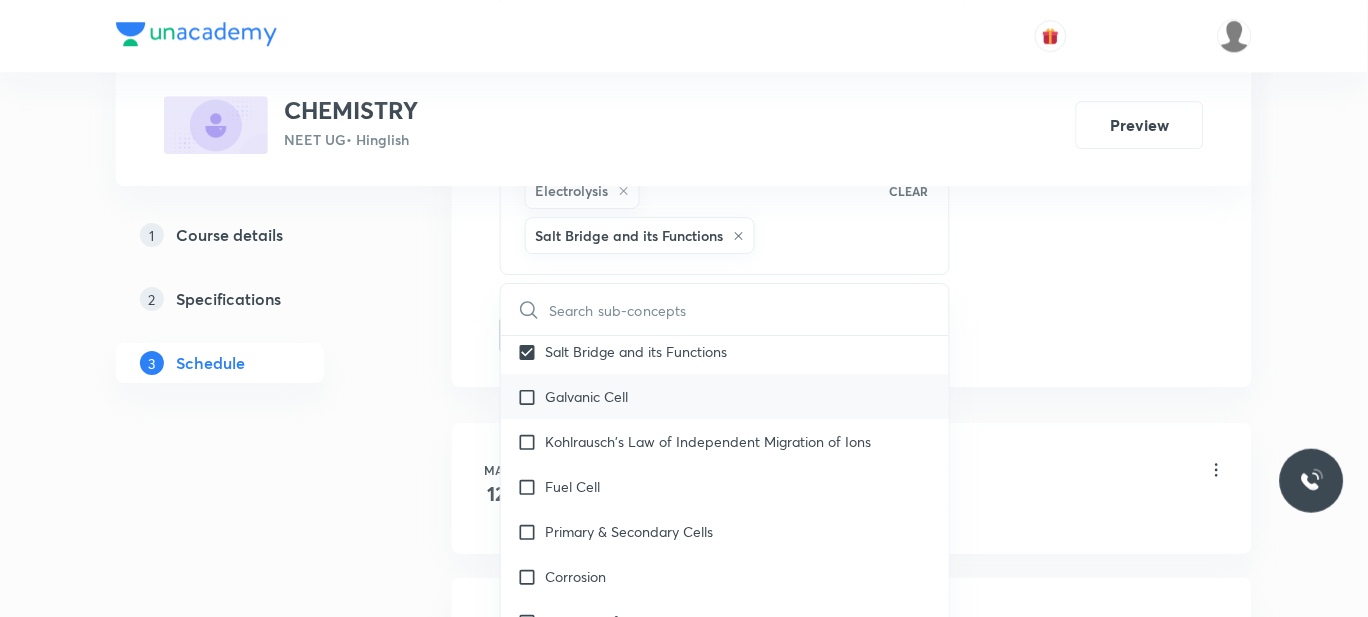 click on "Galvanic Cell" at bounding box center (586, 396) 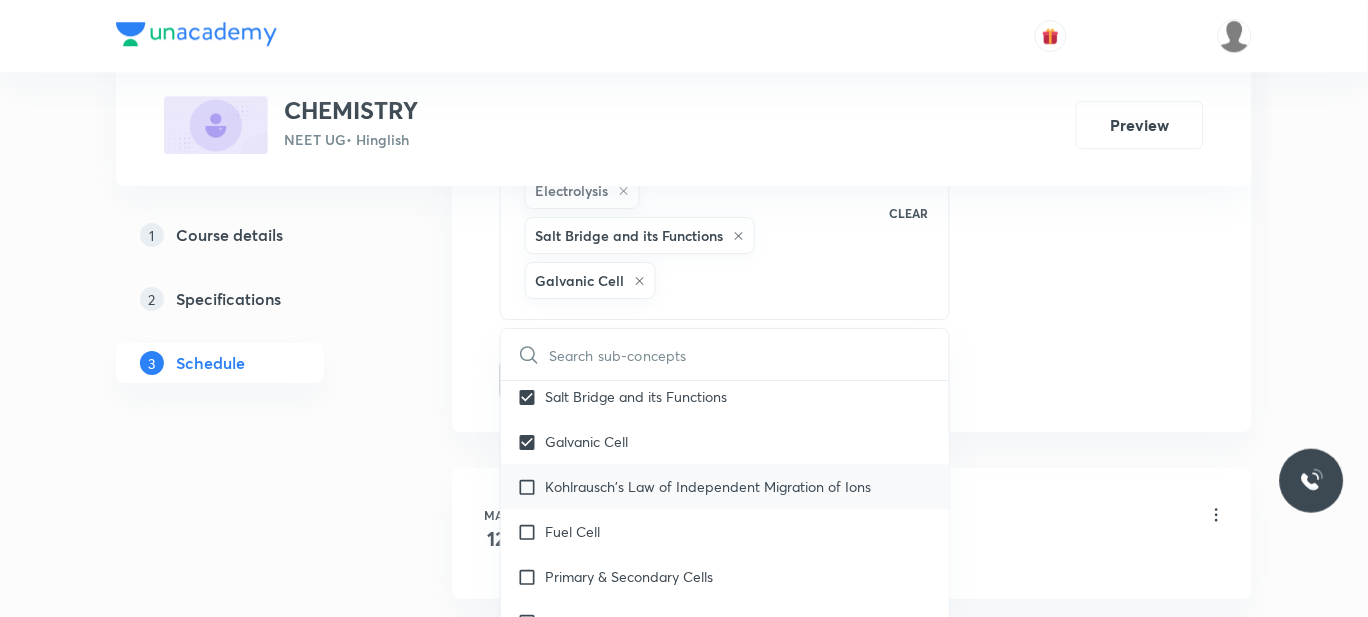 click on "Kohlrausch's Law of Independent Migration of Ions" at bounding box center (708, 486) 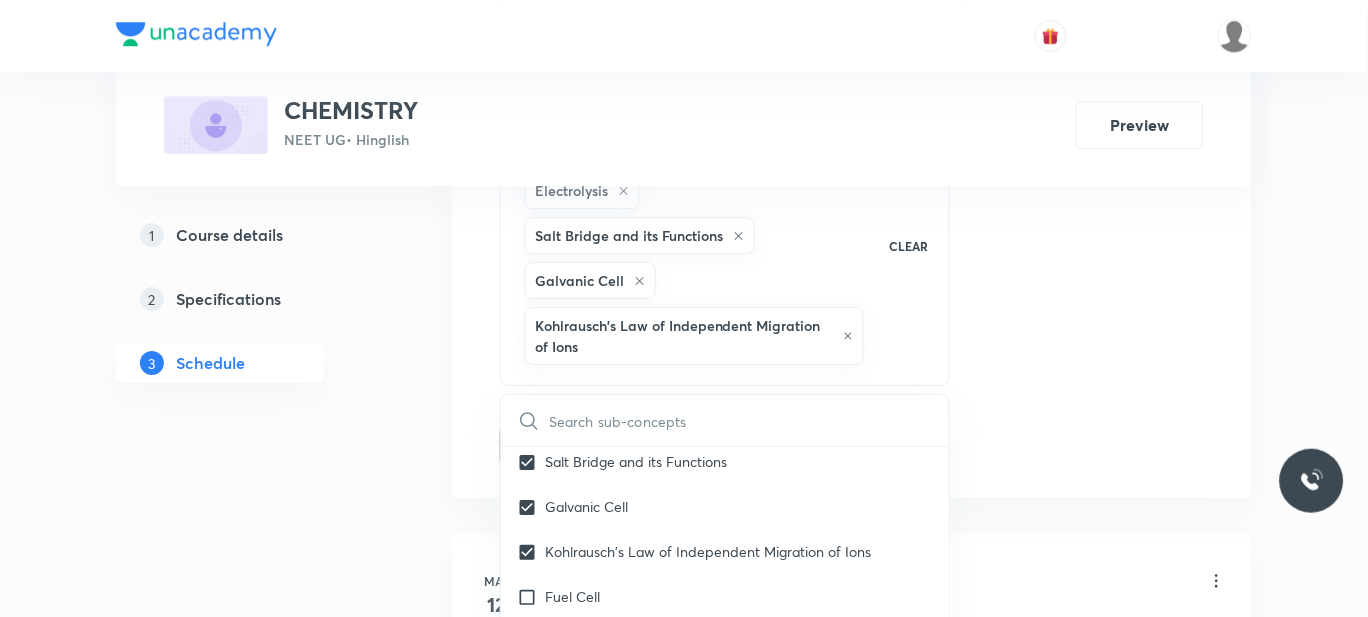 click on "1 Course details 2 Specifications 3 Schedule" at bounding box center [252, 5094] 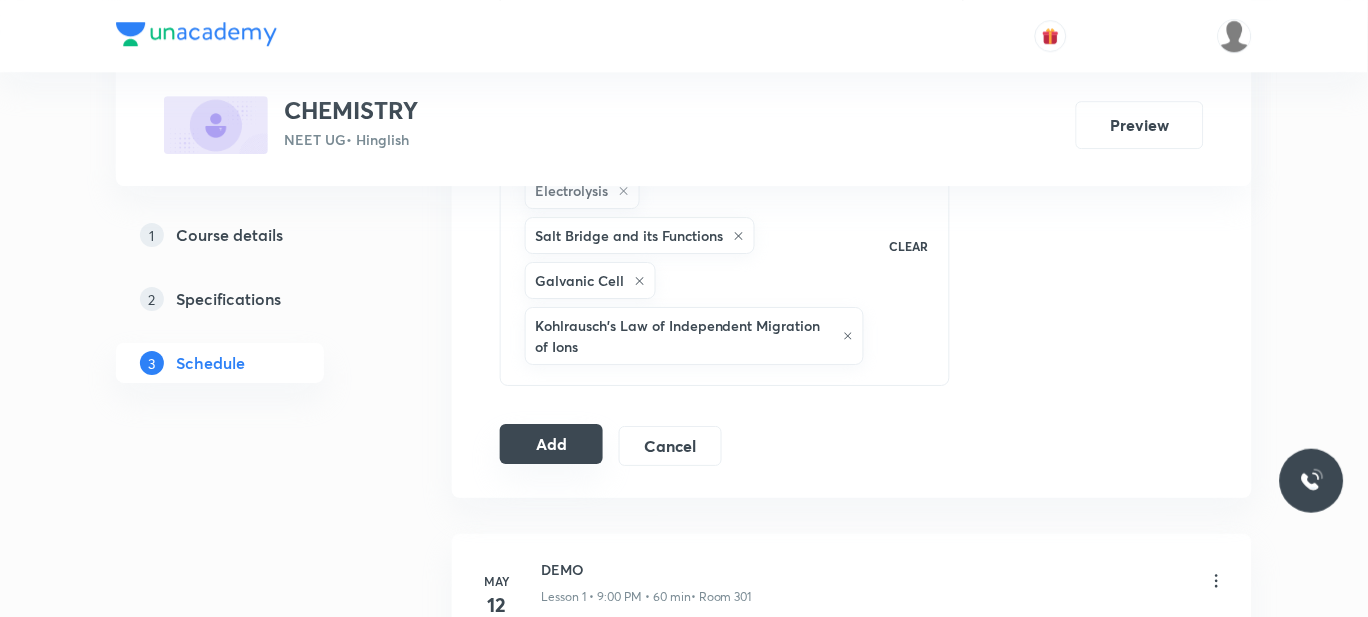 click on "Add" at bounding box center (551, 444) 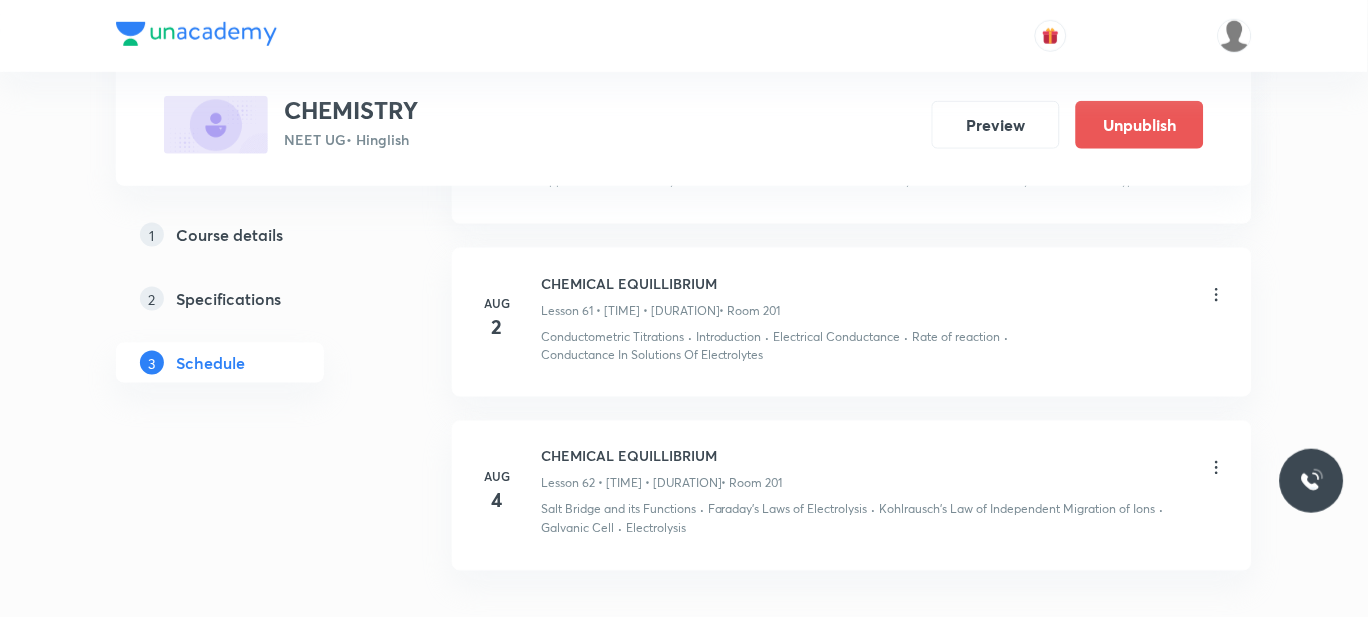 scroll, scrollTop: 10590, scrollLeft: 0, axis: vertical 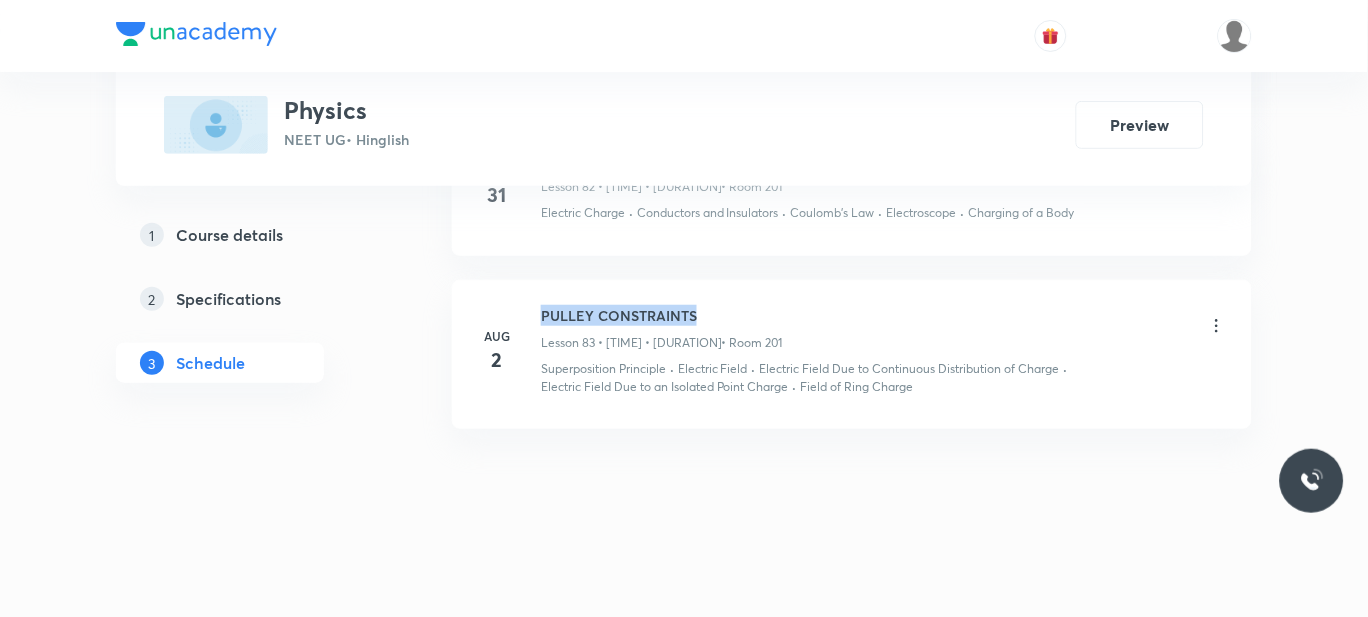 drag, startPoint x: 706, startPoint y: 319, endPoint x: 533, endPoint y: 285, distance: 176.30939 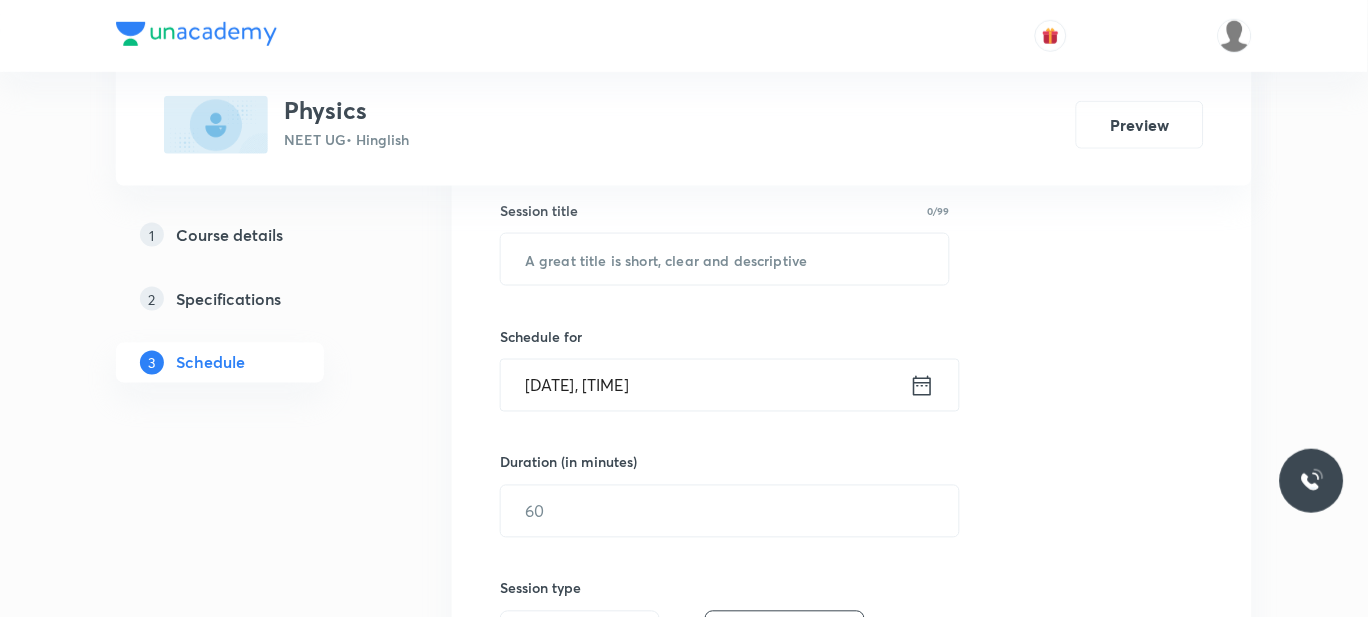 scroll, scrollTop: 368, scrollLeft: 0, axis: vertical 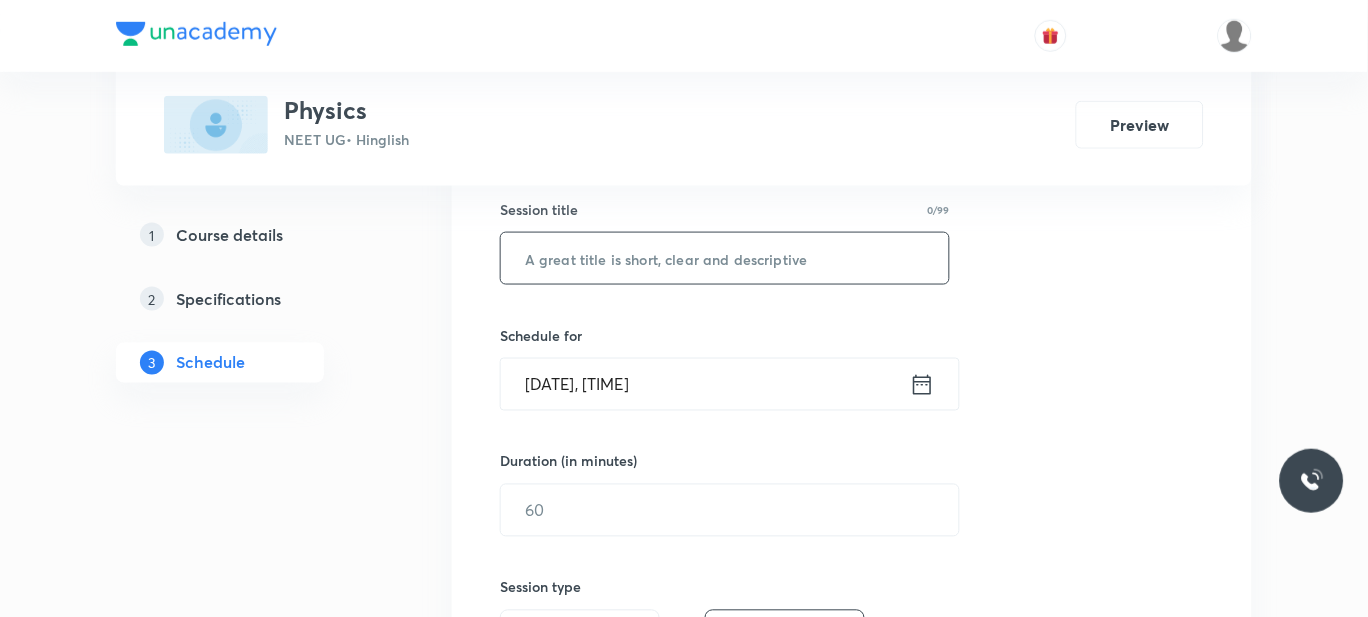 click at bounding box center [725, 258] 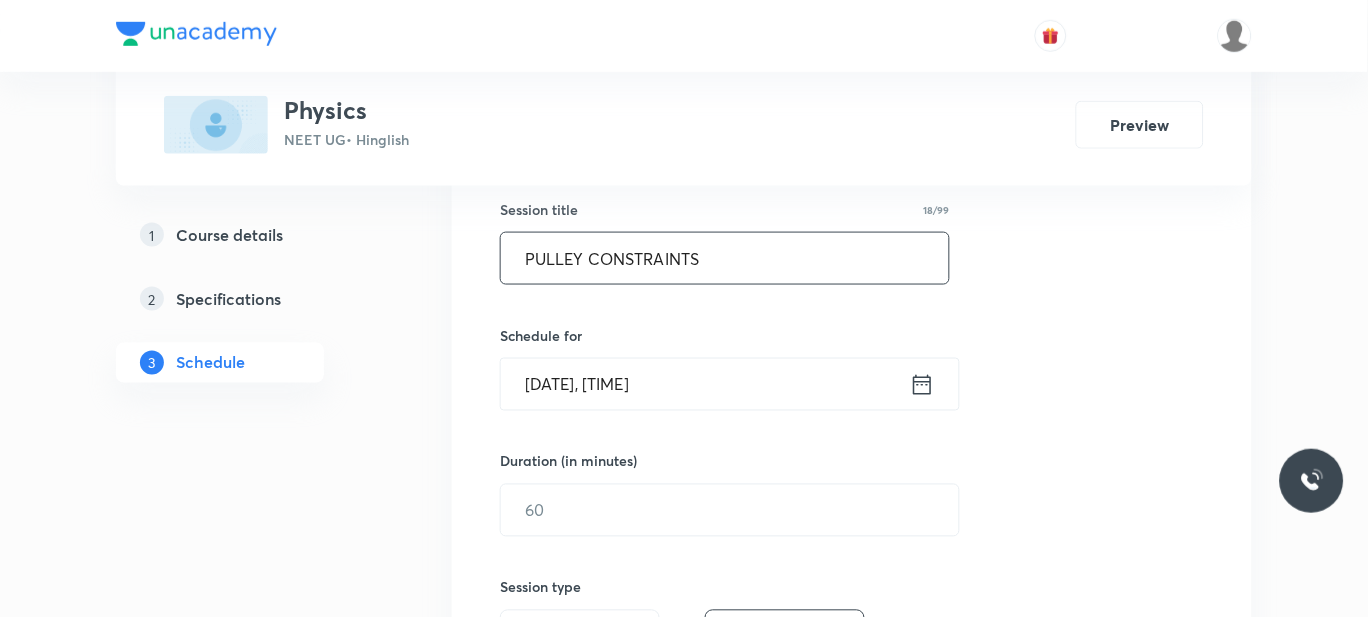 scroll, scrollTop: 473, scrollLeft: 0, axis: vertical 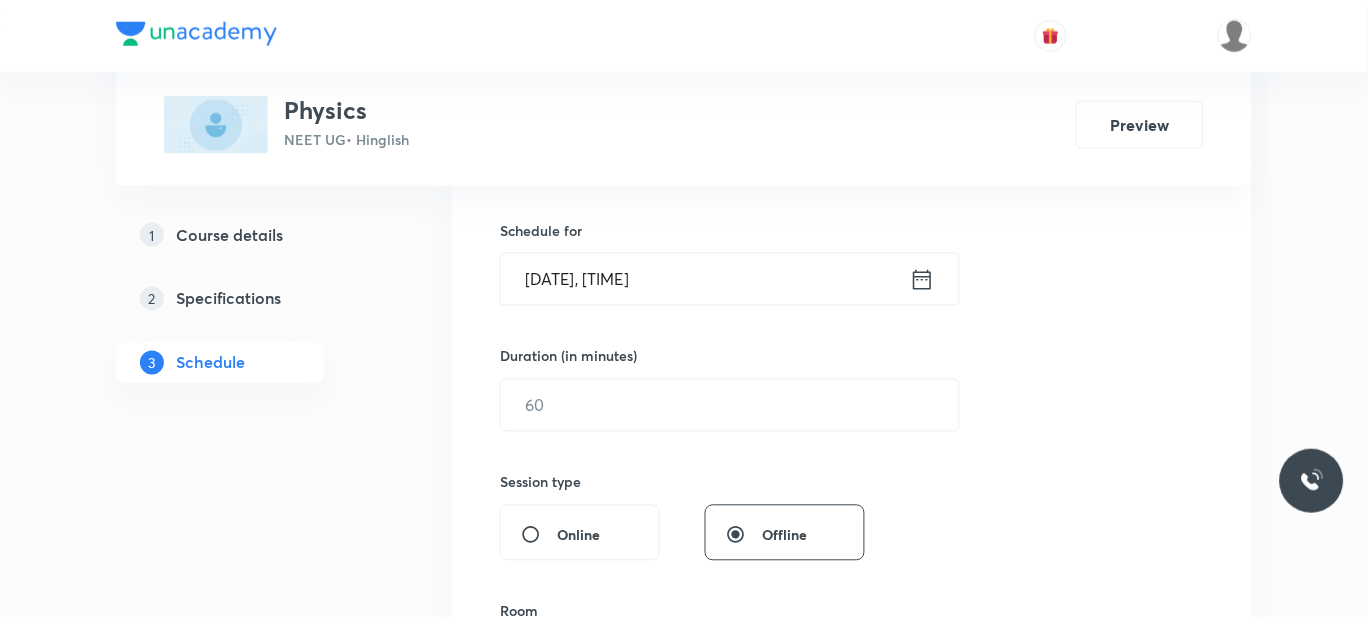 type on "PULLEY CONSTRAINTS" 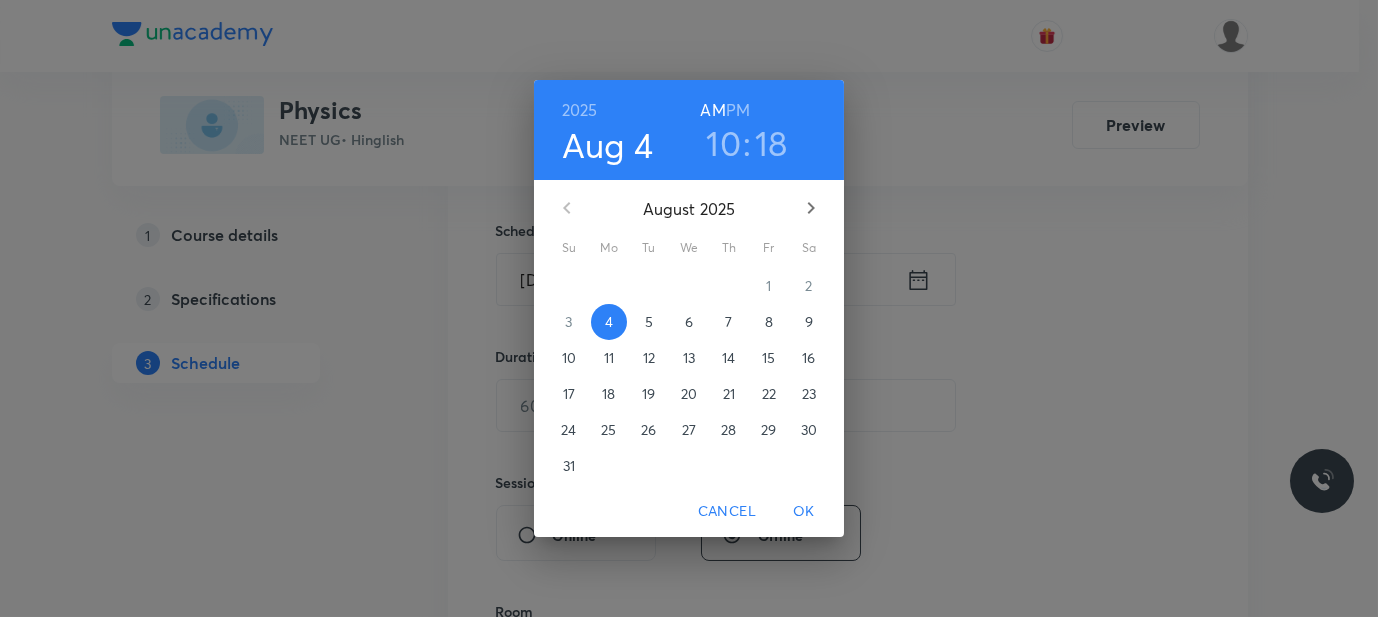 click on "PM" at bounding box center [738, 110] 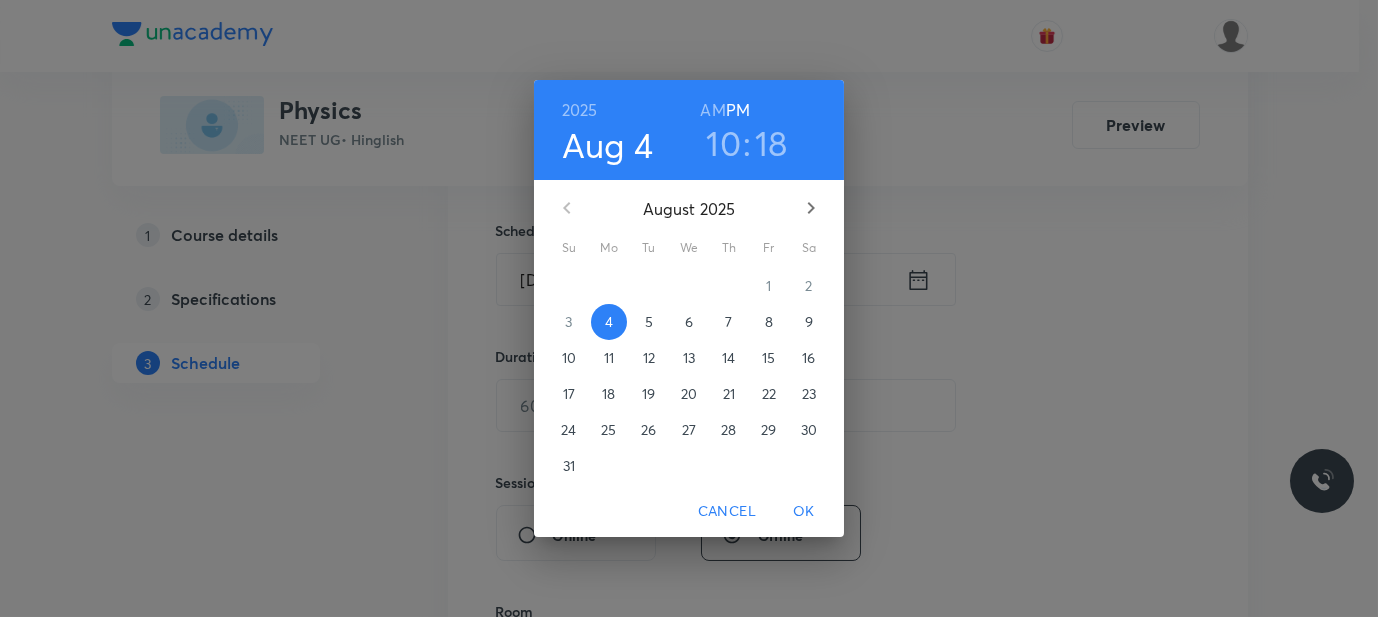 click on "10" at bounding box center [723, 143] 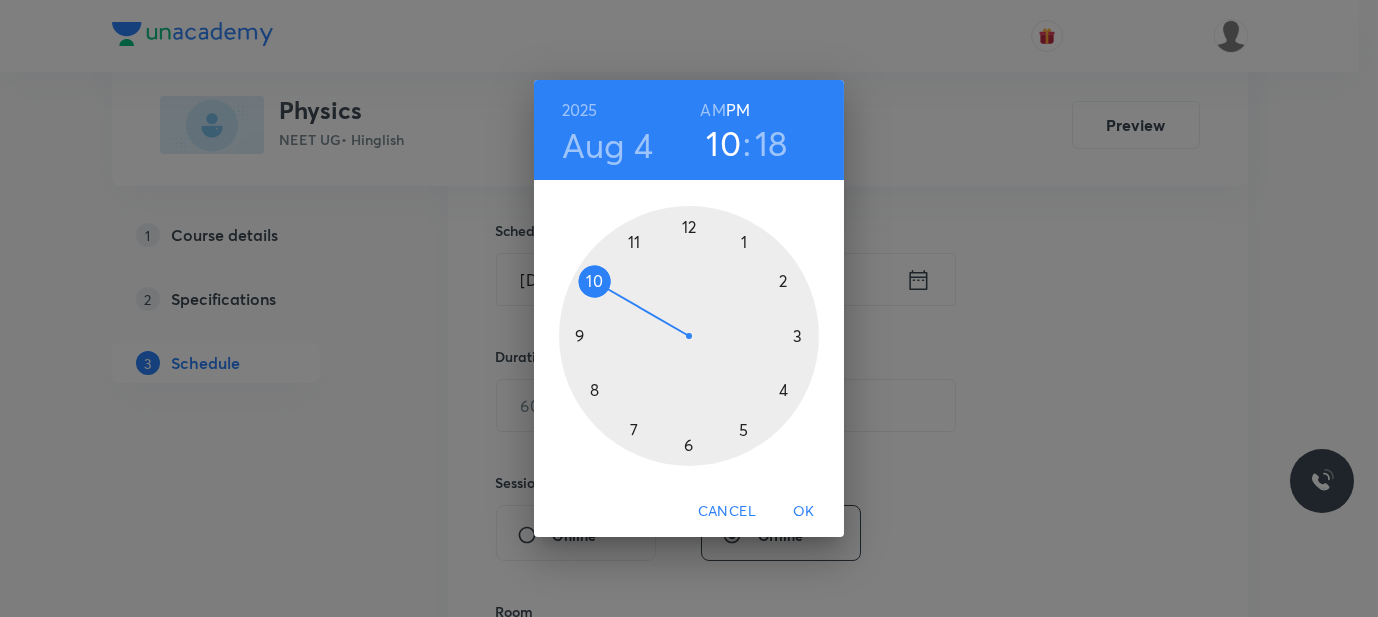 click at bounding box center [689, 336] 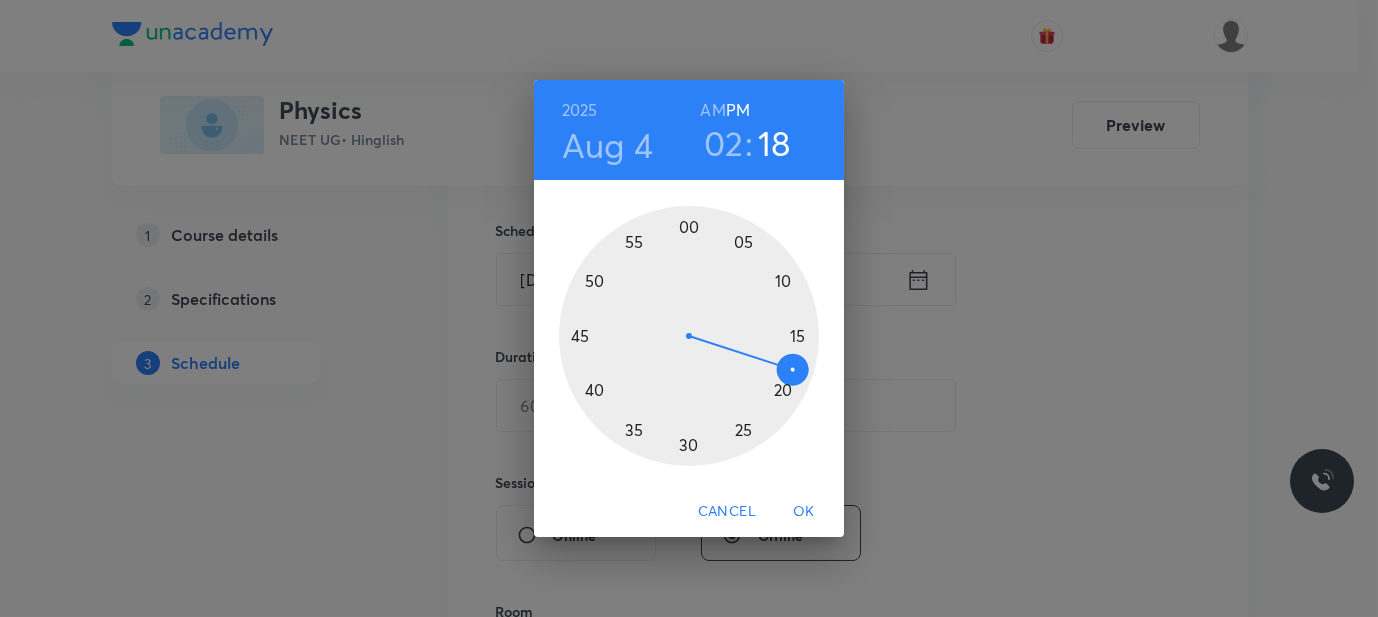 click at bounding box center (689, 336) 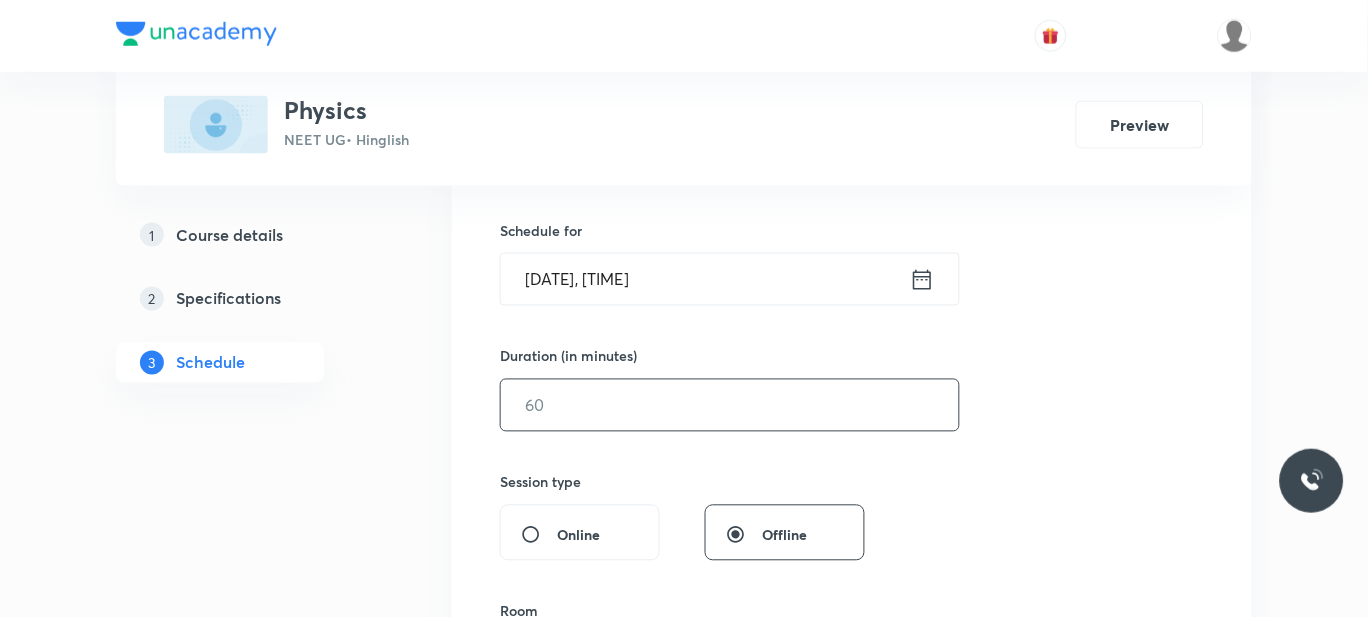 click at bounding box center (730, 405) 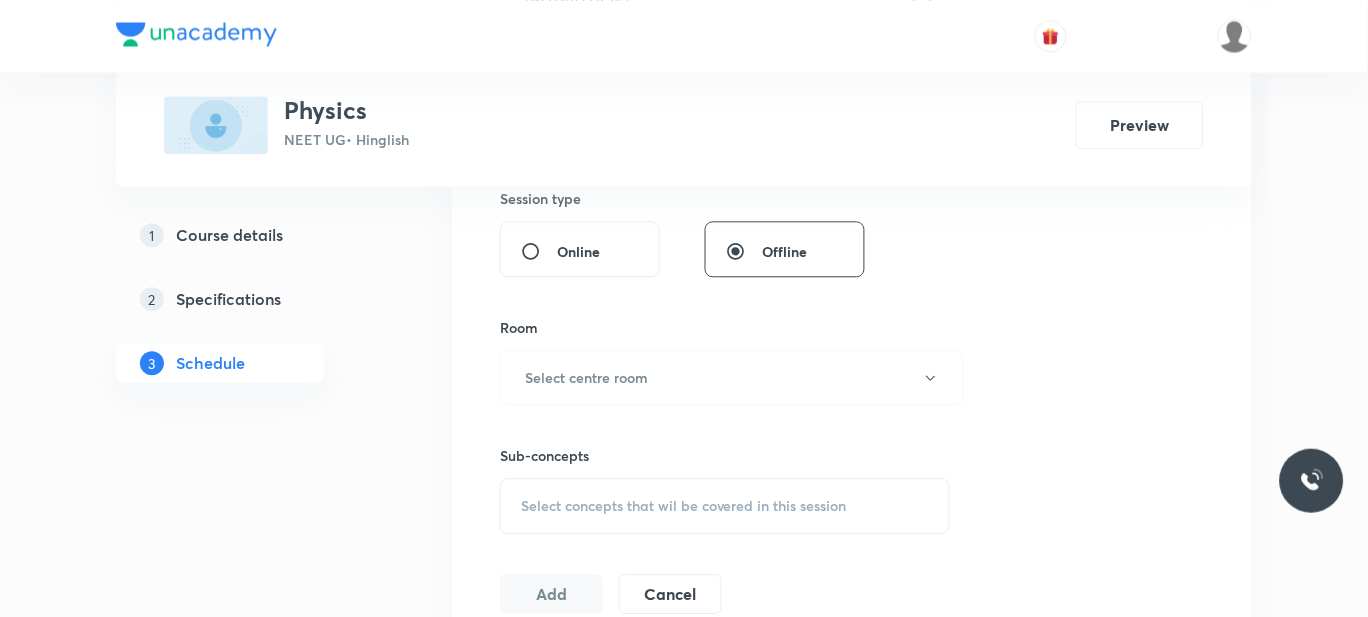 scroll, scrollTop: 759, scrollLeft: 0, axis: vertical 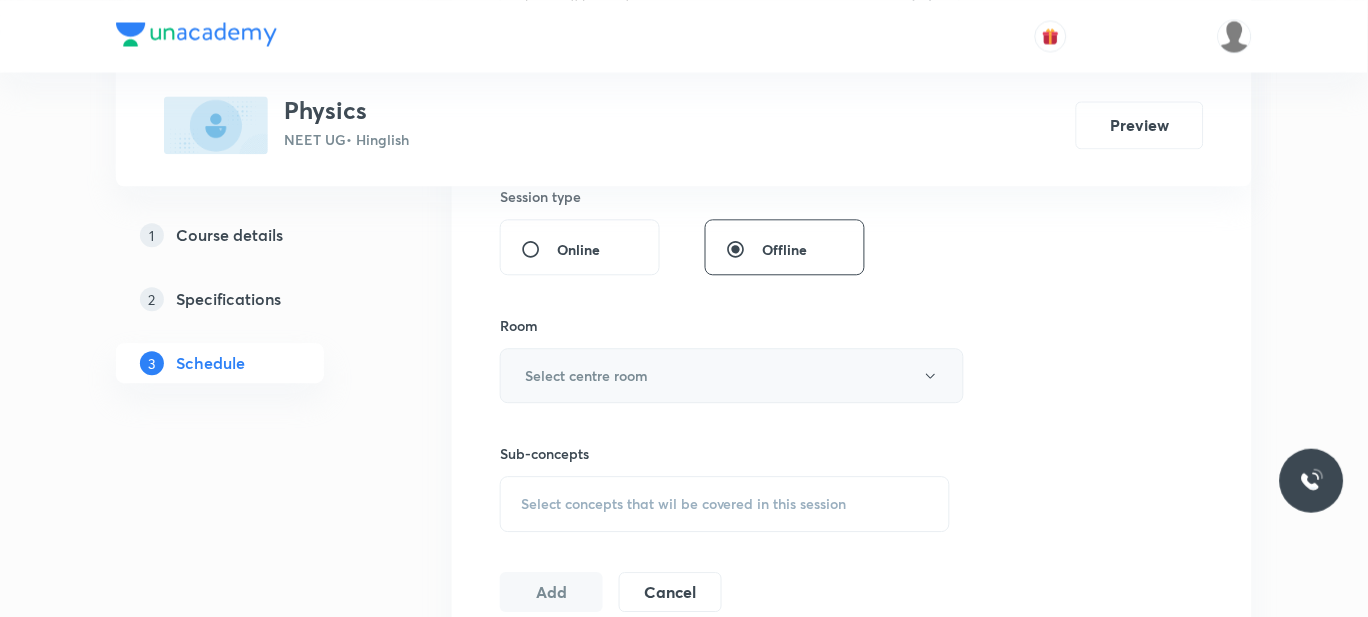 type on "55" 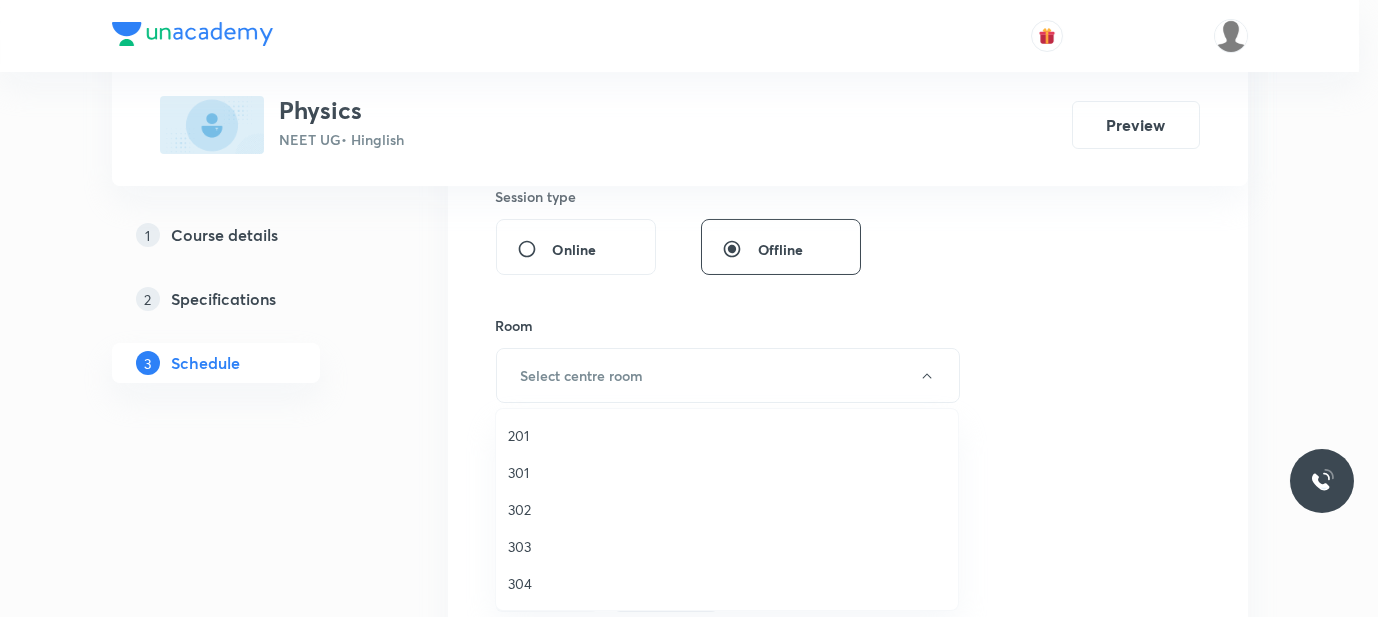 click on "201" at bounding box center [727, 435] 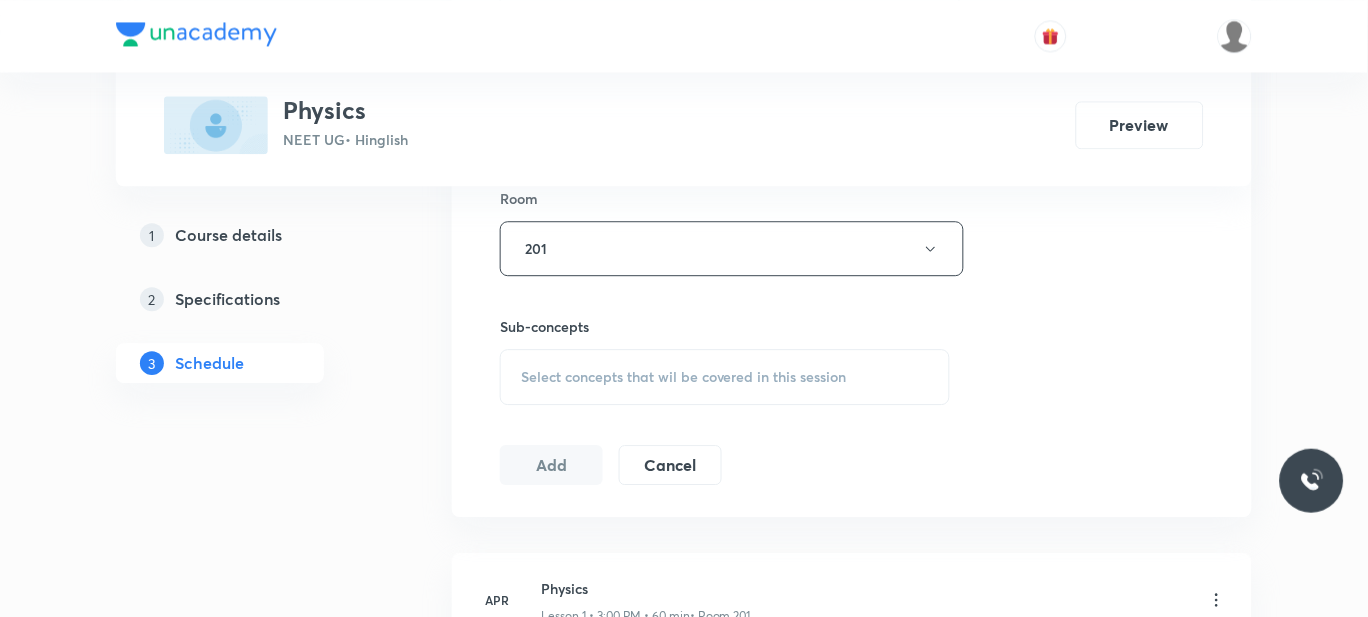 scroll, scrollTop: 889, scrollLeft: 0, axis: vertical 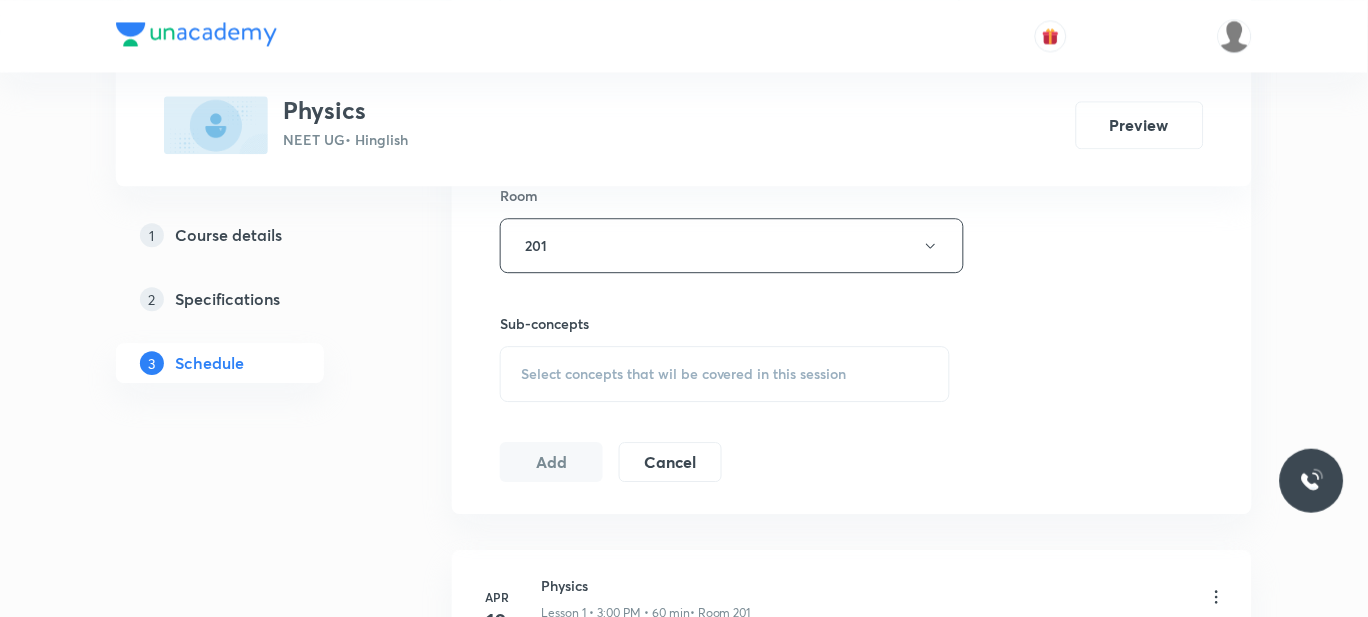 click on "Select concepts that wil be covered in this session" at bounding box center [684, 374] 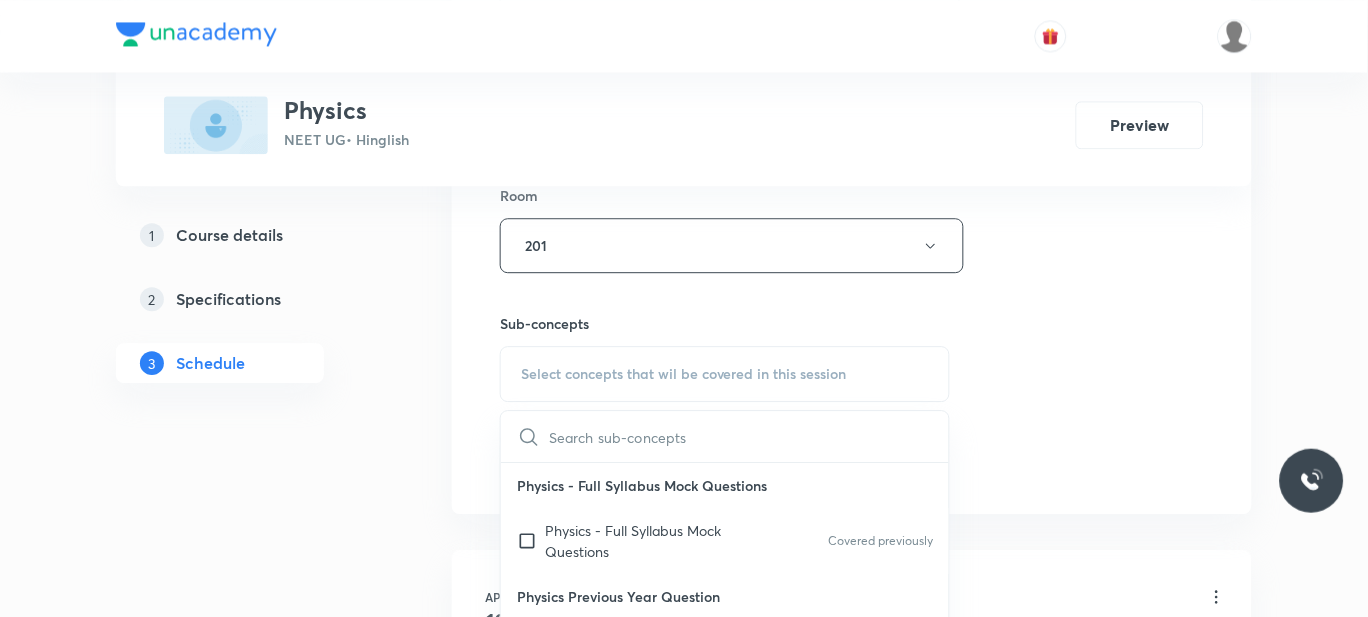 scroll, scrollTop: 1100, scrollLeft: 0, axis: vertical 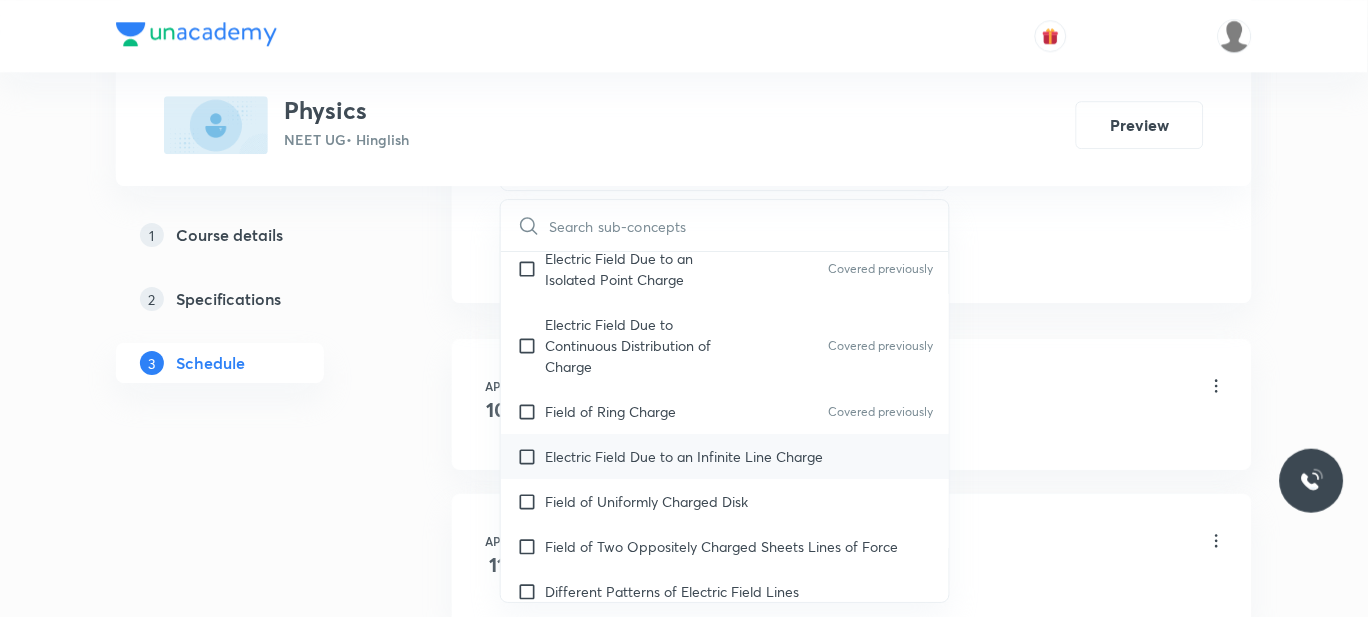 click on "Electric Field Due to an Infinite Line Charge" at bounding box center [684, 456] 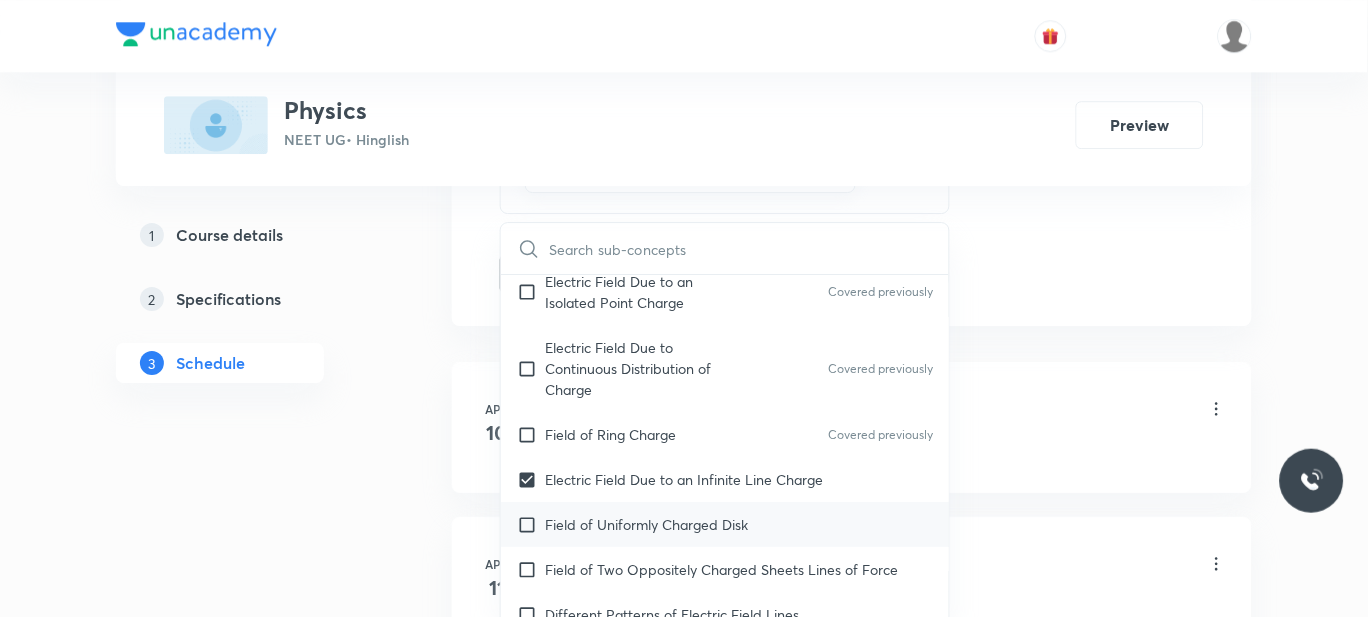 click on "Field of Uniformly Charged Disk" at bounding box center (646, 524) 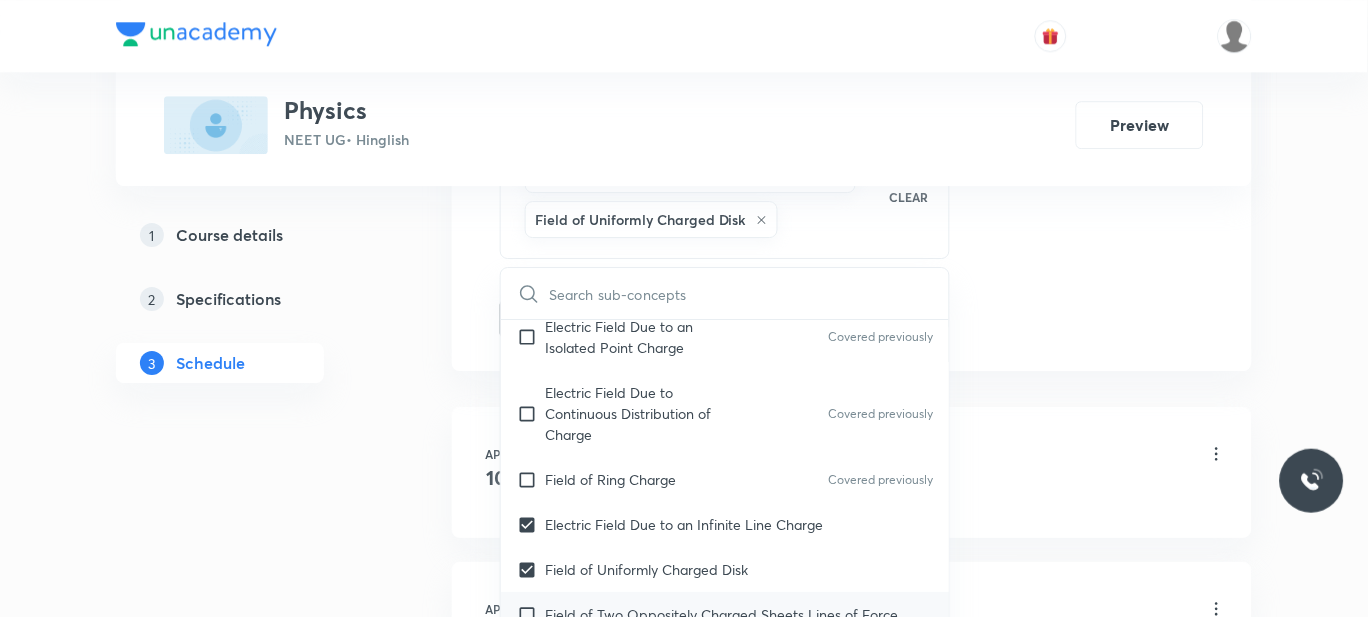 click on "Field of Two Oppositely Charged Sheets Lines of Force" at bounding box center (721, 614) 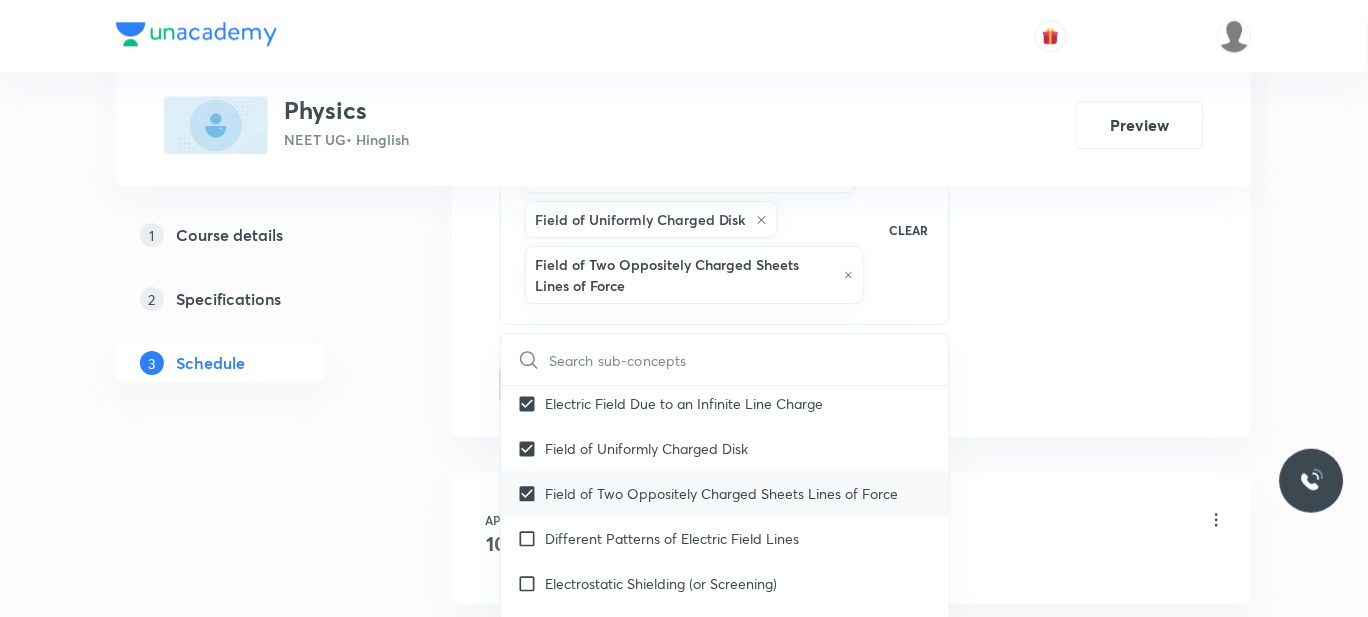 scroll, scrollTop: 15906, scrollLeft: 0, axis: vertical 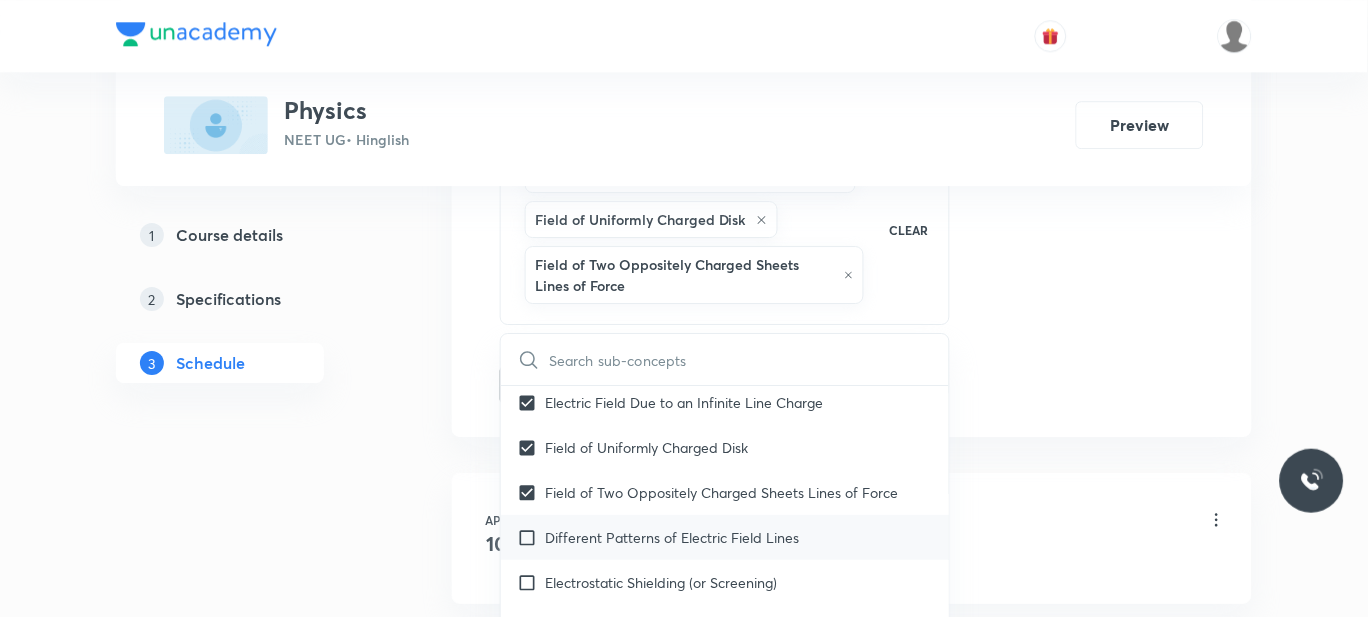click on "Different Patterns of Electric Field Lines" at bounding box center (672, 537) 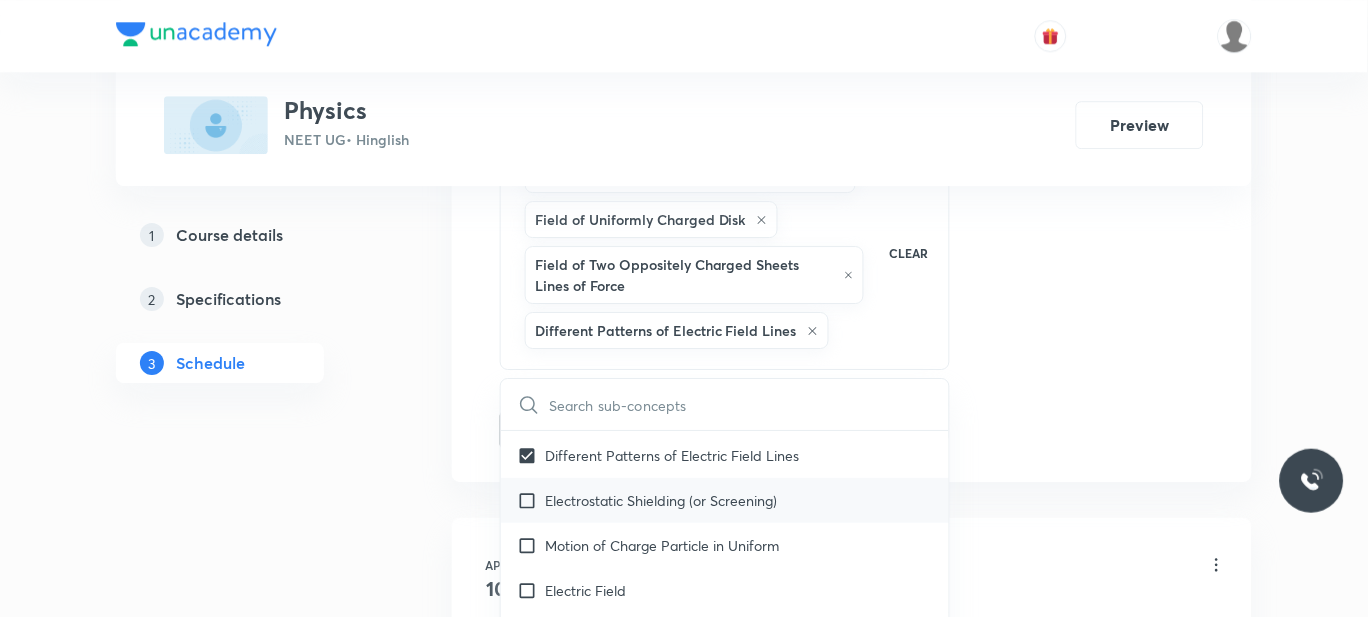 scroll, scrollTop: 16014, scrollLeft: 0, axis: vertical 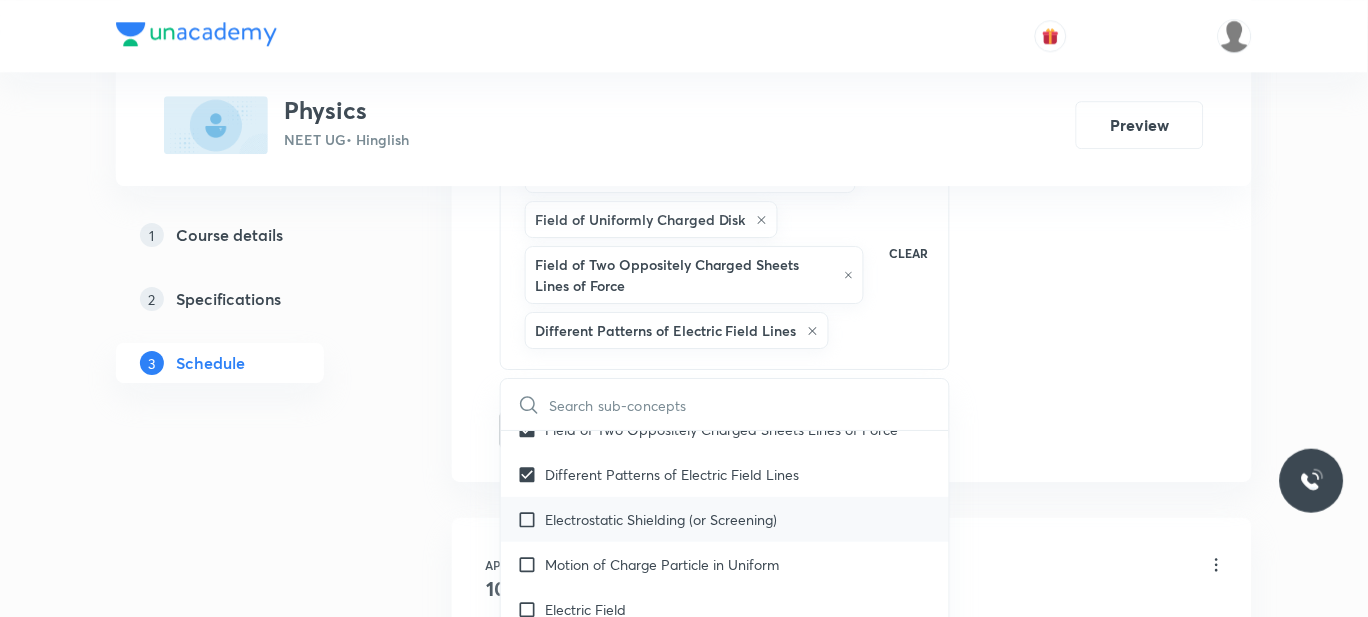 click on "Electrostatic Shielding (or Screening)" at bounding box center (661, 519) 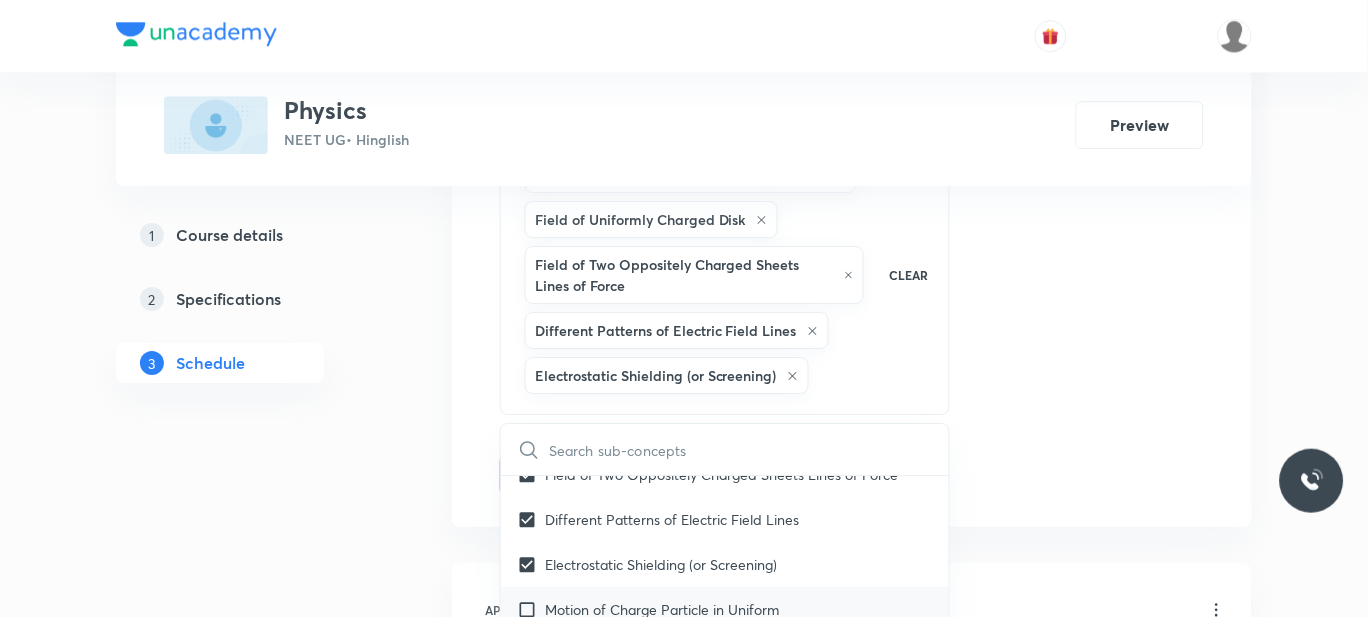 click on "Motion of Charge Particle in Uniform" at bounding box center (662, 609) 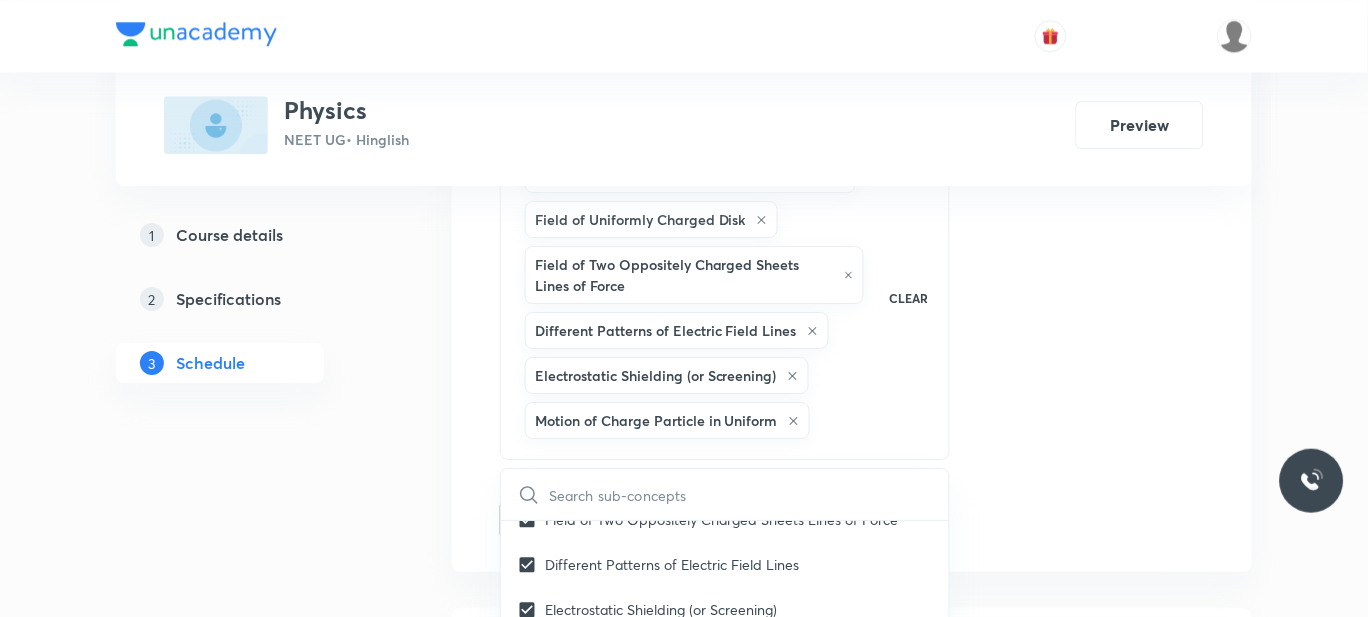 click on "1 Course details 2 Specifications 3 Schedule" at bounding box center (252, 6732) 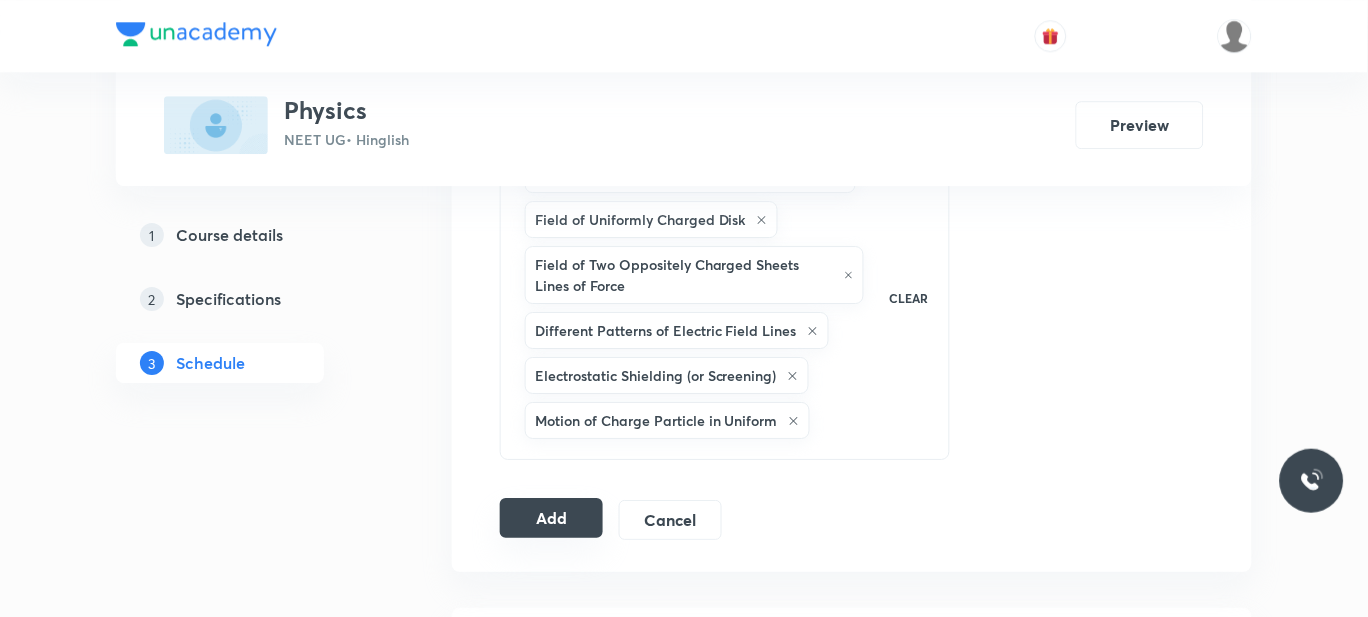 click on "Add" at bounding box center [551, 518] 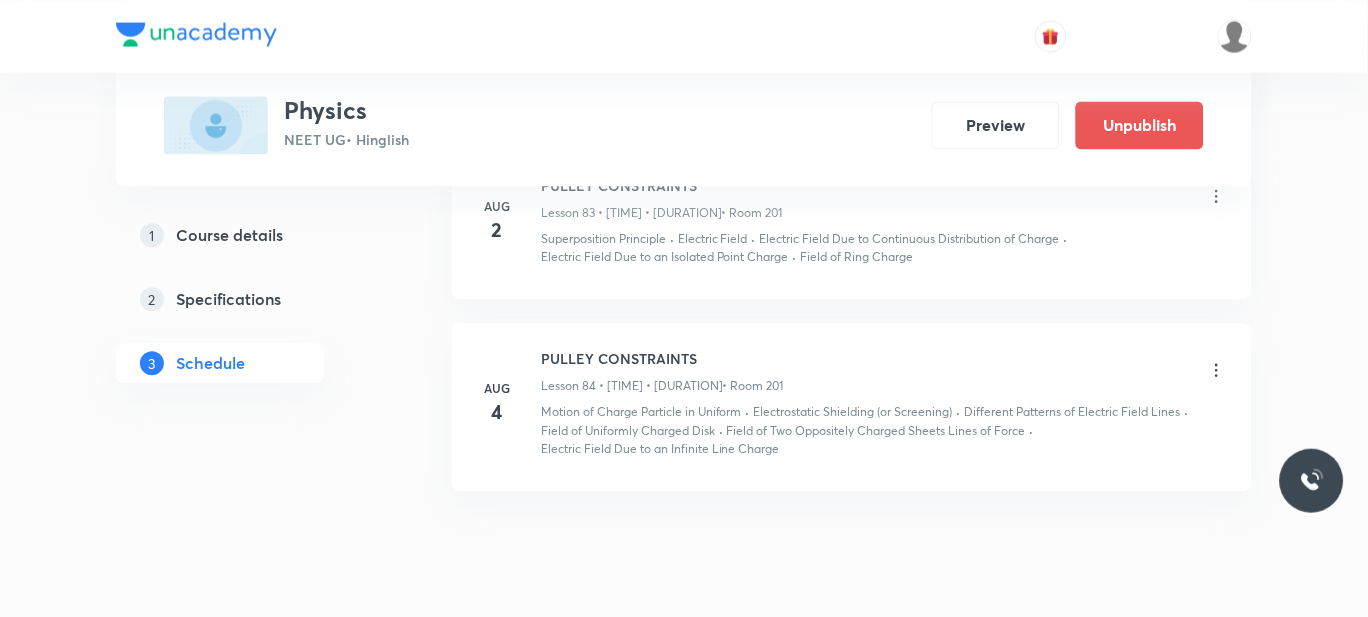 scroll, scrollTop: 13685, scrollLeft: 0, axis: vertical 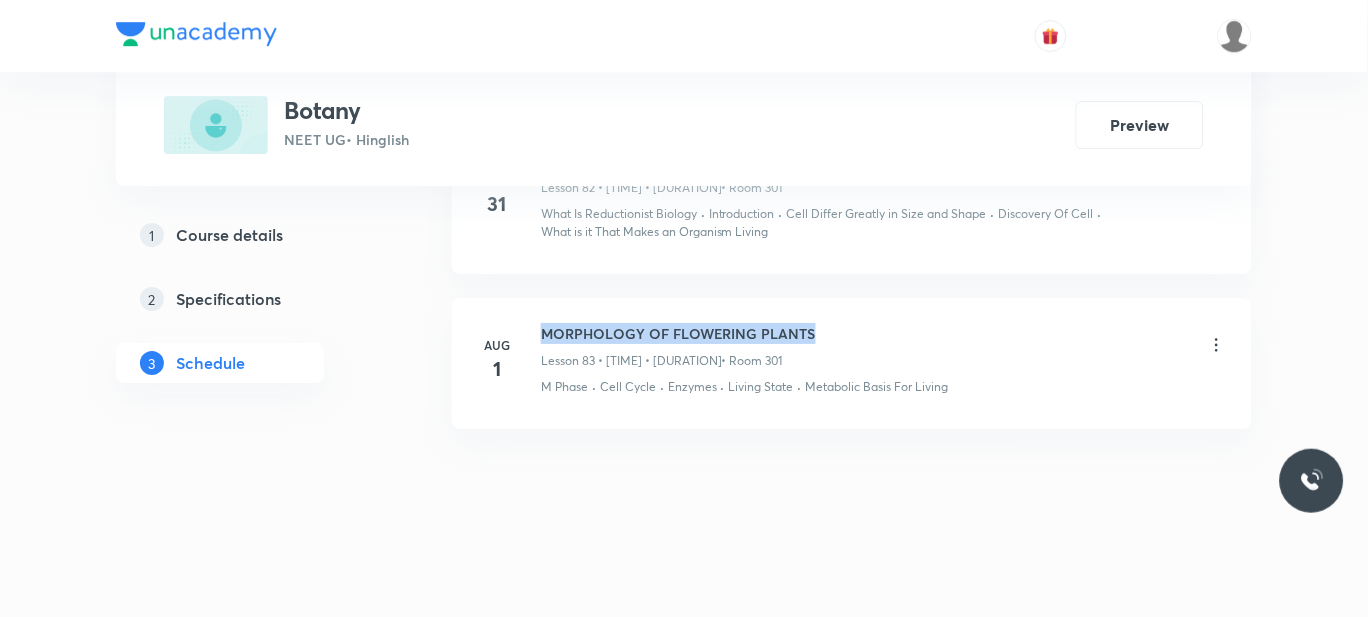 click on "MORPHOLOGY OF FLOWERING PLANTS Lesson 83 • [TIME] • [DURATION]  • Room 301" at bounding box center (884, 346) 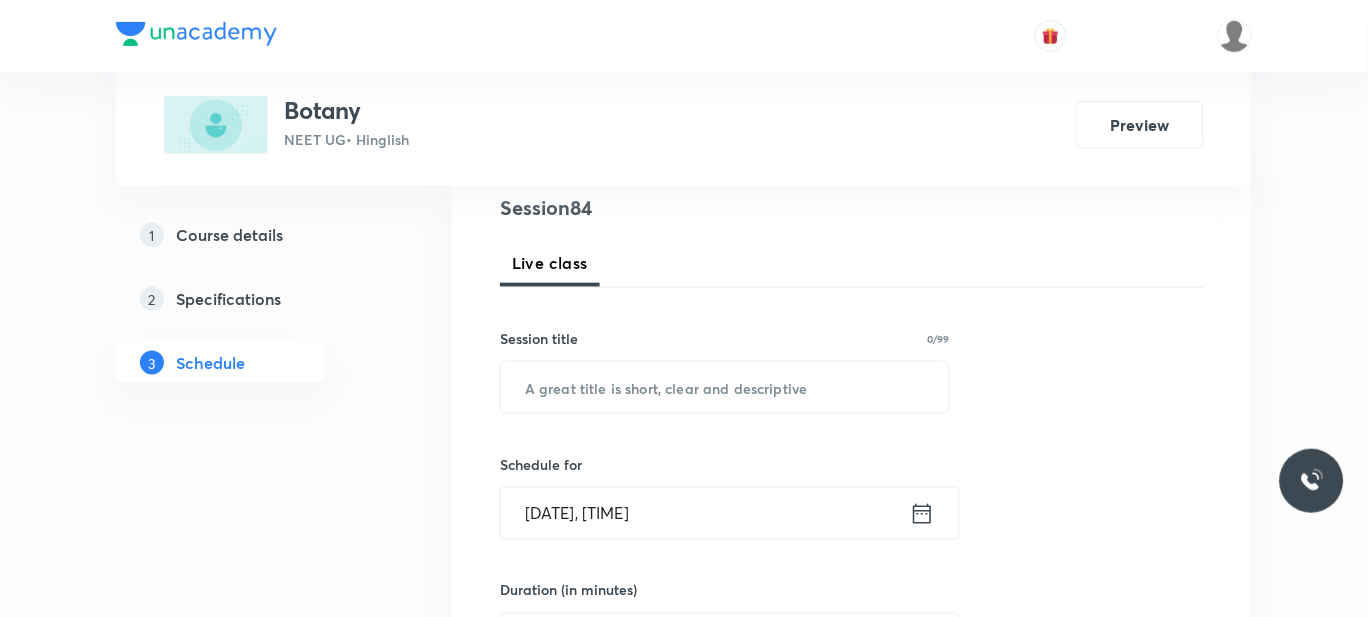 scroll, scrollTop: 240, scrollLeft: 0, axis: vertical 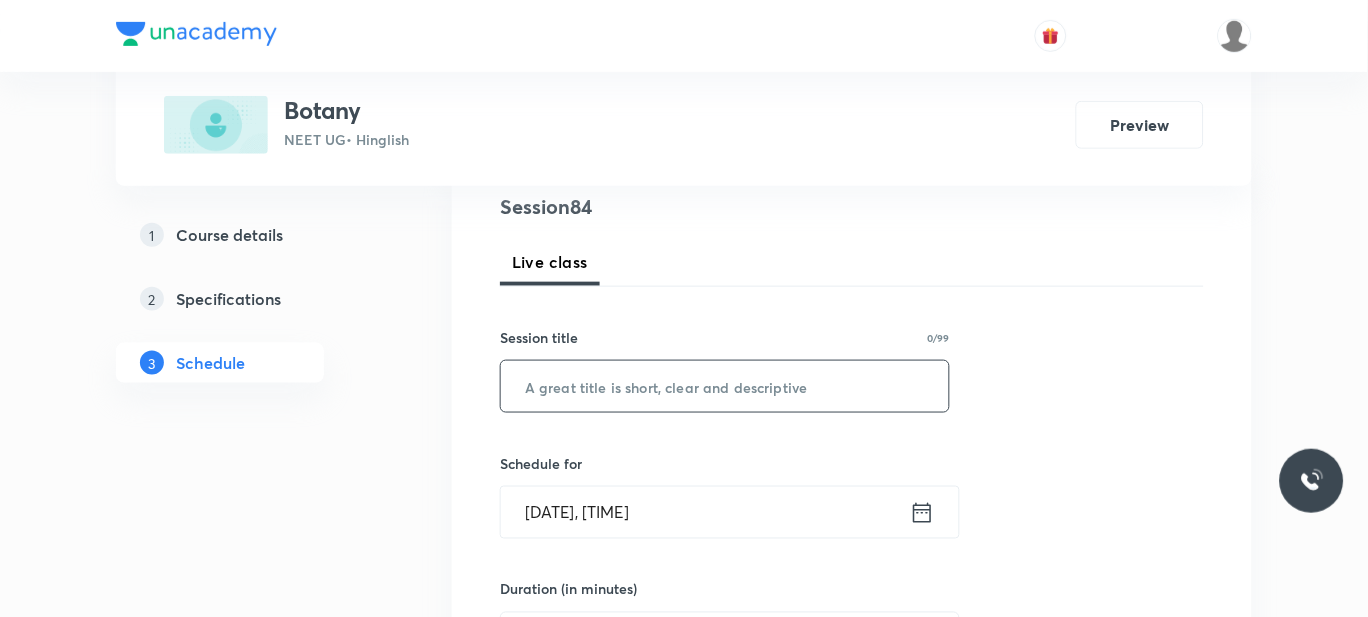 click at bounding box center (725, 386) 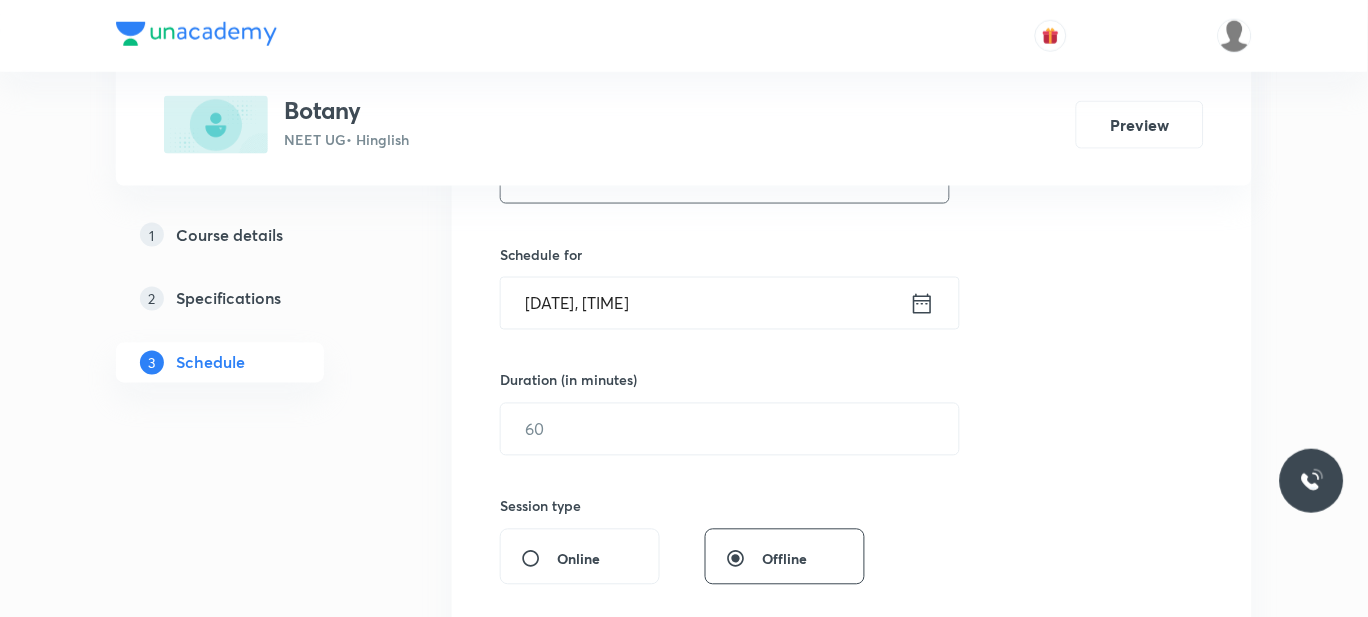 scroll, scrollTop: 451, scrollLeft: 0, axis: vertical 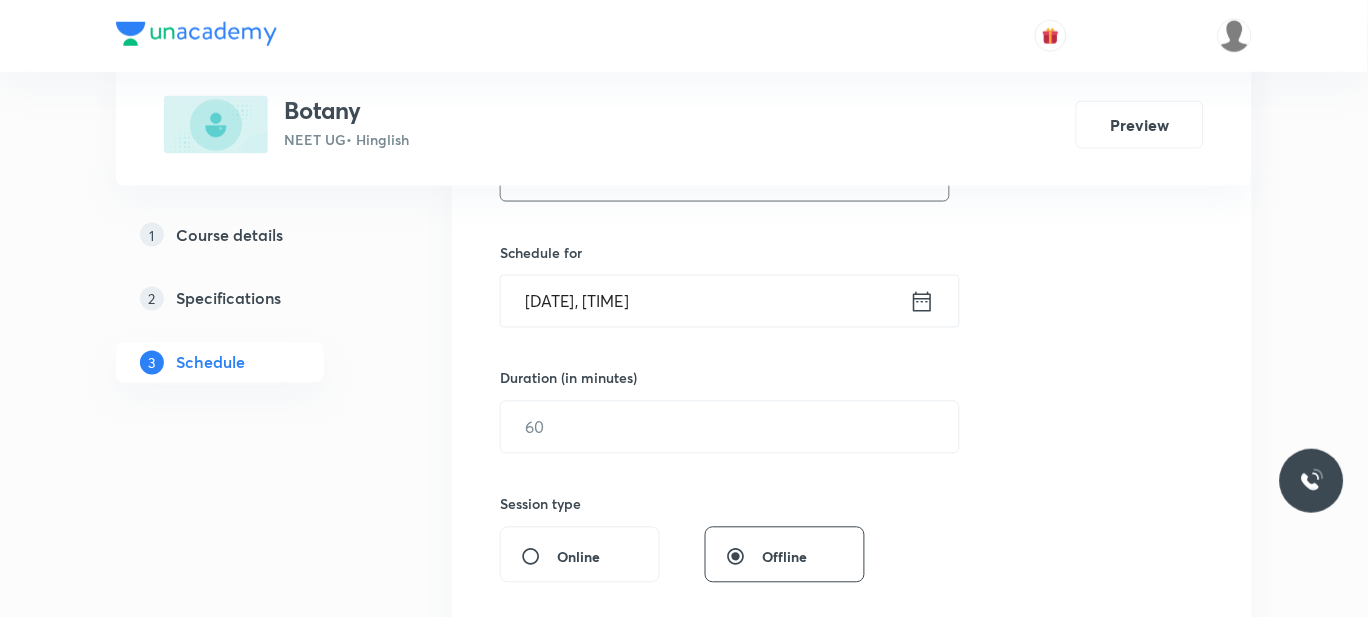 type on "MORPHOLOGY OF FLOWERING PLANTS" 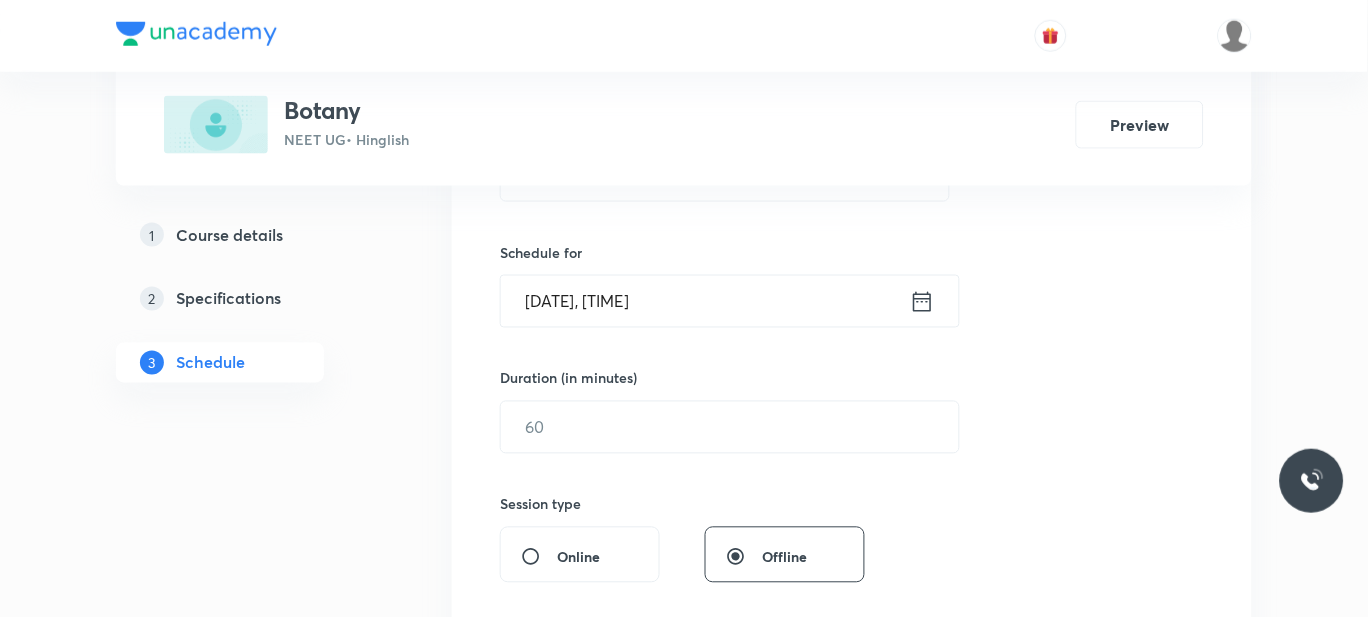 click on "Aug 4, 2025, 10:21 AM" at bounding box center (705, 301) 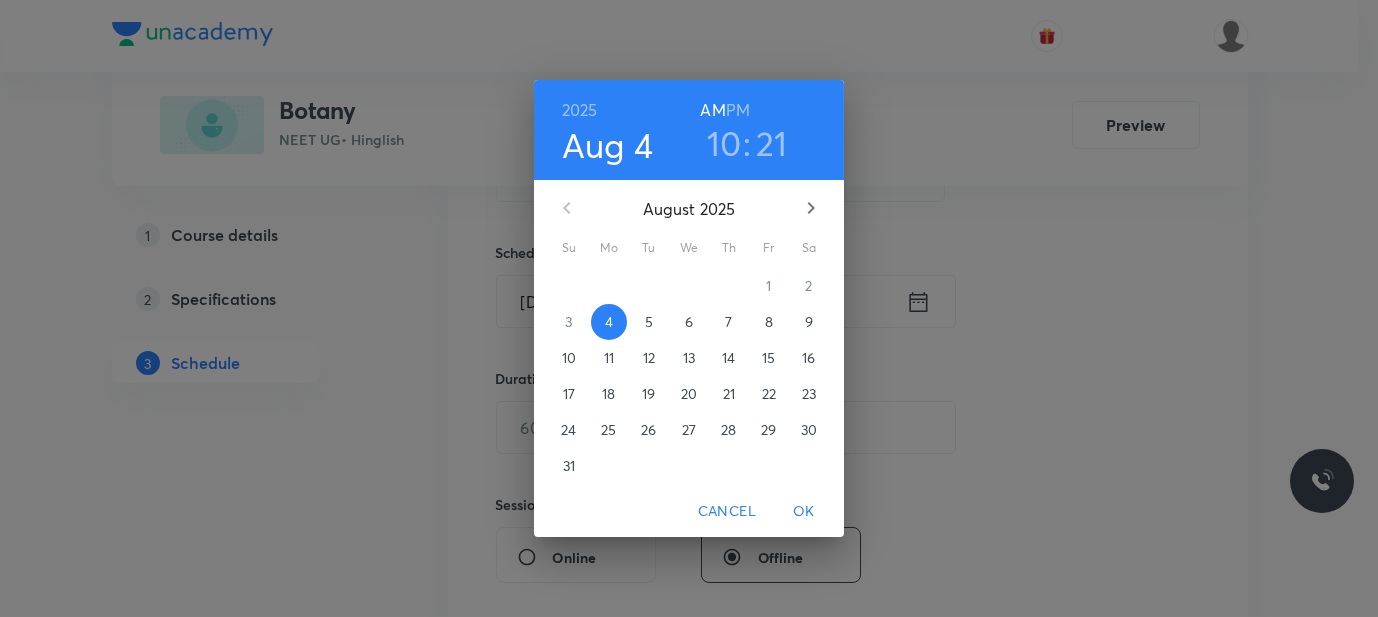 click on "10" at bounding box center [724, 143] 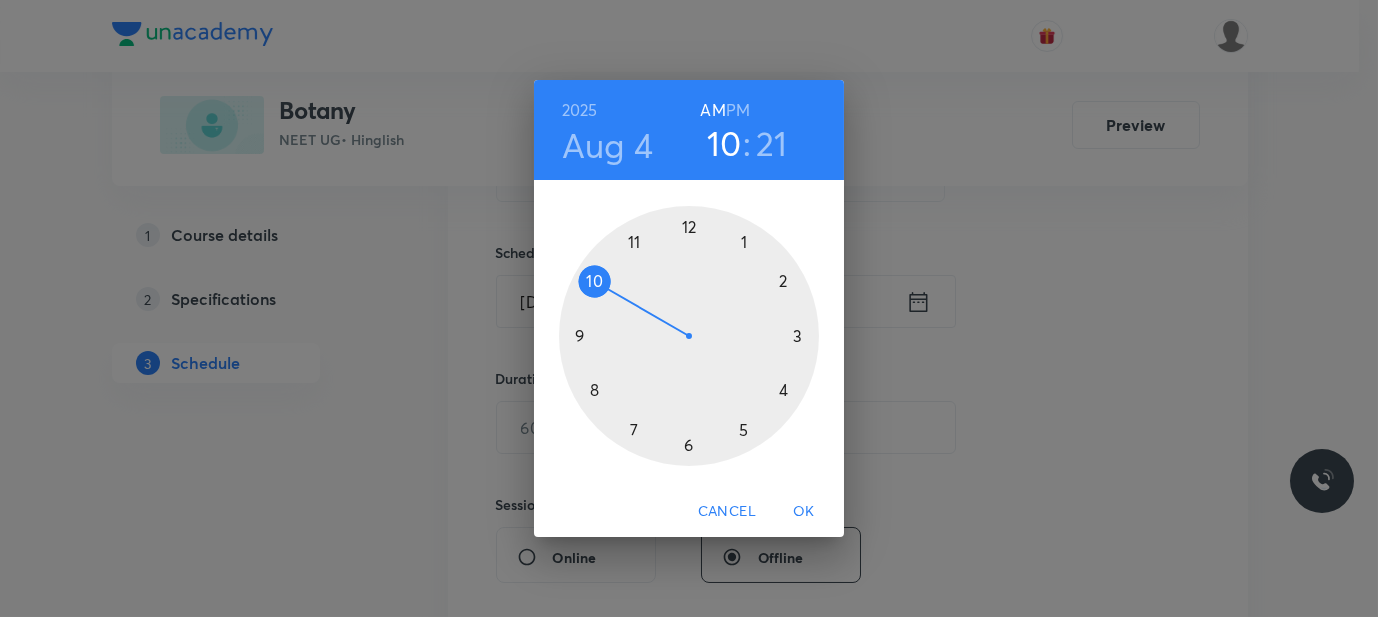 click at bounding box center (689, 336) 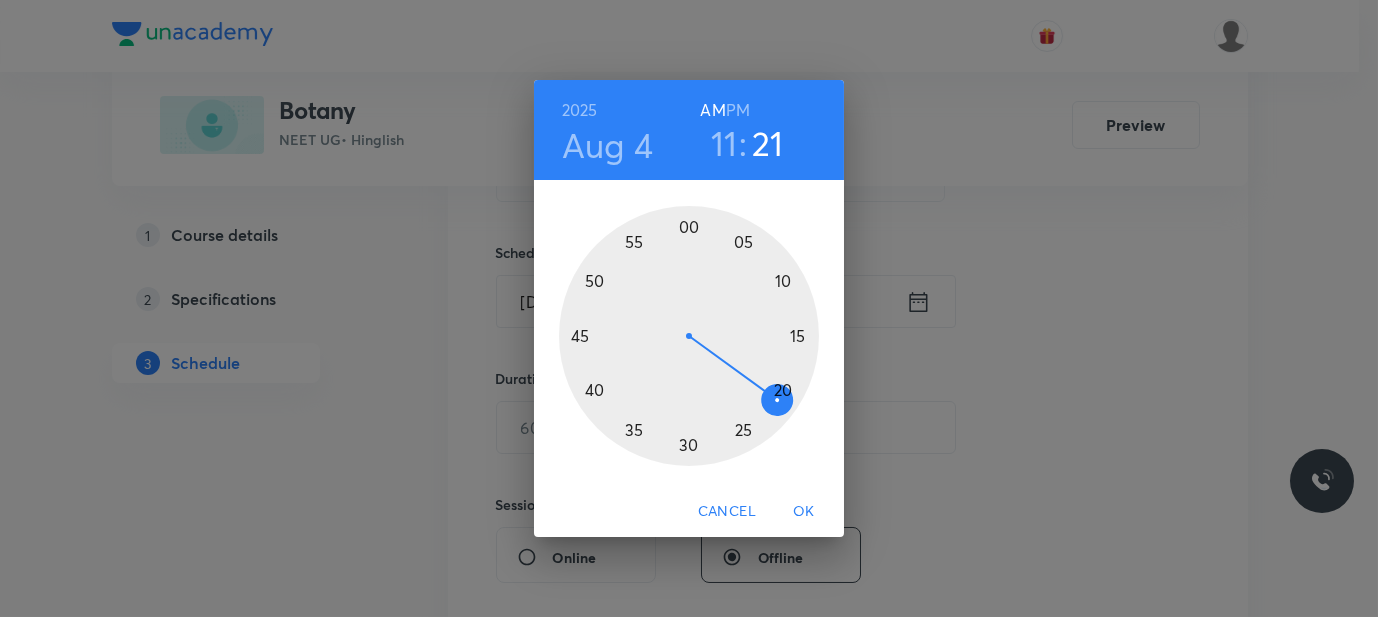 click at bounding box center [689, 336] 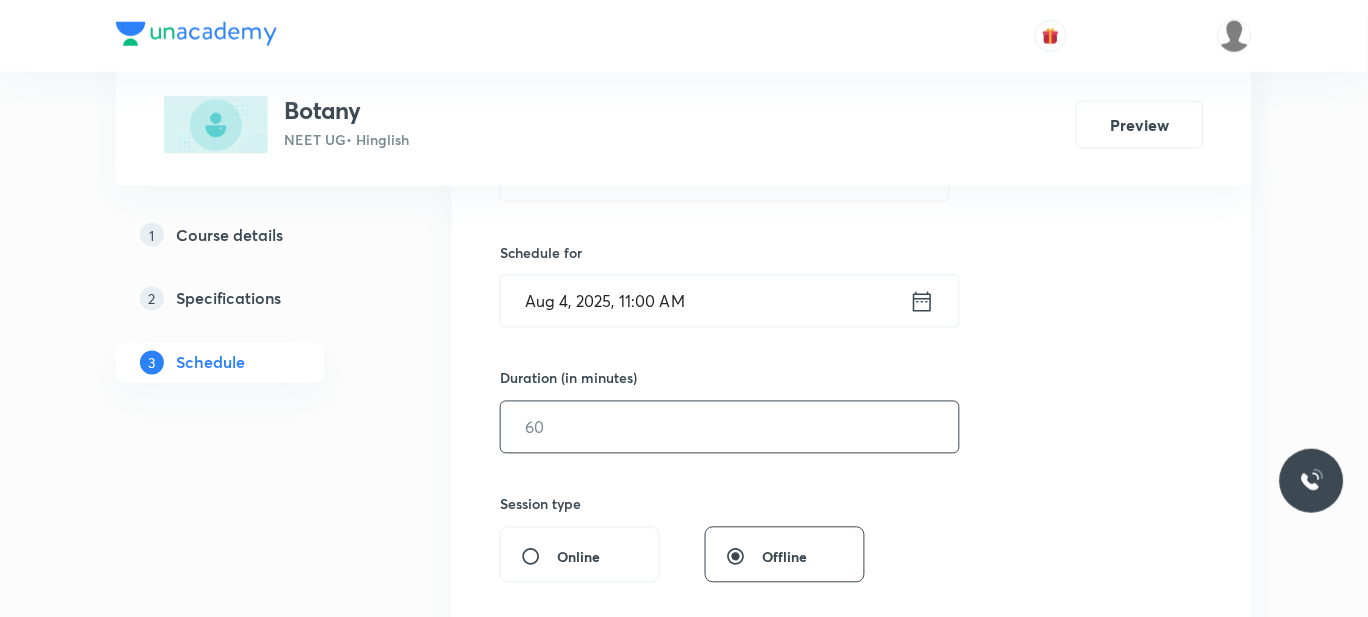 click at bounding box center (730, 427) 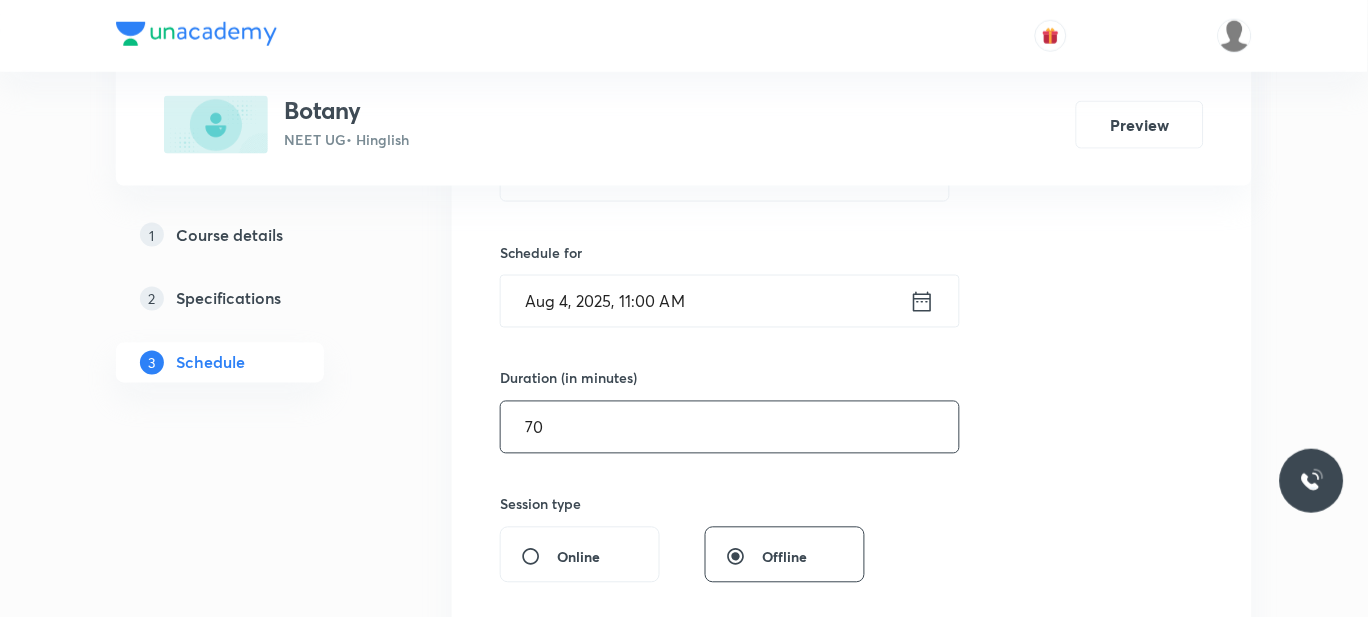scroll, scrollTop: 644, scrollLeft: 0, axis: vertical 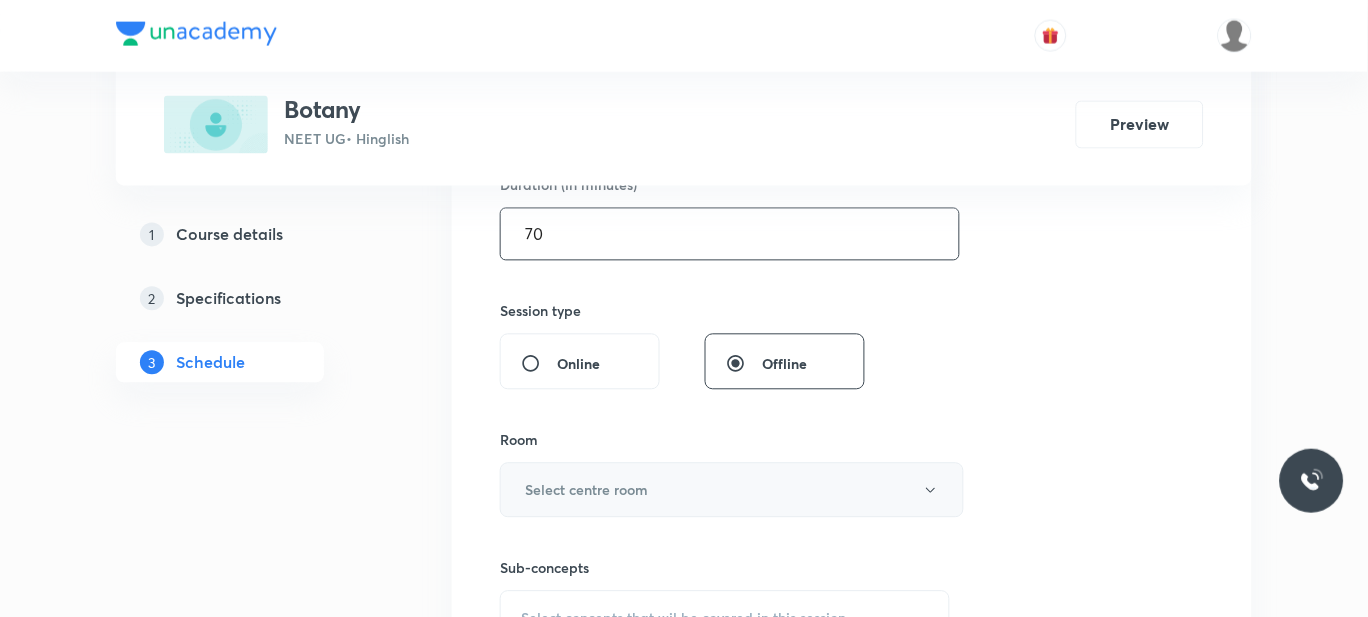 type on "70" 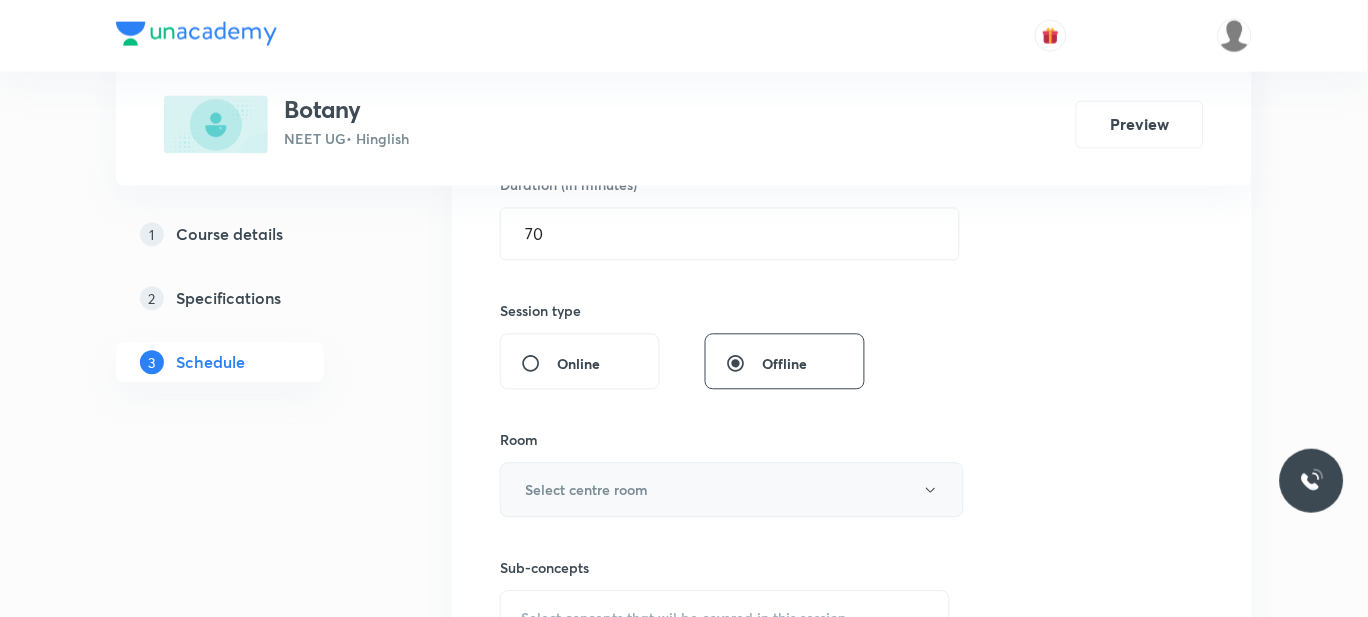 click on "Select centre room" at bounding box center (586, 490) 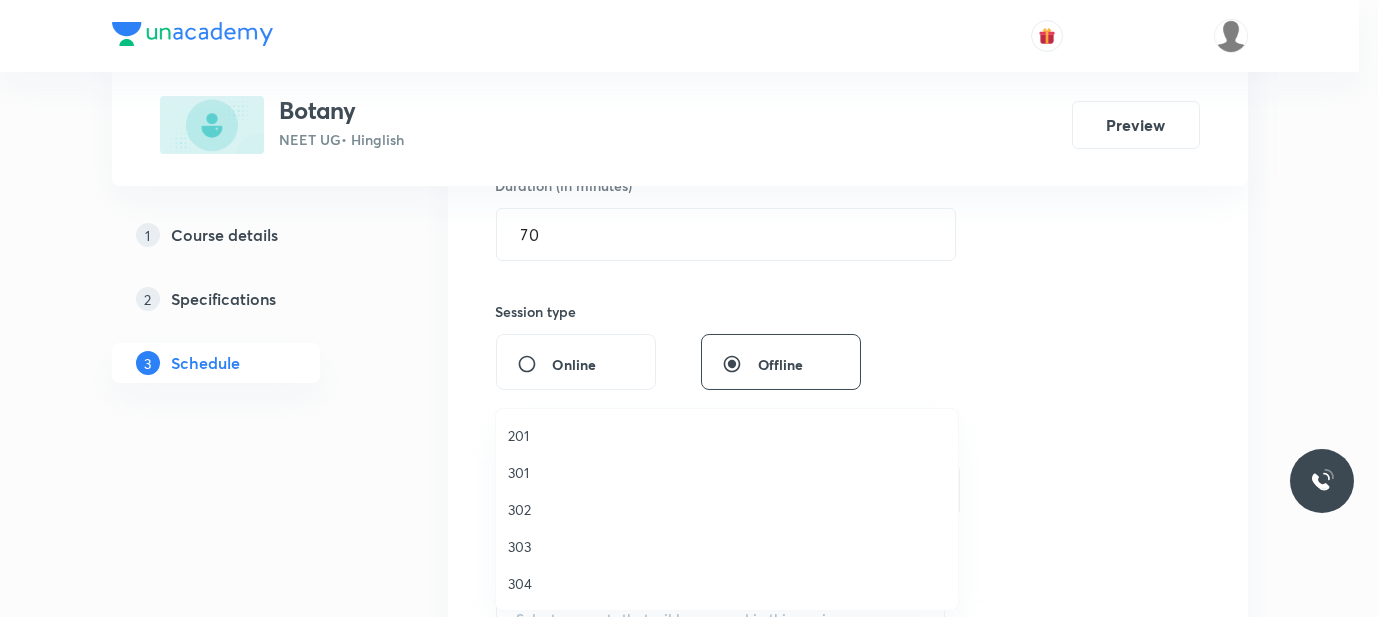 click on "301" at bounding box center [727, 472] 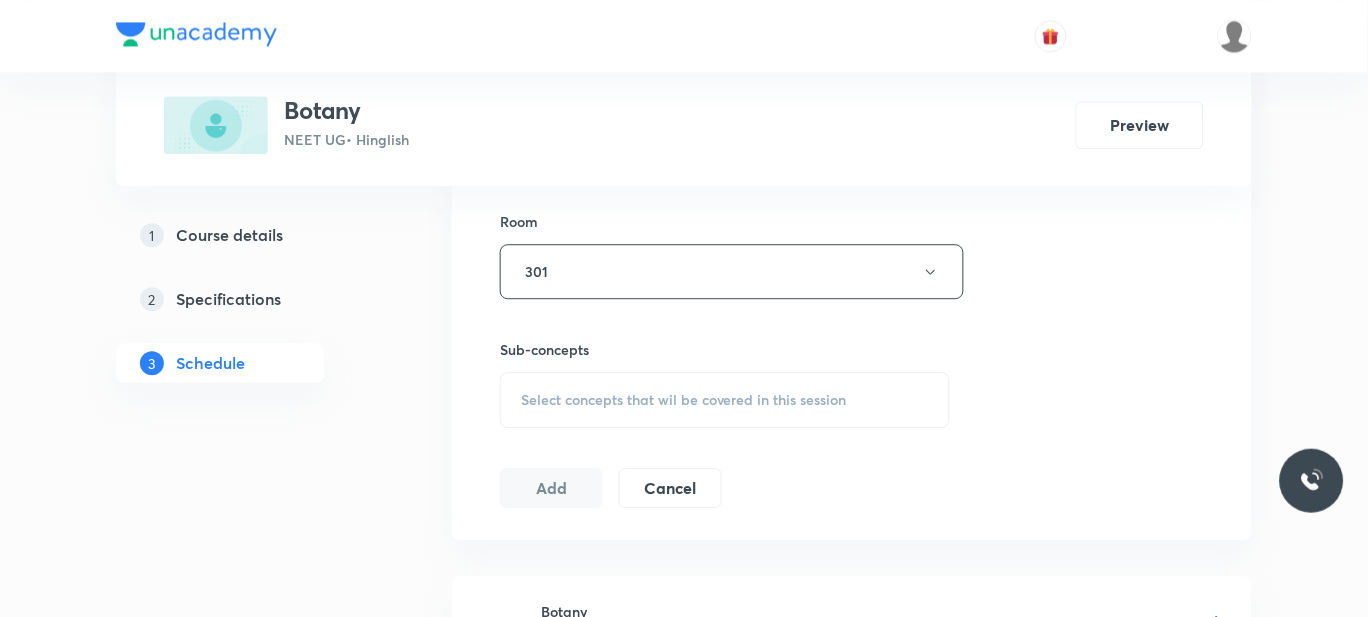 scroll, scrollTop: 918, scrollLeft: 0, axis: vertical 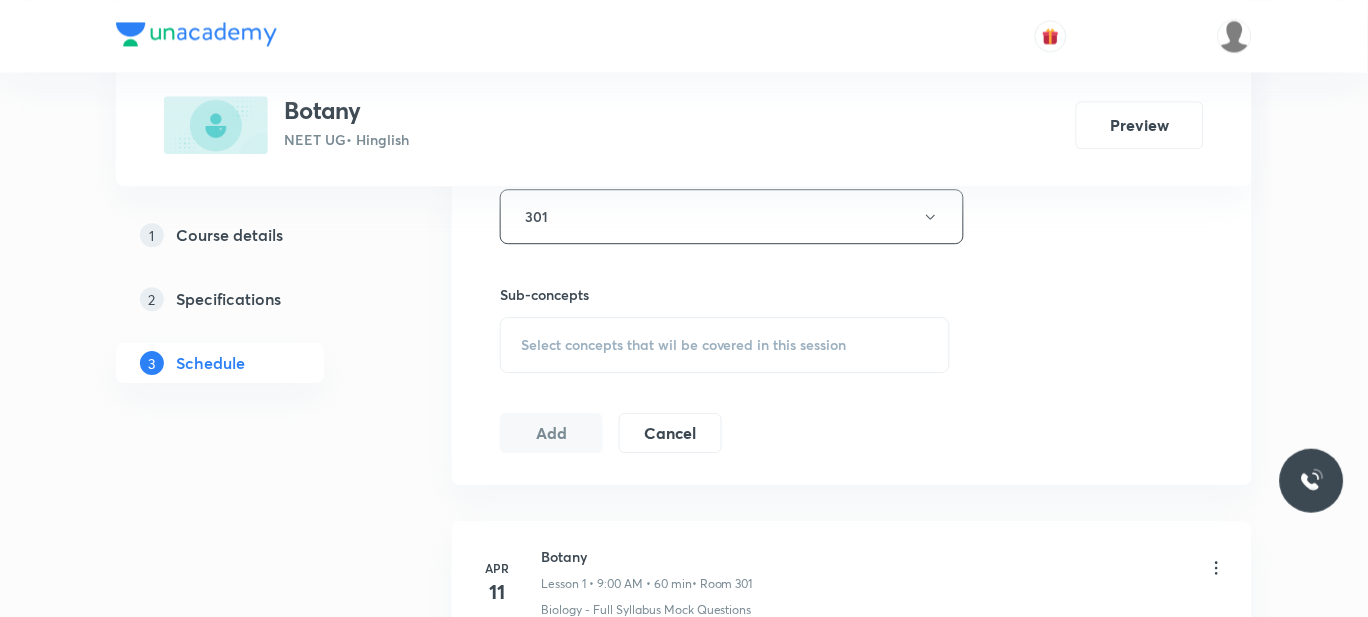 click on "Select concepts that wil be covered in this session" at bounding box center [725, 345] 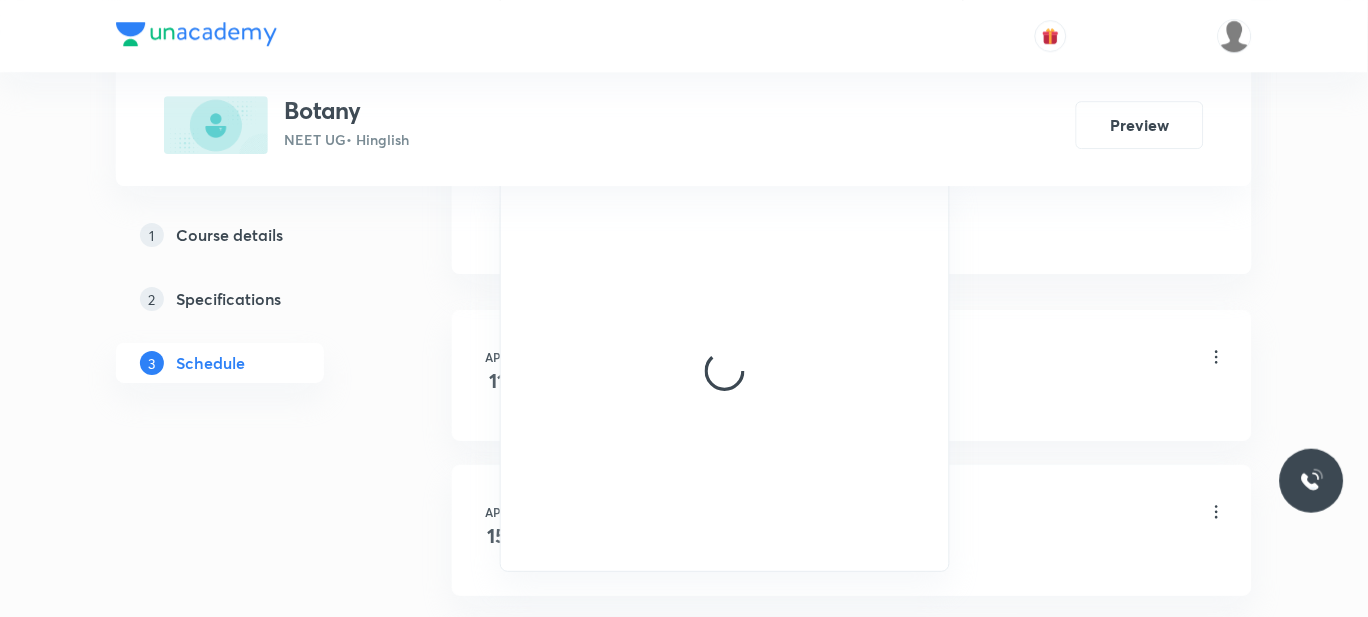 scroll, scrollTop: 1127, scrollLeft: 0, axis: vertical 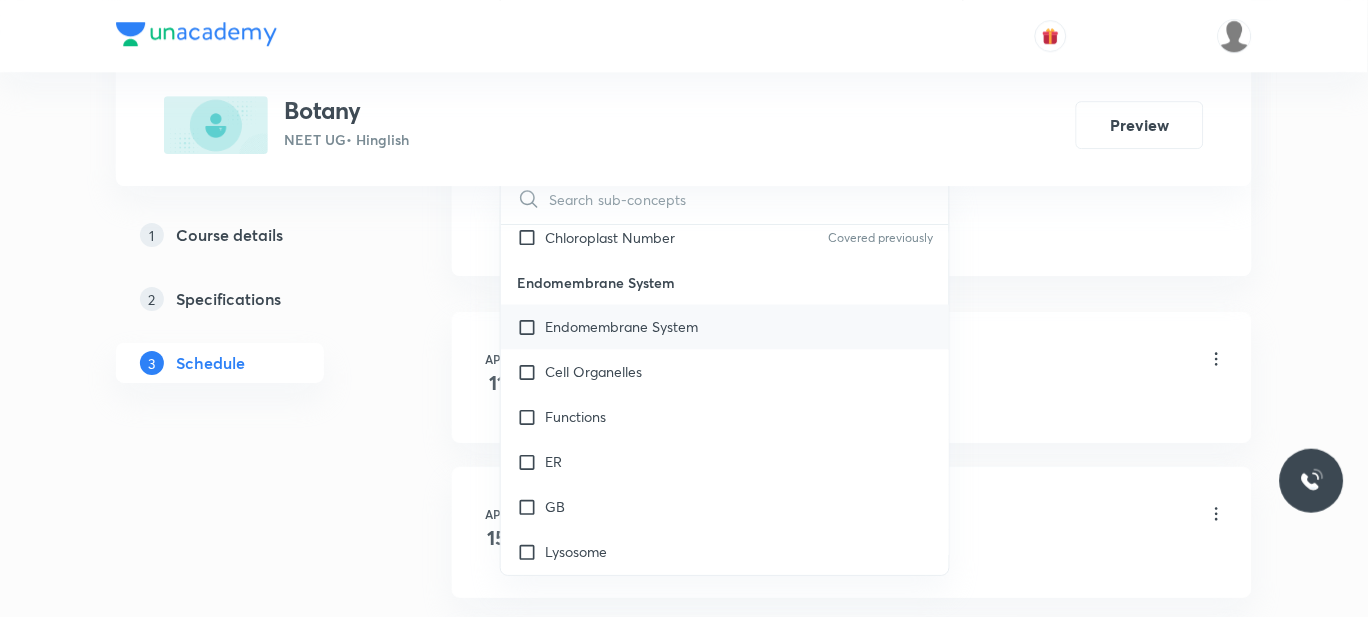 click on "Endomembrane System" at bounding box center [621, 327] 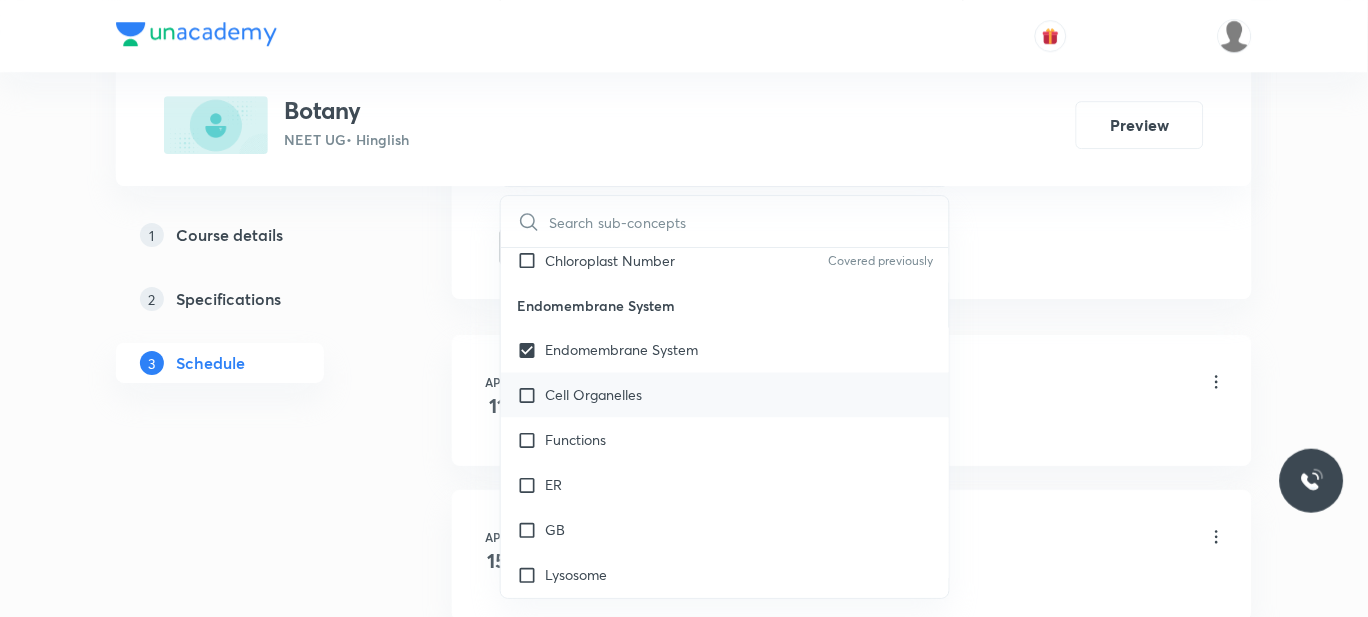 click on "Cell Organelles" at bounding box center [593, 395] 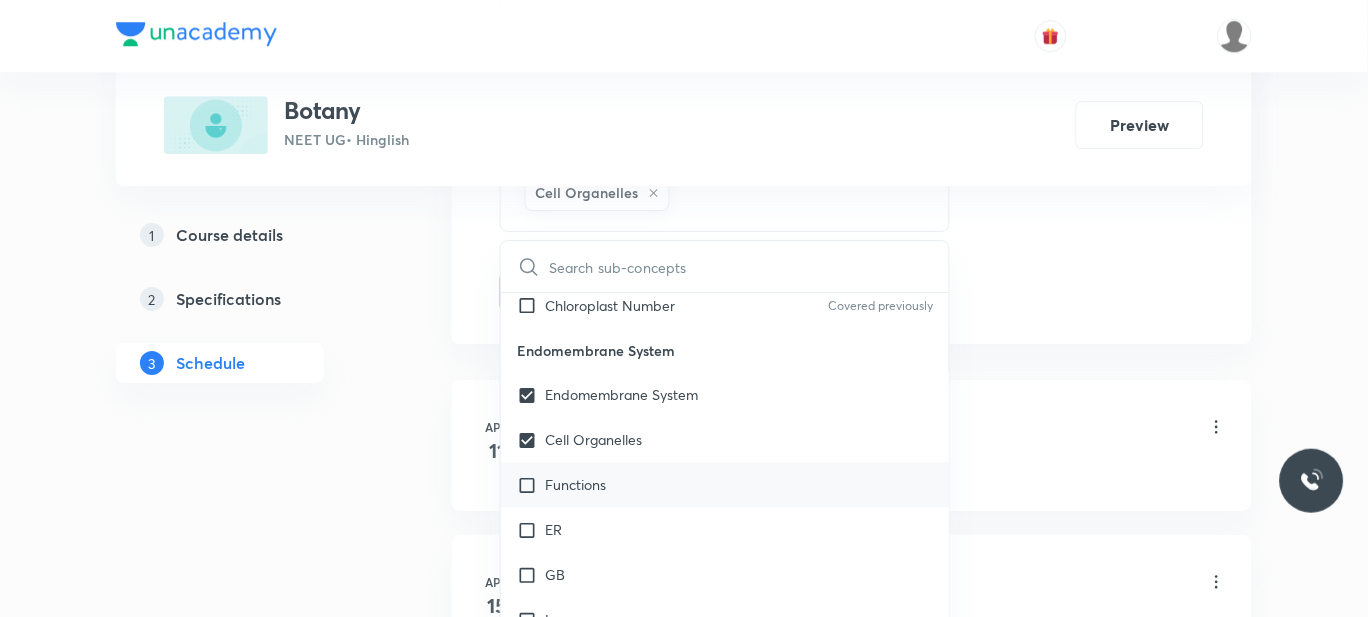 click on "Functions" at bounding box center (725, 485) 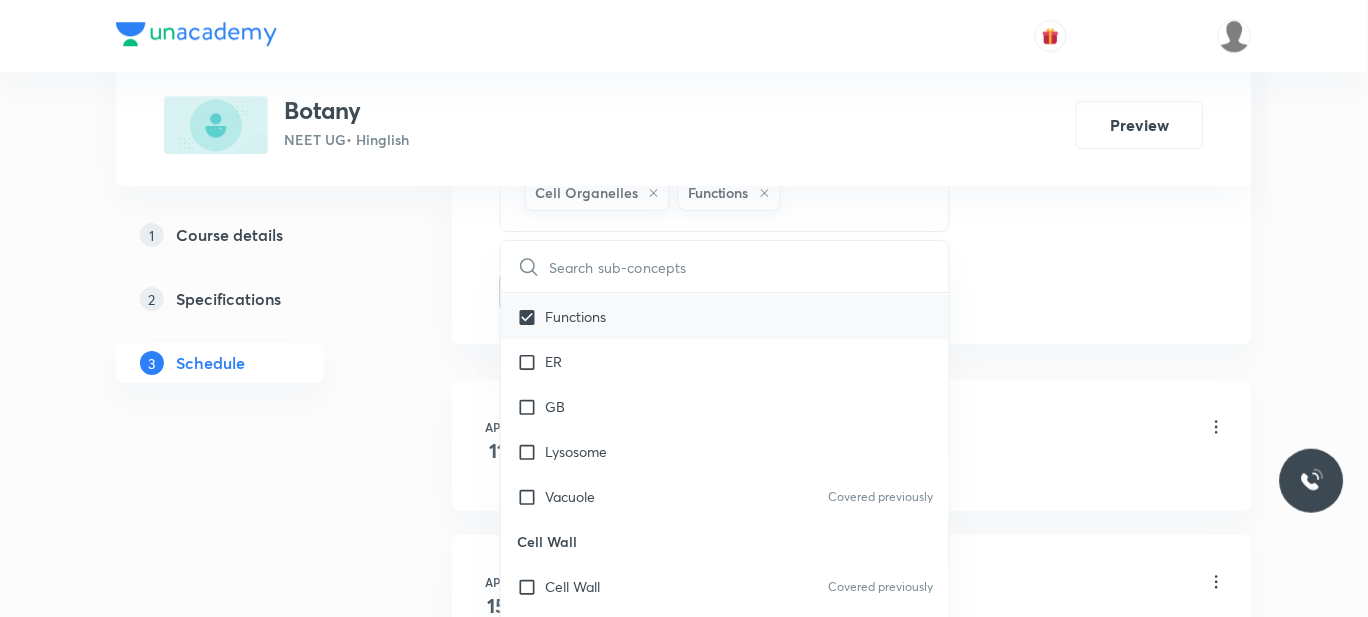 scroll, scrollTop: 20937, scrollLeft: 0, axis: vertical 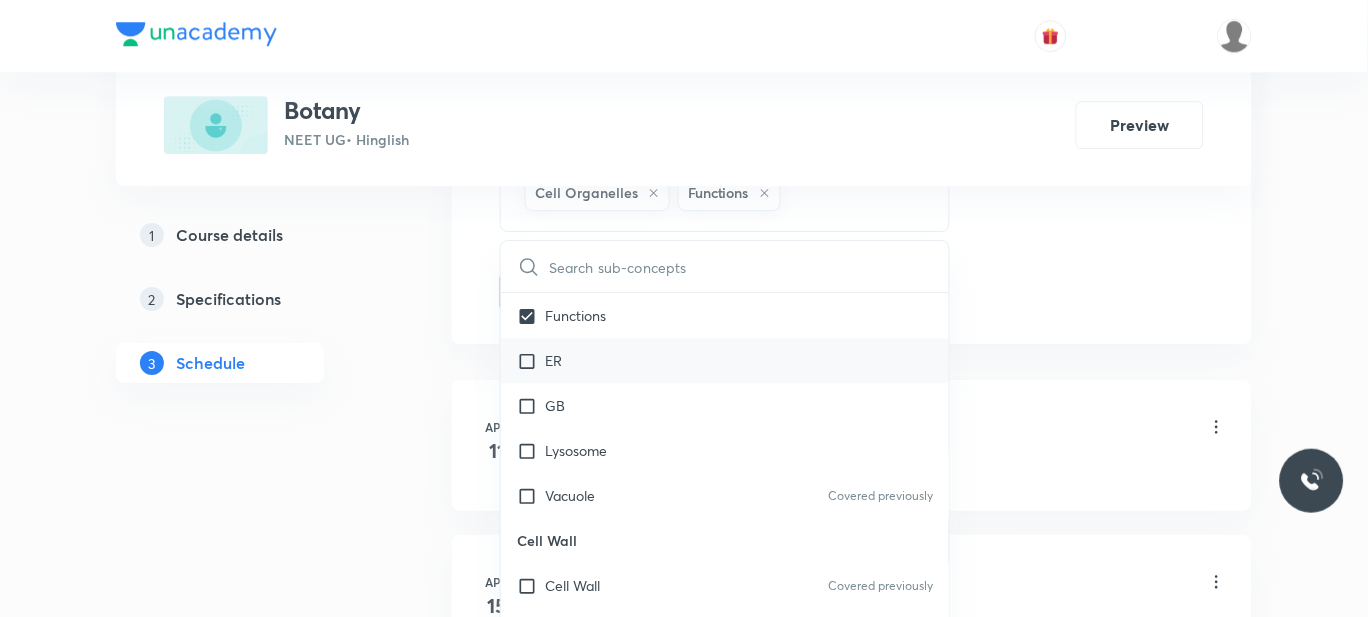 click on "ER" at bounding box center [725, 360] 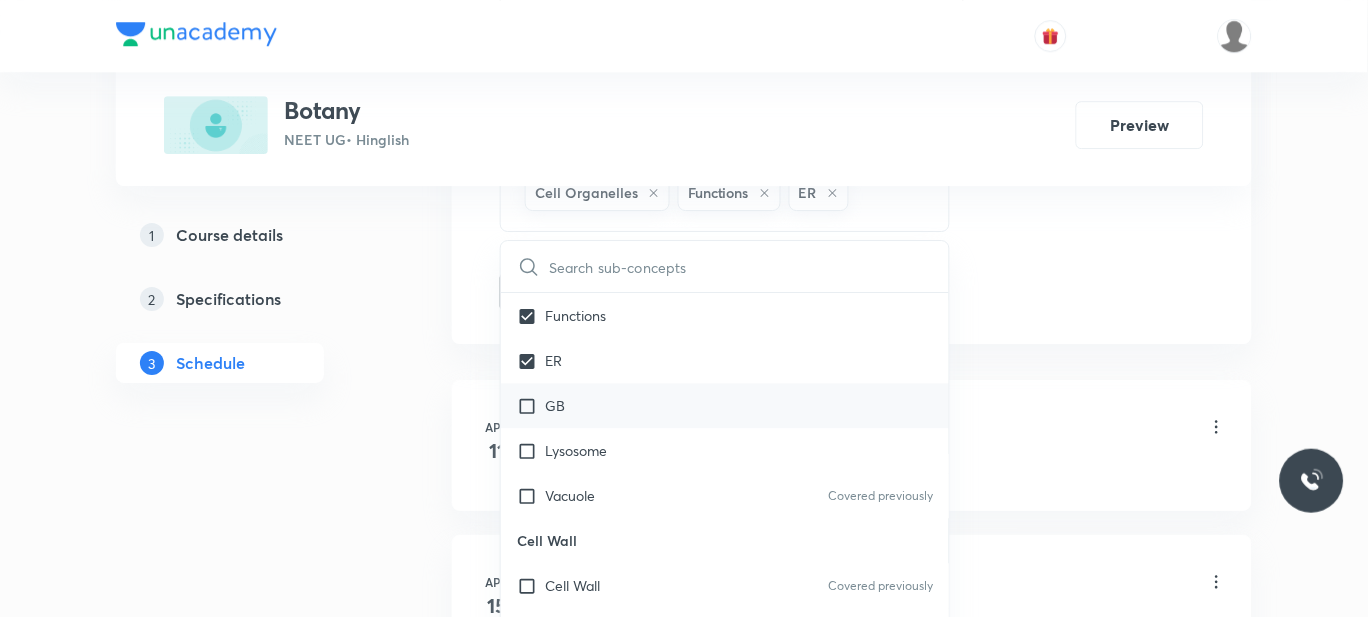 click on "GB" at bounding box center (725, 405) 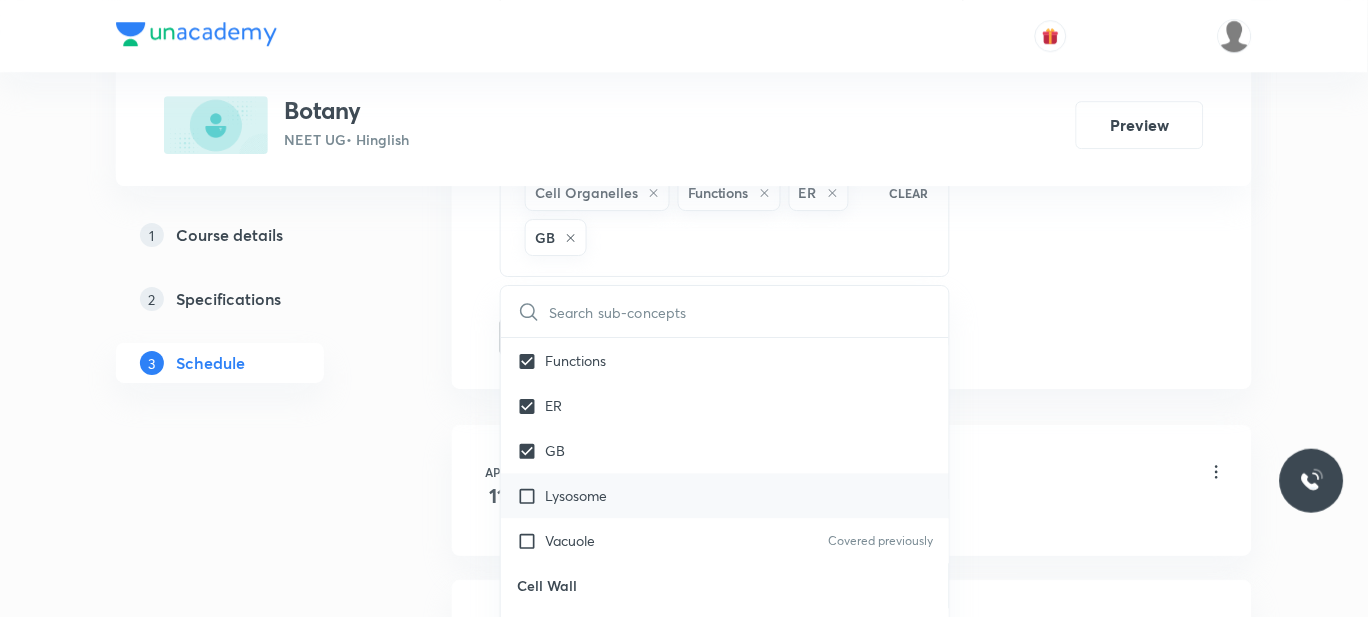 click on "Lysosome" at bounding box center (576, 495) 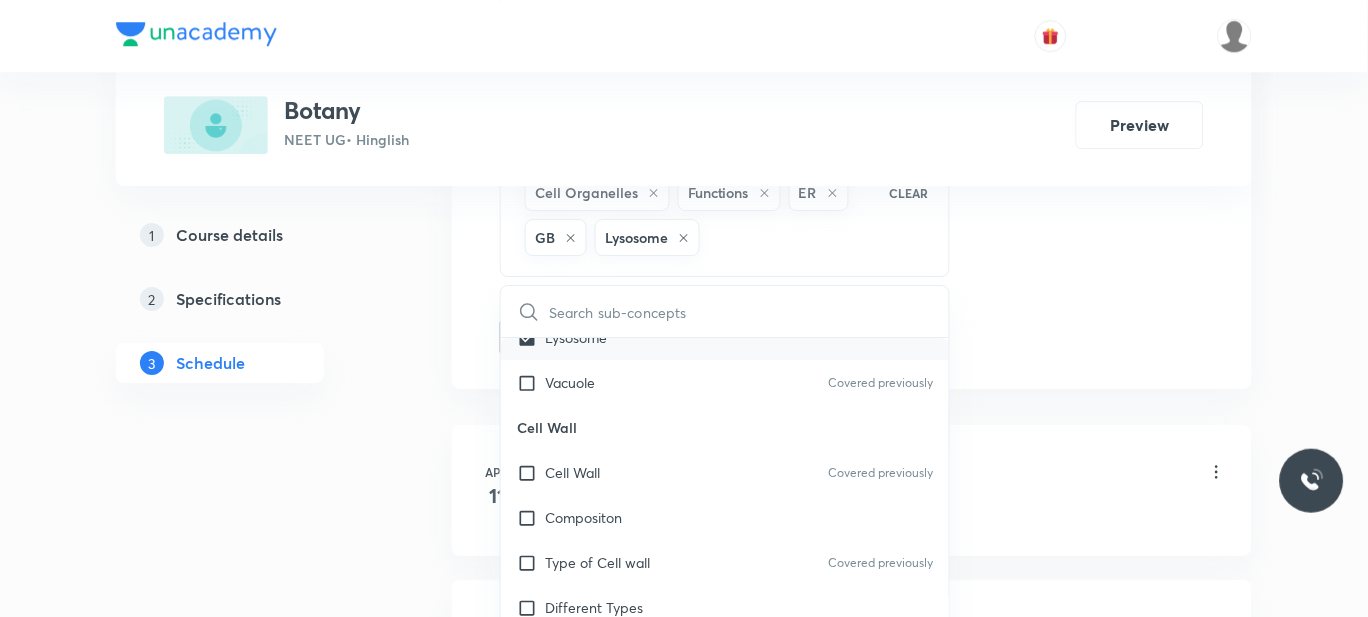 scroll, scrollTop: 21094, scrollLeft: 0, axis: vertical 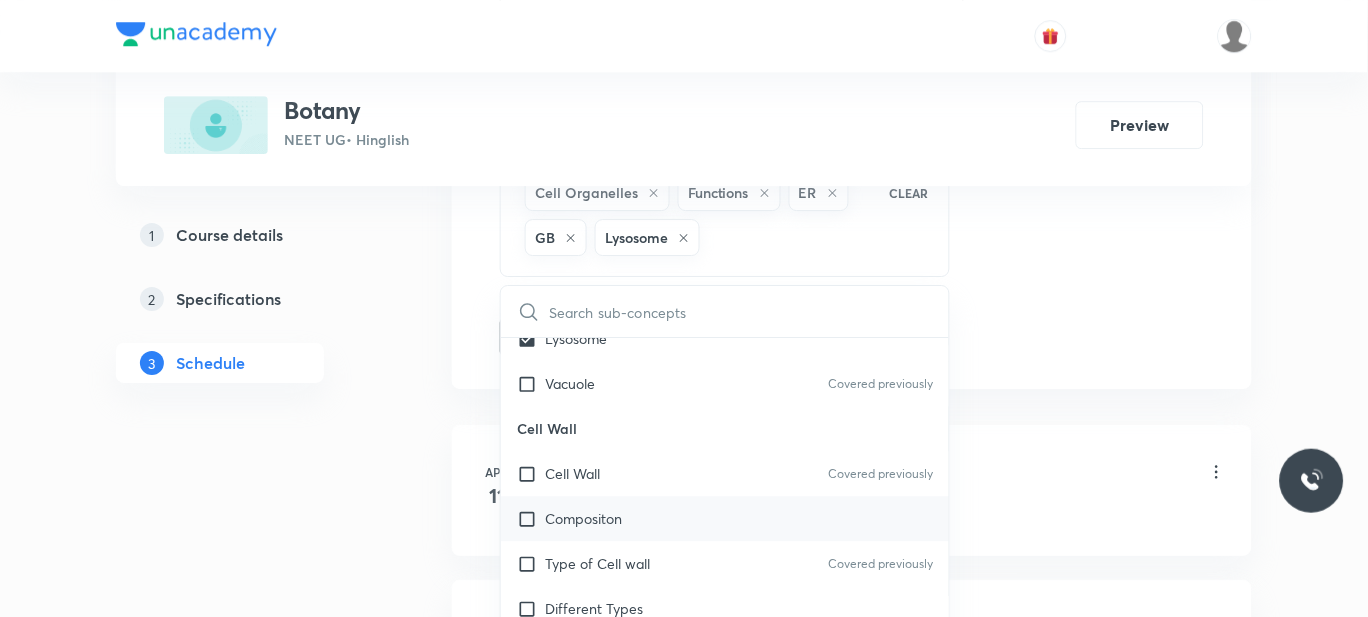 click on "Compositon" at bounding box center [583, 518] 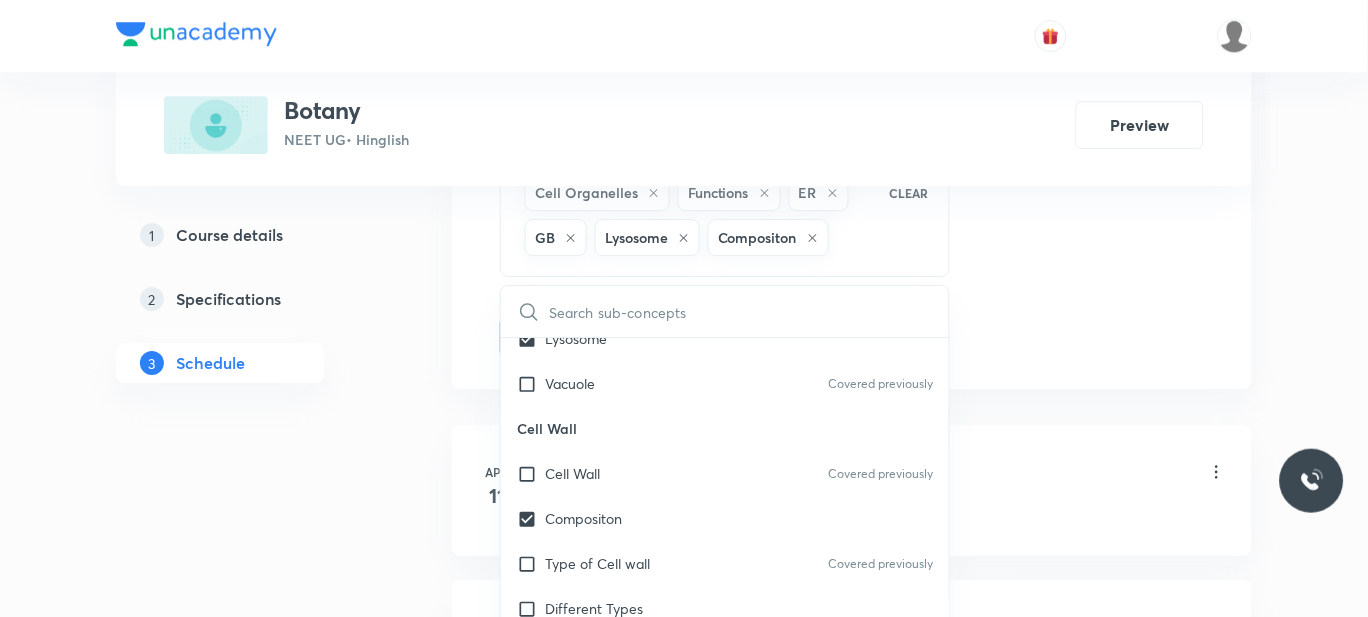 click on "Plus Courses Botany NEET UG  • Hinglish Preview 1 Course details 2 Specifications 3 Schedule Schedule 83  classes Session  84 Live class Session title 30/99 MORPHOLOGY OF FLOWERING PLANTS ​ Schedule for Aug 4, 2025, 11:00 AM ​ Duration (in minutes) 70 ​   Session type Online Offline Room 301 Sub-concepts Endomembrane System Cell Organelles Functions ER GB Lysosome Compositon CLEAR ​ Biology - Full Syllabus Mock Questions Biology - Full Syllabus Mock Questions Covered previously Practice questions Practice Questions Biology Previous Year Questions Maths Previous Year Questions Living World What Is Living? Covered previously Diversity In The Living World Covered previously Systematics Covered previously Types Of Taxonomy Covered previously Fundamental Components Of Taxonomy Covered previously Taxonomic Categories Covered previously Taxonomical Aids Covered previously The Three Domains Of Life Covered previously Biological Nomenclature  Covered previously Biological Classification Covered previously ER" at bounding box center [684, 6360] 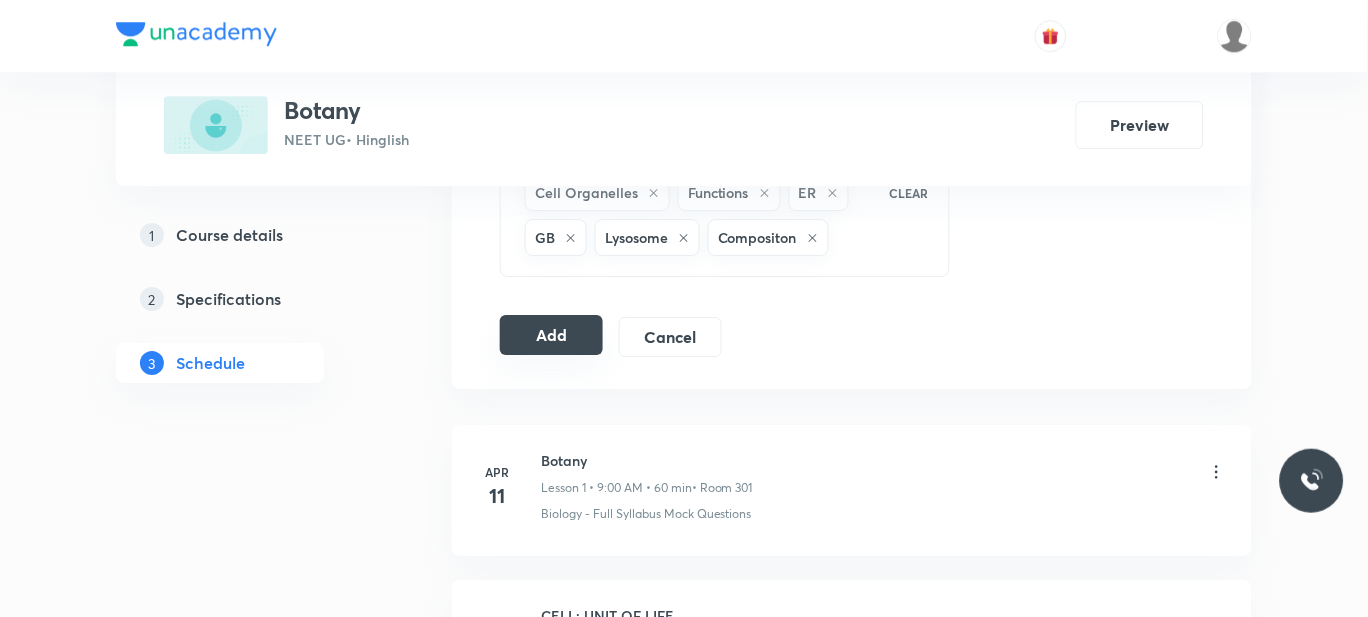 click on "Add" at bounding box center [551, 335] 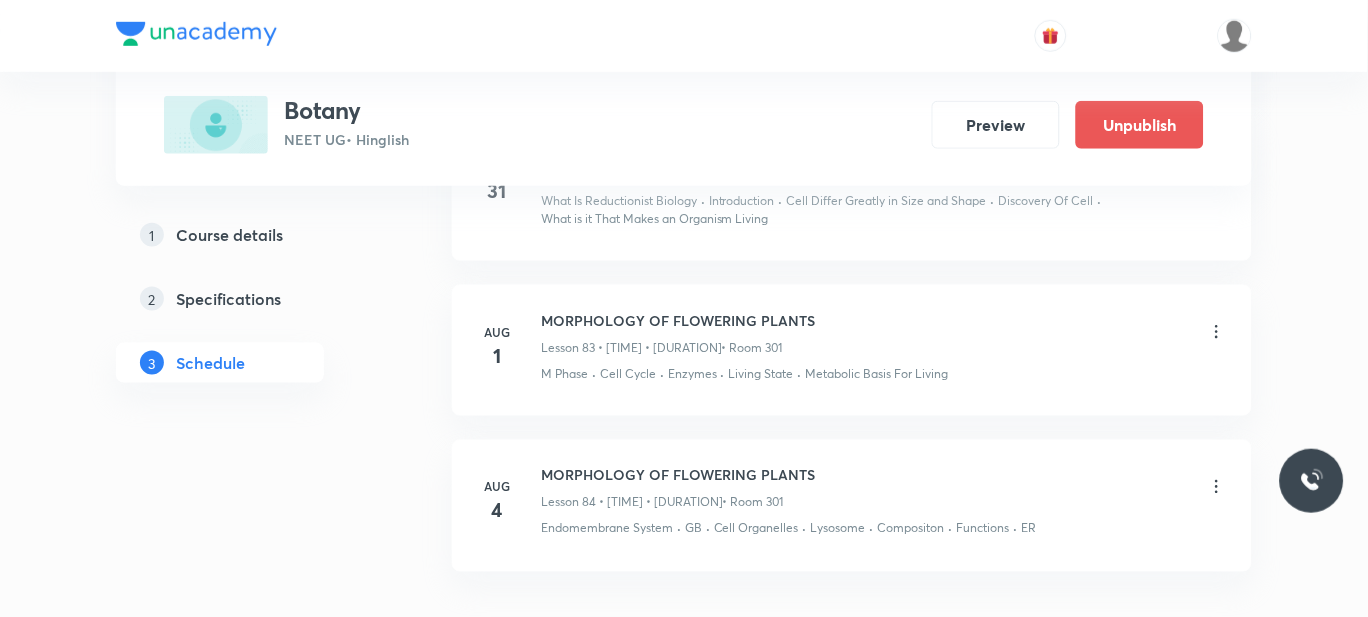 scroll, scrollTop: 13417, scrollLeft: 0, axis: vertical 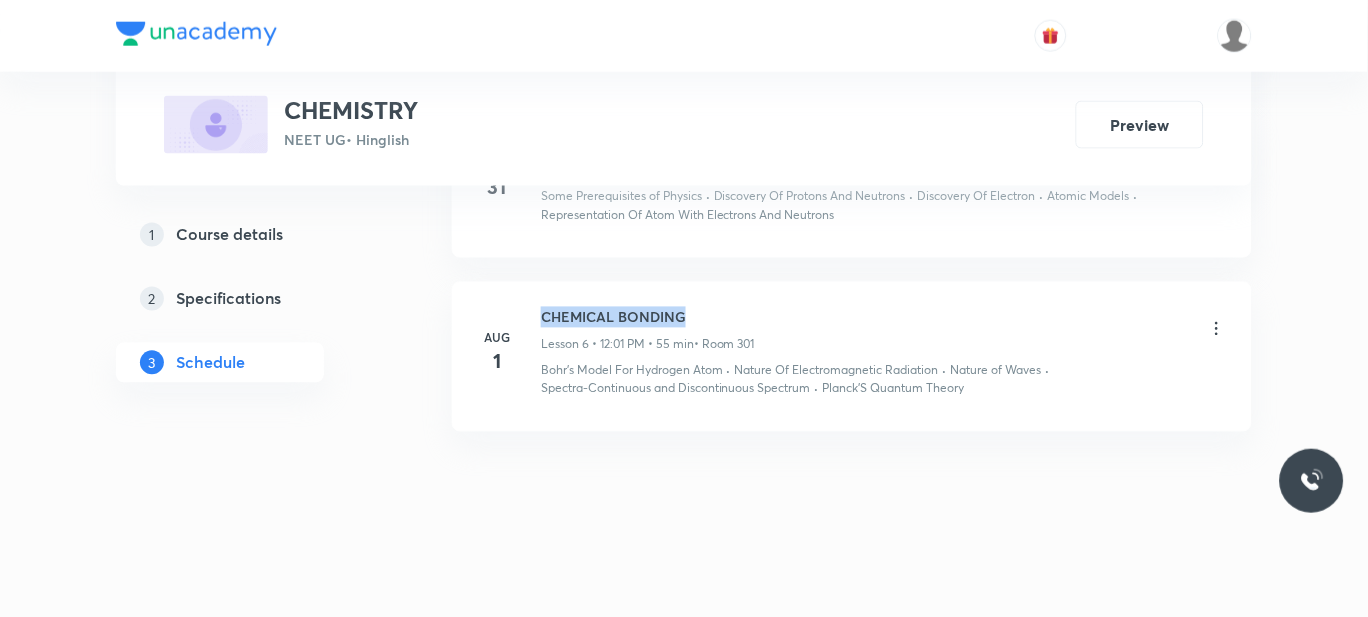 drag, startPoint x: 699, startPoint y: 315, endPoint x: 541, endPoint y: 313, distance: 158.01266 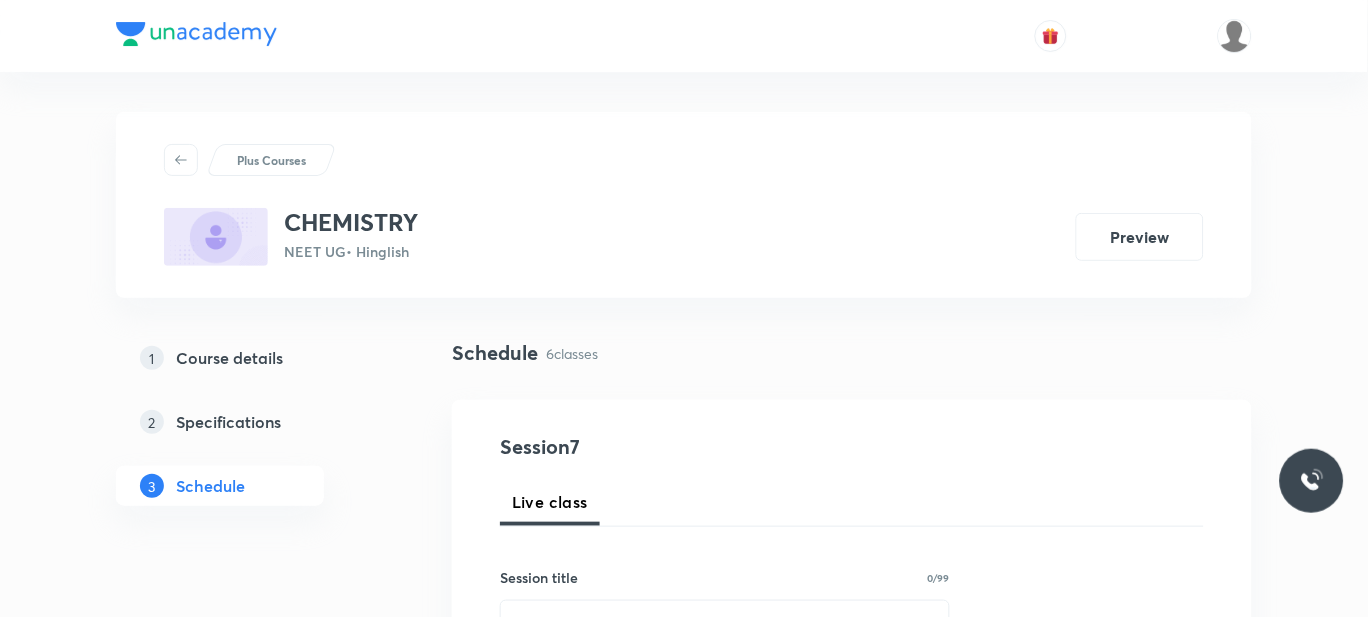 scroll, scrollTop: 192, scrollLeft: 0, axis: vertical 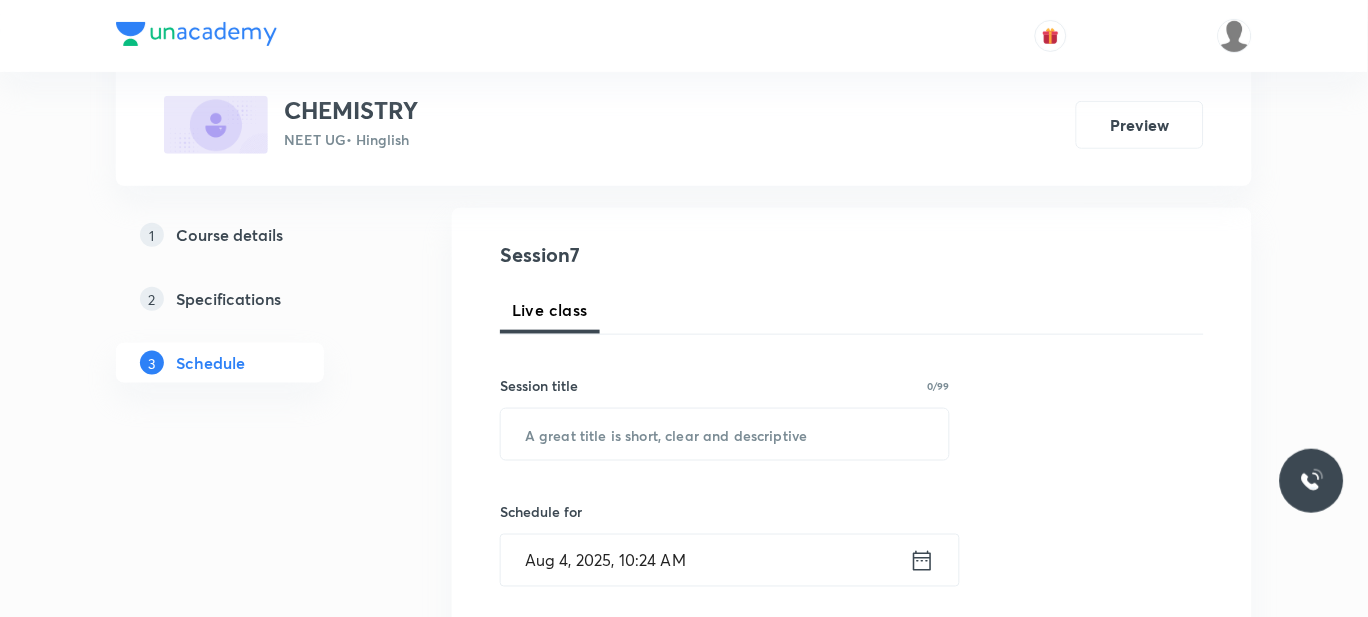 click on "Session title 0/99 ​" at bounding box center [725, 418] 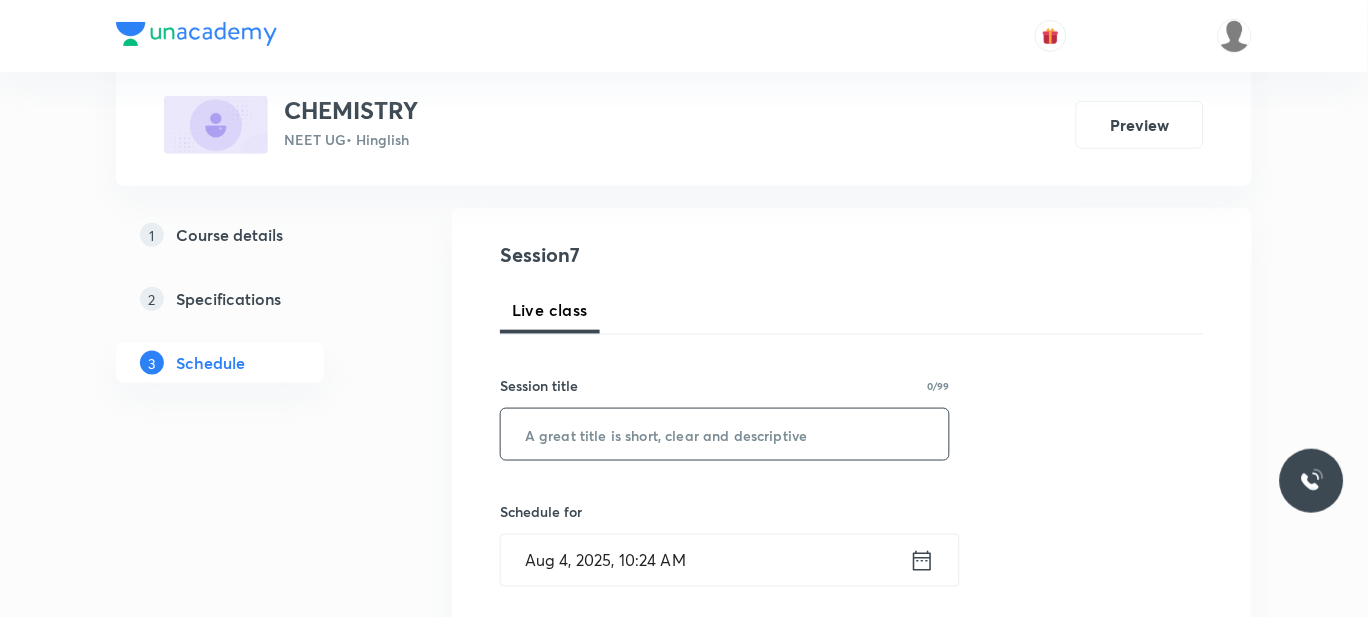 click at bounding box center (725, 434) 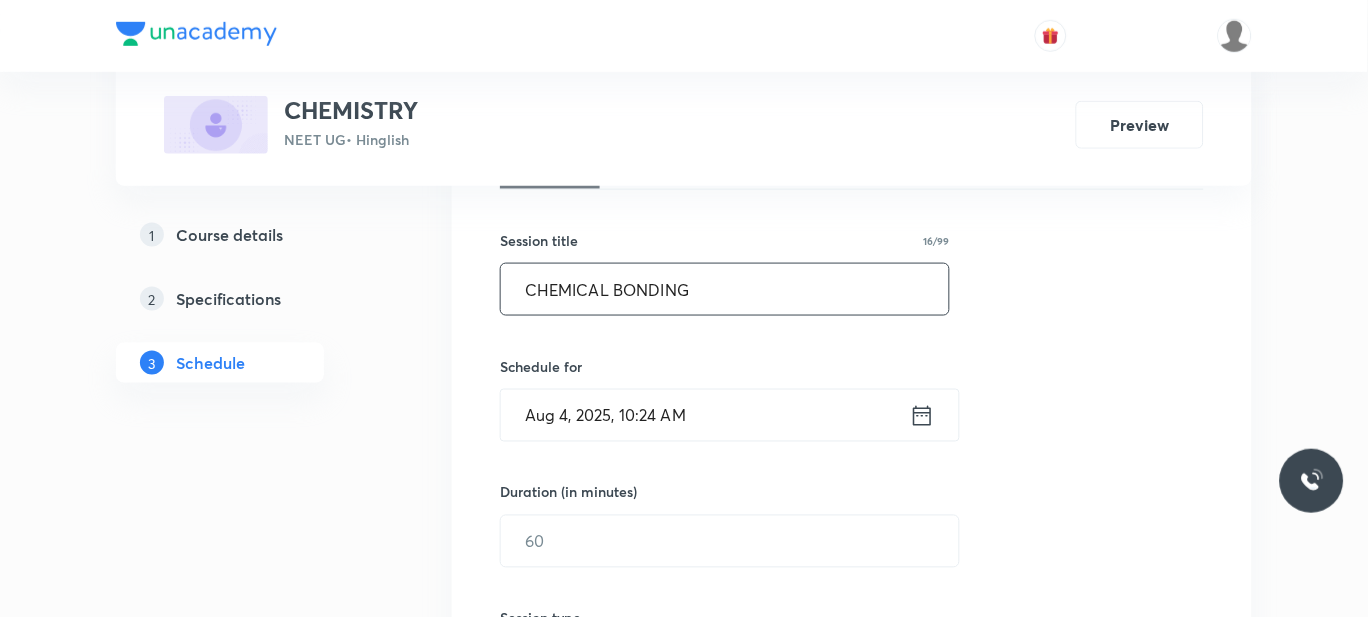 scroll, scrollTop: 352, scrollLeft: 0, axis: vertical 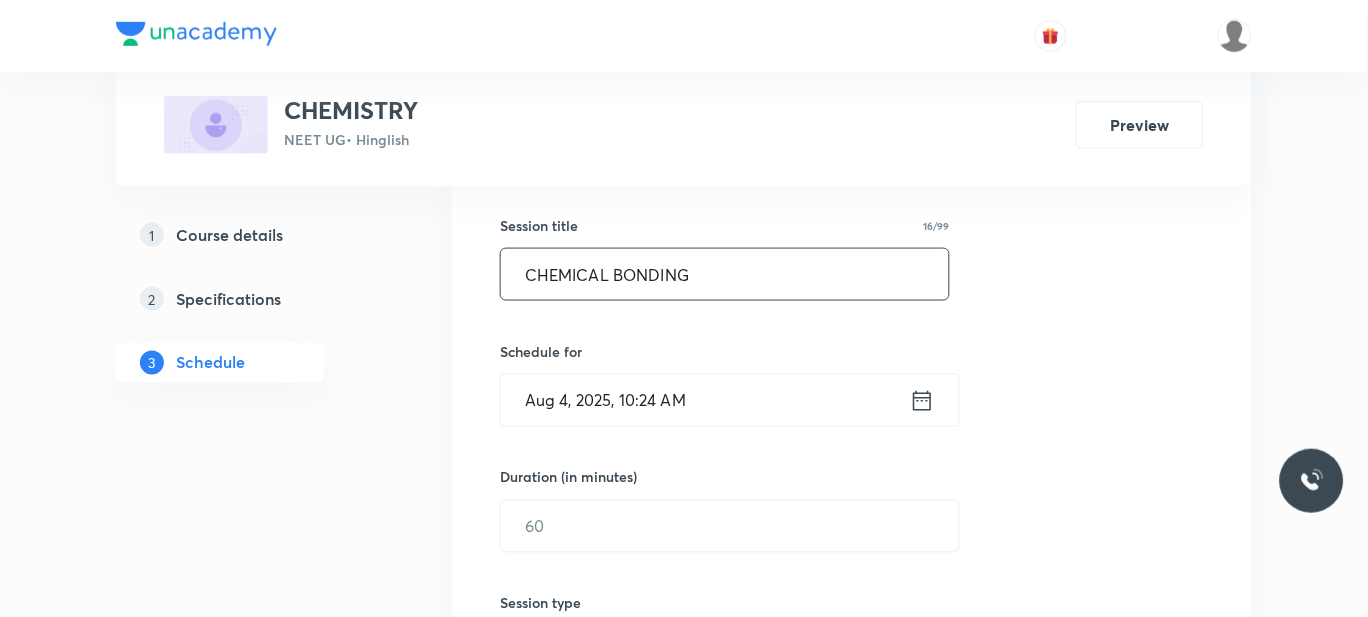 type on "CHEMICAL BONDING" 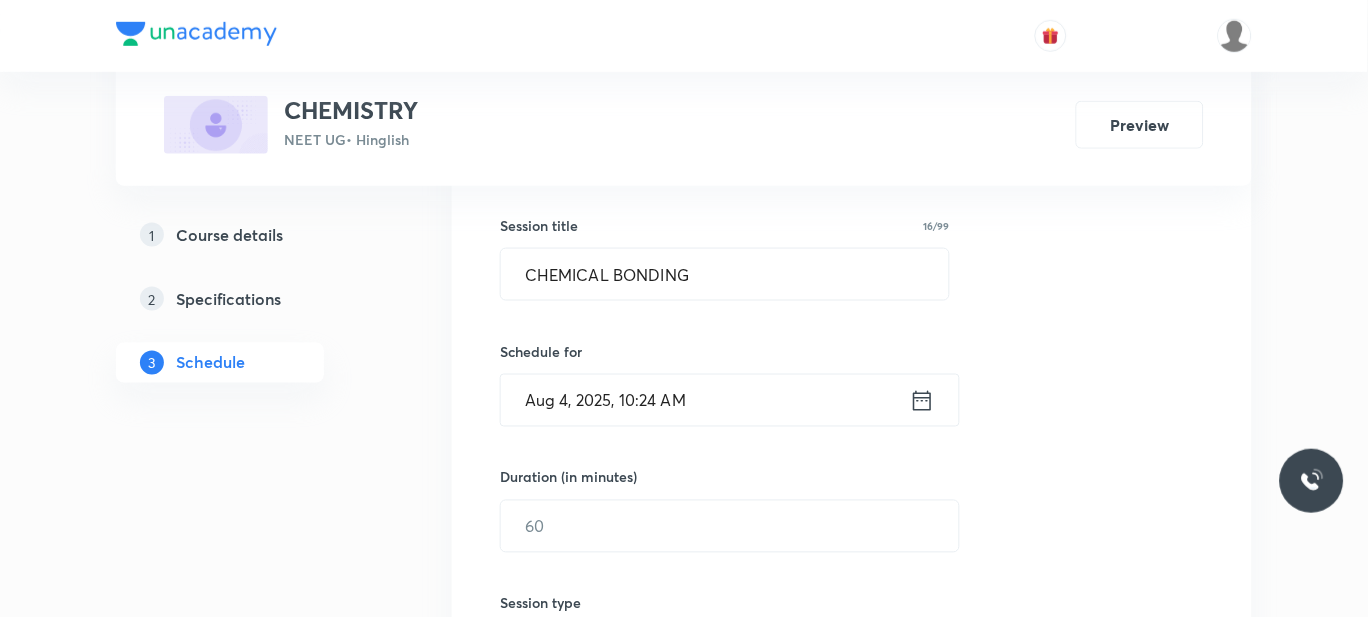 click on "Aug 4, 2025, 10:24 AM" at bounding box center [705, 400] 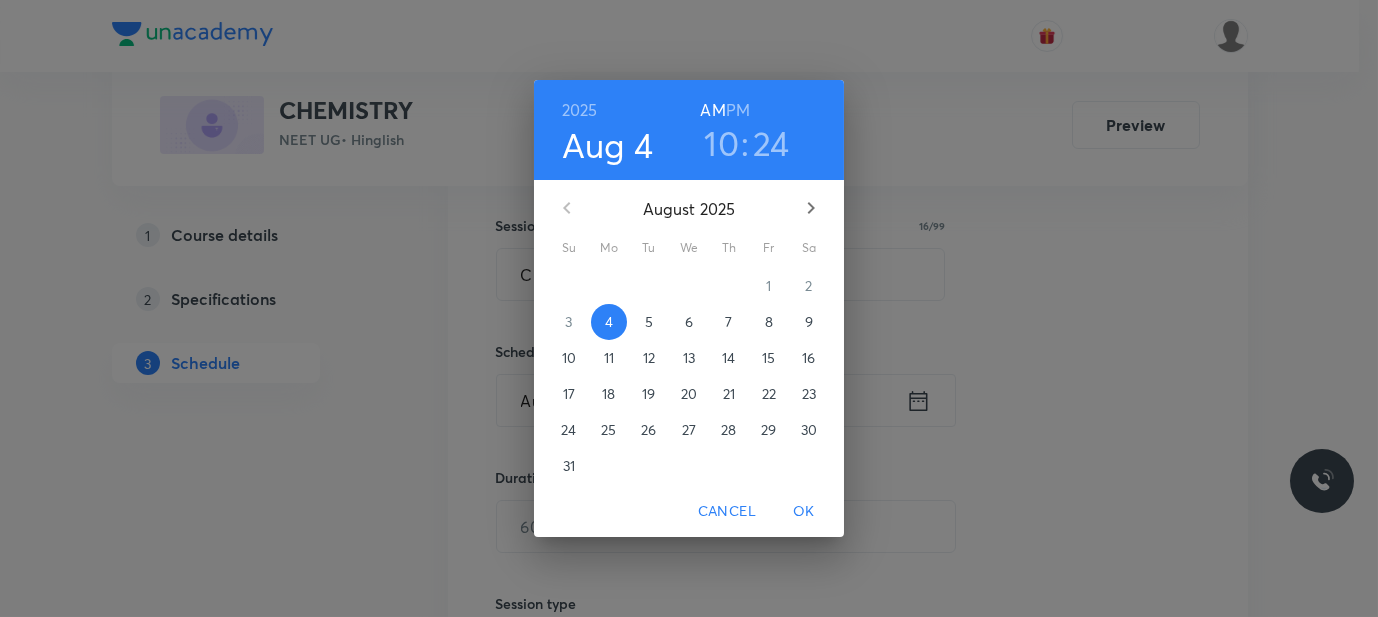 click on "10" at bounding box center (721, 143) 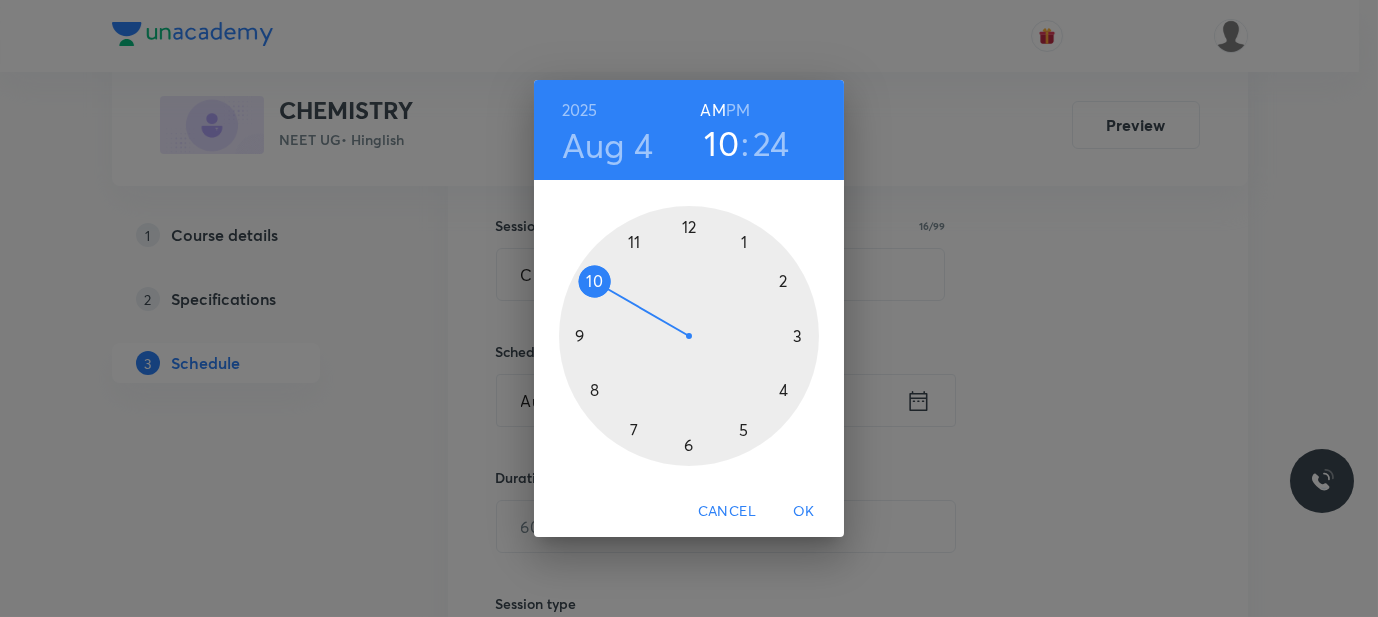 click on "PM" at bounding box center [738, 110] 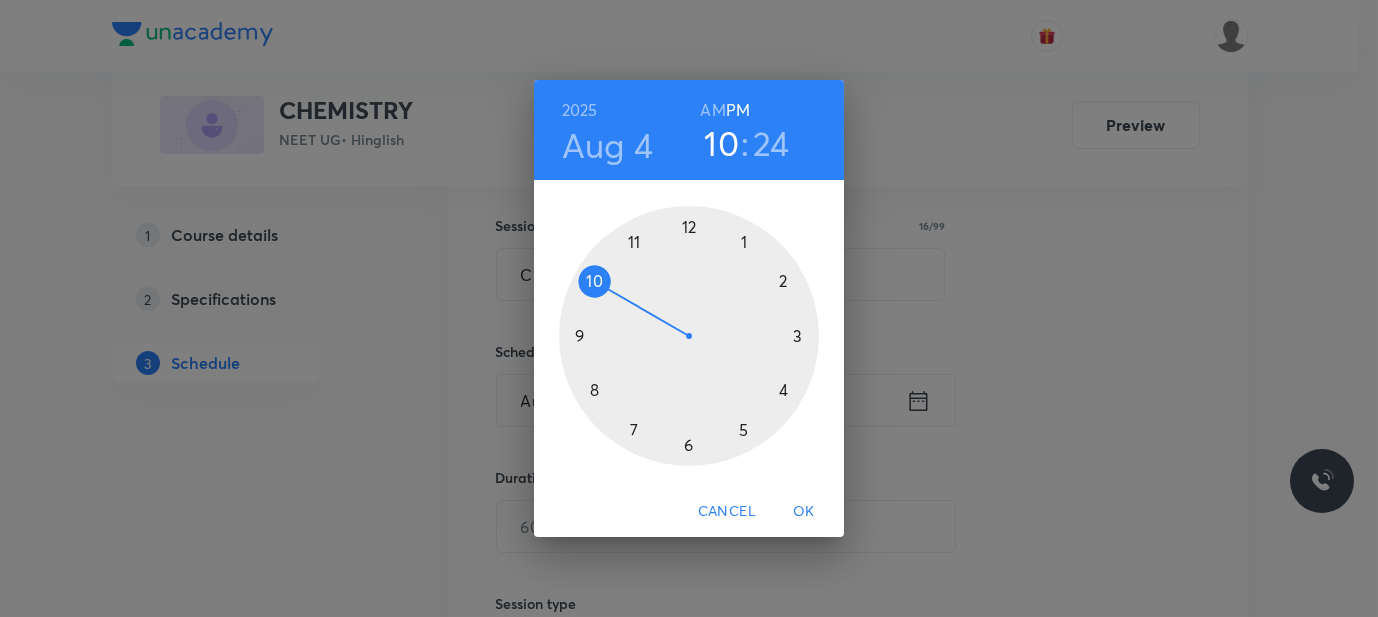 click at bounding box center [689, 336] 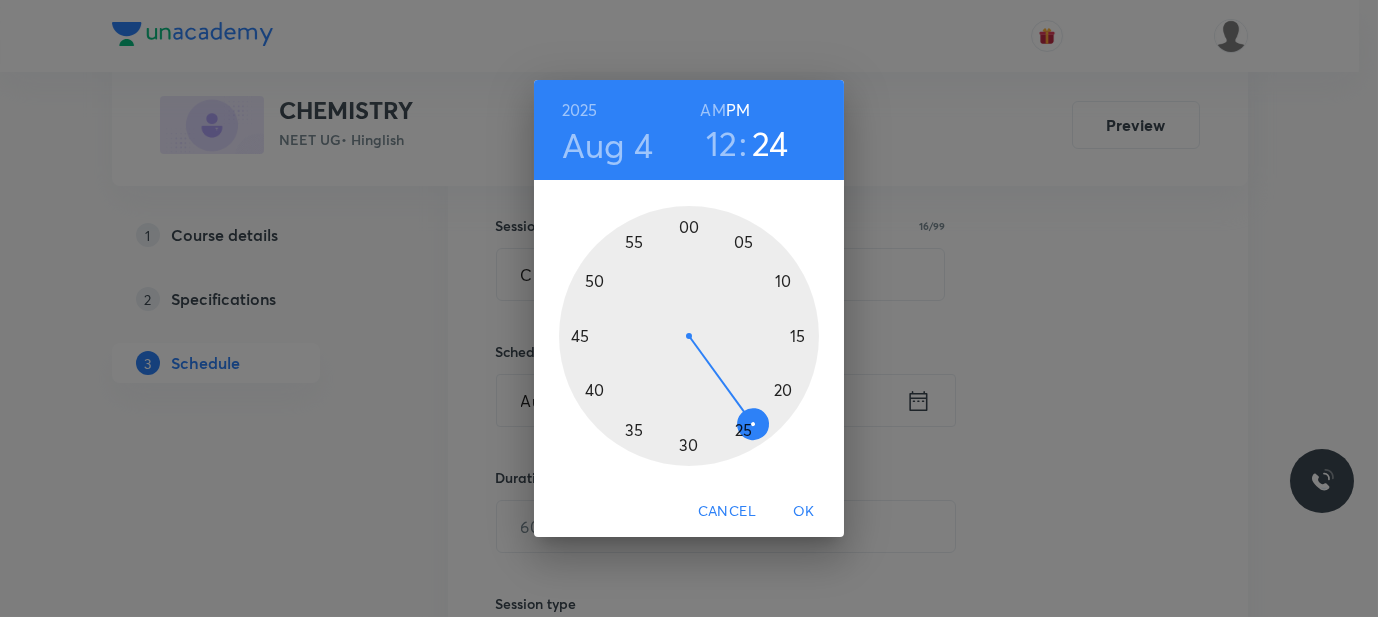 click at bounding box center [689, 336] 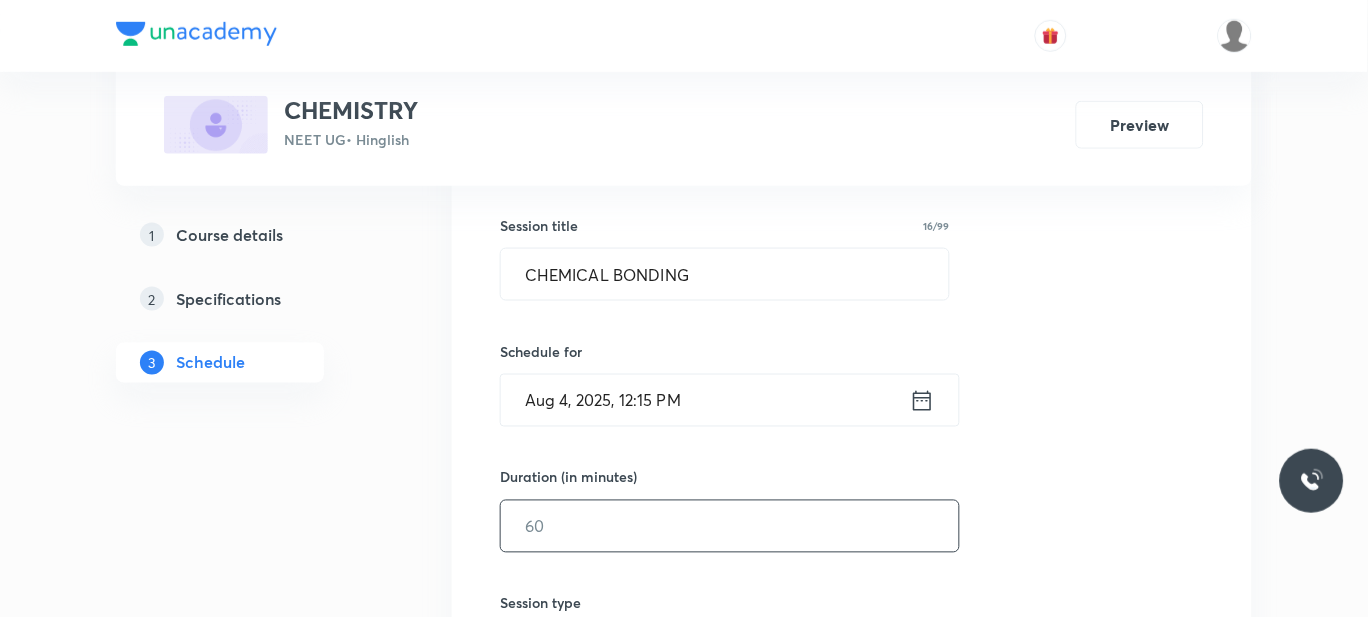 click at bounding box center (730, 526) 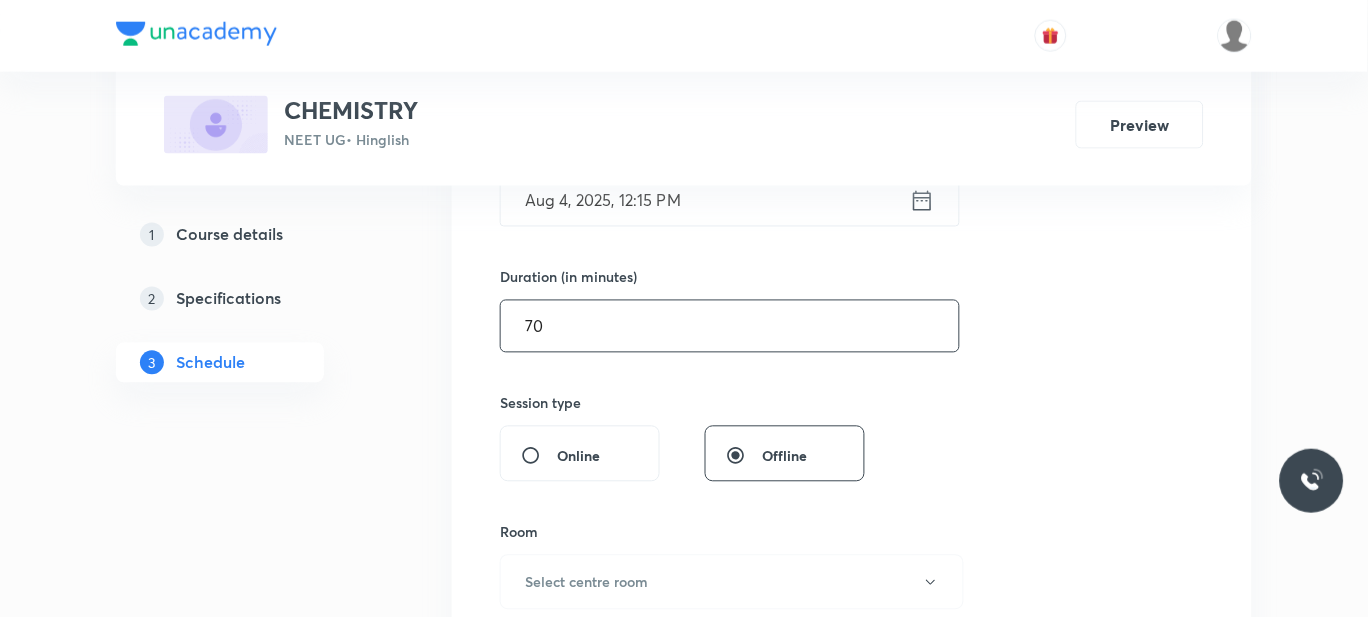 scroll, scrollTop: 719, scrollLeft: 0, axis: vertical 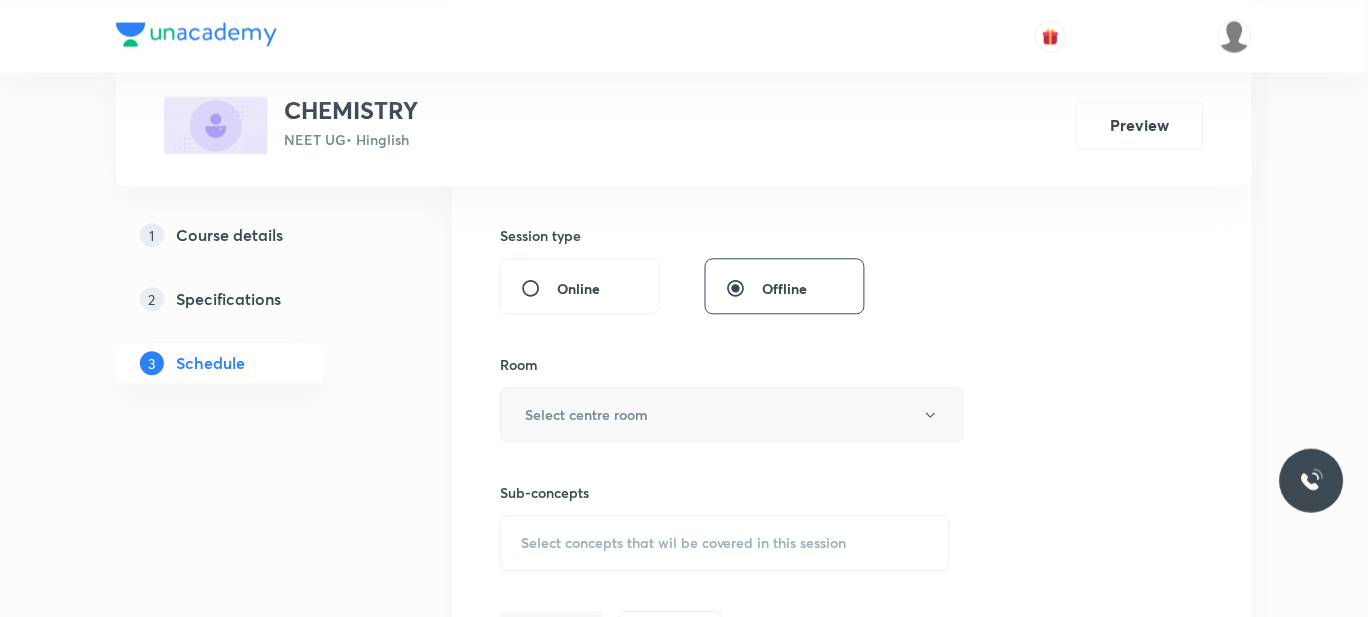 type on "70" 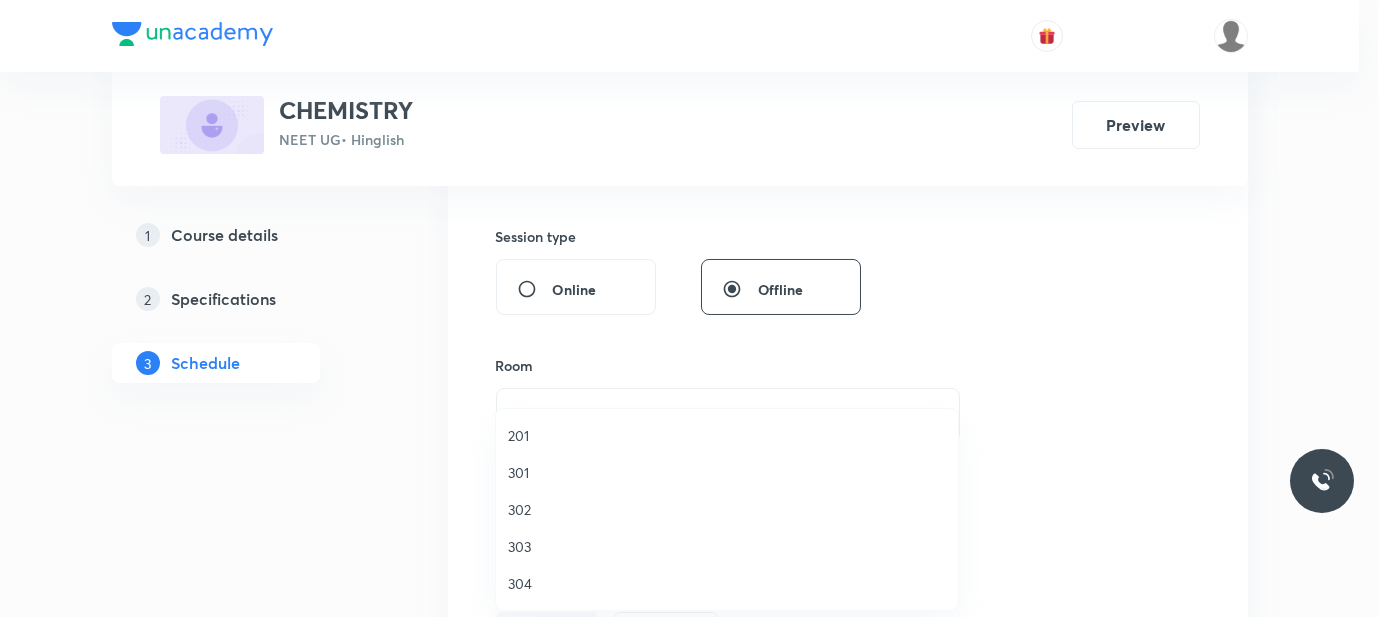 click on "301" at bounding box center [727, 472] 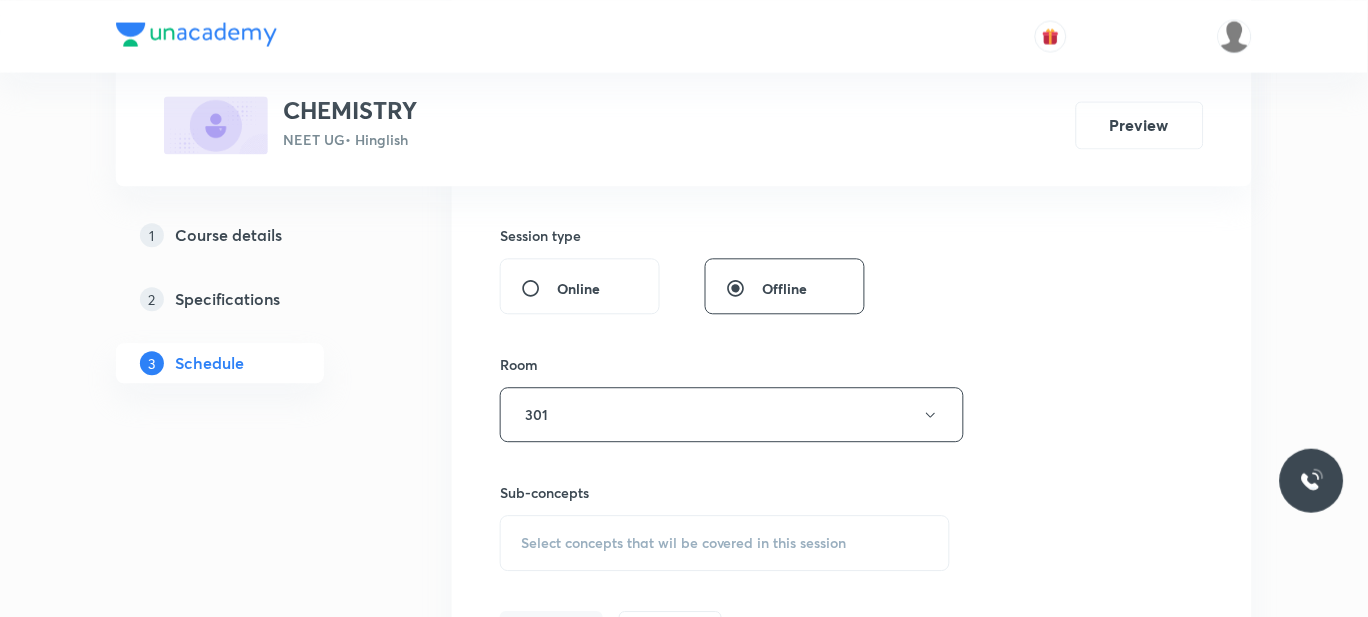 scroll, scrollTop: 872, scrollLeft: 0, axis: vertical 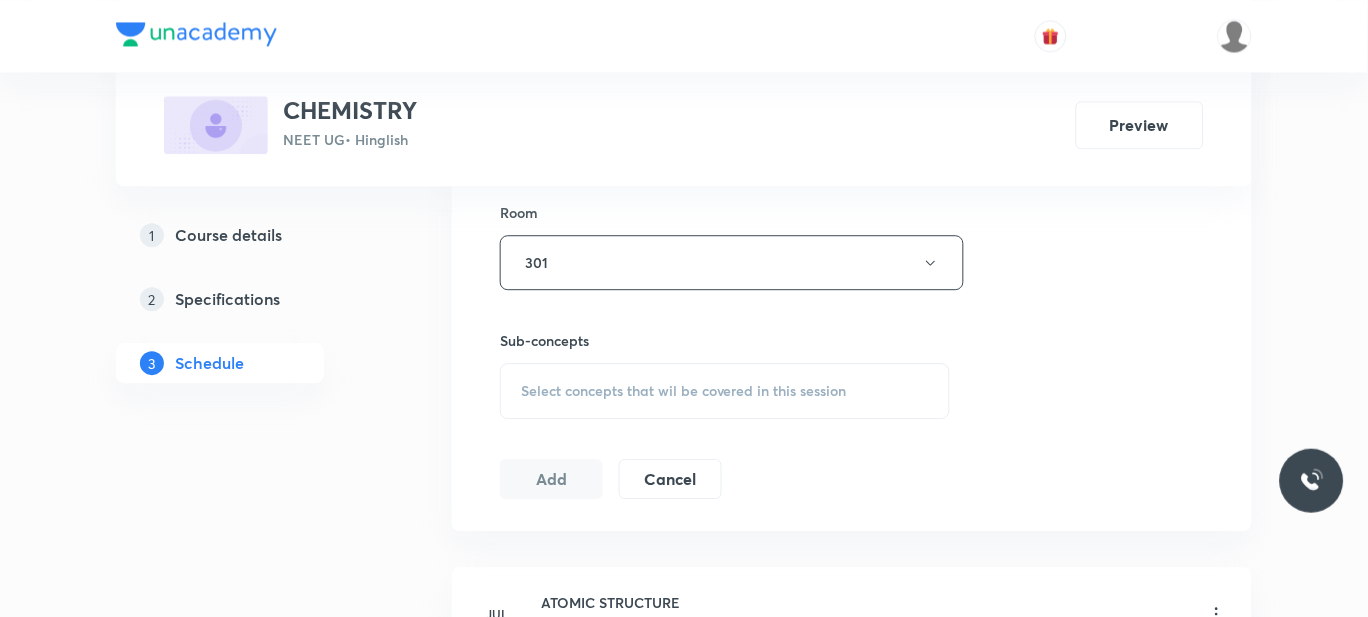 click on "Select concepts that wil be covered in this session" at bounding box center [684, 391] 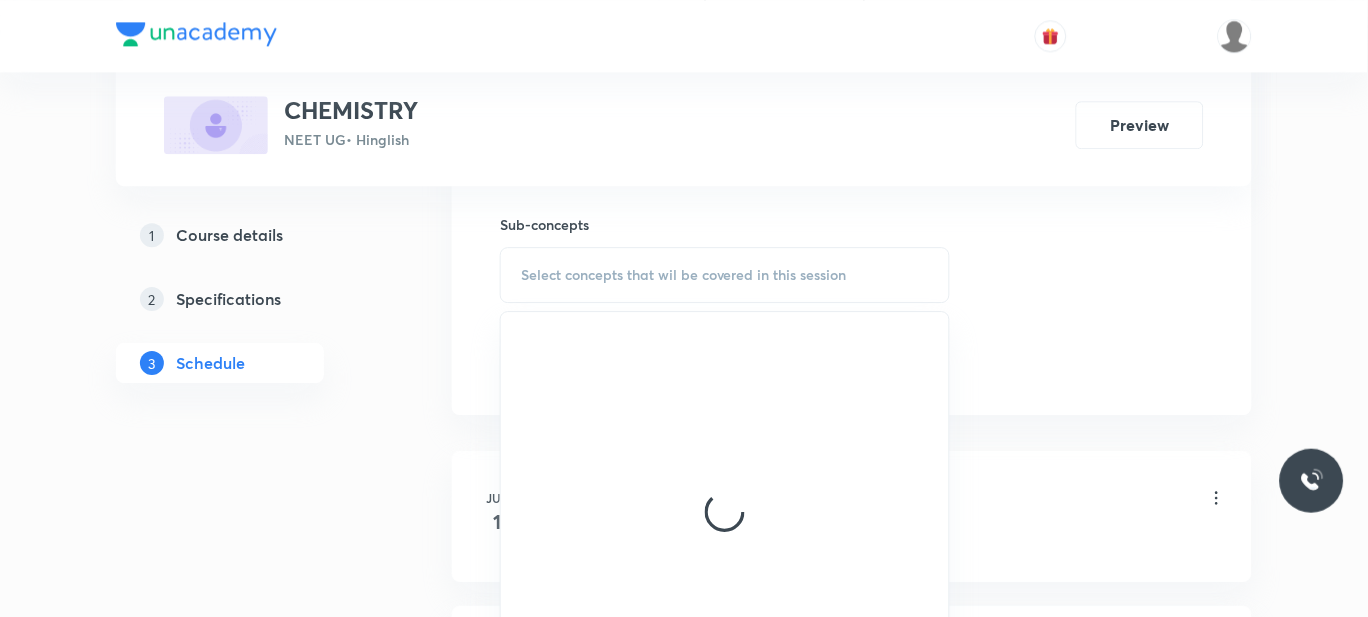 scroll, scrollTop: 1010, scrollLeft: 0, axis: vertical 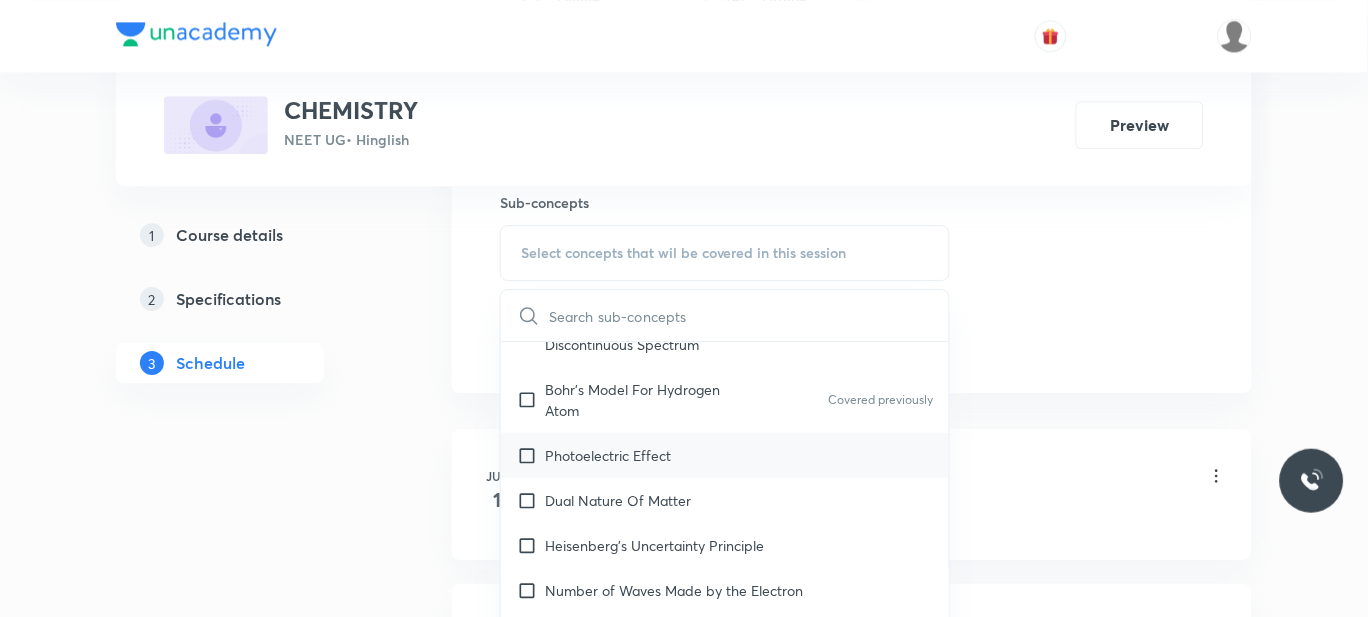 click on "Photoelectric Effect" at bounding box center [608, 455] 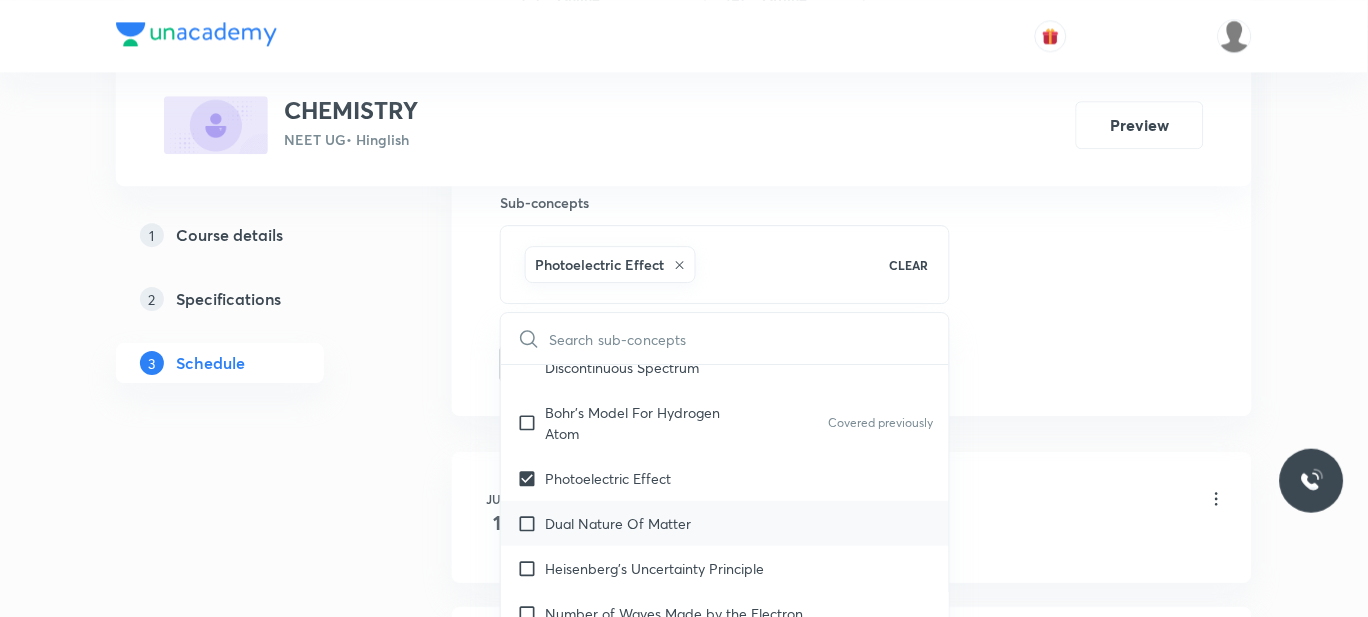 click on "Dual Nature Of Matter" at bounding box center [725, 523] 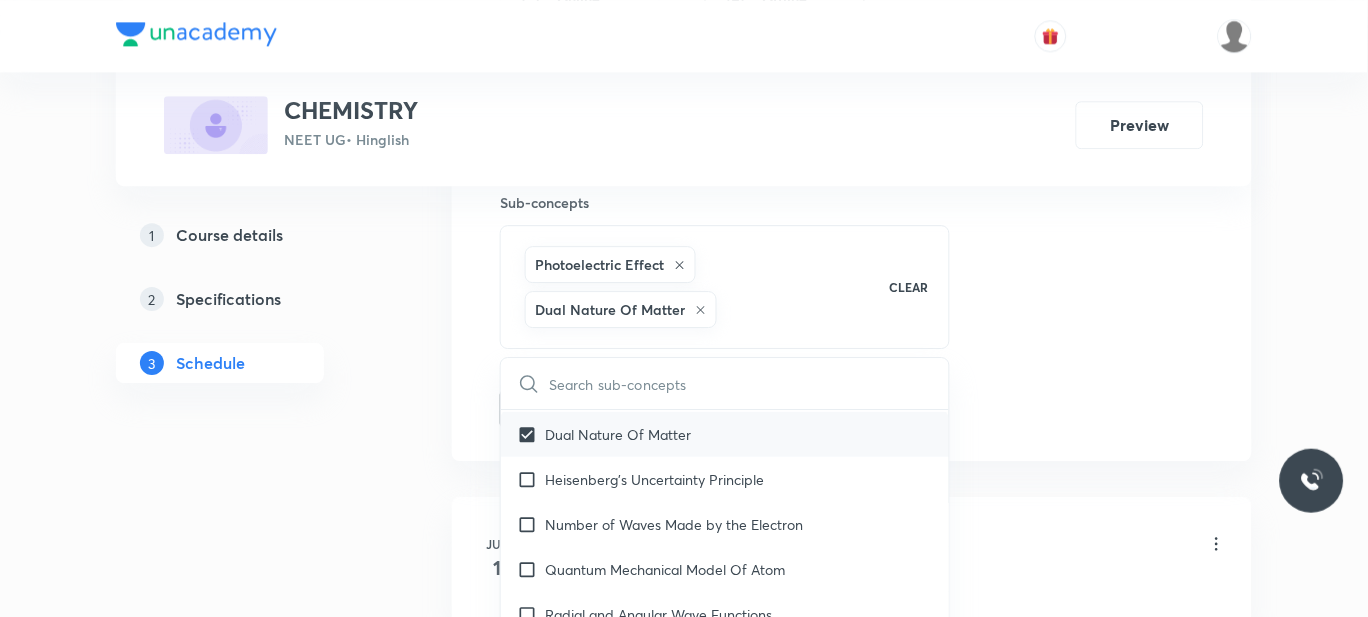 scroll, scrollTop: 1692, scrollLeft: 0, axis: vertical 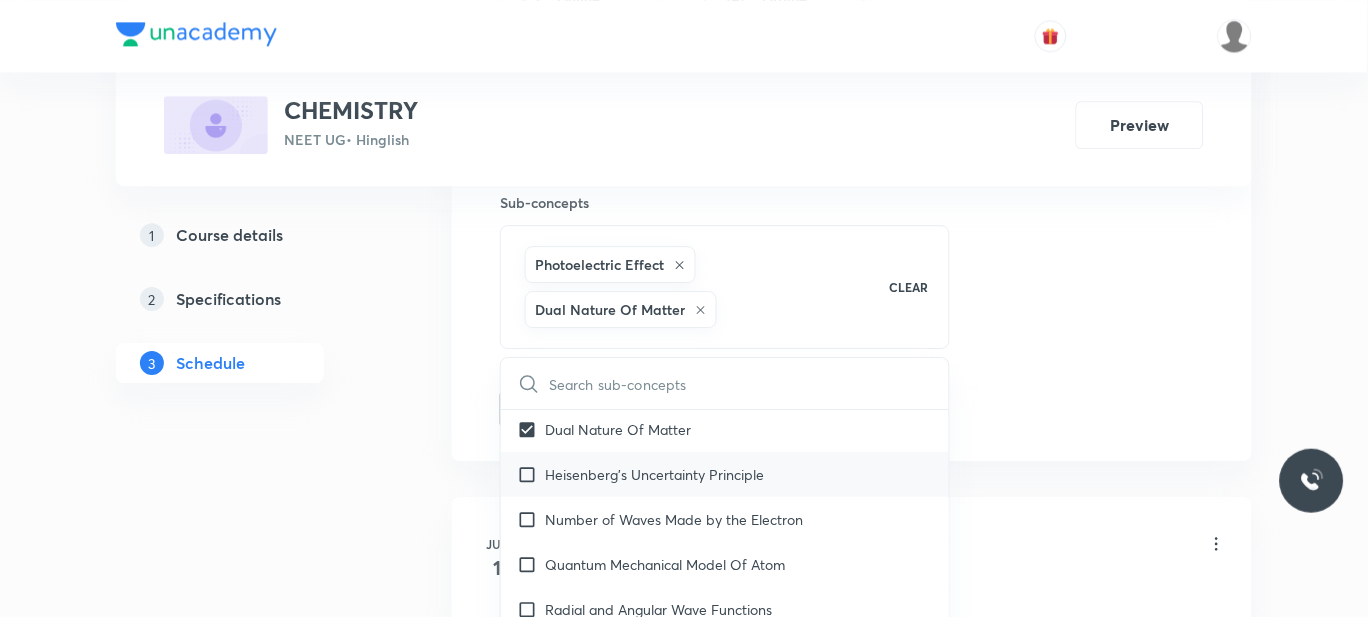 click on "Heisenberg’s Uncertainty Principle" at bounding box center (725, 474) 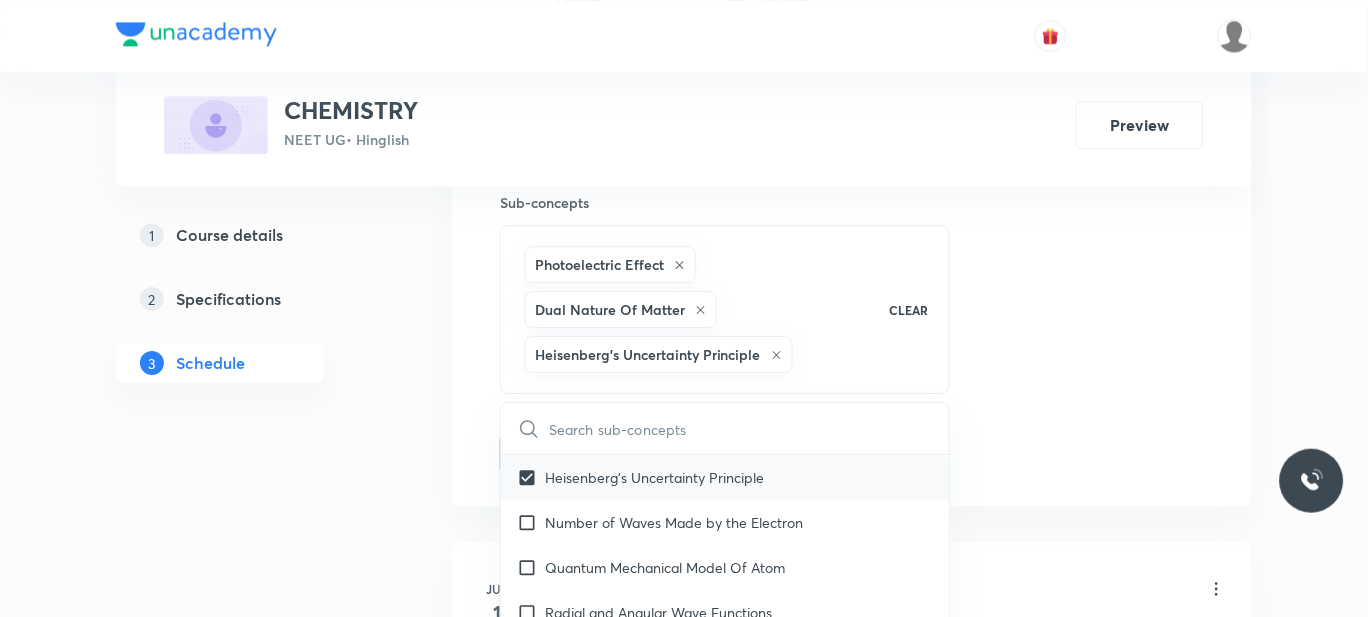 scroll, scrollTop: 1733, scrollLeft: 0, axis: vertical 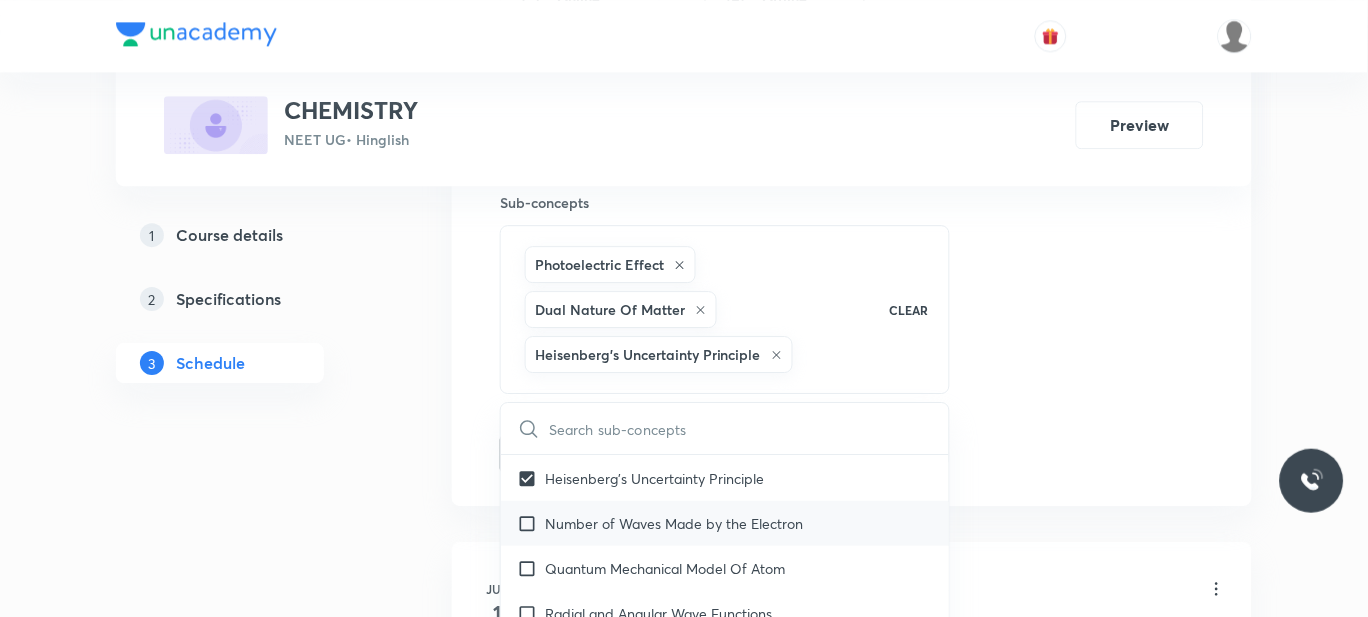 click on "Number of Waves Made by the Electron" at bounding box center (674, 523) 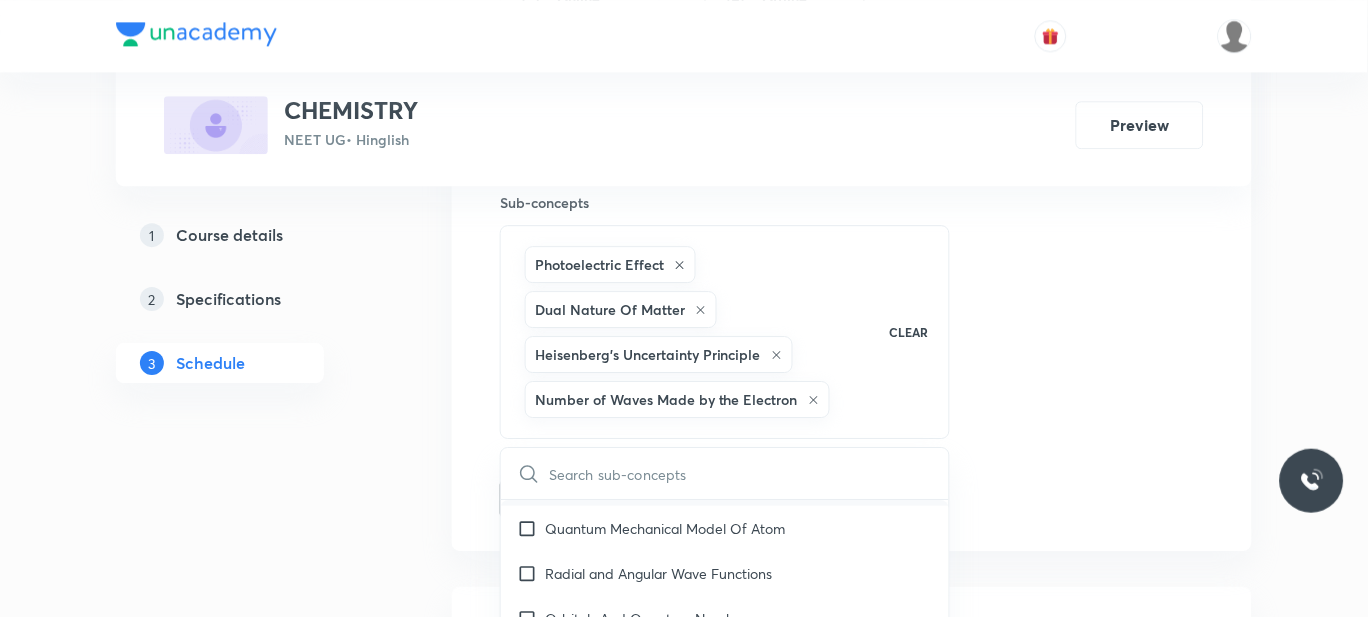 scroll, scrollTop: 1832, scrollLeft: 0, axis: vertical 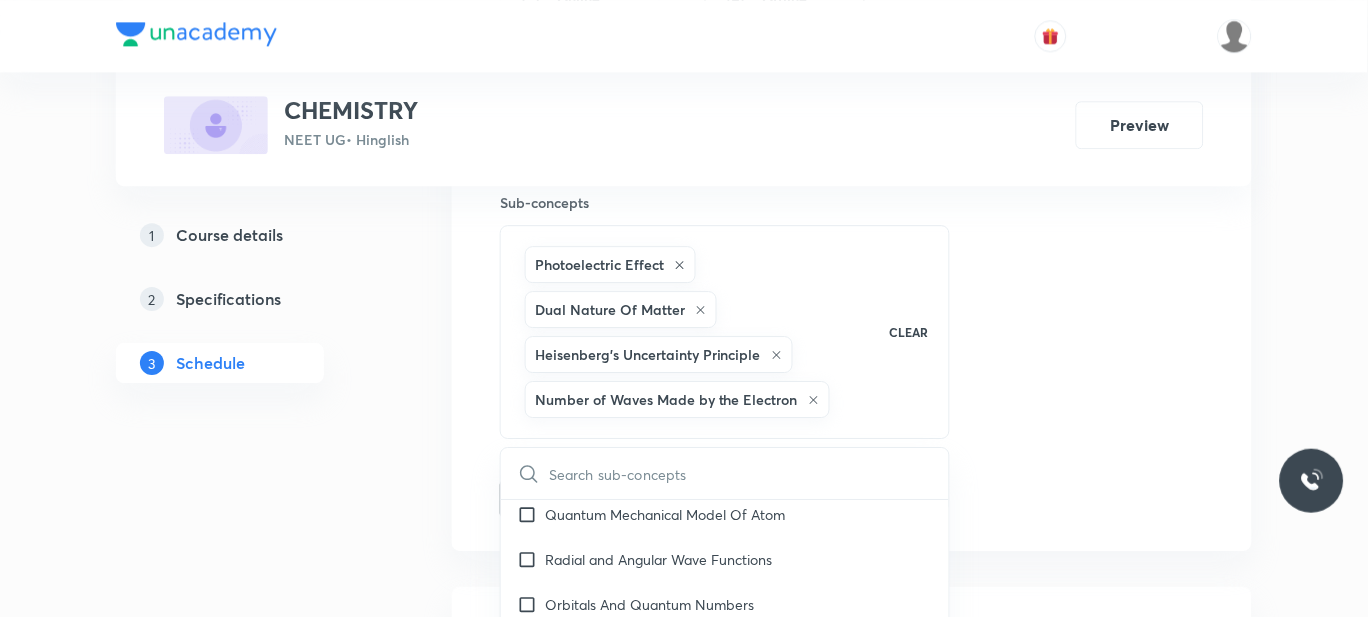 click on "Quantum Mechanical Model Of Atom" at bounding box center [725, 514] 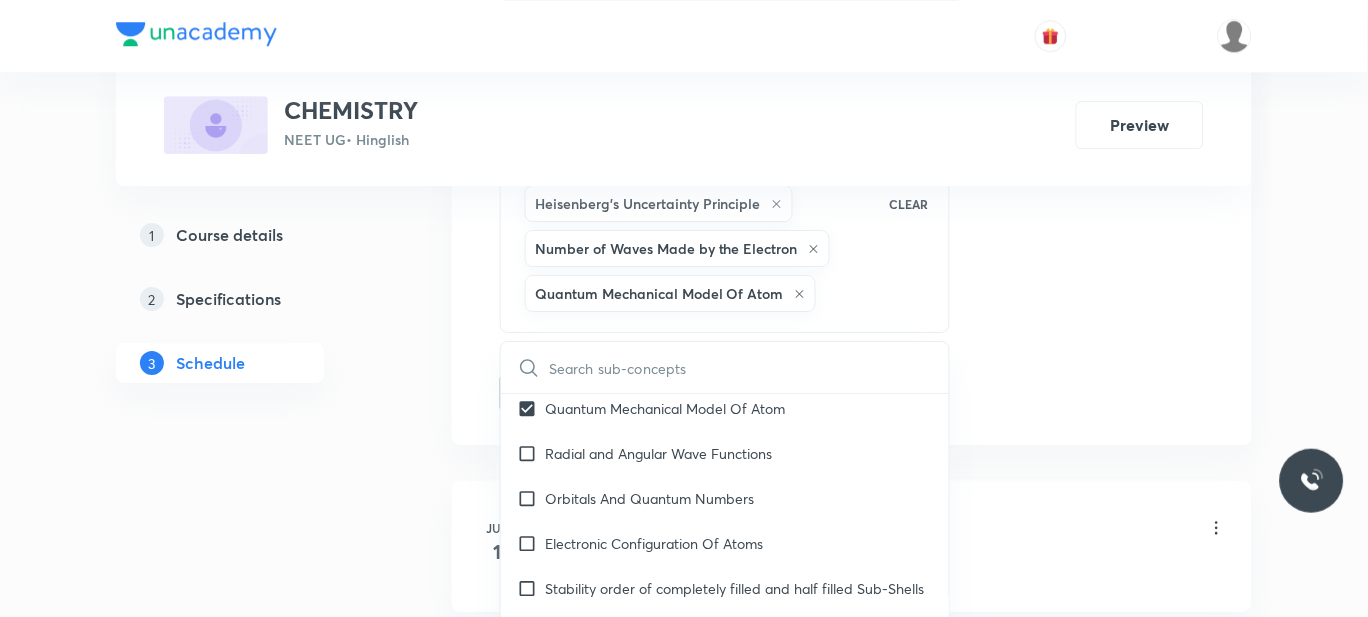 scroll, scrollTop: 1171, scrollLeft: 0, axis: vertical 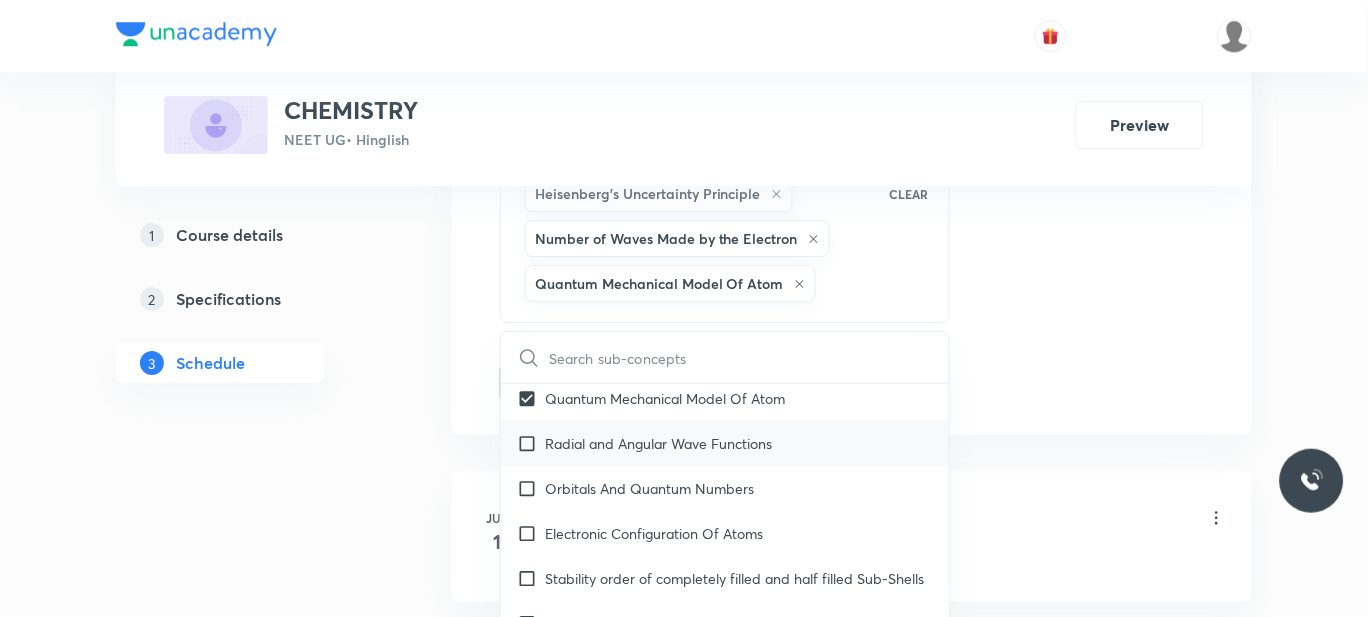 click on "Radial and Angular Wave Functions" at bounding box center (725, 443) 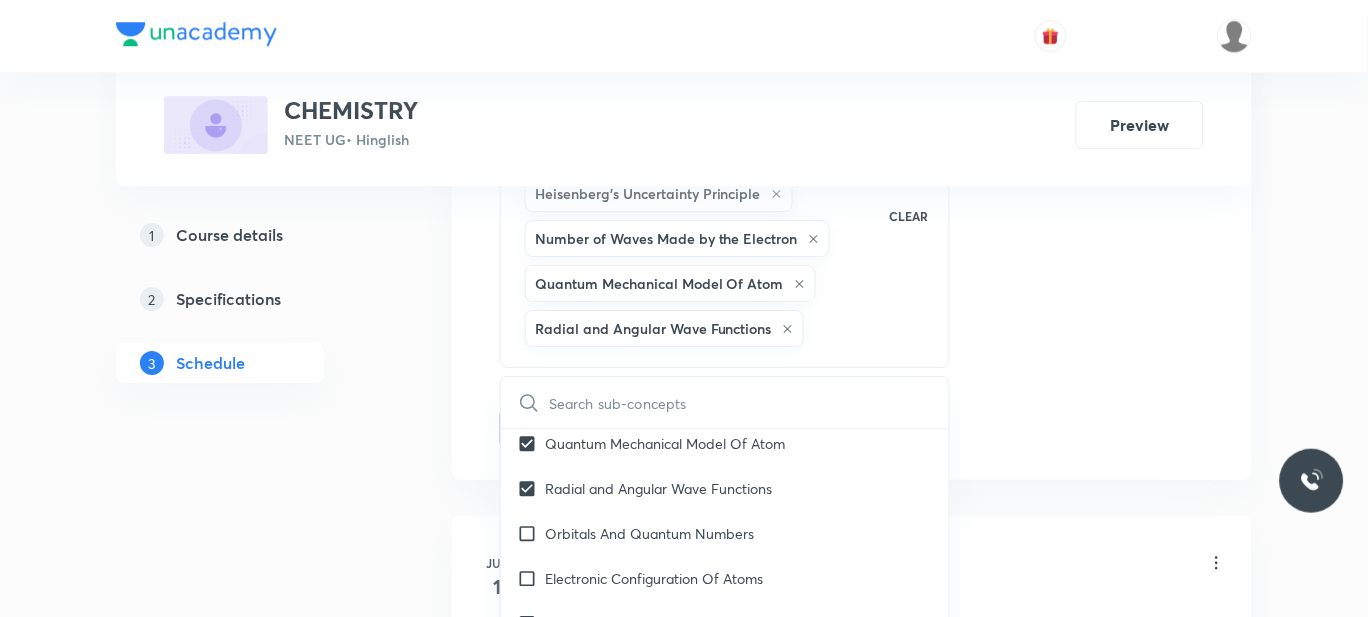 click on "1 Course details 2 Specifications 3 Schedule" at bounding box center (252, 408) 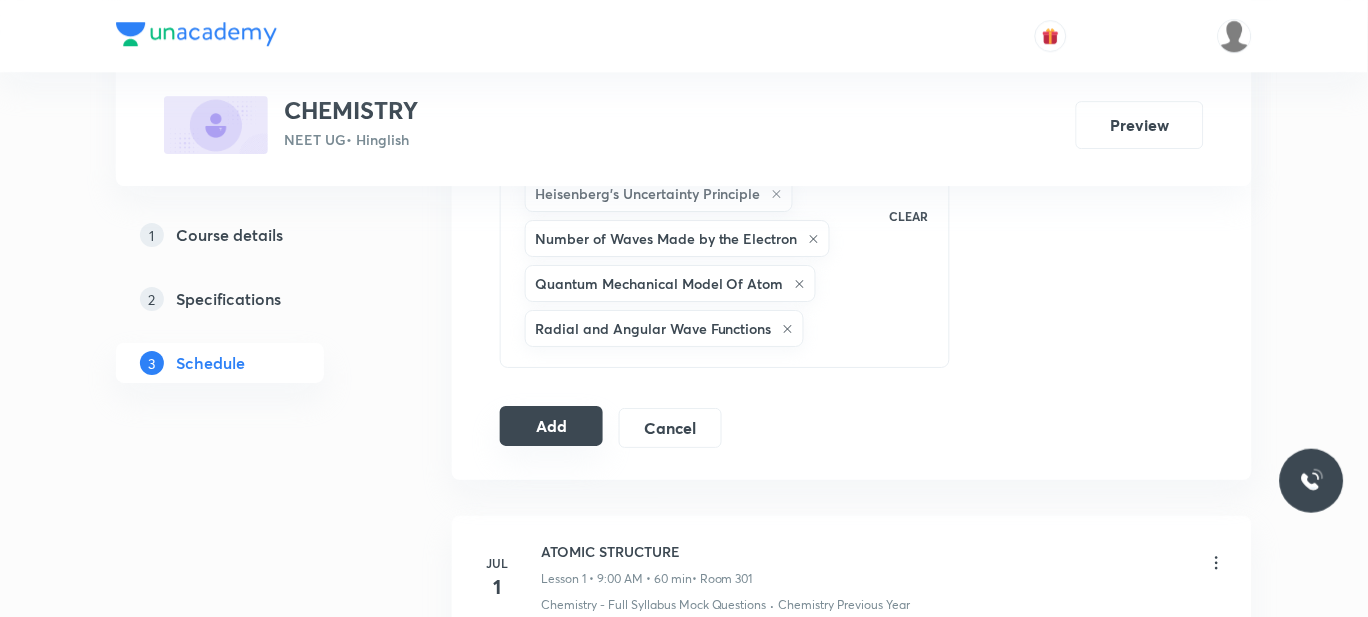 click on "Add" at bounding box center (551, 426) 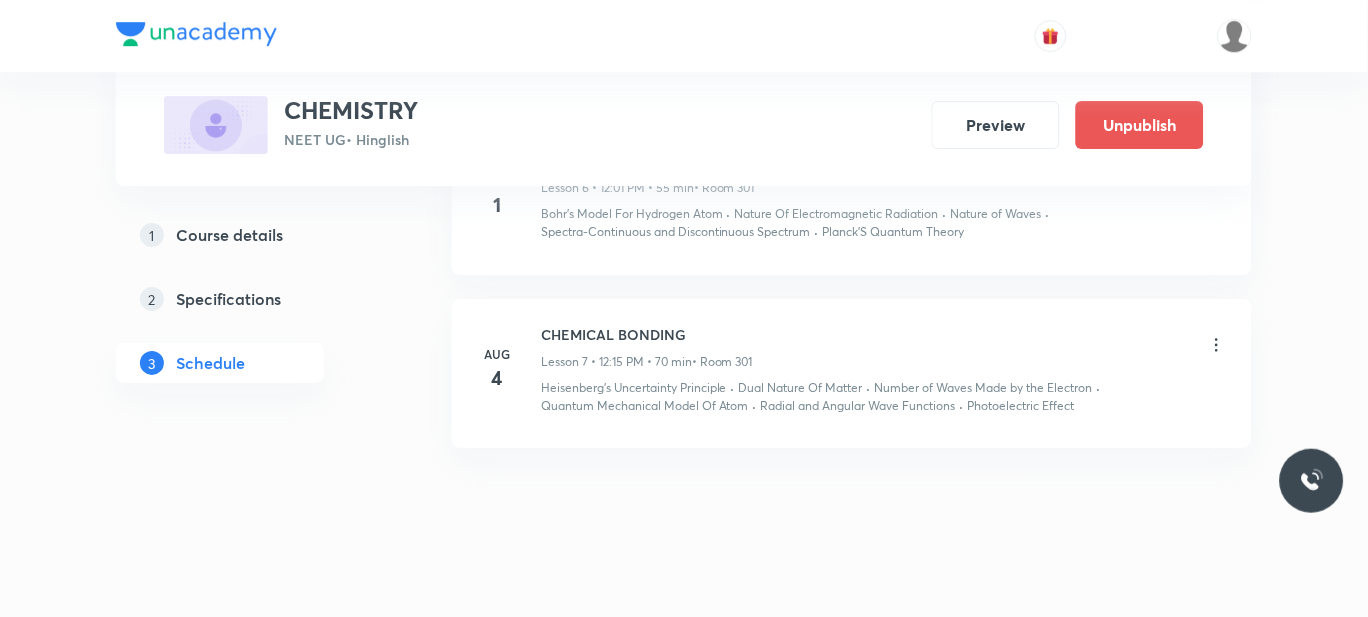 scroll, scrollTop: 1229, scrollLeft: 0, axis: vertical 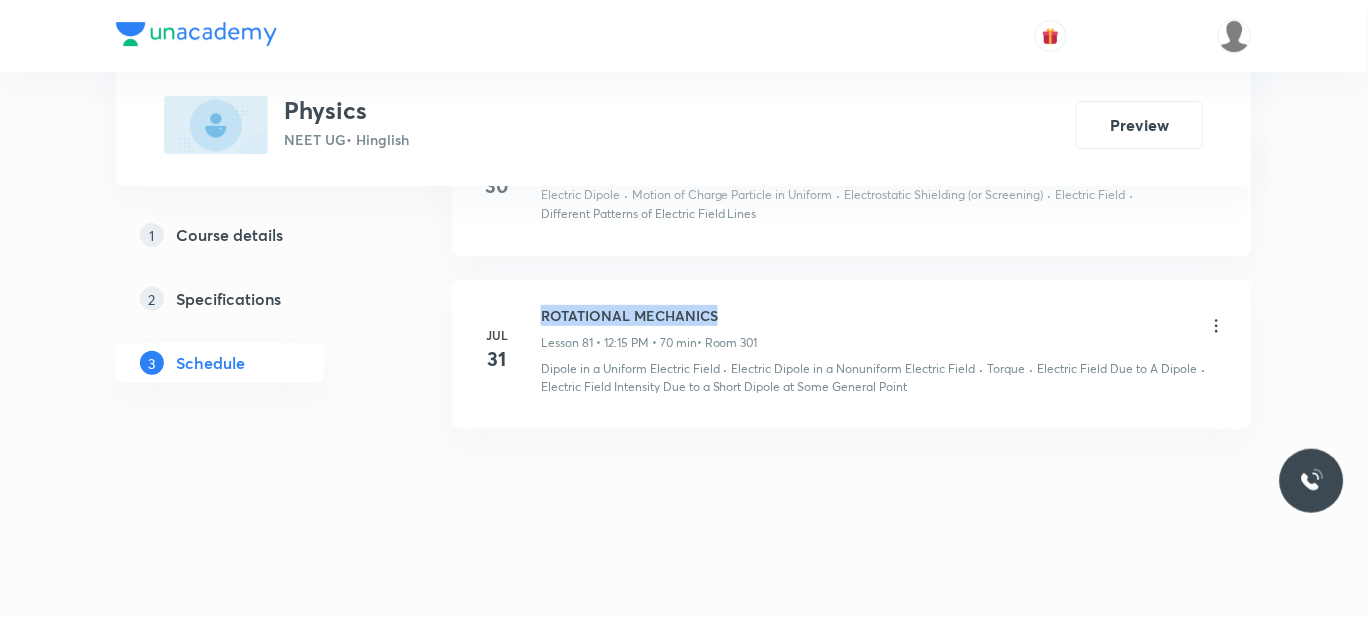 drag, startPoint x: 723, startPoint y: 310, endPoint x: 535, endPoint y: 317, distance: 188.13028 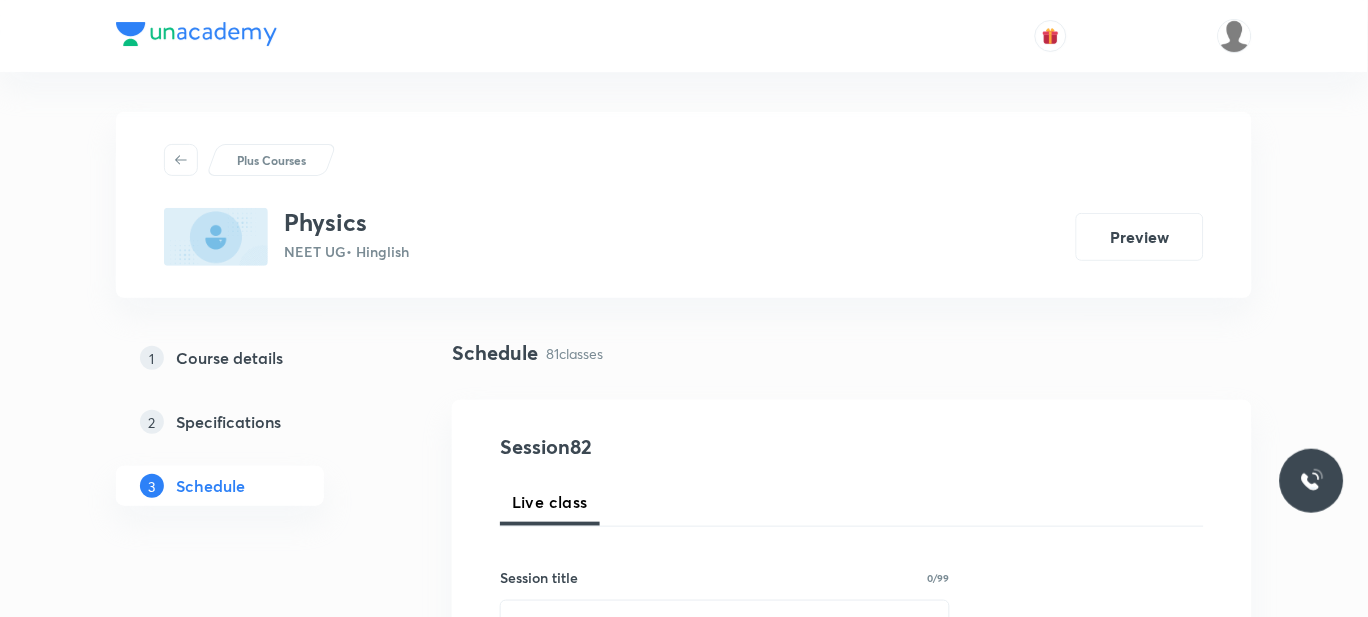 scroll, scrollTop: 196, scrollLeft: 0, axis: vertical 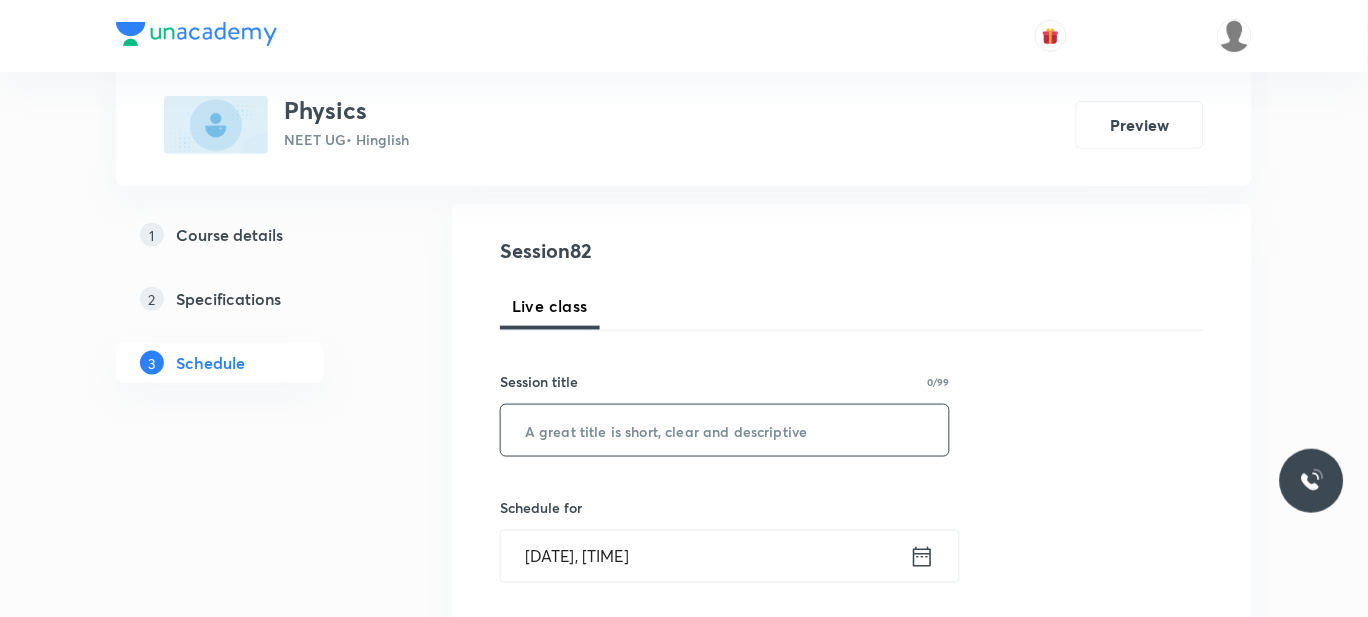click at bounding box center (725, 430) 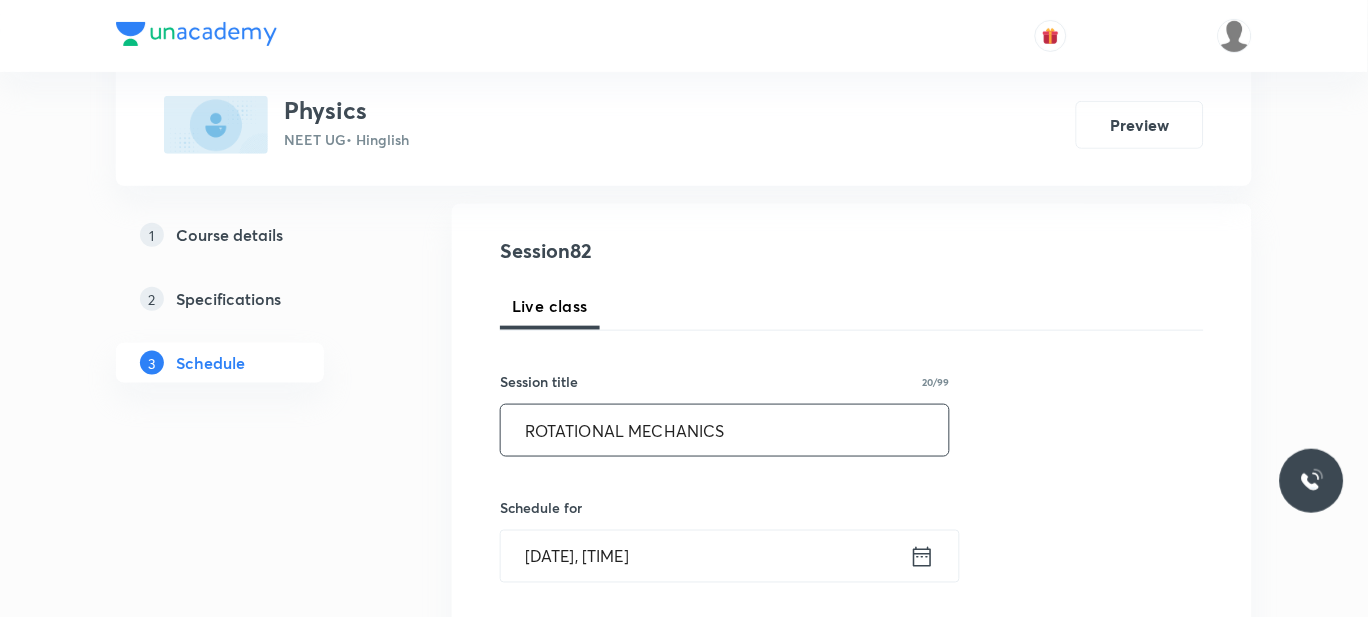 scroll, scrollTop: 302, scrollLeft: 0, axis: vertical 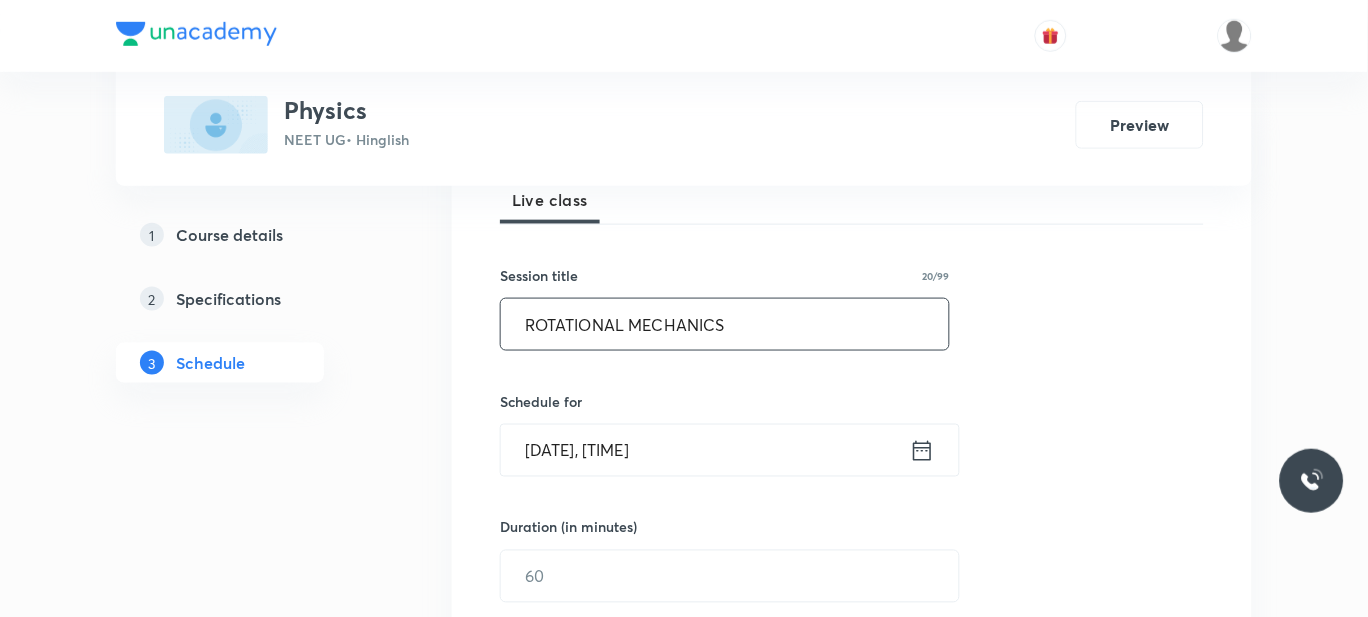 type on "ROTATIONAL MECHANICS" 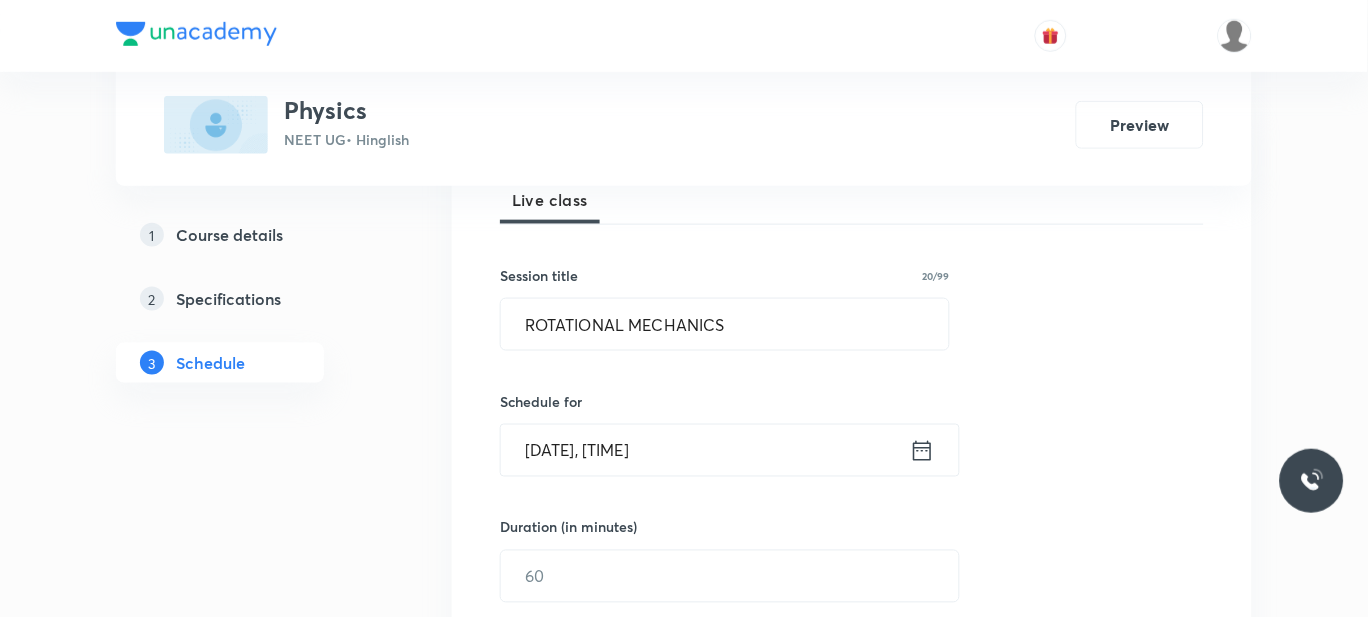 click on "Aug 4, 2025, 10:26 AM" at bounding box center (705, 450) 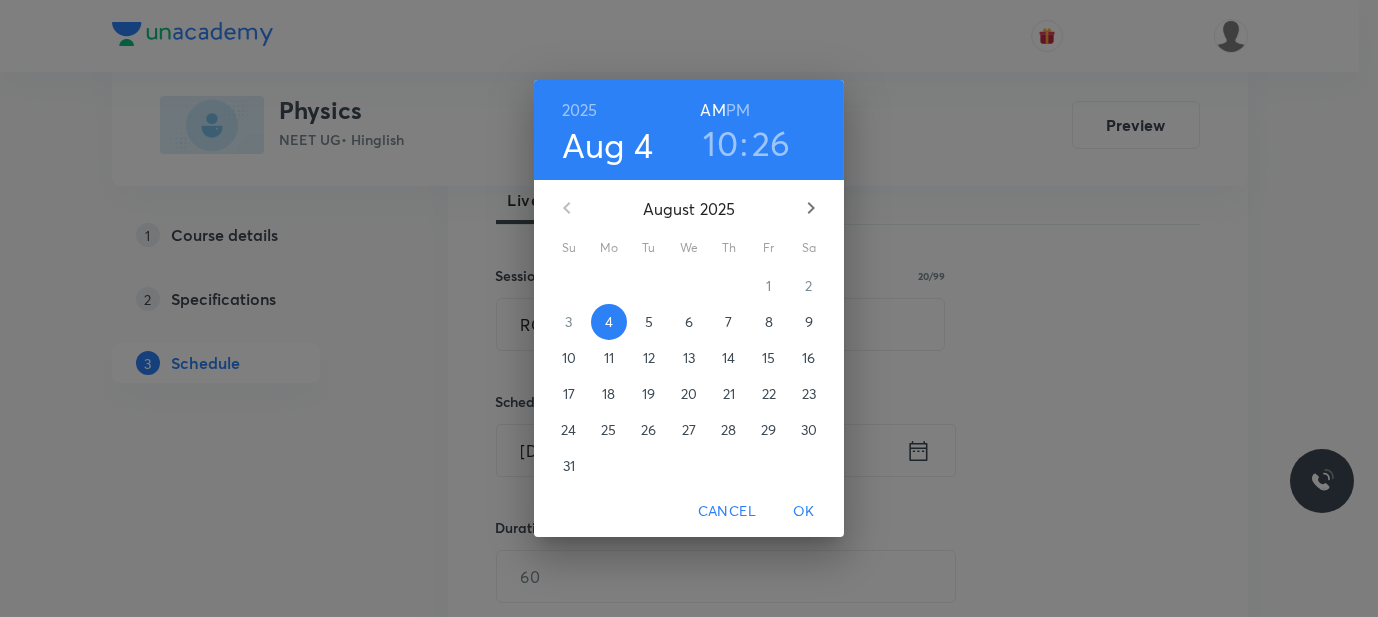 click on "PM" at bounding box center [738, 110] 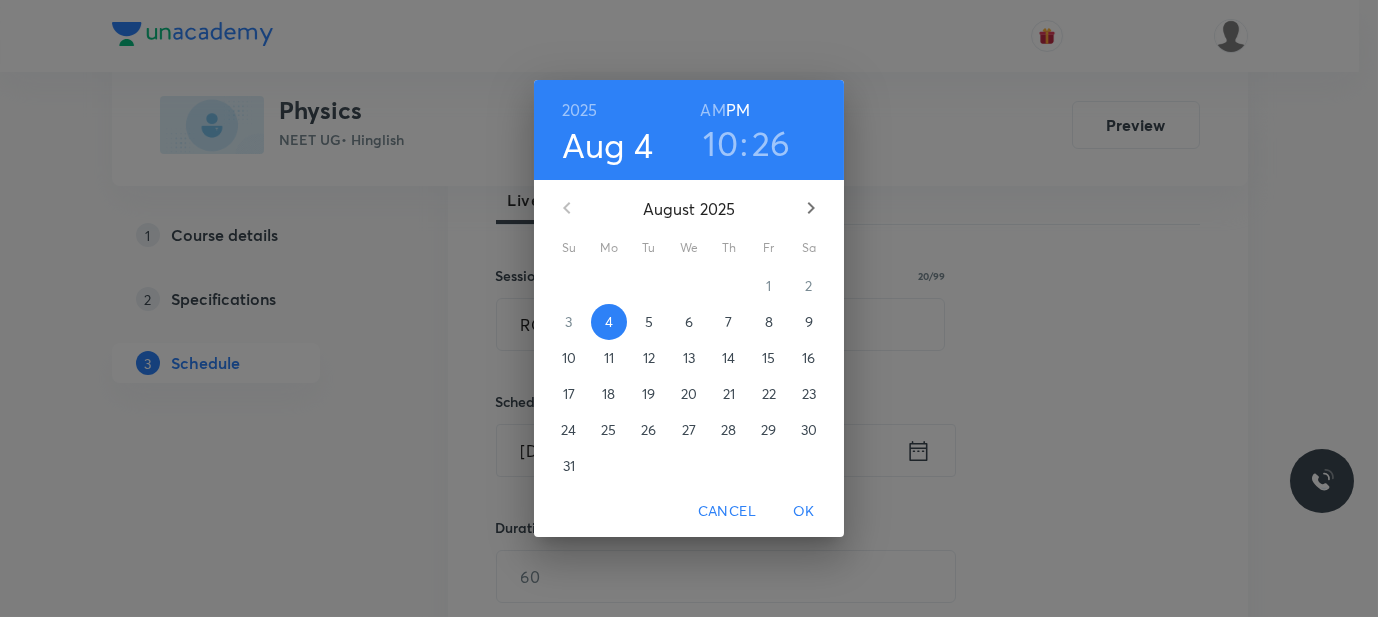 click on "10" at bounding box center (720, 143) 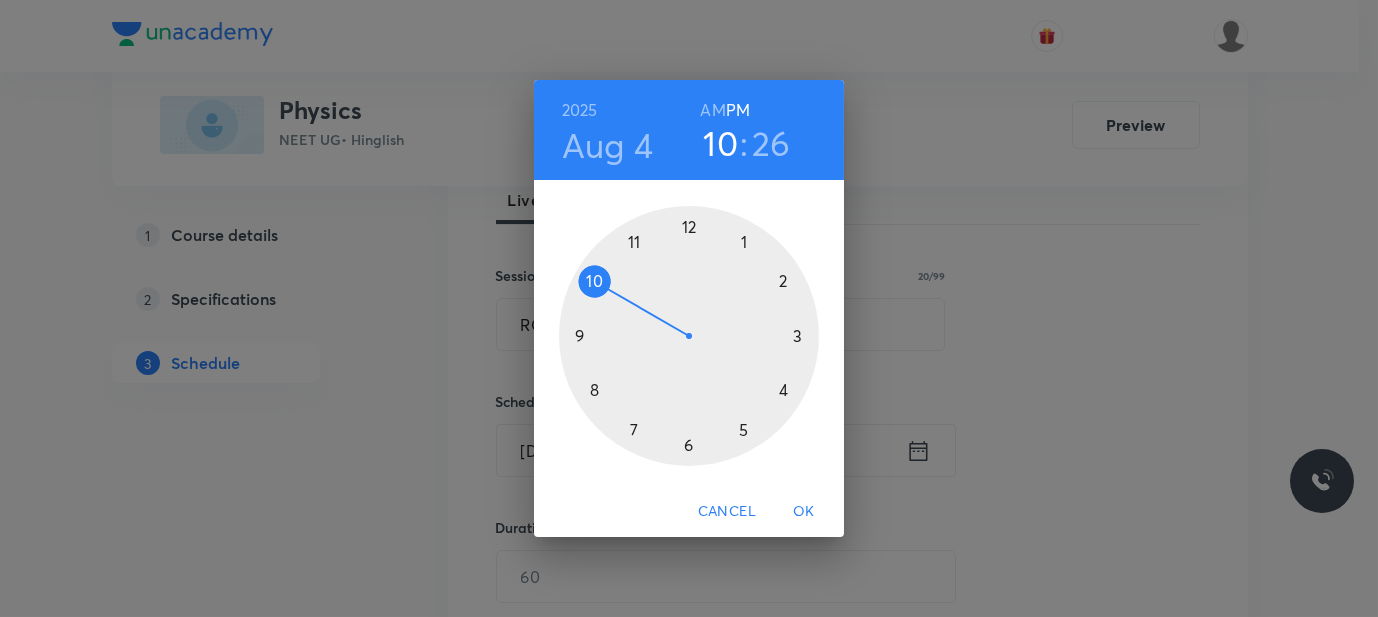 click at bounding box center (689, 336) 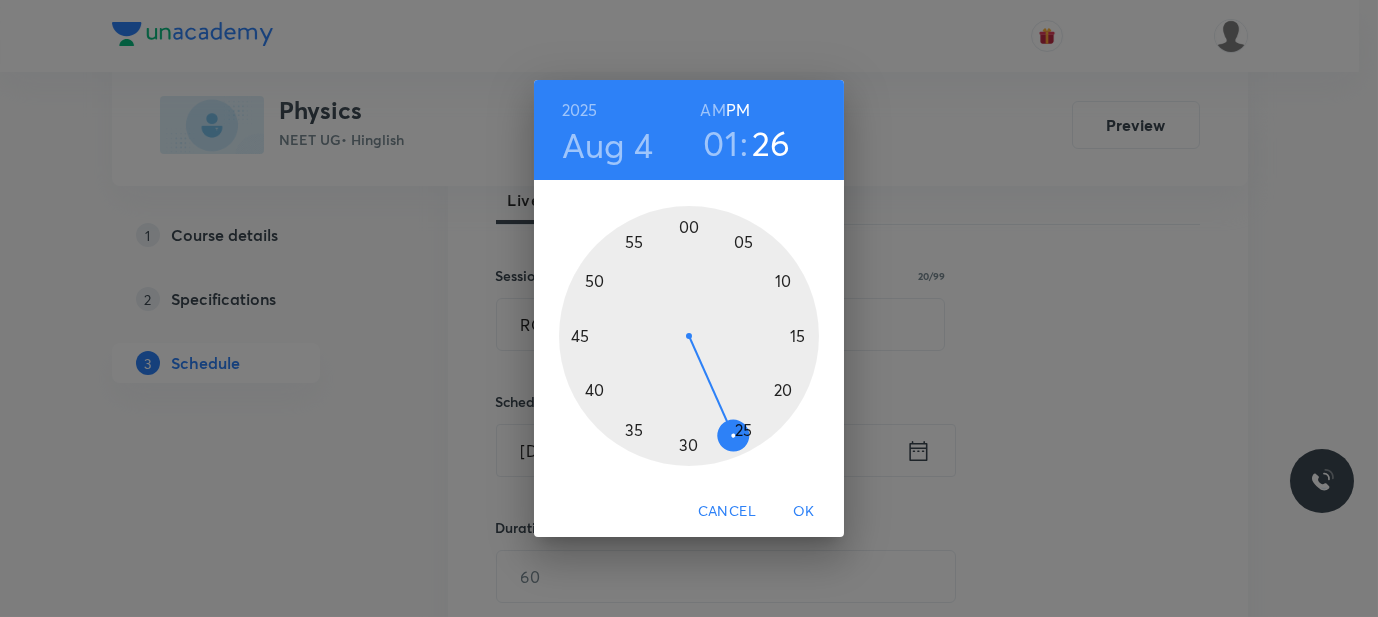 click at bounding box center (689, 336) 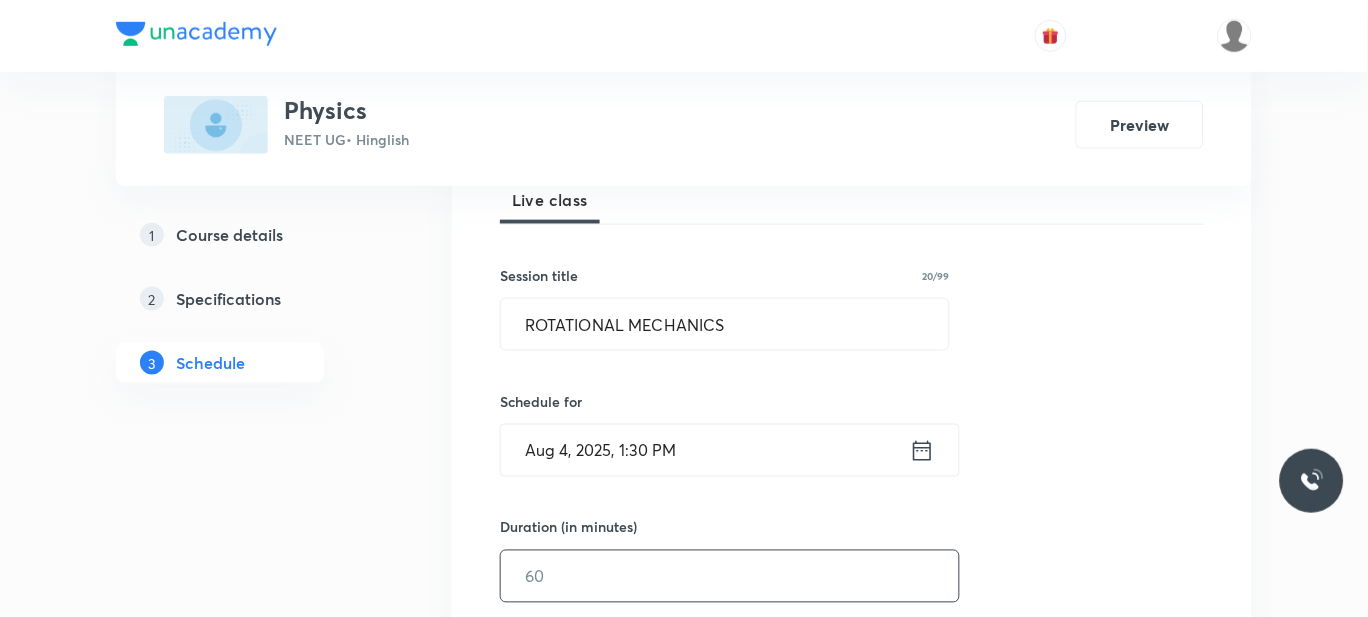 click at bounding box center [730, 576] 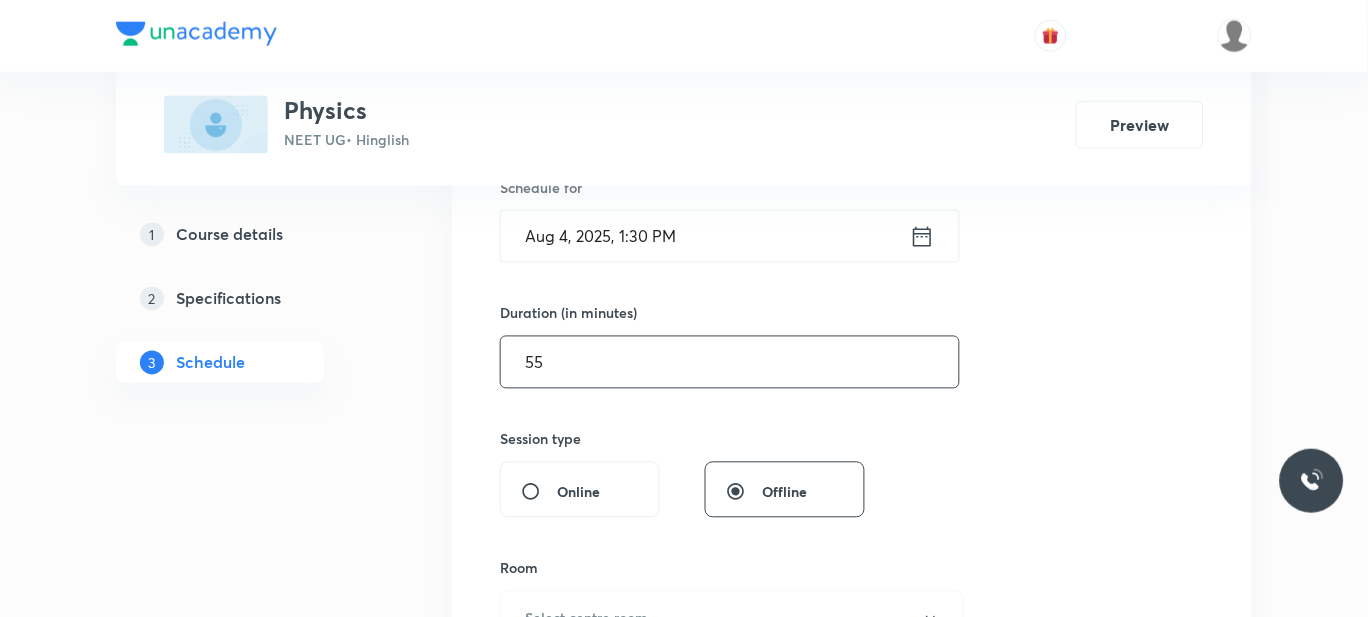 scroll, scrollTop: 668, scrollLeft: 0, axis: vertical 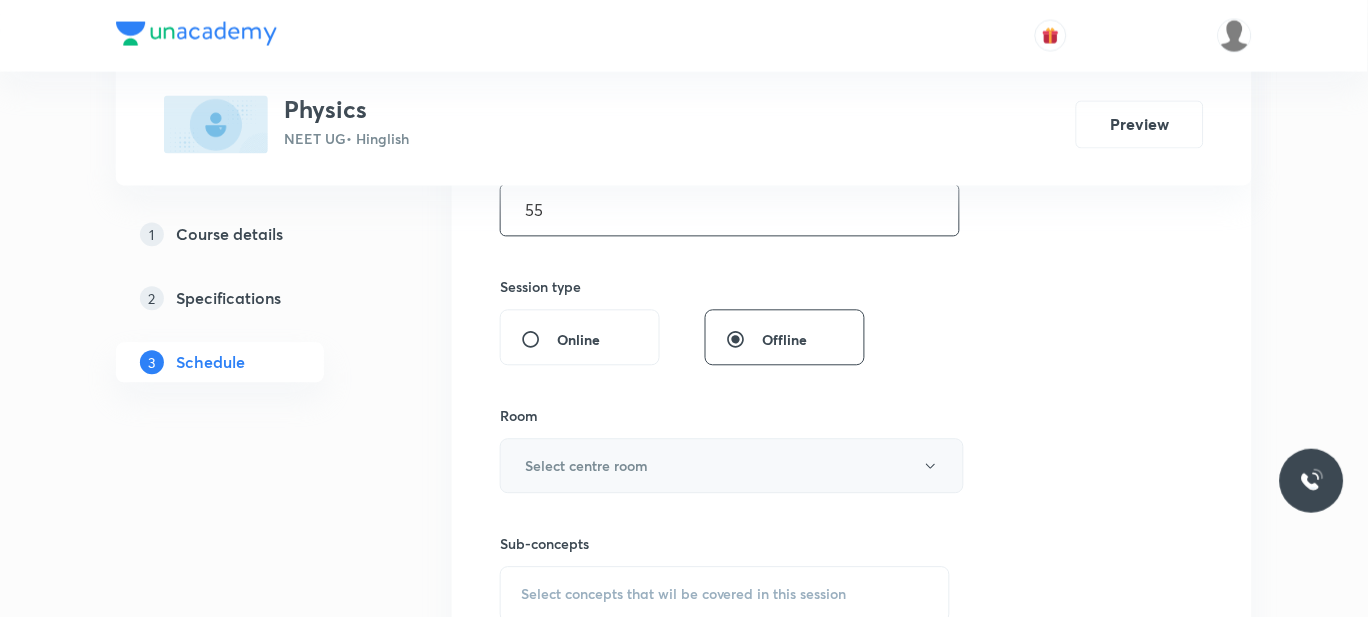 type on "55" 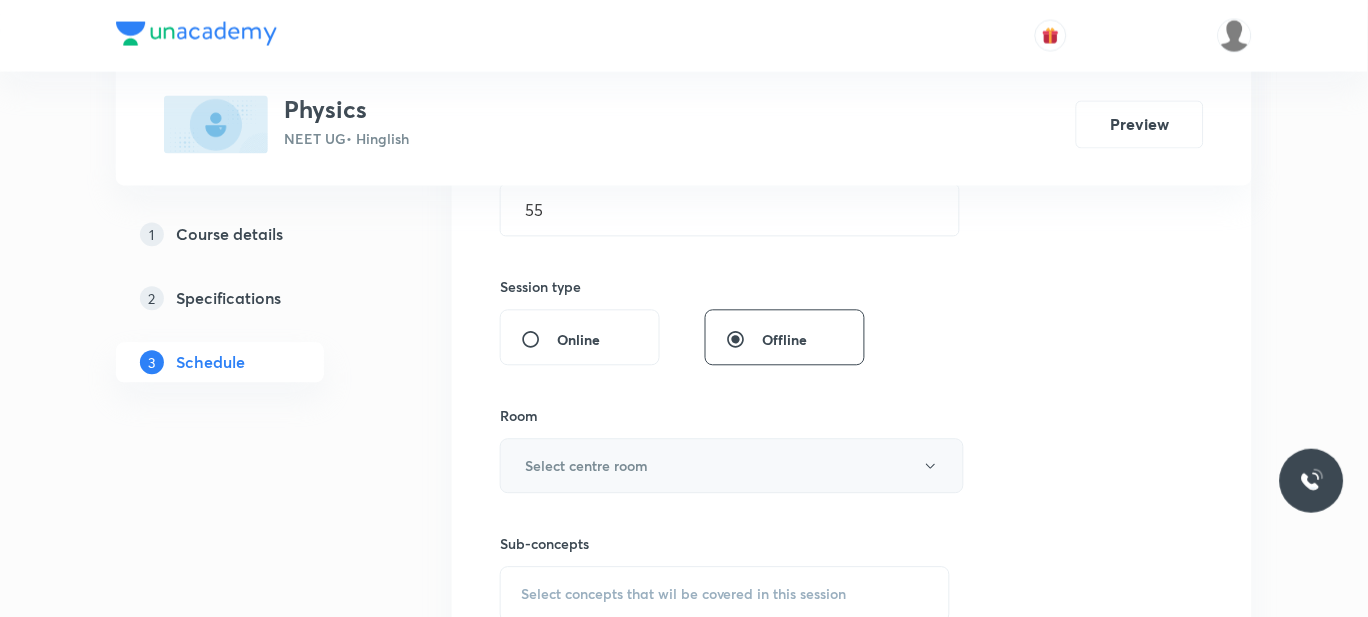 click on "Select centre room" at bounding box center [732, 466] 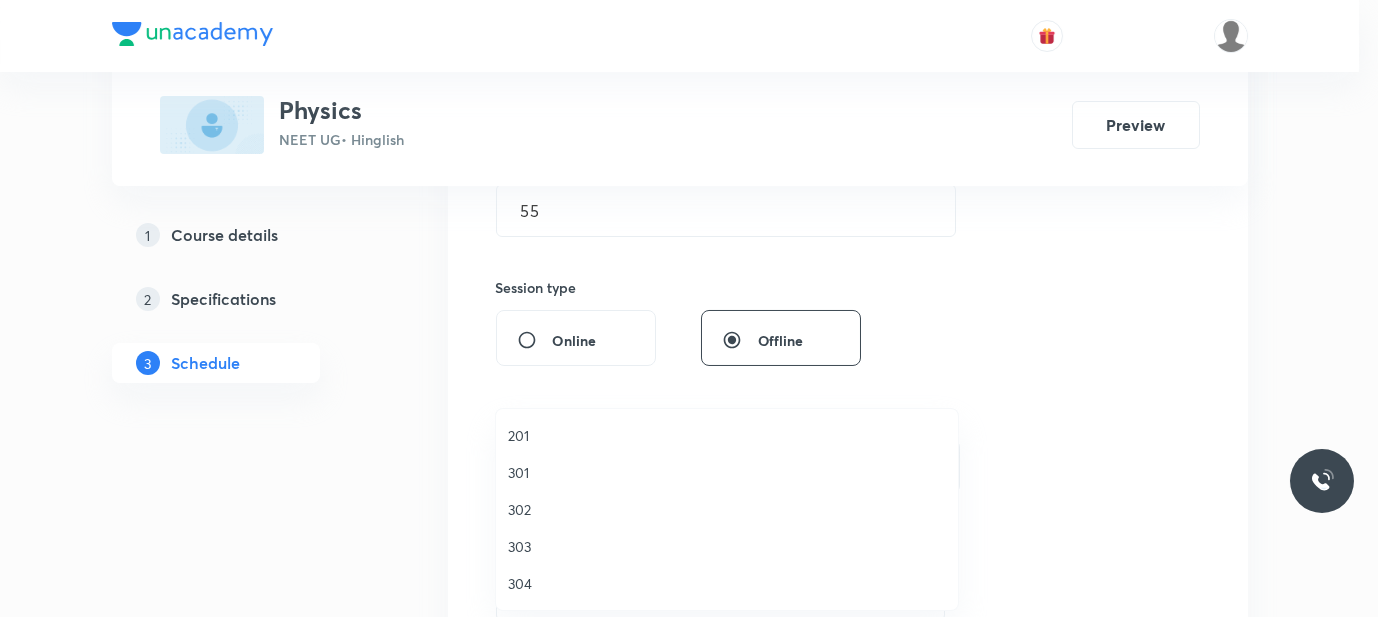 click on "301" at bounding box center (727, 472) 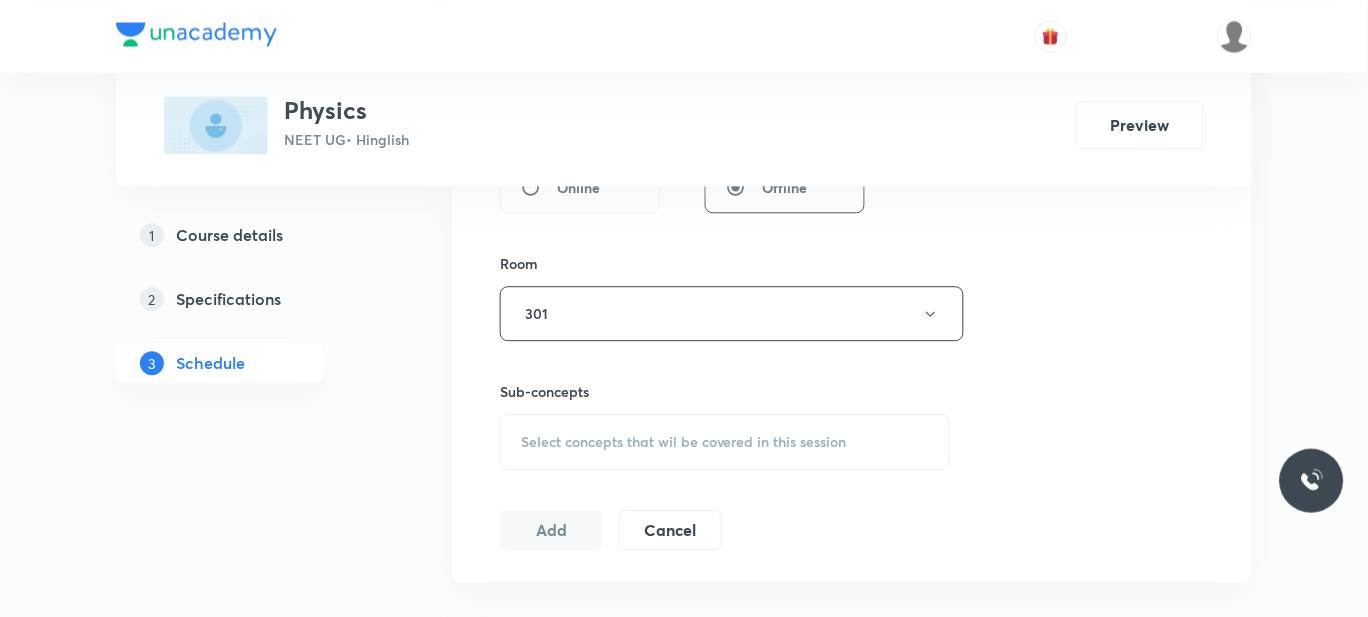 scroll, scrollTop: 823, scrollLeft: 0, axis: vertical 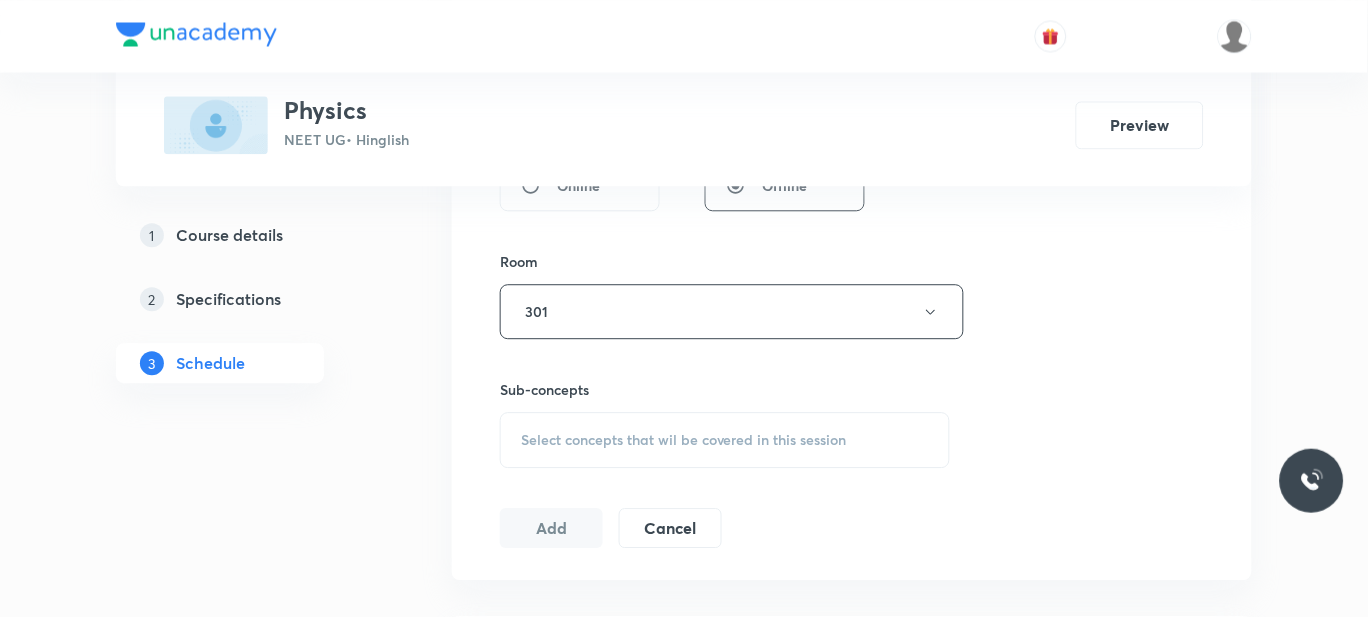 click on "Select concepts that wil be covered in this session" at bounding box center [725, 440] 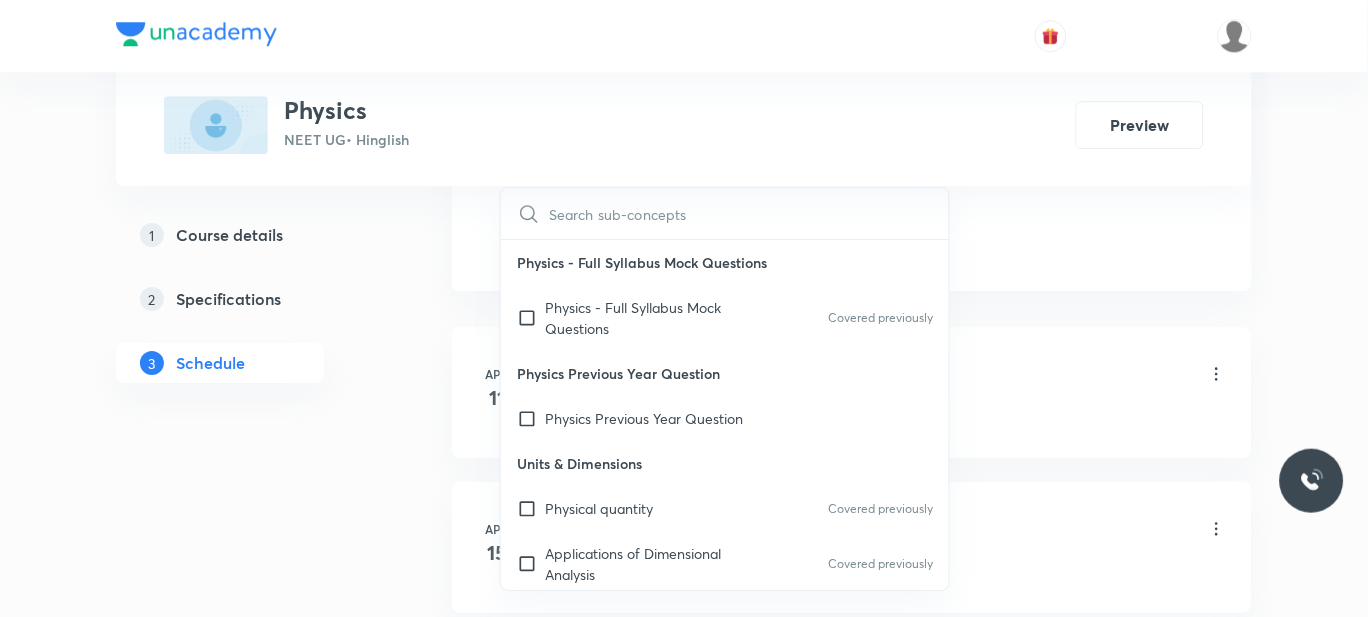 scroll, scrollTop: 1136, scrollLeft: 0, axis: vertical 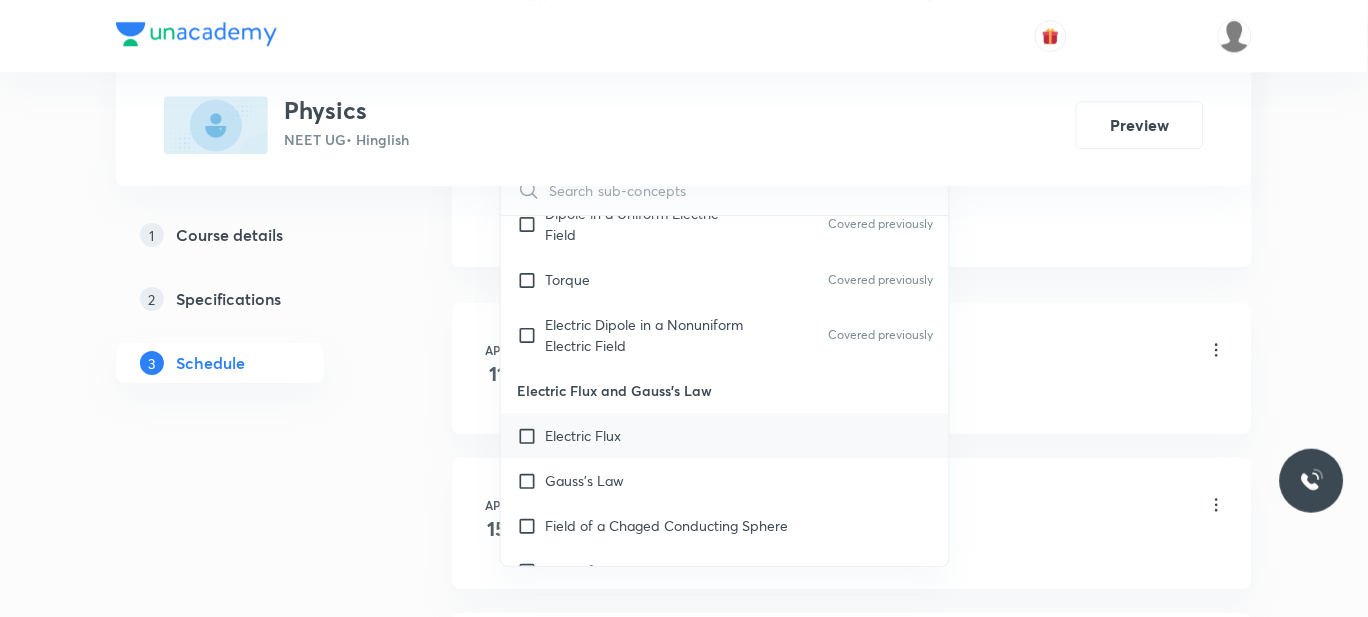 click on "Electric Flux" at bounding box center (725, 435) 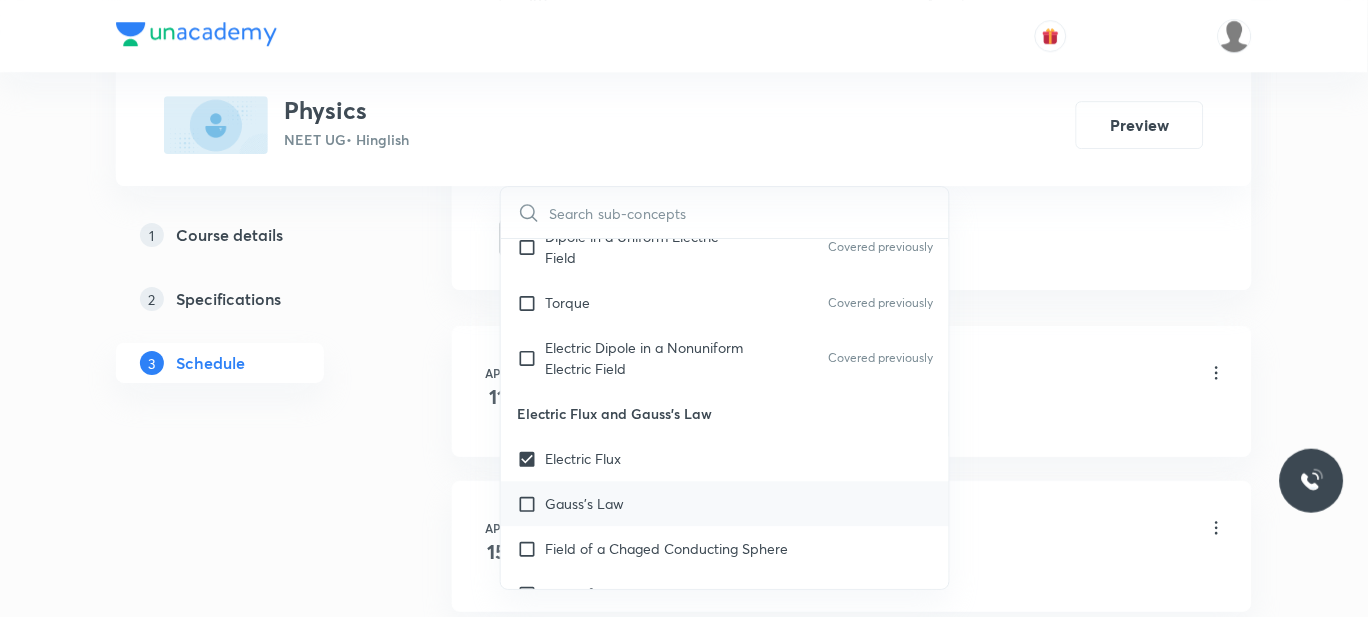 click on "Gauss's Law" at bounding box center [725, 503] 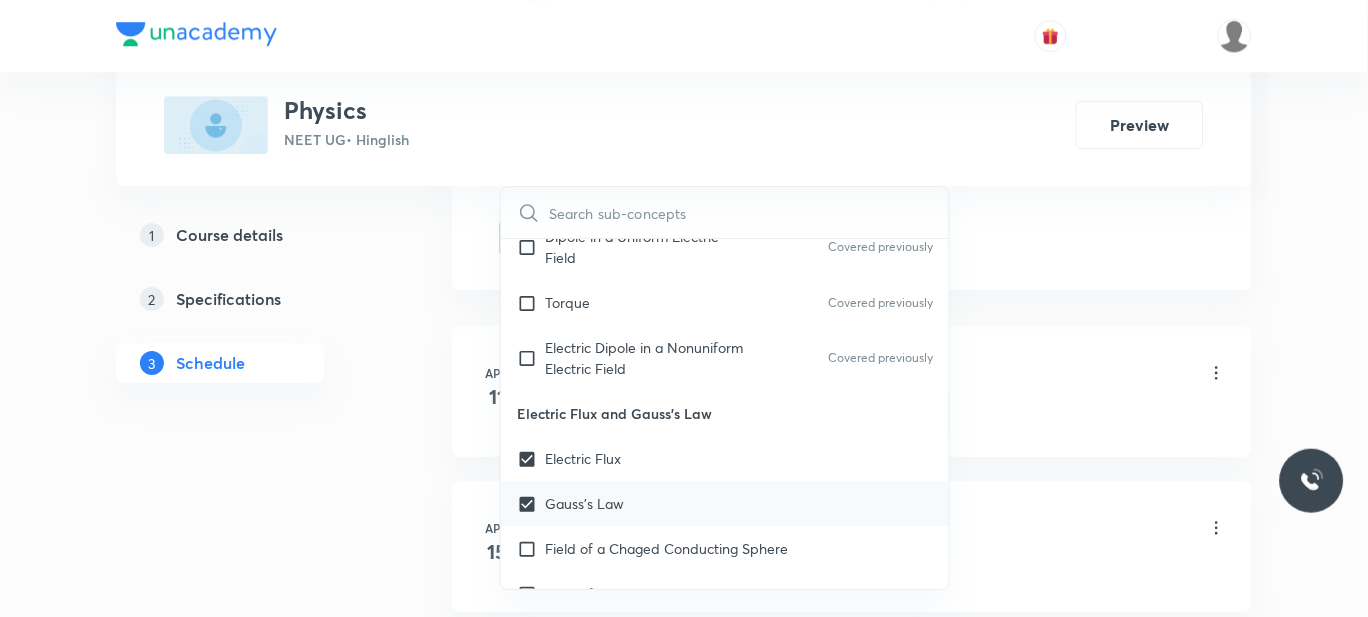 checkbox on "true" 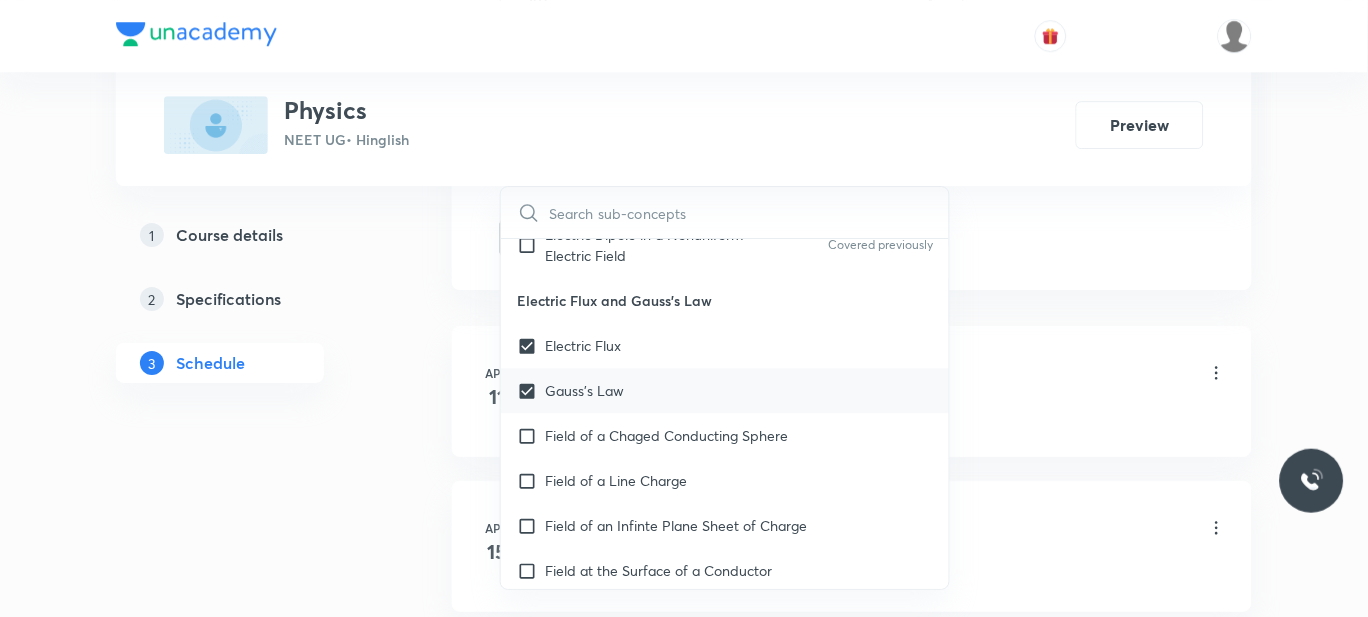 scroll, scrollTop: 16670, scrollLeft: 0, axis: vertical 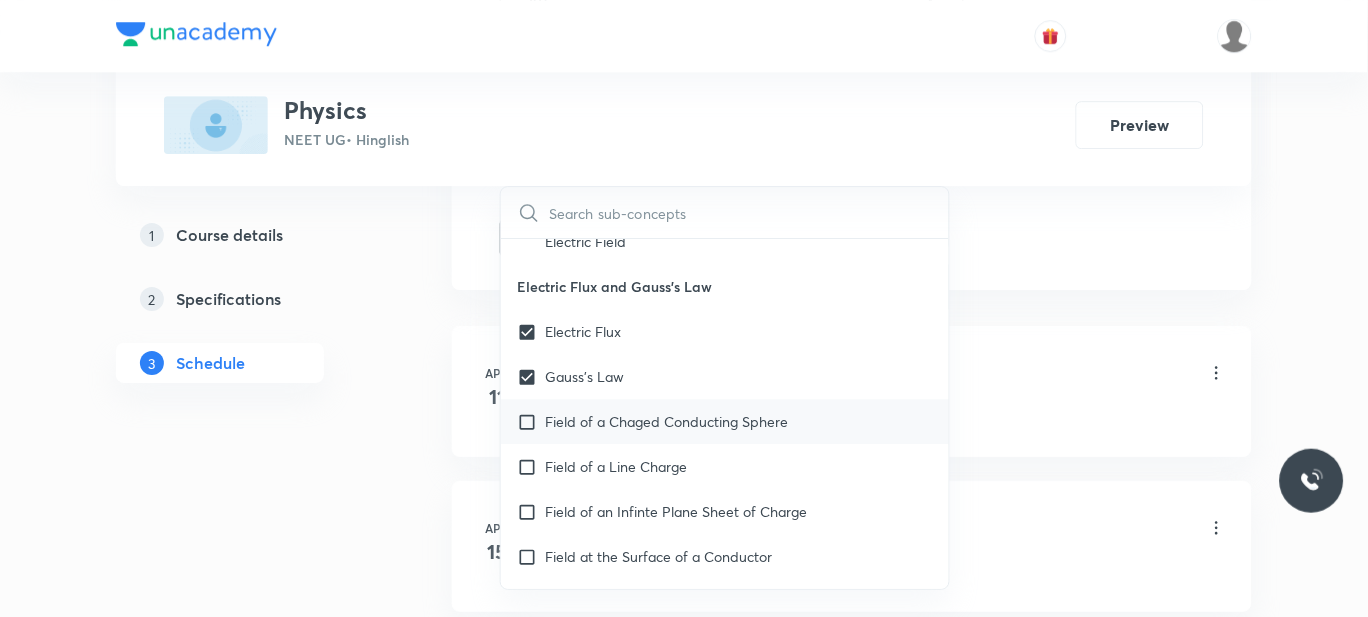 click on "Field of a Chaged Conducting Sphere" at bounding box center (666, 421) 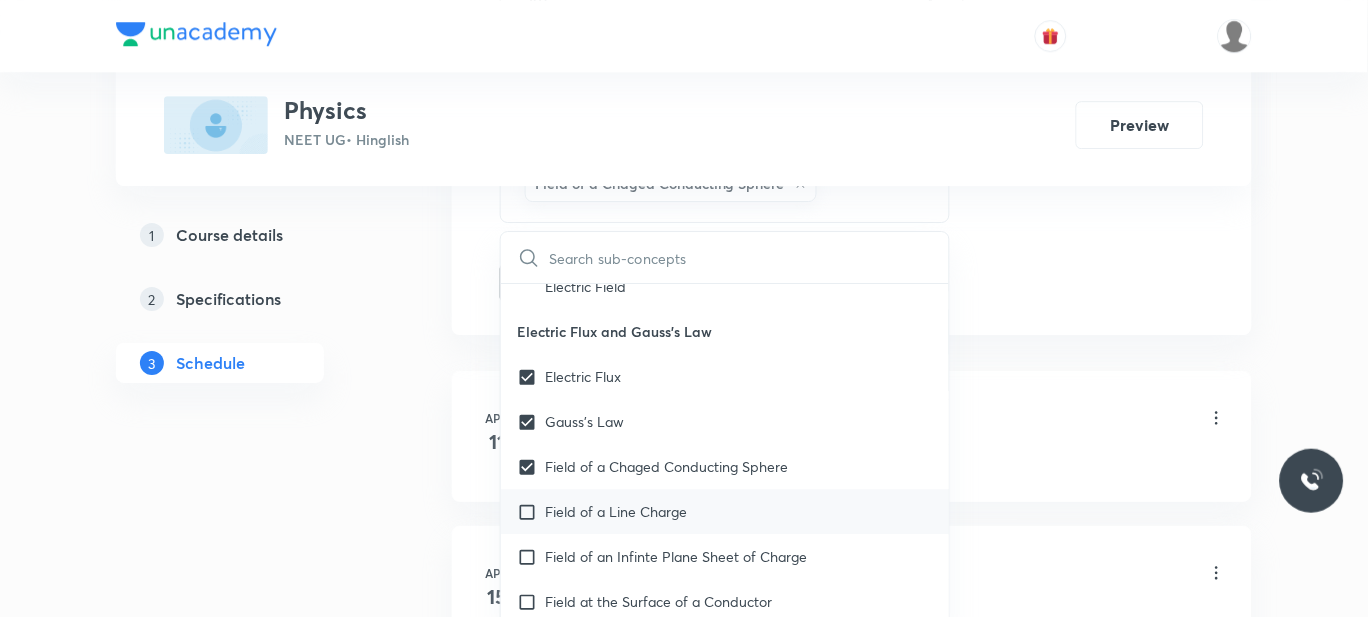 click on "Field of a Line Charge" at bounding box center [616, 511] 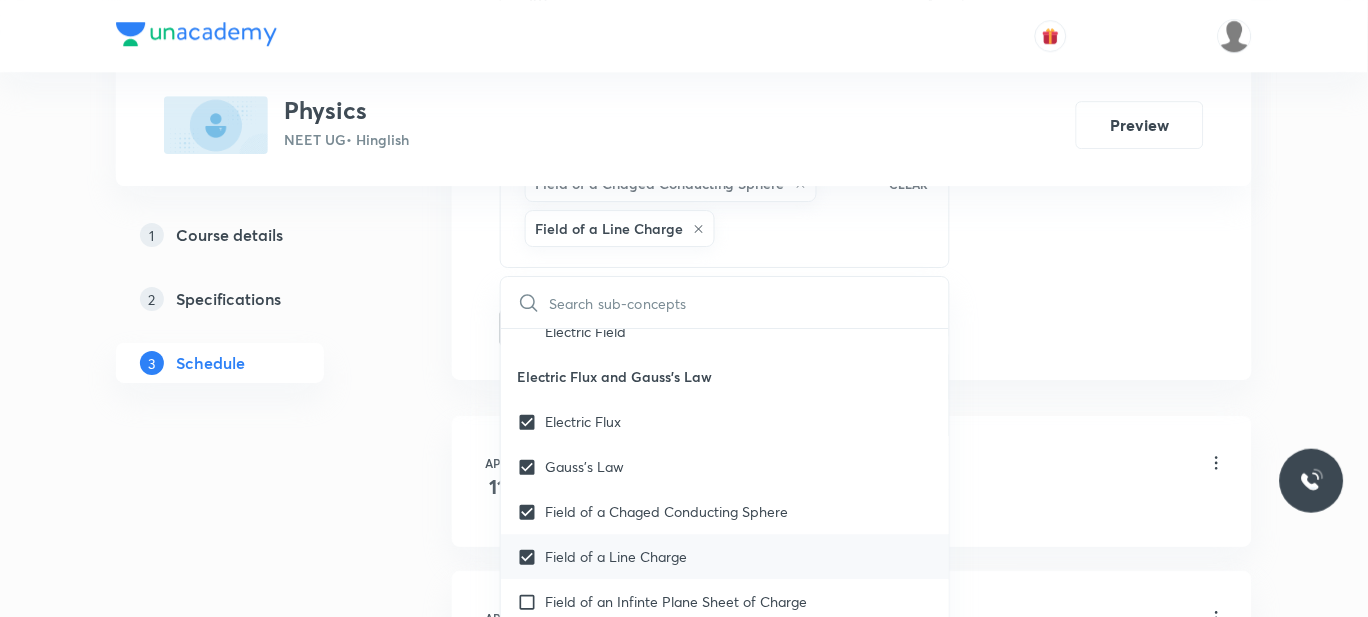 scroll, scrollTop: 16792, scrollLeft: 0, axis: vertical 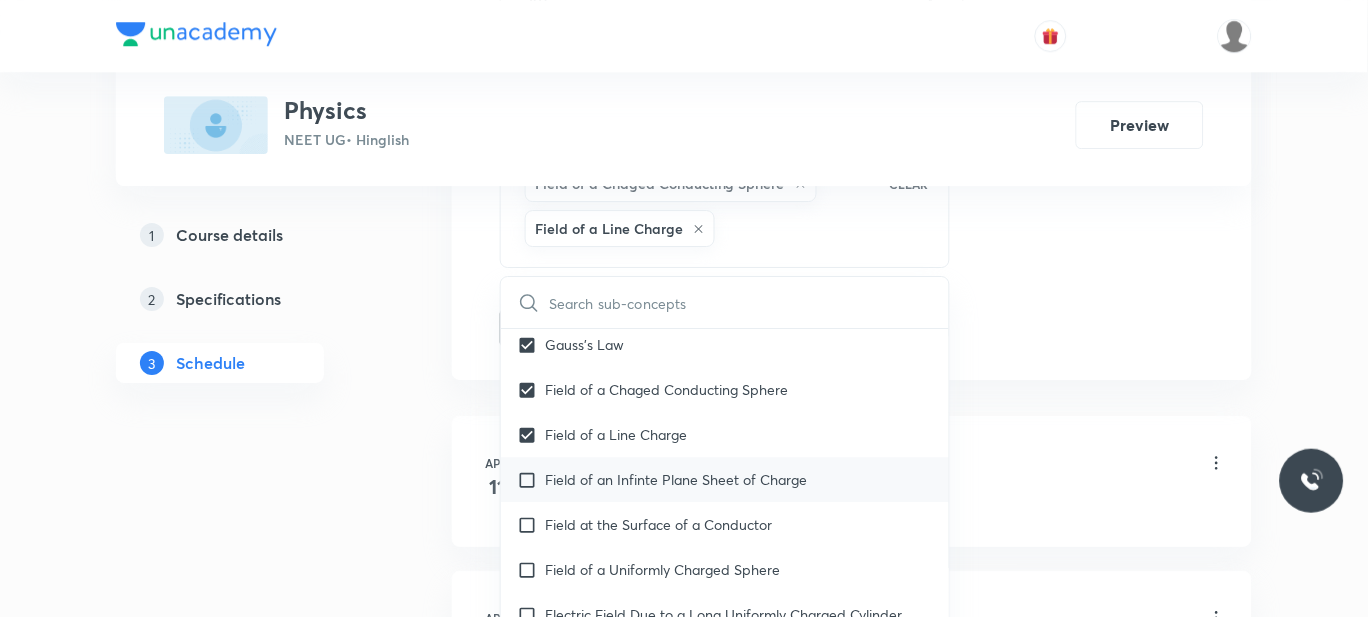click on "Field of an Infinte Plane Sheet of Charge" at bounding box center (676, 479) 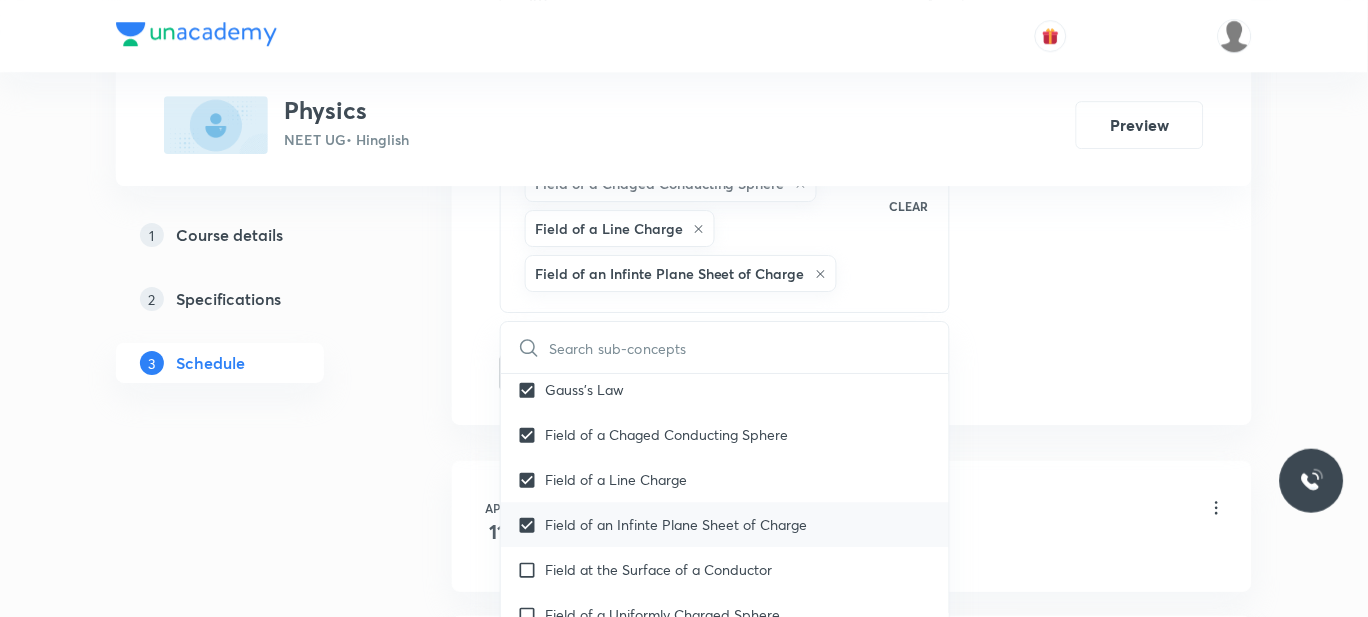 scroll, scrollTop: 16885, scrollLeft: 0, axis: vertical 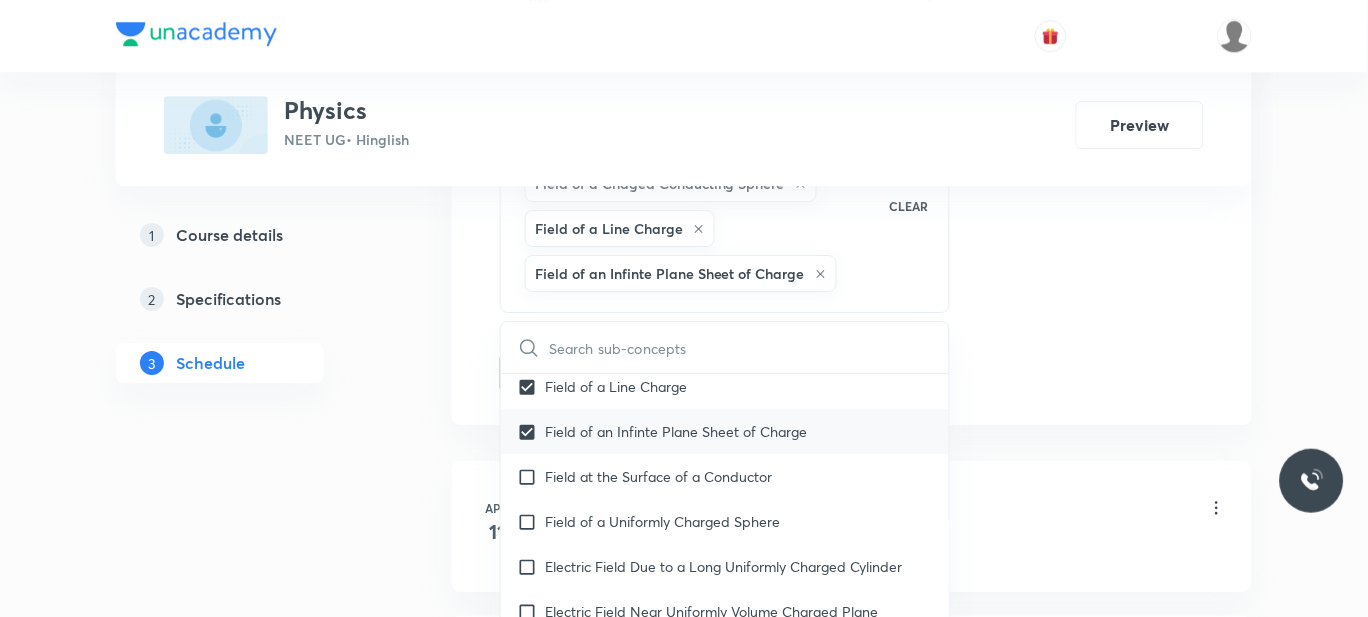 click on "Field at the Surface of a Conductor" at bounding box center (658, 476) 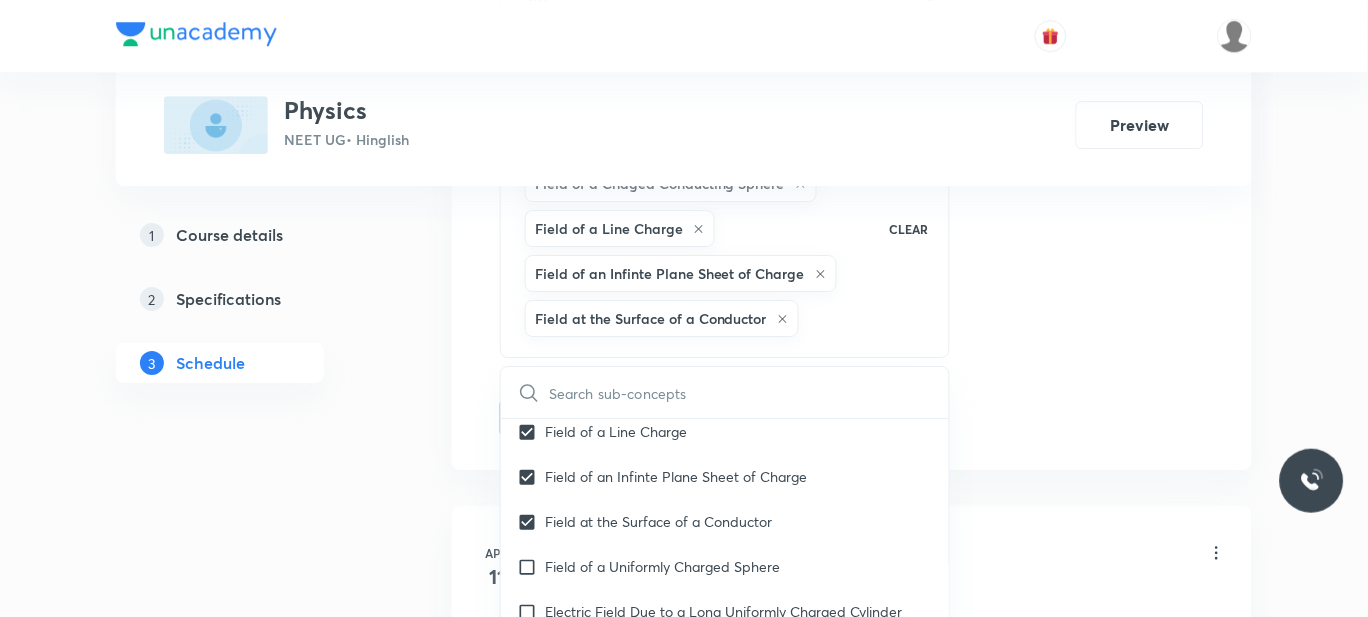 click on "Plus Courses Physics NEET UG  • Hinglish Preview 1 Course details 2 Specifications 3 Schedule Schedule 81  classes Session  82 Live class Session title 20/99 ROTATIONAL MECHANICS ​ Schedule for Aug 4, 2025, 1:30 PM ​ Duration (in minutes) 55 ​   Session type Online Offline Room 301 Sub-concepts Electric Flux Gauss's Law Field of a Chaged Conducting Sphere  Field of a Line Charge  Field of an Infinte Plane Sheet of Charge  Field at the Surface of a Conductor  CLEAR ​ Physics - Full Syllabus Mock Questions Physics - Full Syllabus Mock Questions Covered previously Physics Previous Year Question Physics Previous Year Question Units & Dimensions Physical quantity Covered previously Applications of Dimensional Analysis Covered previously Significant Figures Covered previously Units of Physical Quantities Covered previously System of Units Covered previously Dimensions of Some Mathematical Functions Covered previously Unit and Dimension Covered previously Product of Two Vectors Covered previously Functions" at bounding box center [684, 6461] 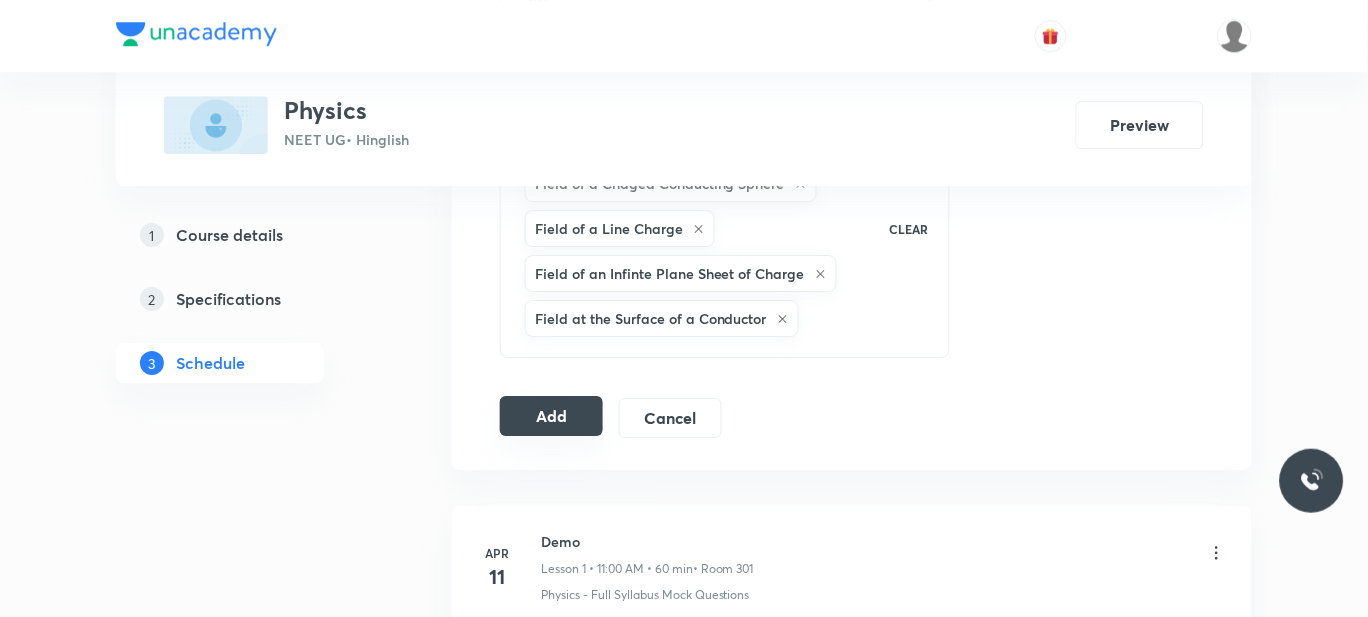 click on "Add" at bounding box center (551, 416) 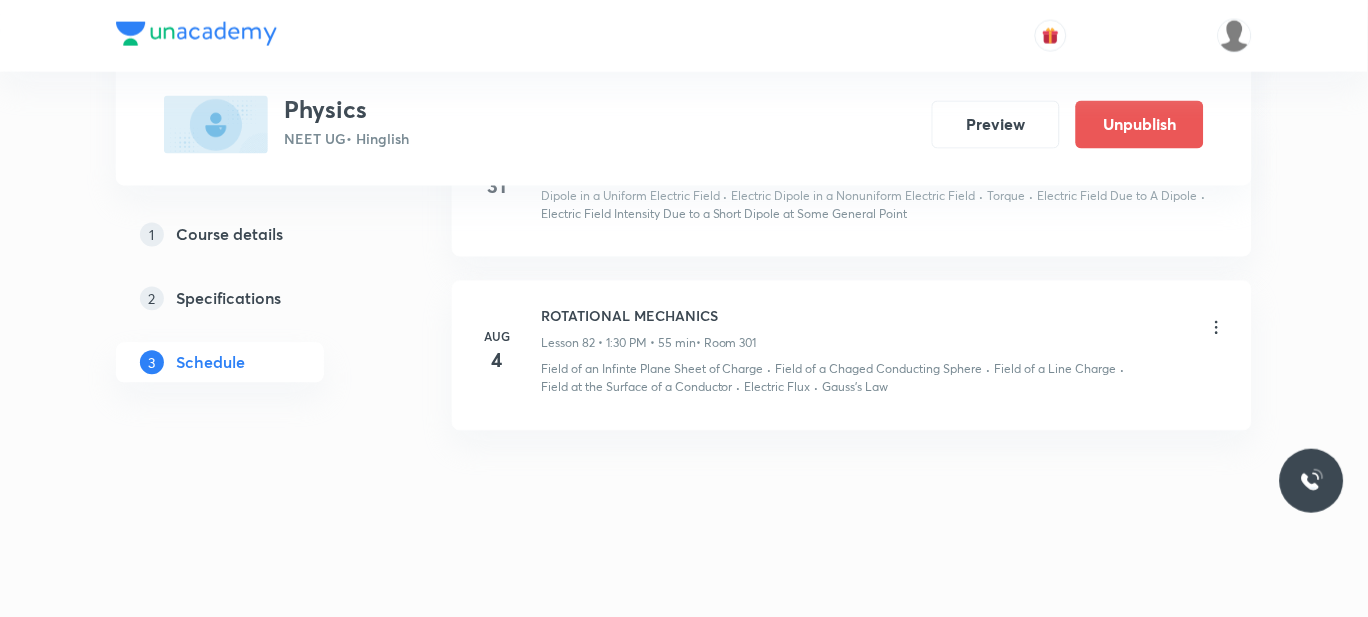 scroll, scrollTop: 13554, scrollLeft: 0, axis: vertical 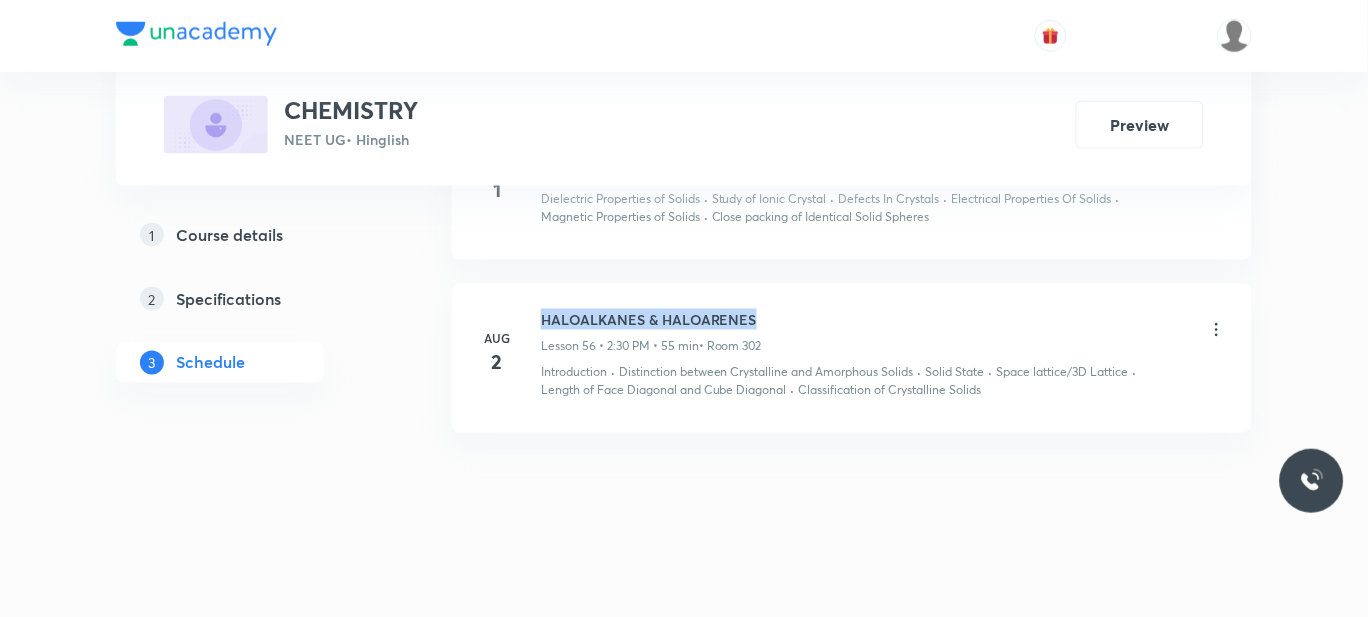 drag, startPoint x: 769, startPoint y: 321, endPoint x: 541, endPoint y: 318, distance: 228.01973 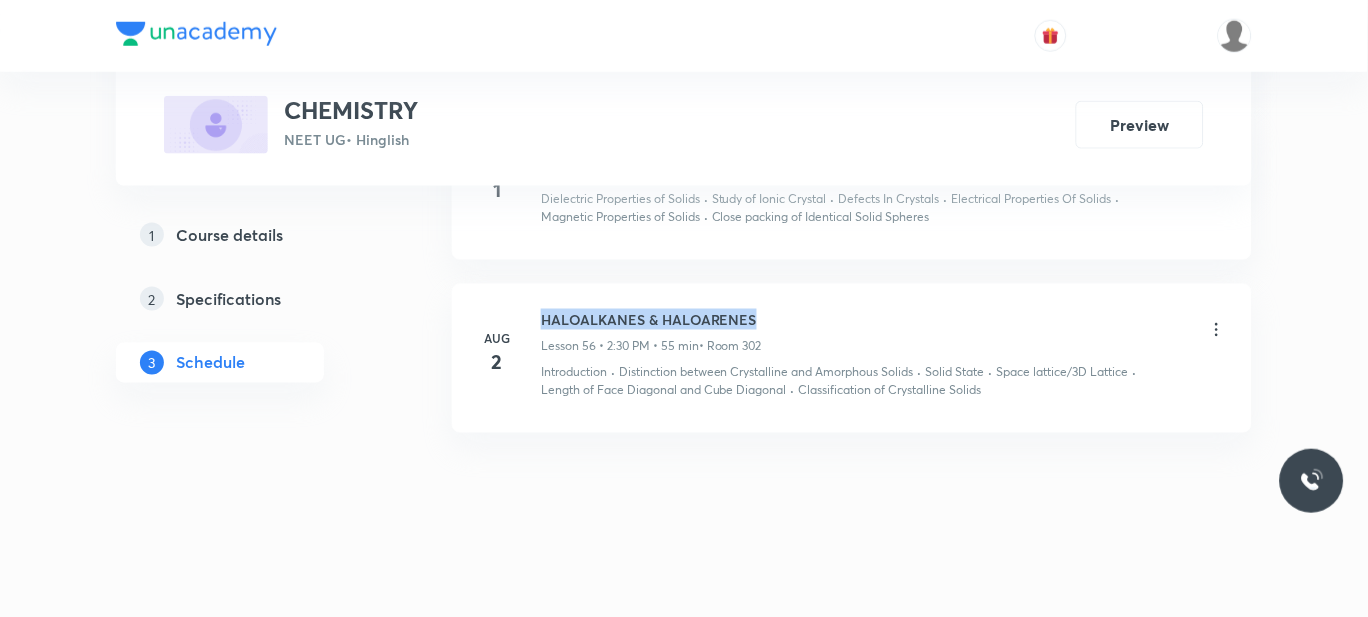 copy on "HALOALKANES & HALOARENES" 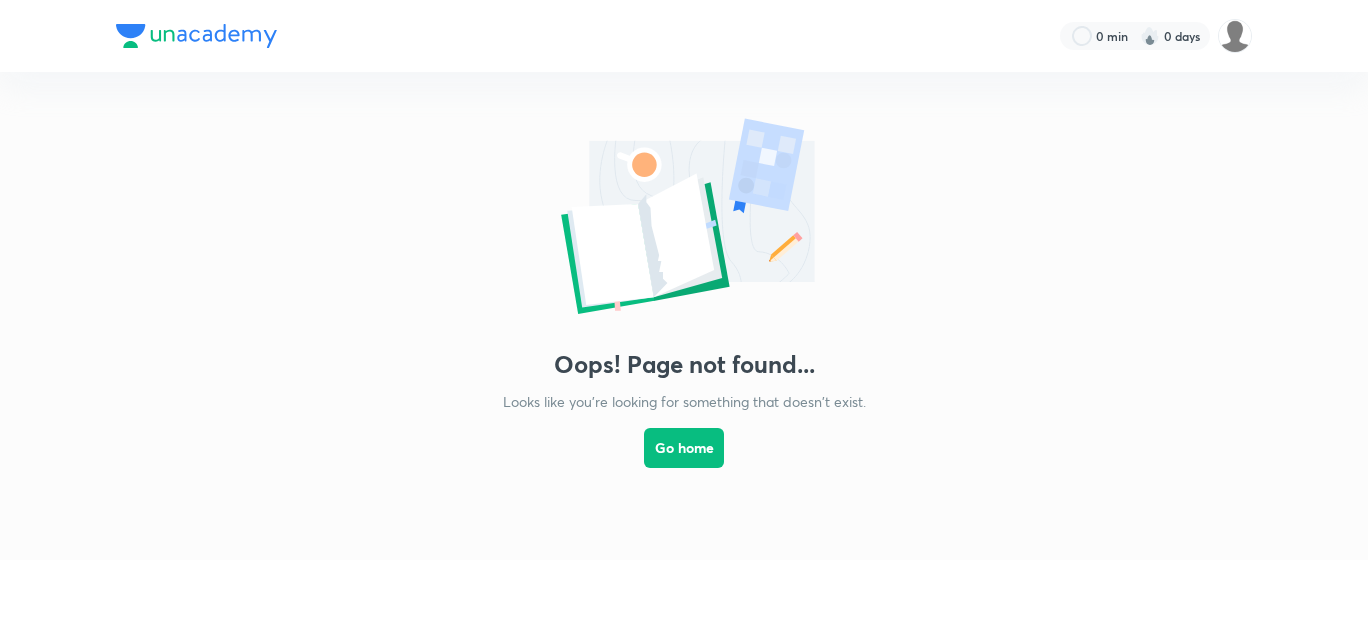 scroll, scrollTop: 0, scrollLeft: 0, axis: both 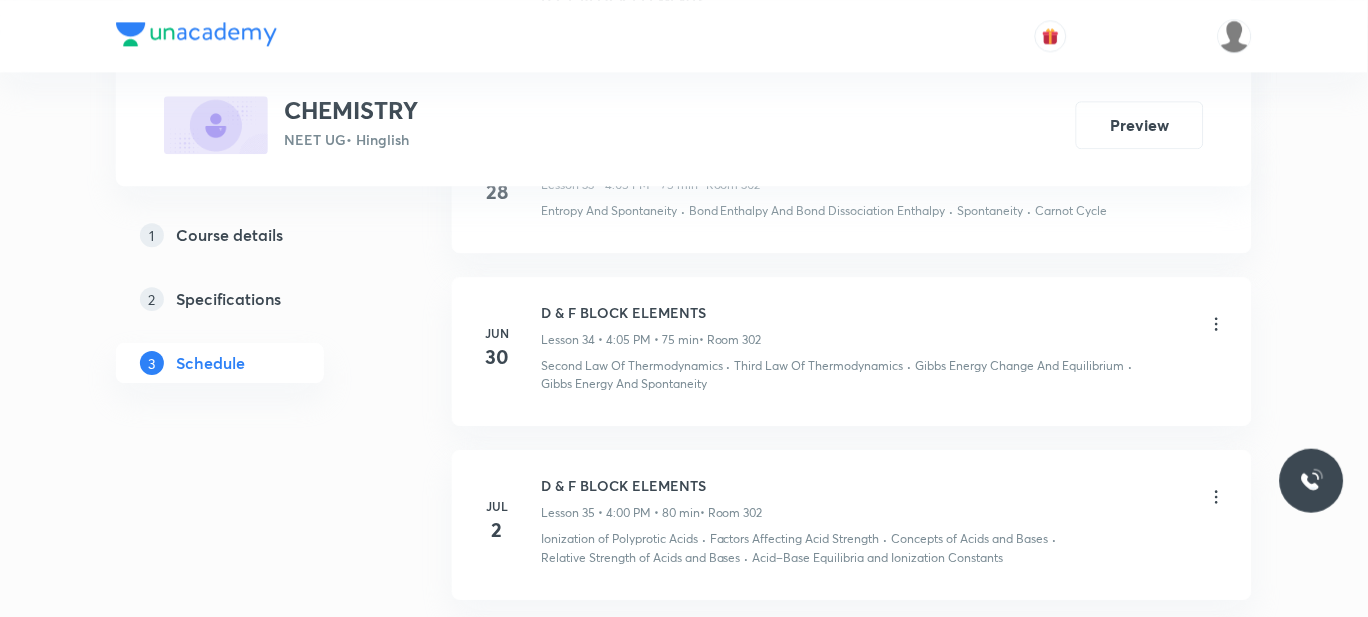 click on "1 Course details 2 Specifications 3 Schedule" at bounding box center (252, -1013) 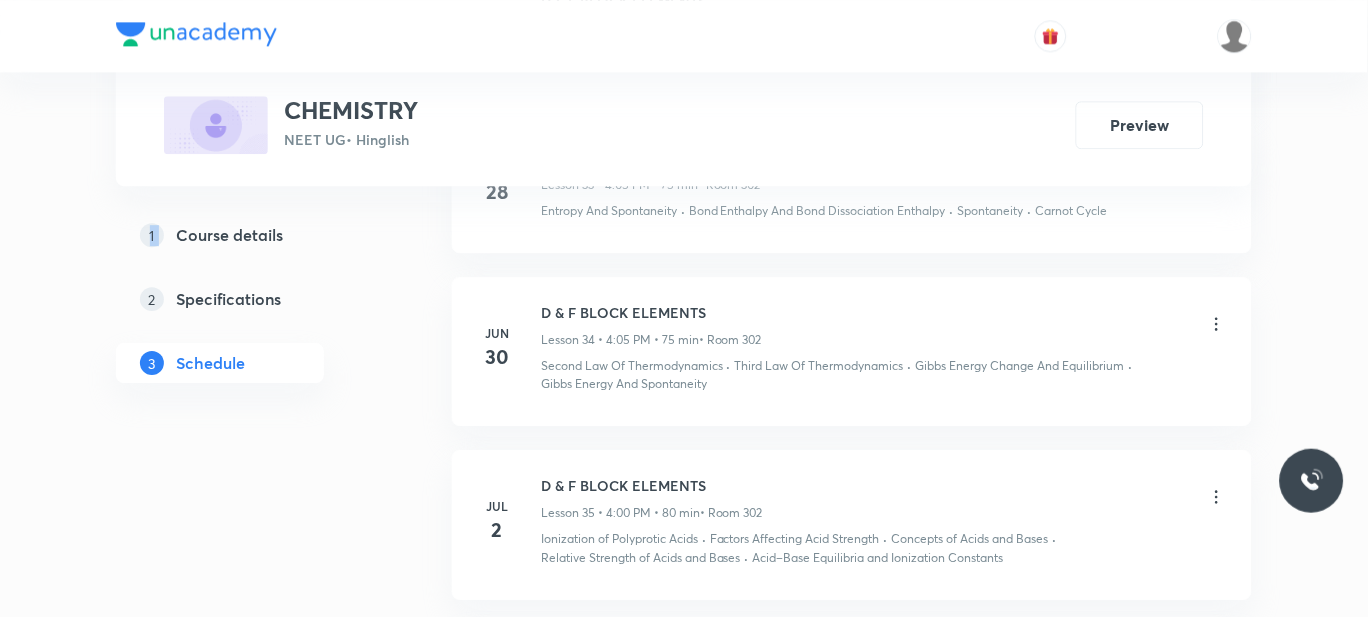 click on "1 Course details 2 Specifications 3 Schedule" at bounding box center (252, -1013) 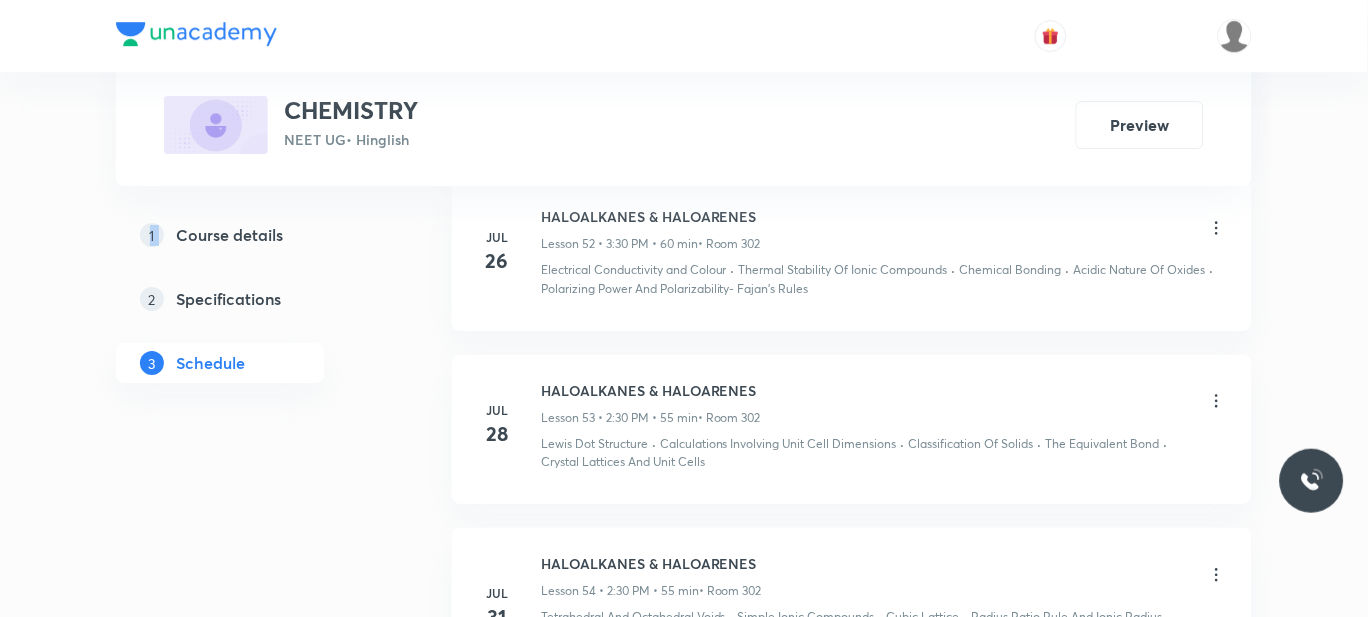scroll, scrollTop: 10465, scrollLeft: 0, axis: vertical 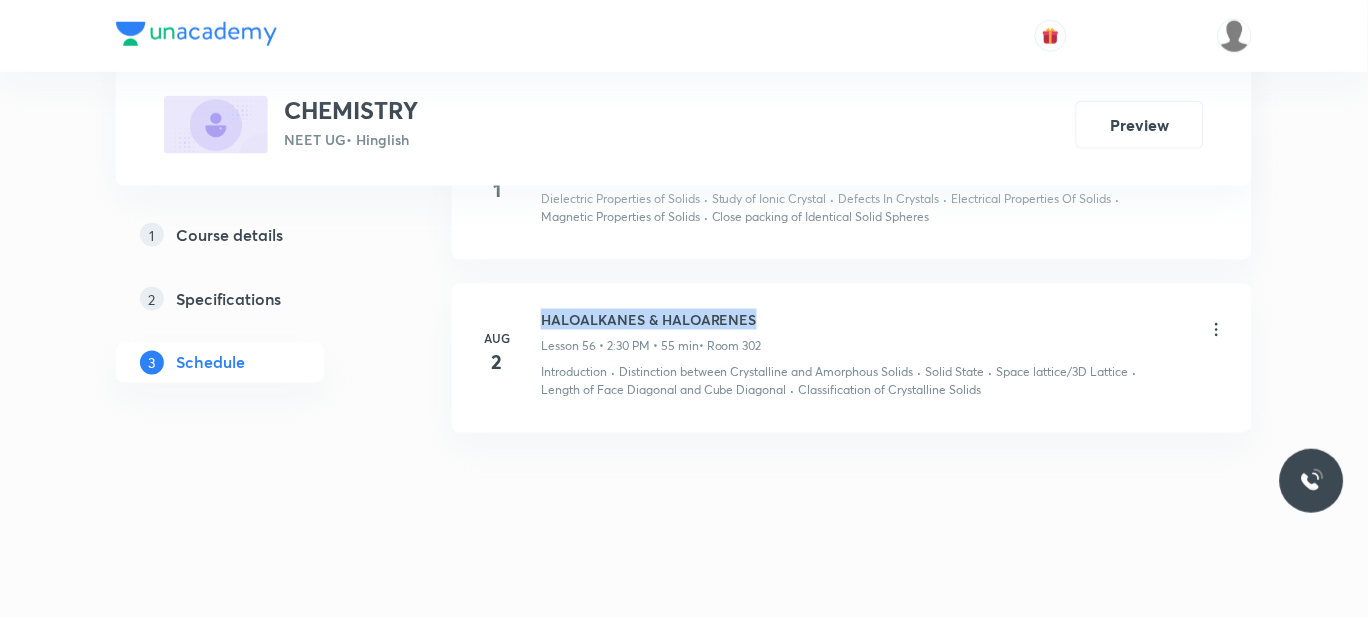 drag, startPoint x: 756, startPoint y: 314, endPoint x: 538, endPoint y: 322, distance: 218.14674 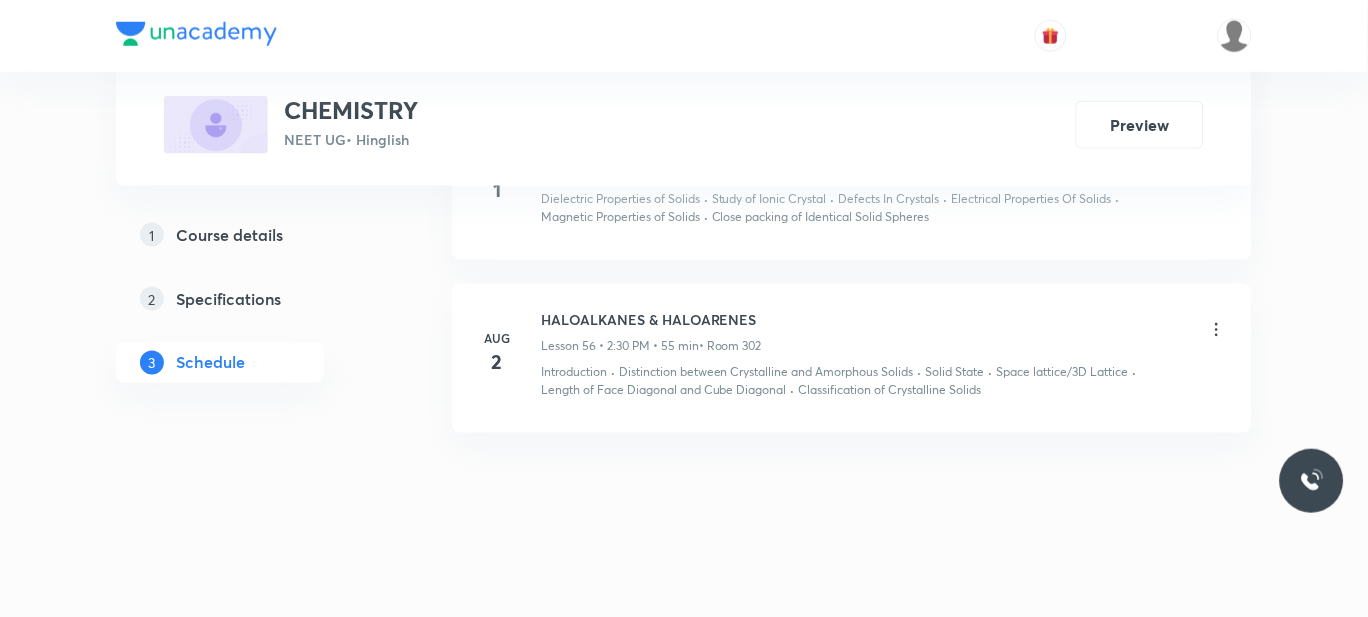 click on "Aug 1 HALOALKANES & HALOARENES Lesson 55 • 3:35 PM • 60 min  • Room 302 Dielectric Properties of Solids · Study of Ionic Crystal · Defects In Crystals · Electrical Properties Of Solids · Magnetic Properties of Solids · Close packing of Identical Solid Spheres" at bounding box center (852, 185) 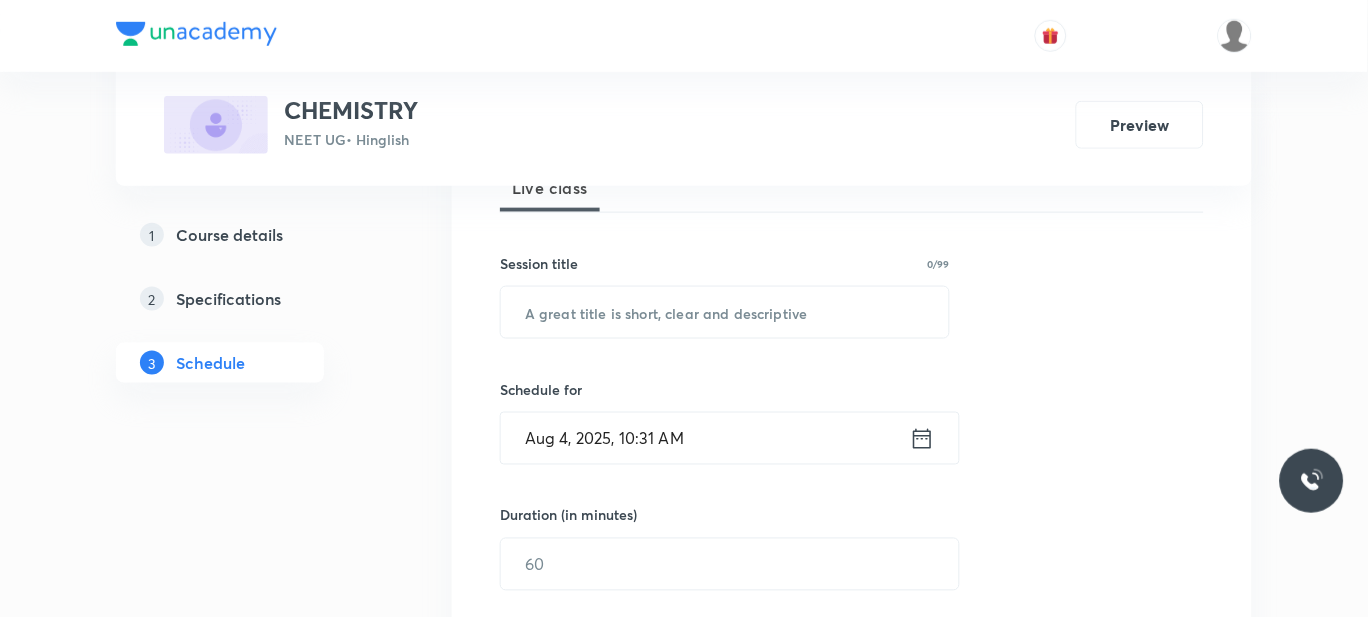 scroll, scrollTop: 316, scrollLeft: 0, axis: vertical 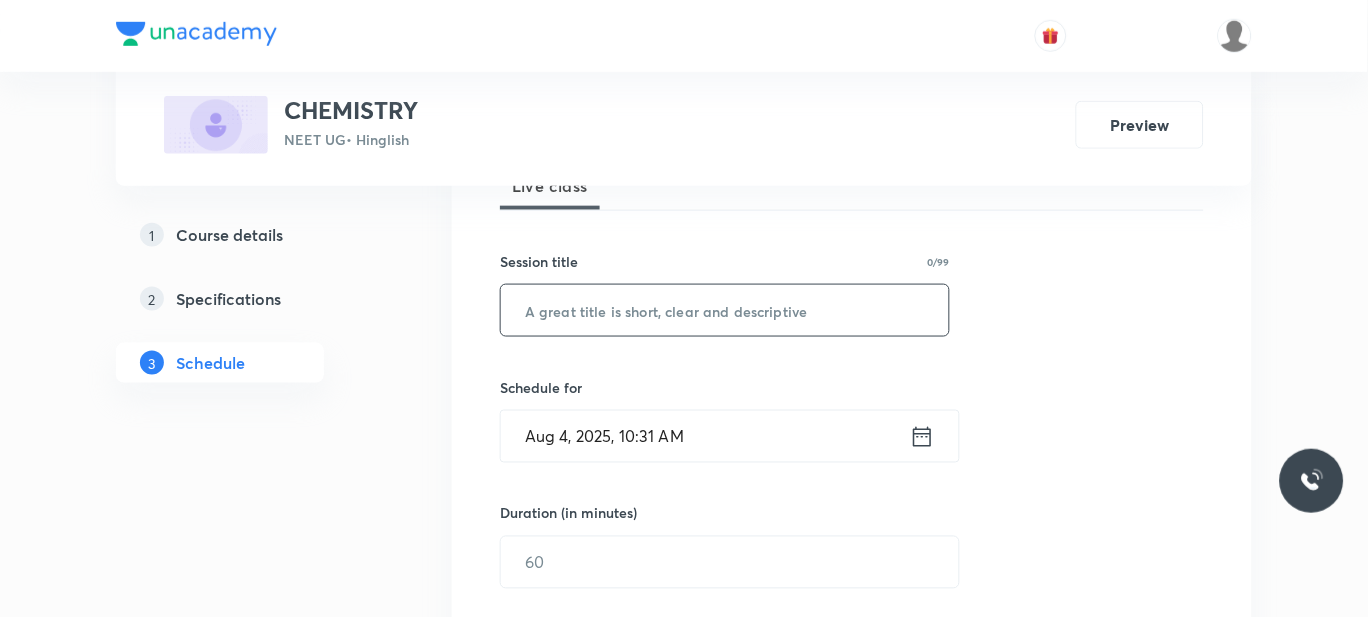 click at bounding box center [725, 310] 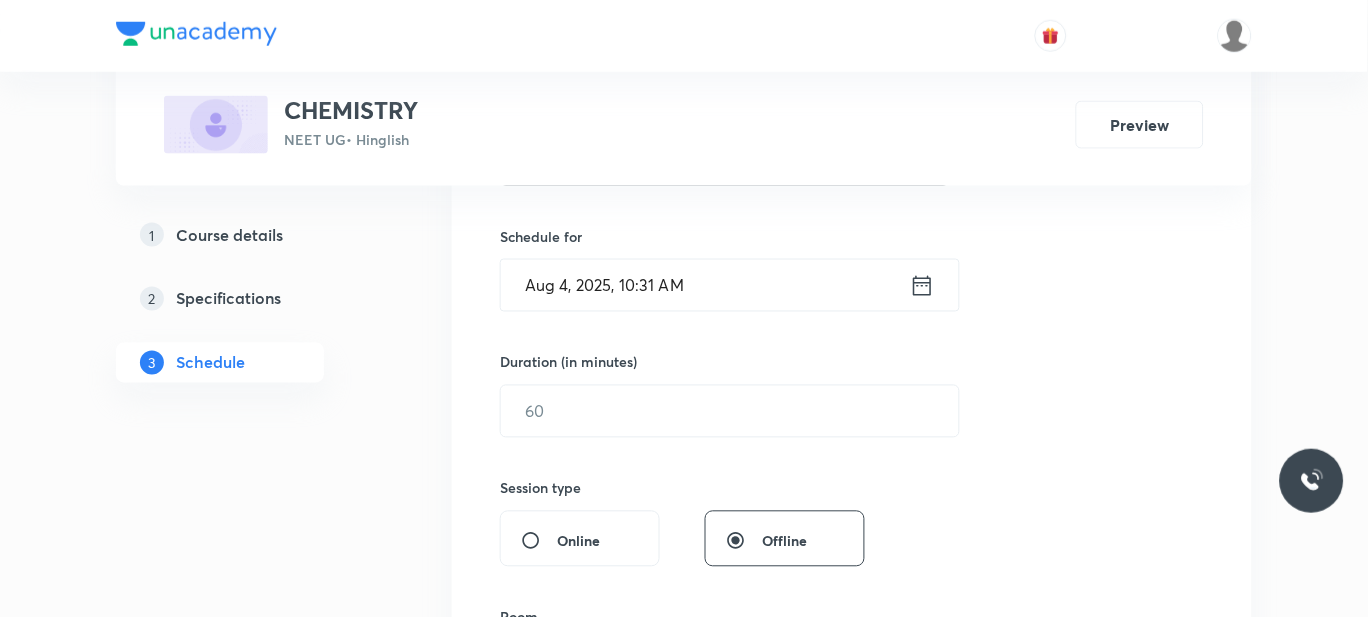 scroll, scrollTop: 479, scrollLeft: 0, axis: vertical 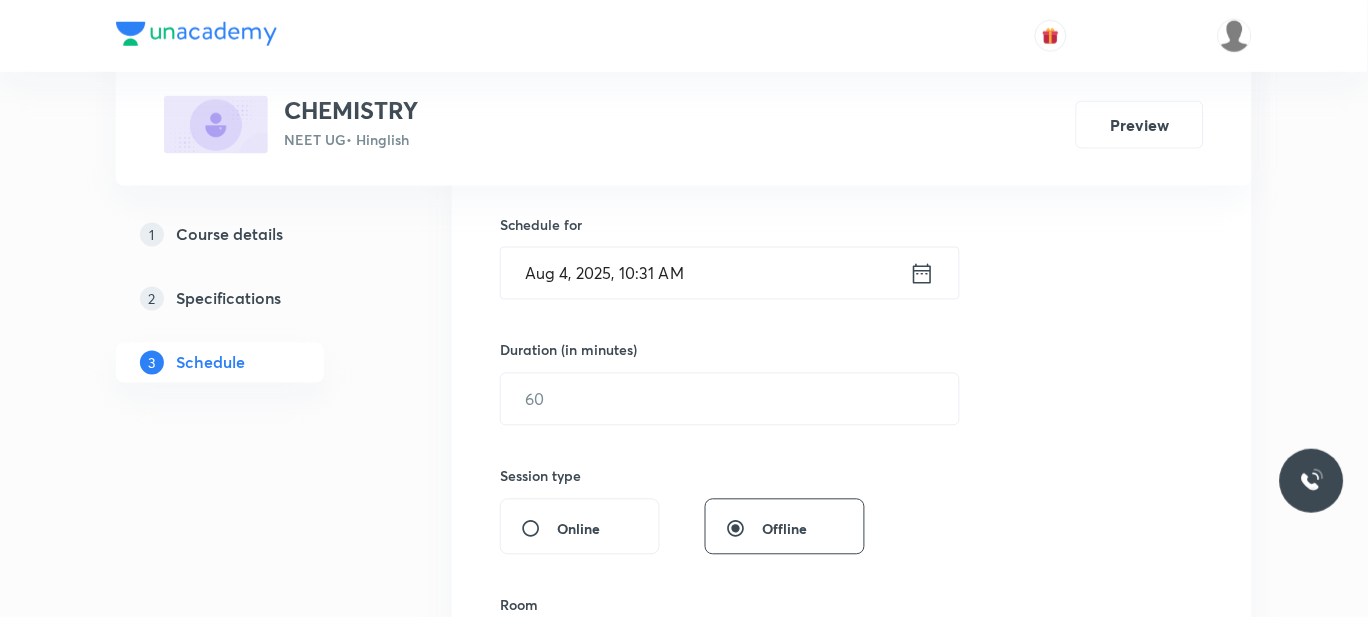 type on "HALOALKANES & HALOARENES" 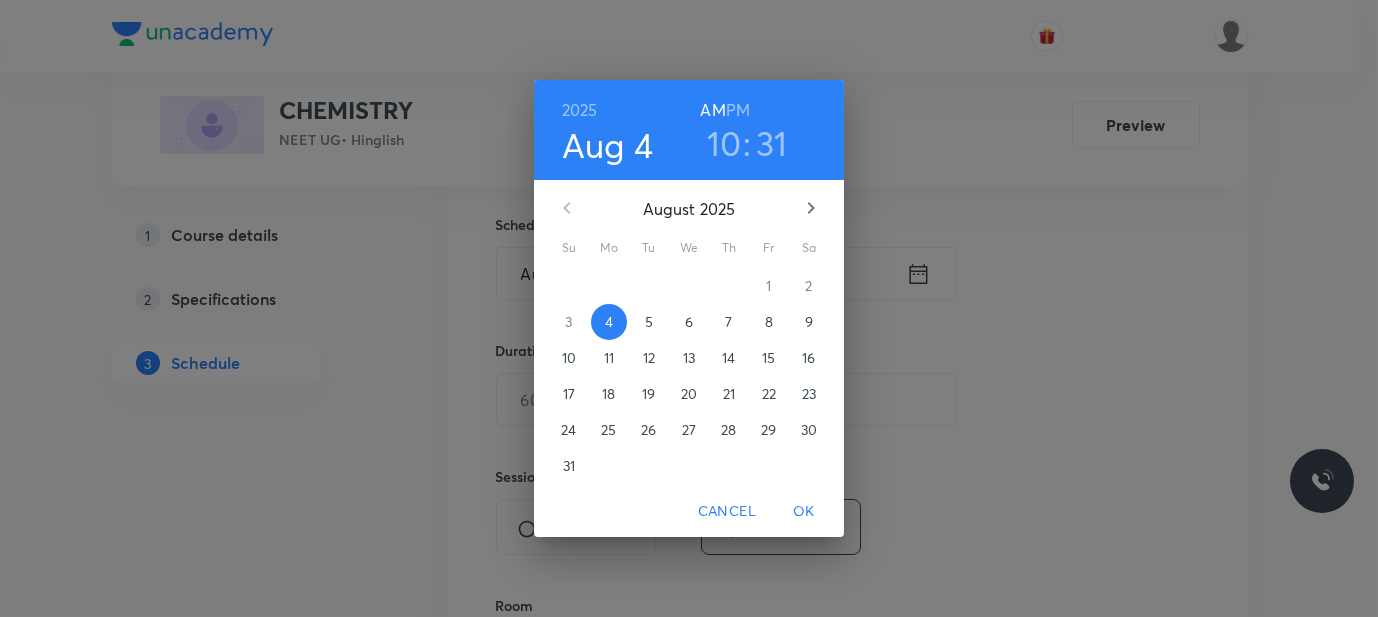 click on "PM" at bounding box center [738, 110] 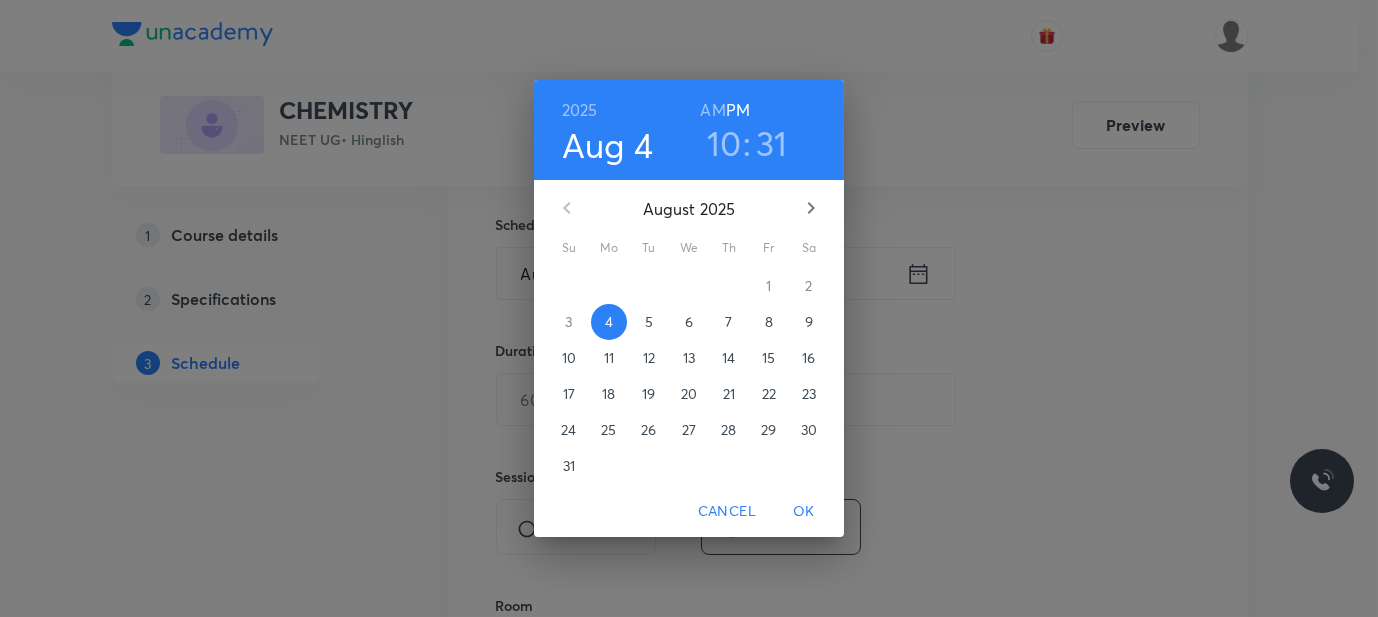 click on "10" at bounding box center (724, 143) 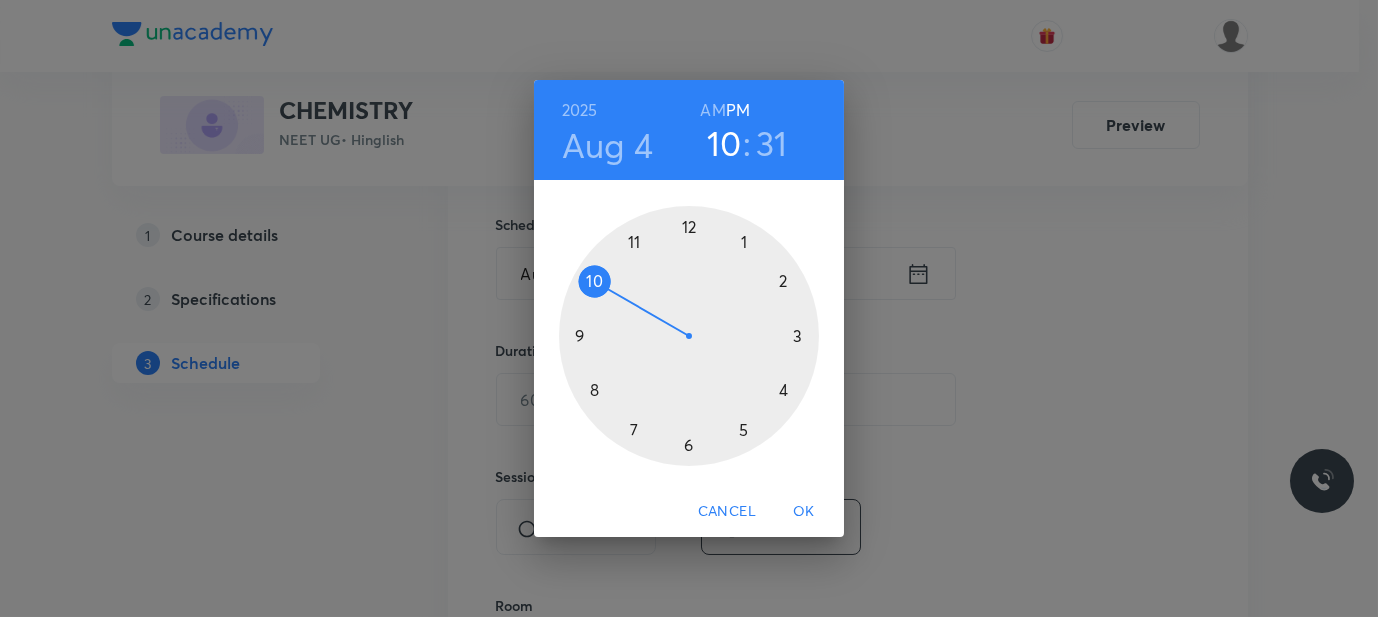 click at bounding box center [689, 336] 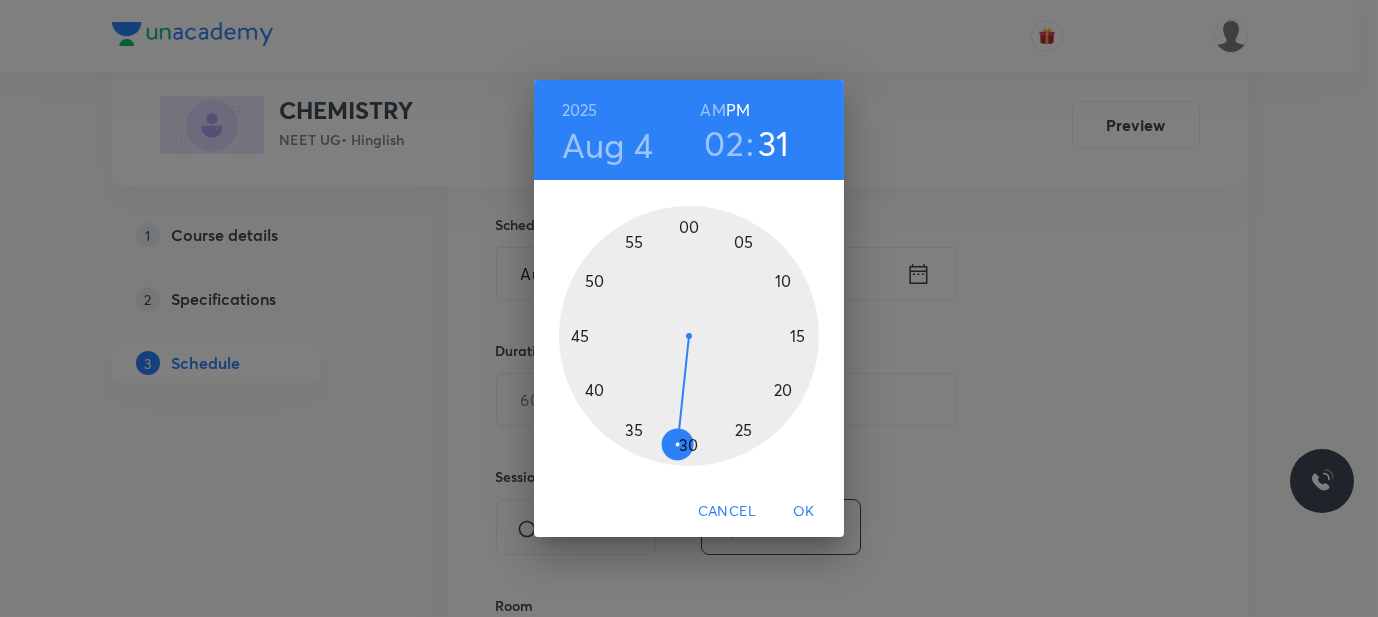 click at bounding box center [689, 336] 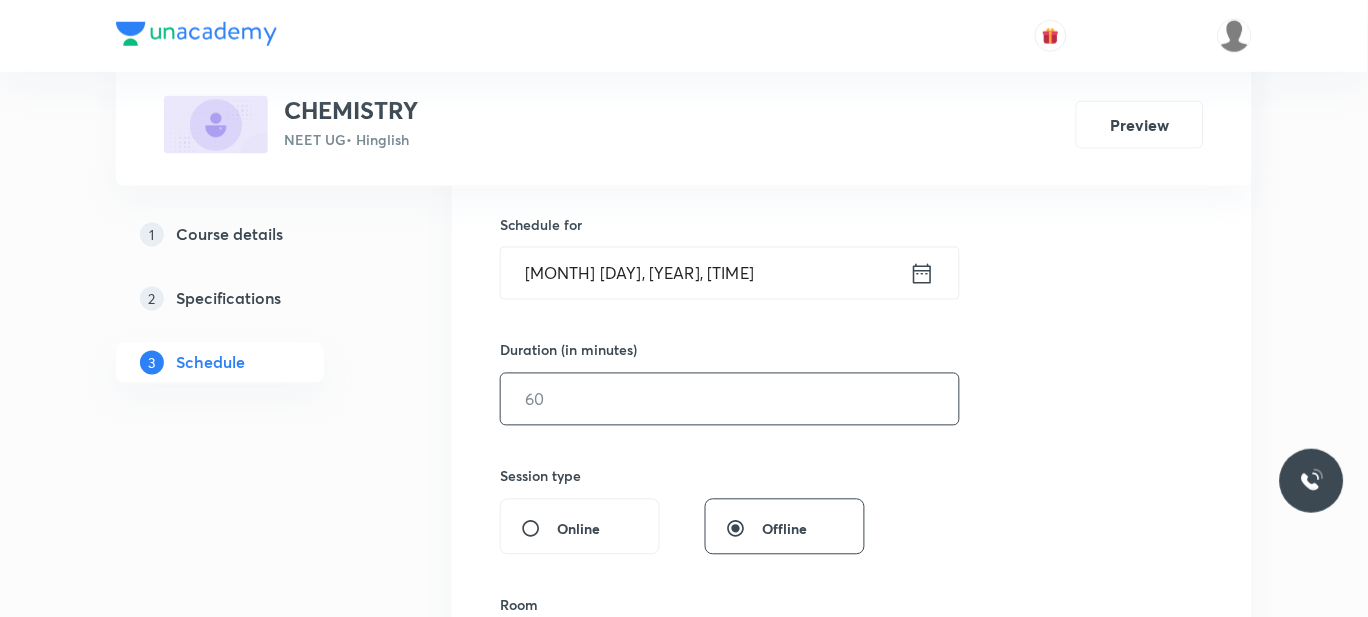 click at bounding box center [730, 399] 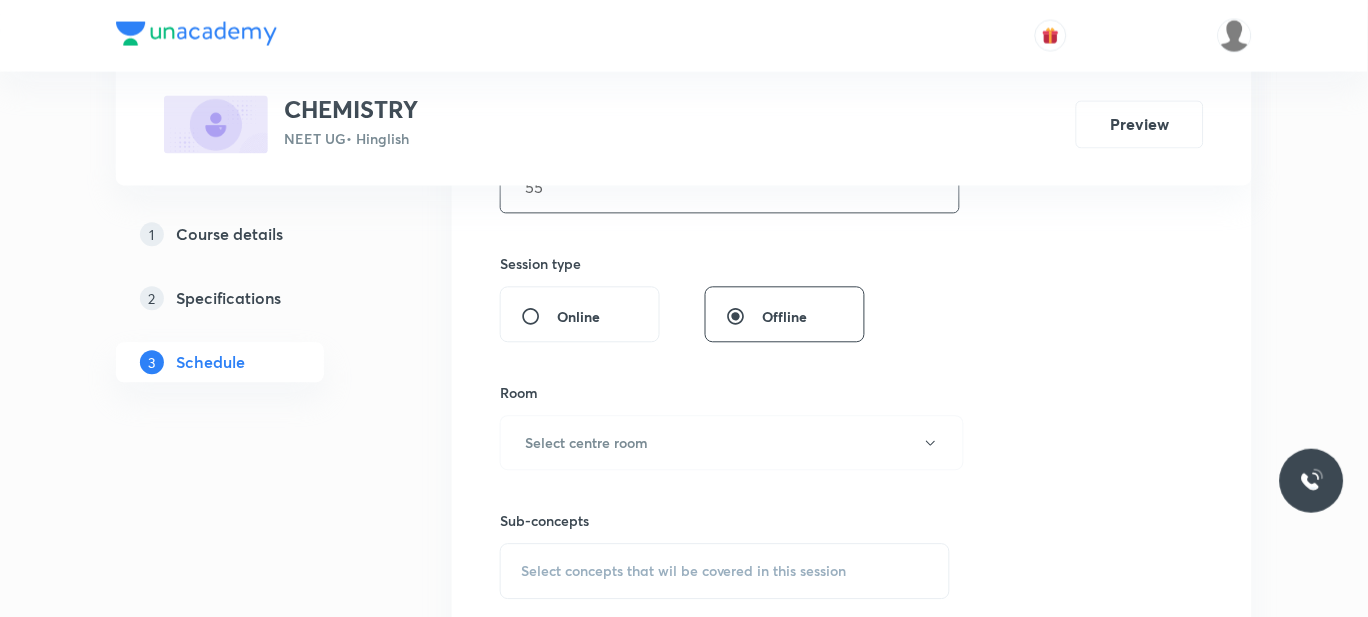scroll, scrollTop: 754, scrollLeft: 0, axis: vertical 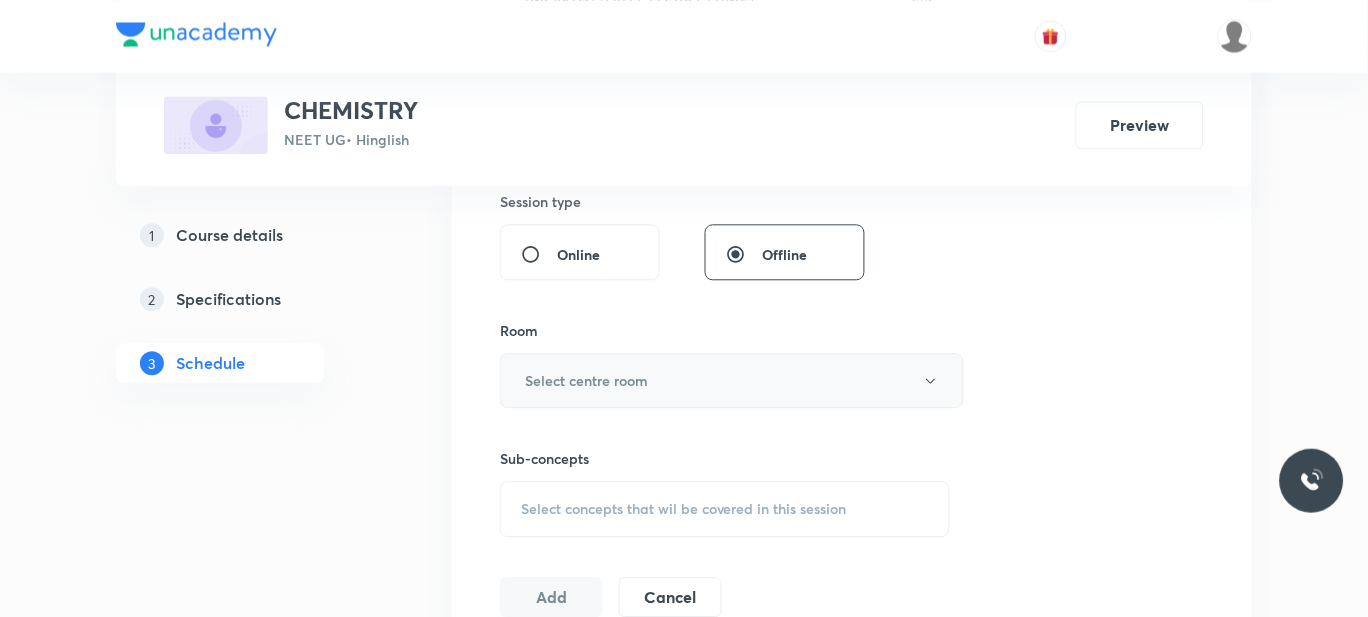 type on "55" 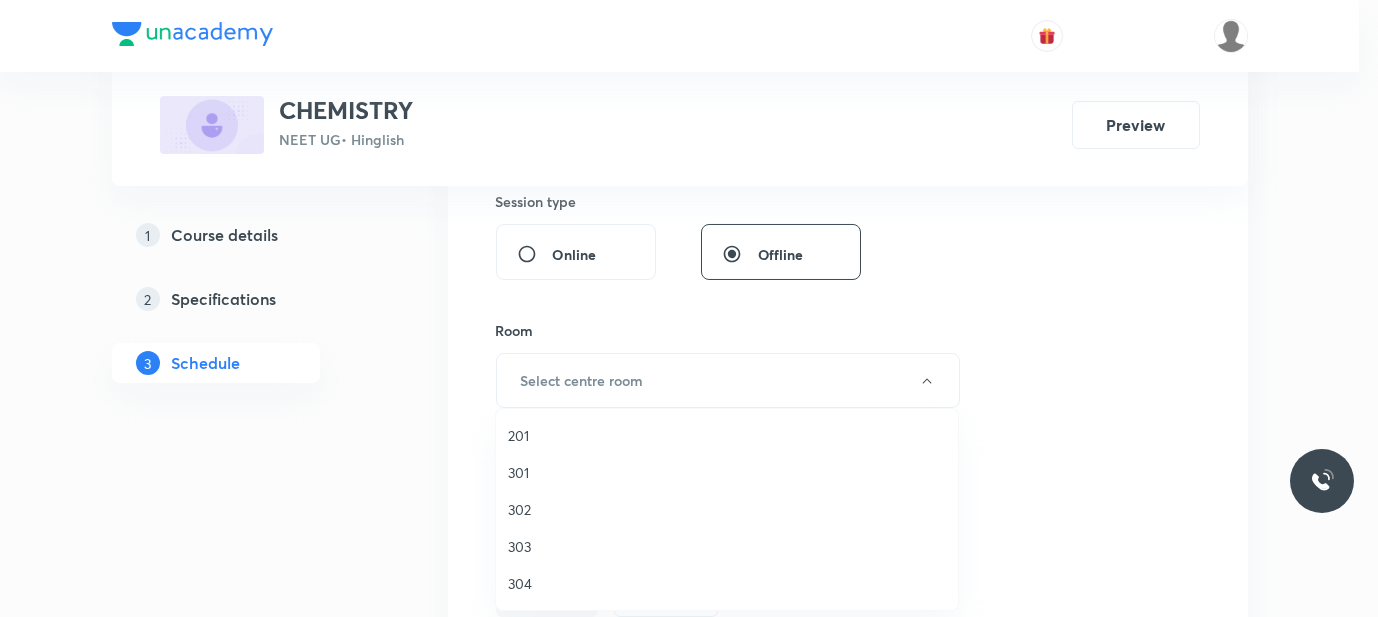 click on "302" at bounding box center [727, 509] 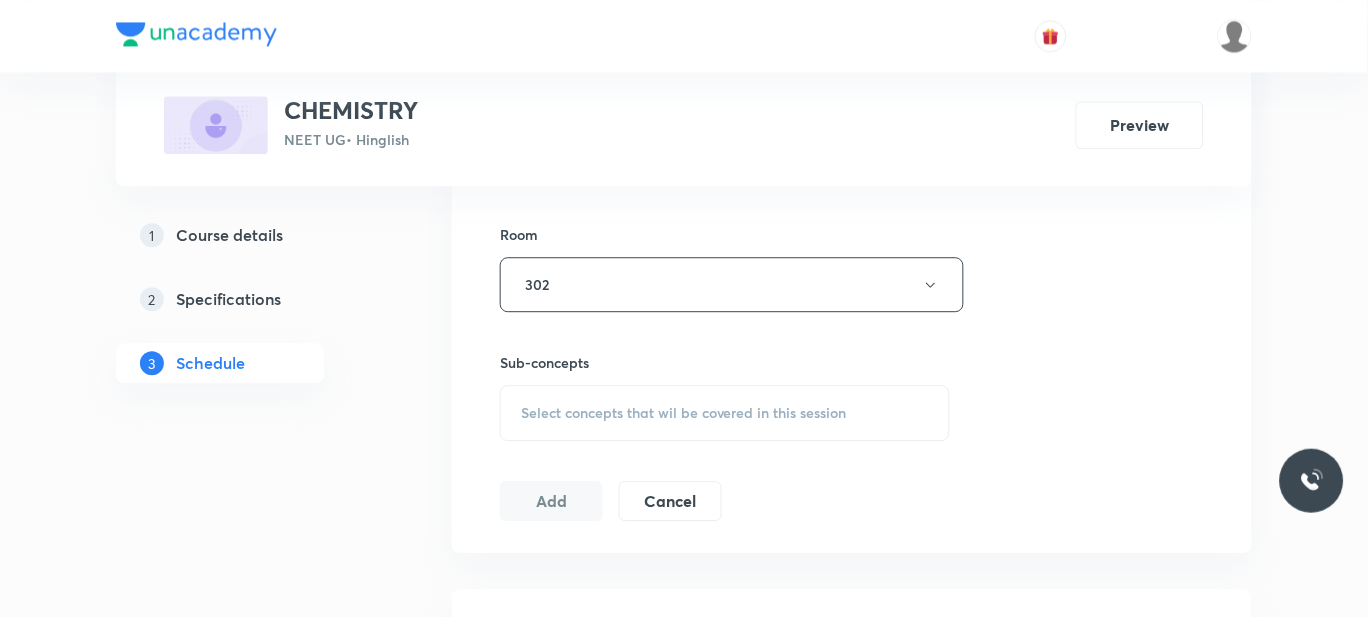 scroll, scrollTop: 853, scrollLeft: 0, axis: vertical 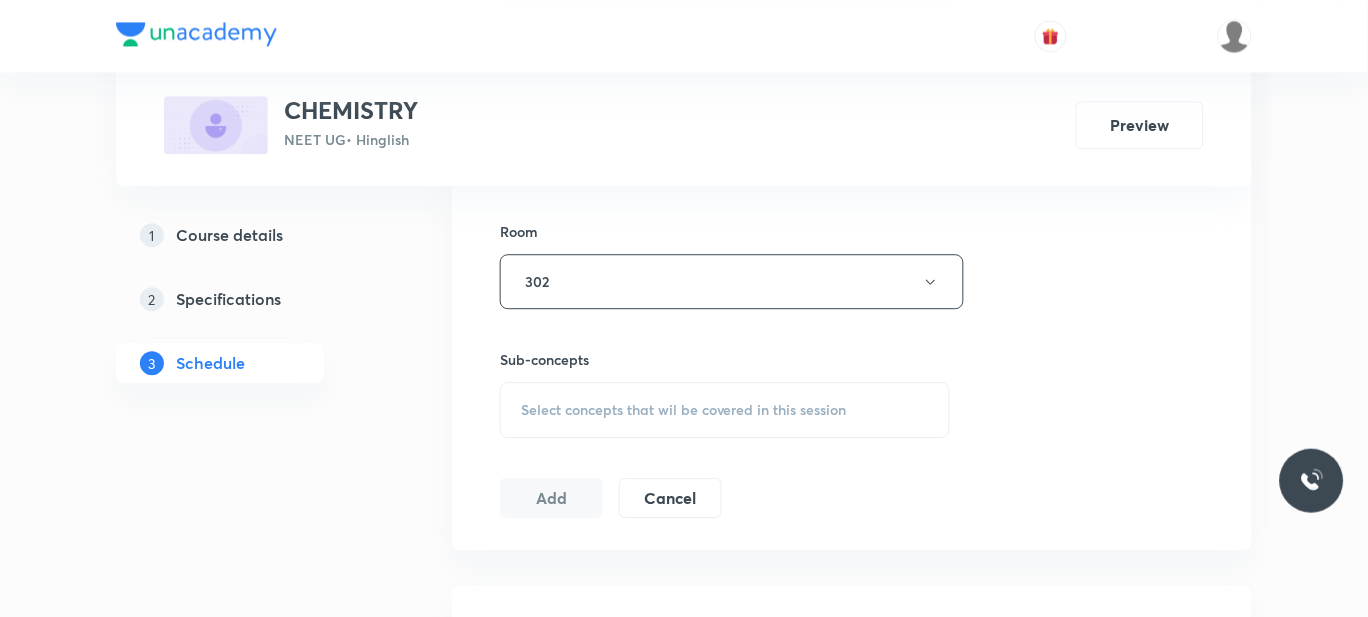 click on "Select concepts that wil be covered in this session" at bounding box center (725, 410) 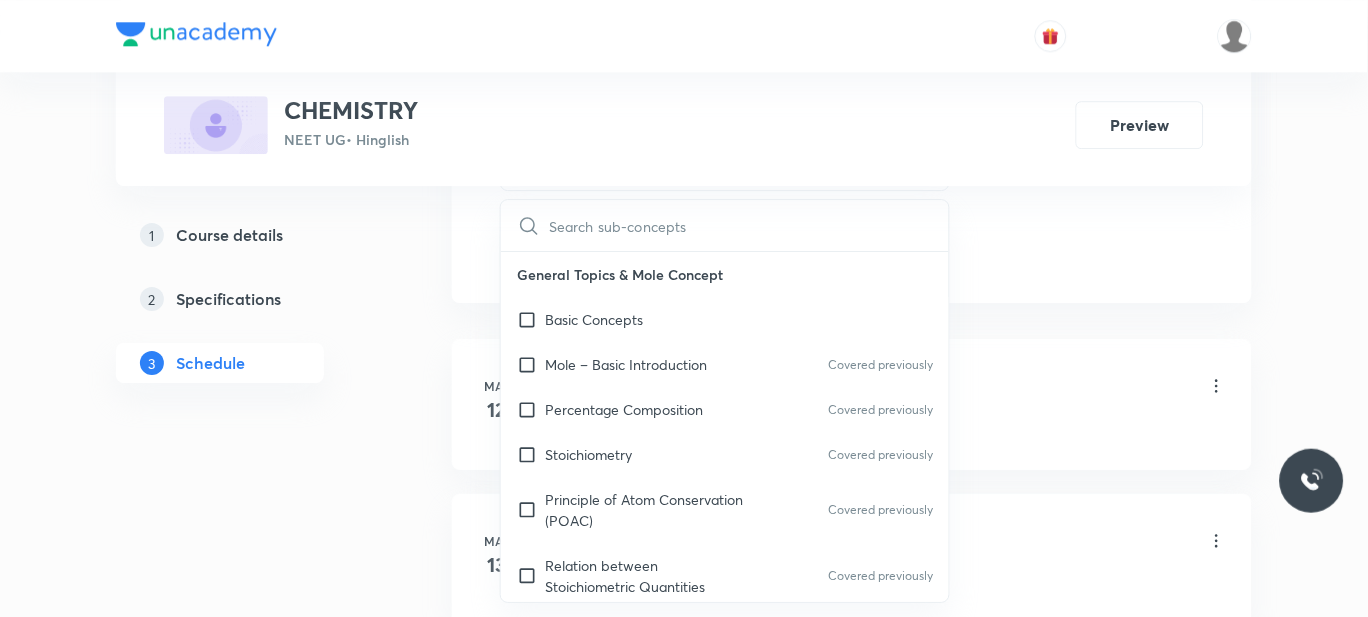 scroll, scrollTop: 1140, scrollLeft: 0, axis: vertical 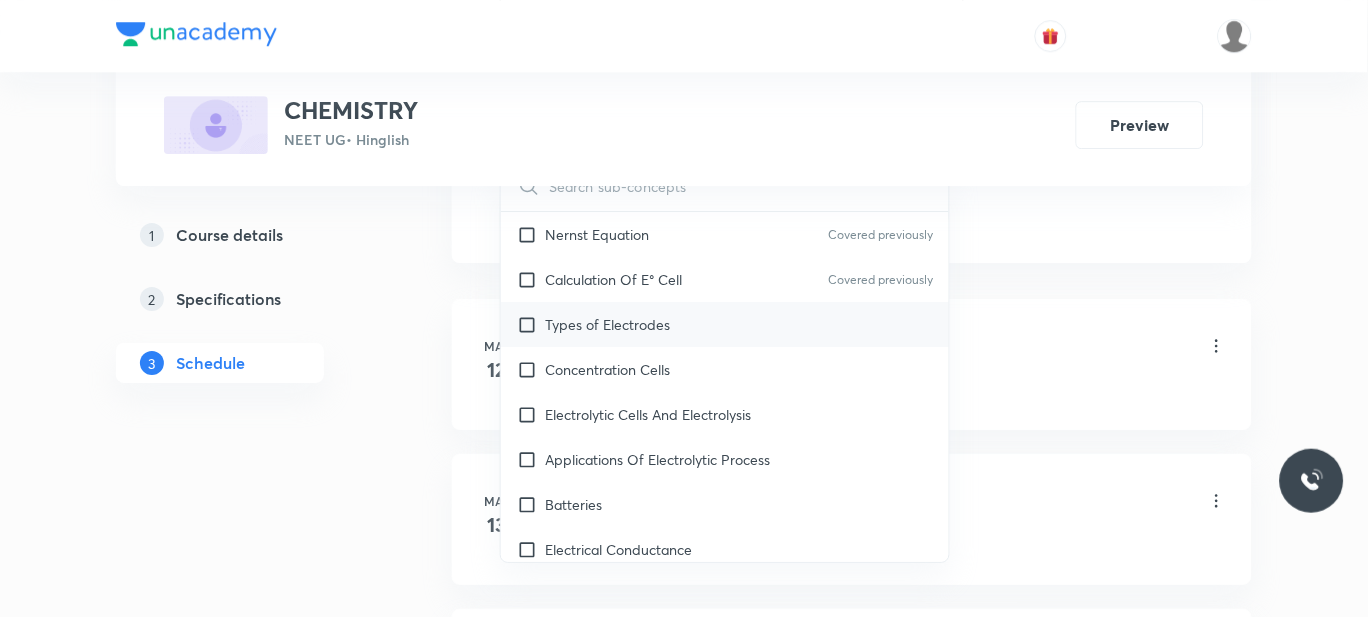 click on "Types of Electrodes" at bounding box center [607, 324] 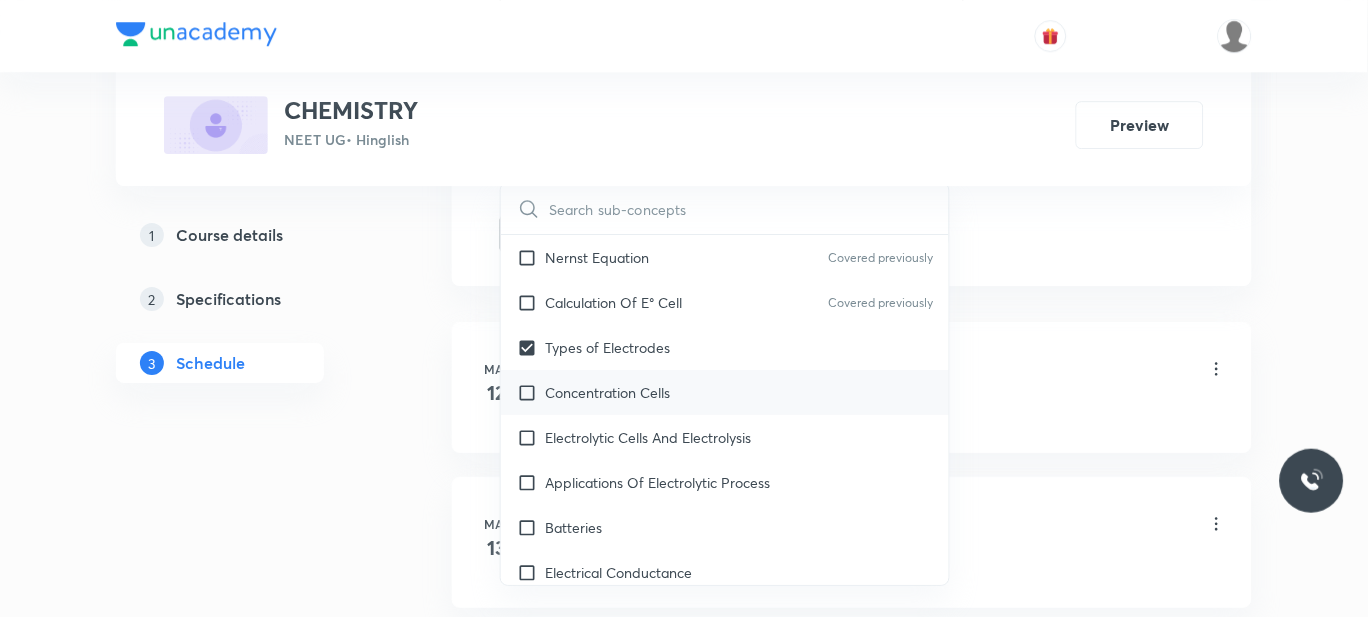 click on "Concentration Cells" at bounding box center [607, 392] 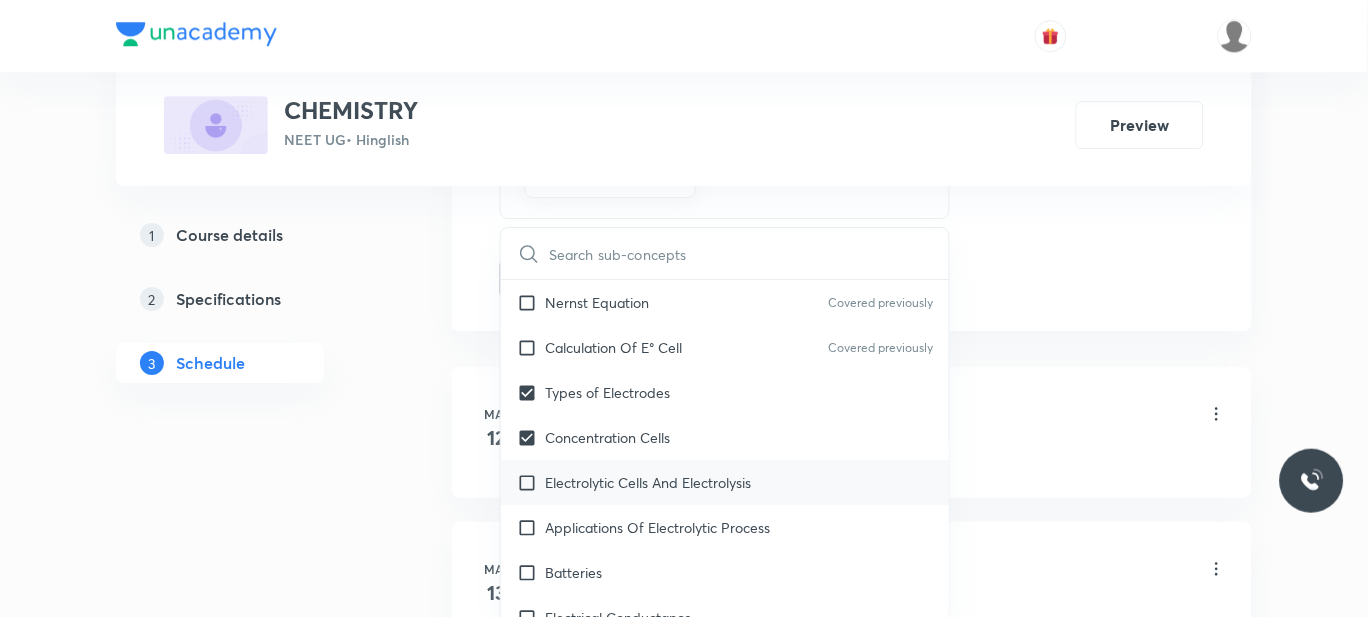 click on "Electrolytic Cells And Electrolysis" at bounding box center [725, 482] 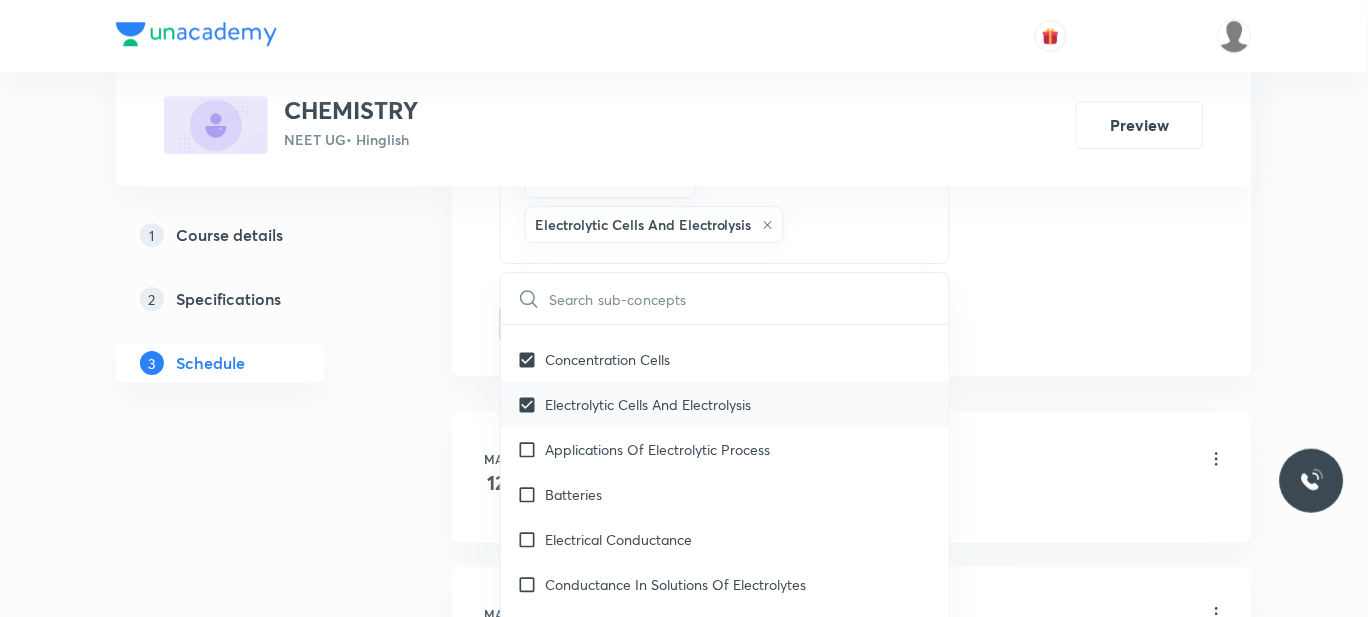 scroll, scrollTop: 14467, scrollLeft: 0, axis: vertical 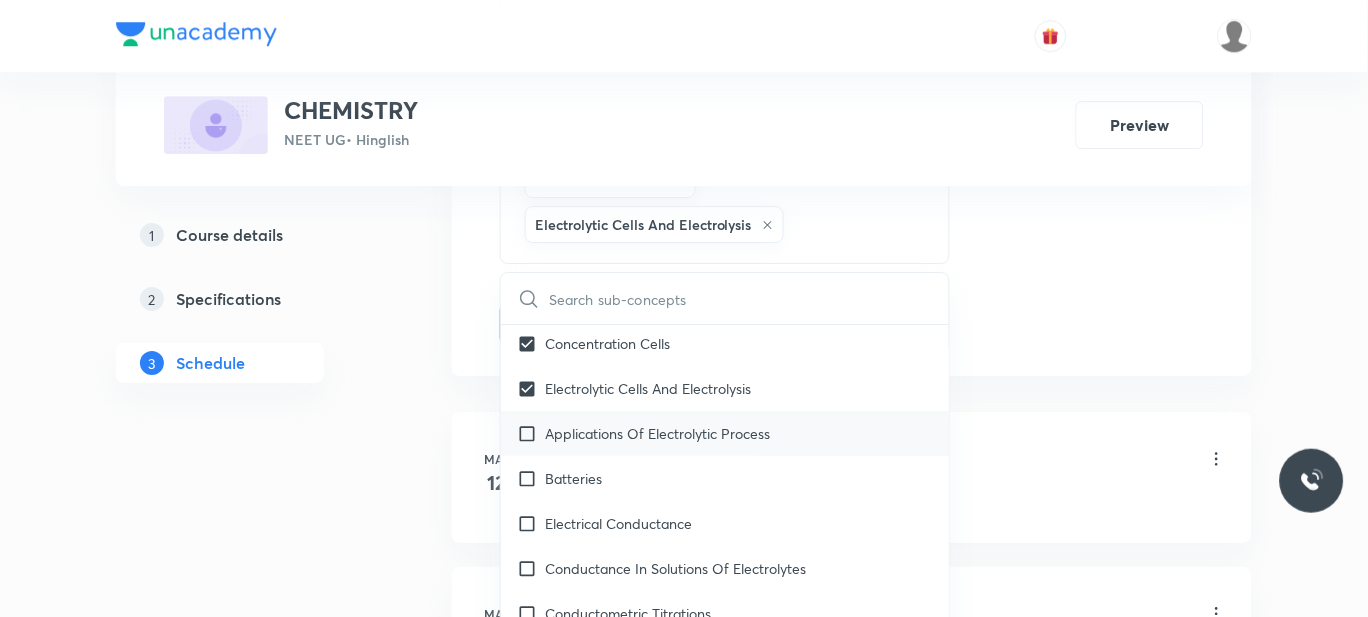 click on "Applications Of Electrolytic Process" at bounding box center [657, 433] 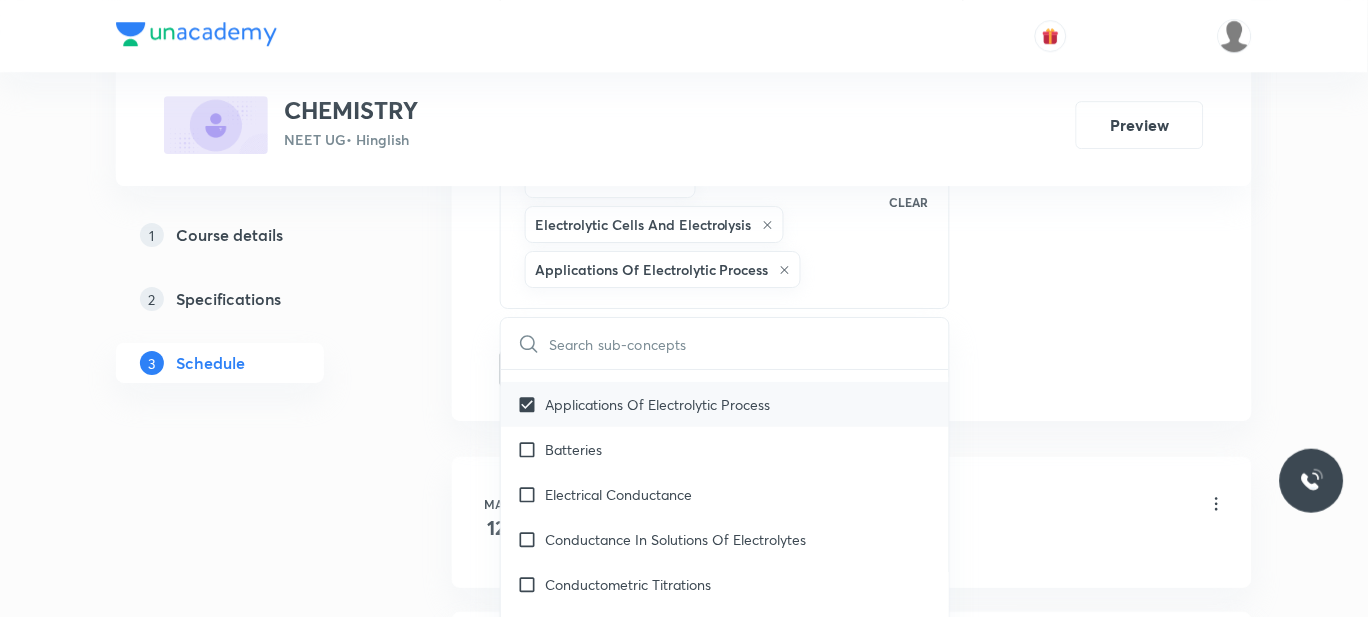 scroll, scrollTop: 14563, scrollLeft: 0, axis: vertical 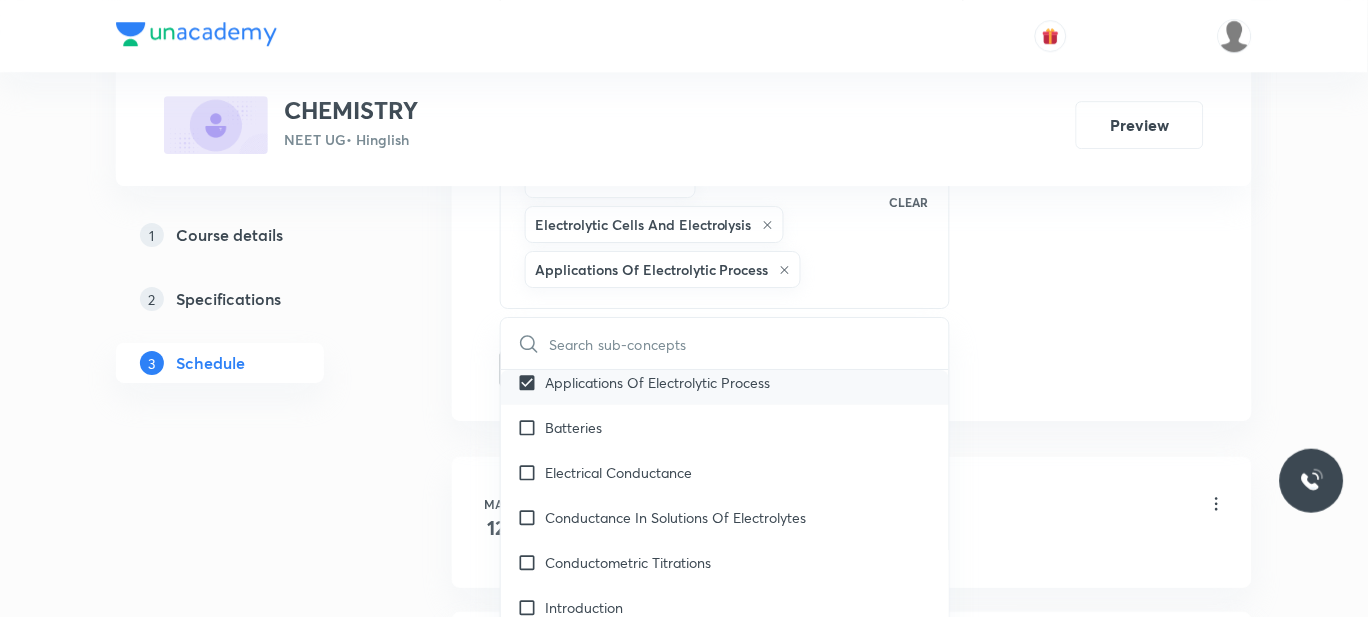click on "Batteries" at bounding box center [725, 427] 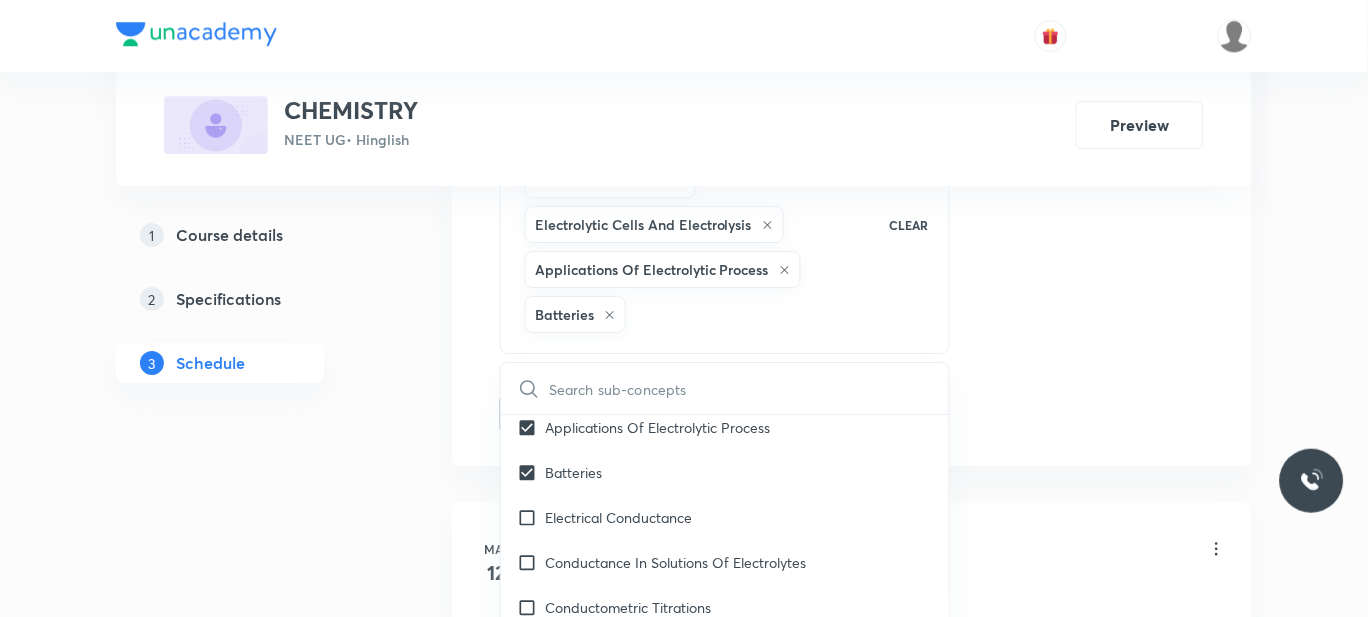 click on "Plus Courses CHEMISTRY NEET UG  • Hinglish Preview 1 Course details 2 Specifications 3 Schedule Schedule 56  classes Session  57 Live class Session title 24/99 HALOALKANES & HALOARENES ​ Schedule for Aug 4, 2025, 2:30 PM ​ Duration (in minutes) 55 ​   Session type Online Offline Room 302 Sub-concepts  Types of Electrodes  Concentration Cells Electrolytic Cells And Electrolysis Applications Of Electrolytic Process Batteries CLEAR ​ General Topics & Mole Concept Basic Concepts Mole – Basic Introduction Covered previously Percentage Composition Covered previously Stoichiometry Covered previously Principle of Atom Conservation (POAC) Covered previously Relation between Stoichiometric Quantities Covered previously Application of Mole Concept: Gravimetric Analysis Covered previously Electronic Configuration Of Atoms (Hund's rule) Covered previously  Quantum Numbers (Magnetic Quantum no.) Covered previously Quantum Numbers(Pauli's Exclusion law) Covered previously Mean Molar Mass or Molecular Mass Wave 2" at bounding box center (684, 4542) 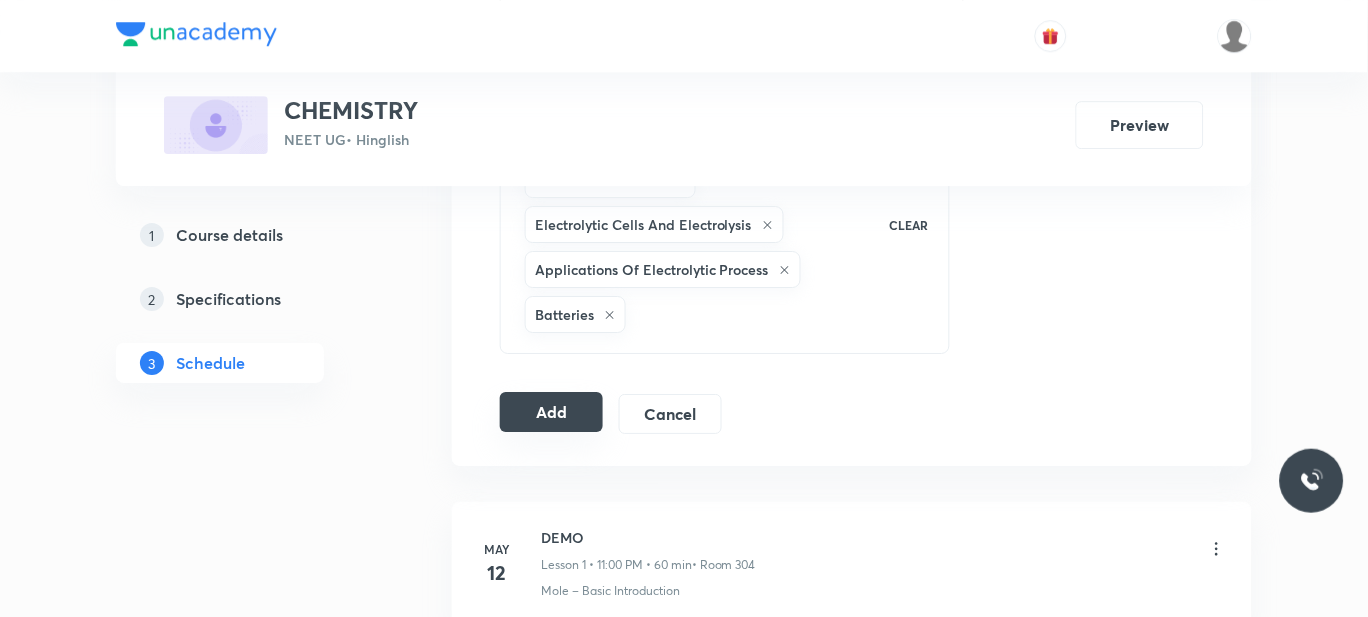click on "Add" at bounding box center [551, 412] 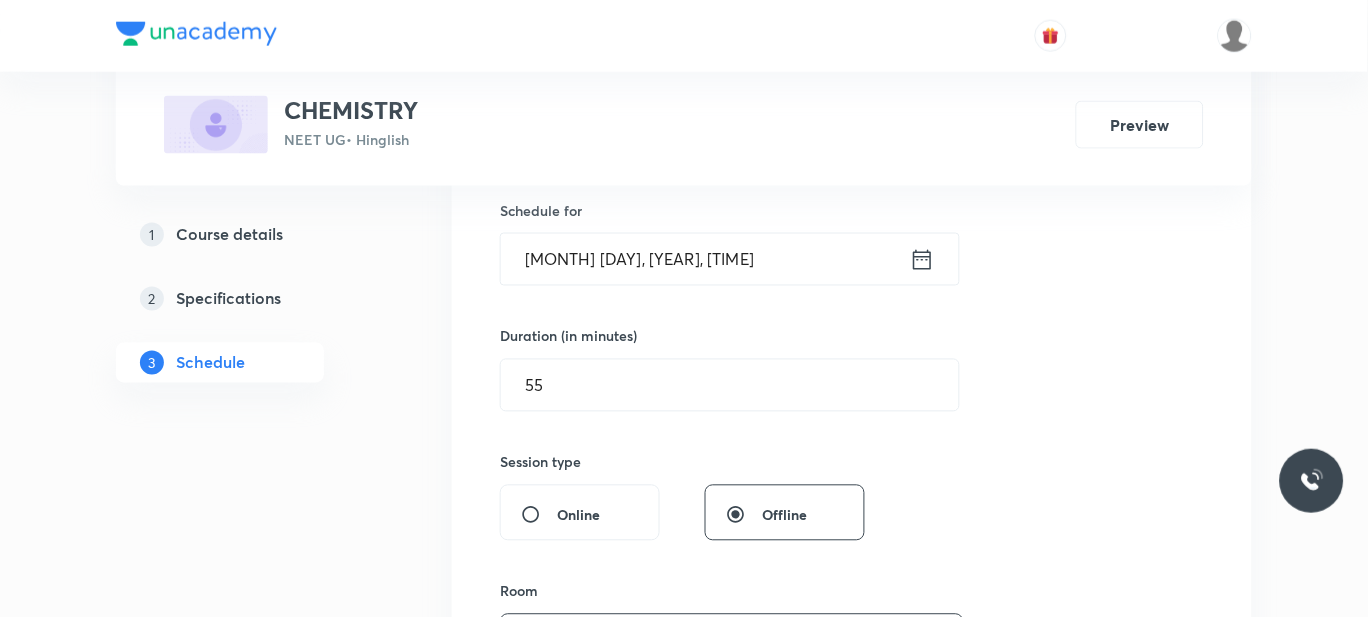 scroll, scrollTop: 447, scrollLeft: 0, axis: vertical 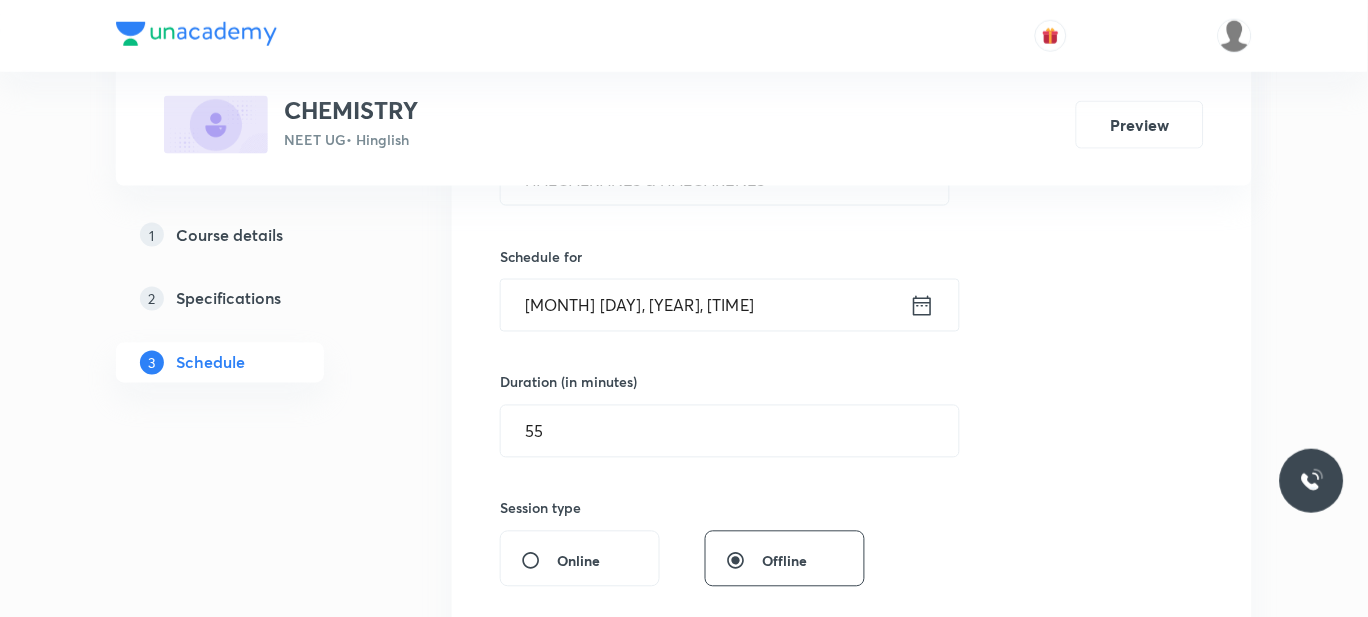 click on "Aug 4, 2025, 2:30 PM" at bounding box center [705, 305] 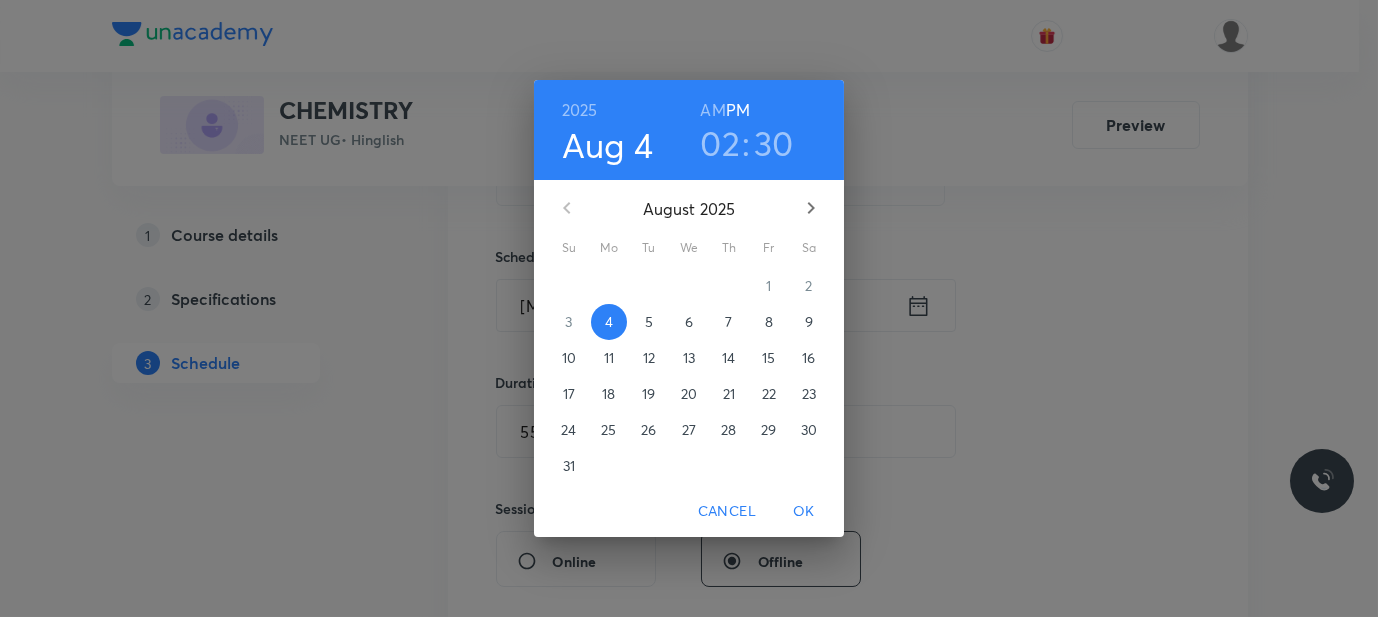 drag, startPoint x: 795, startPoint y: 148, endPoint x: 778, endPoint y: 144, distance: 17.464249 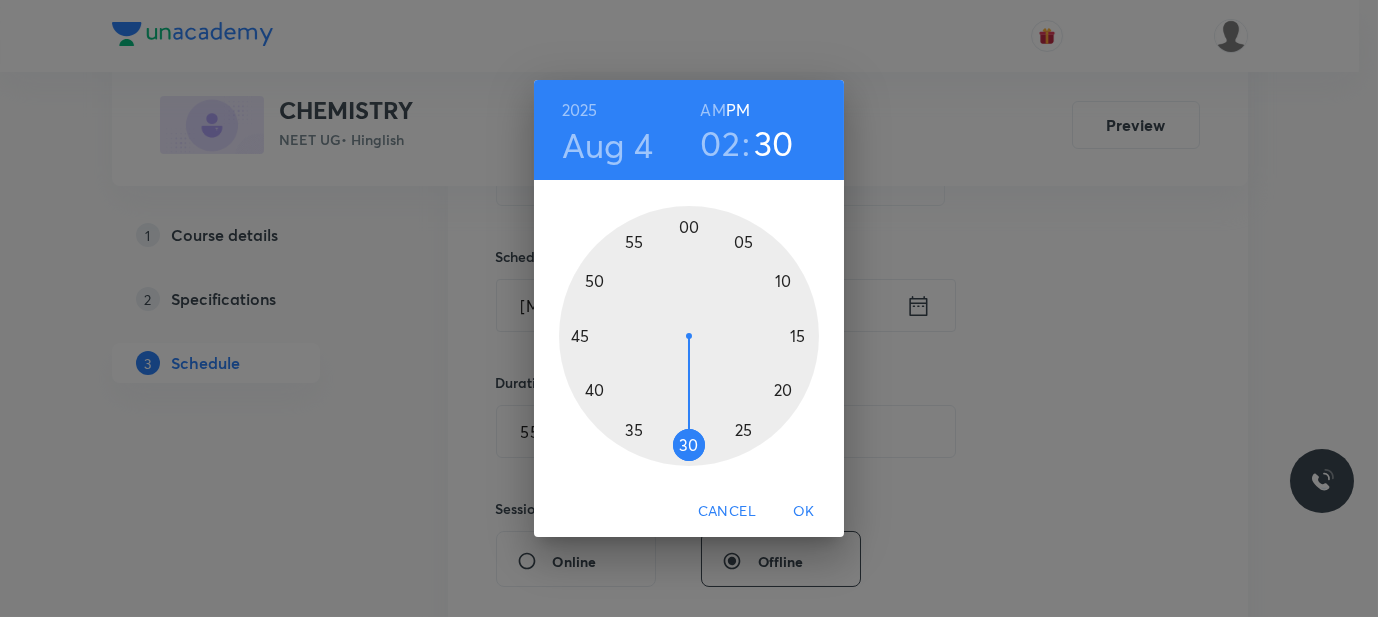 click at bounding box center [689, 336] 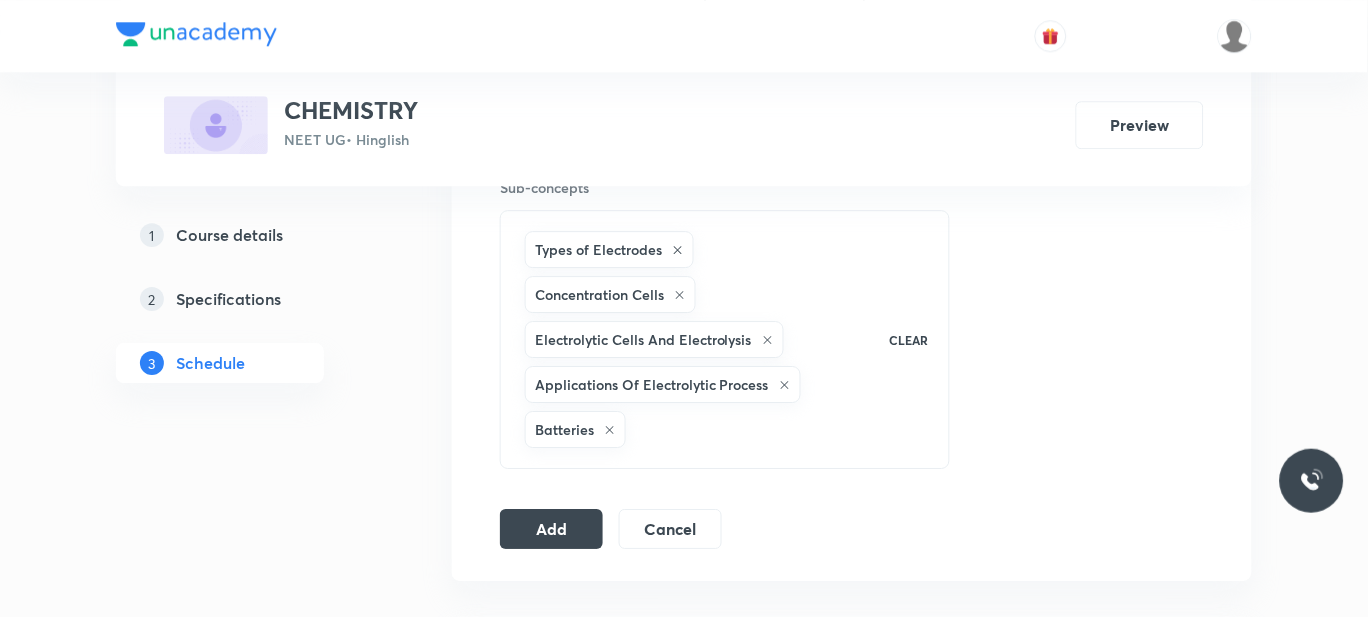 scroll, scrollTop: 1020, scrollLeft: 0, axis: vertical 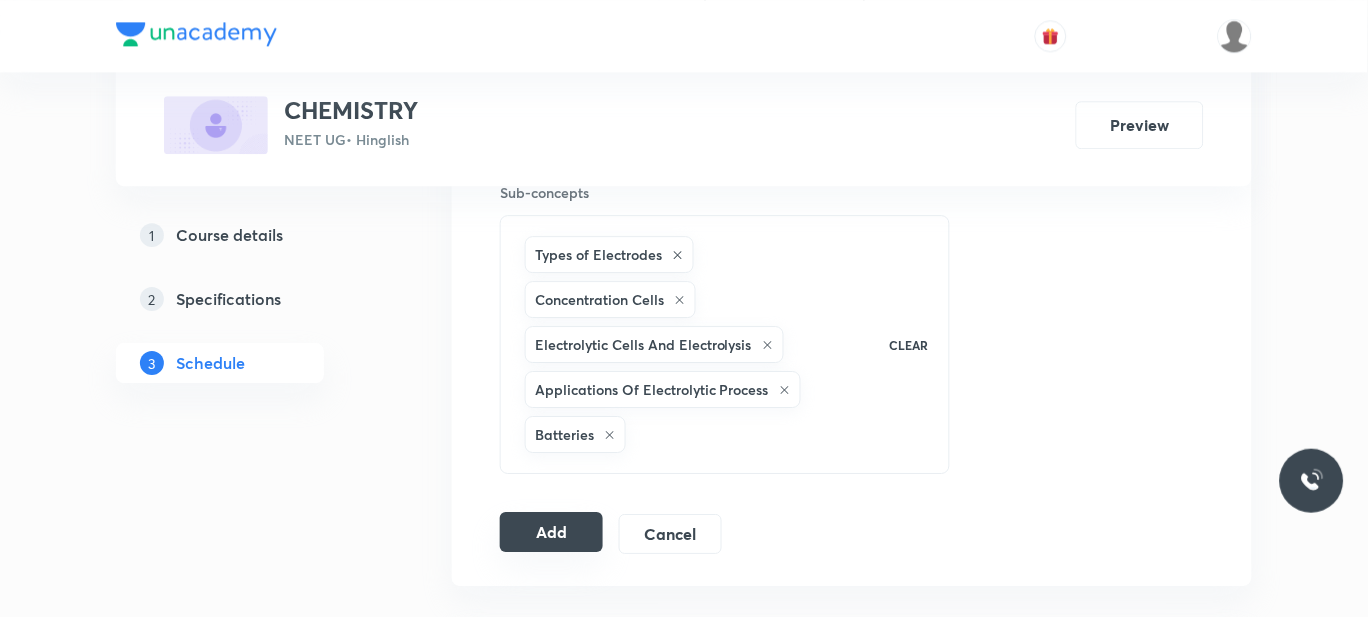 click on "Add" at bounding box center (551, 532) 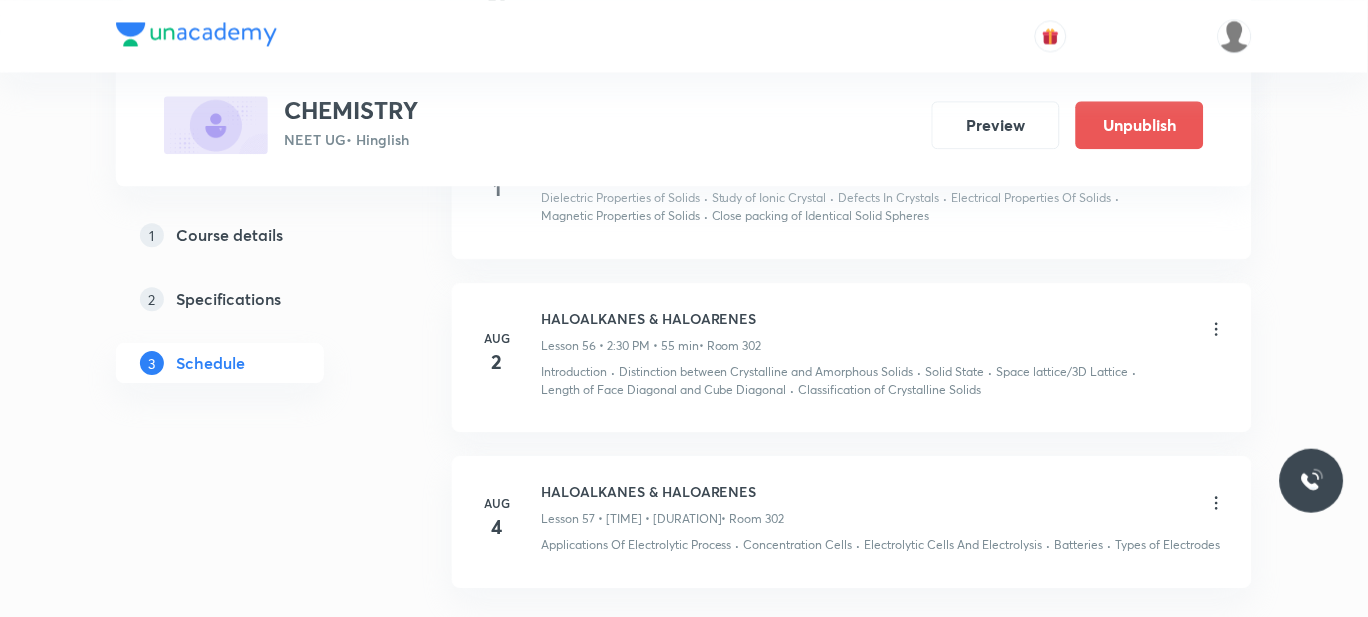 scroll, scrollTop: 9720, scrollLeft: 0, axis: vertical 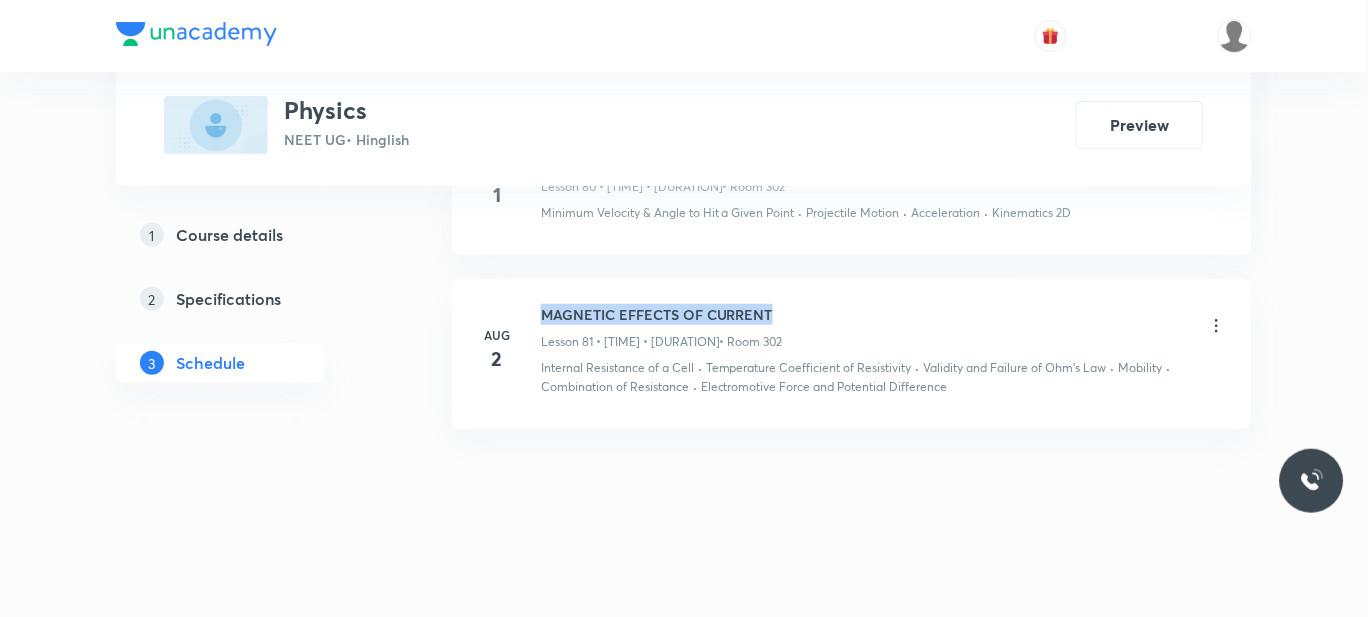 drag, startPoint x: 779, startPoint y: 317, endPoint x: 541, endPoint y: 318, distance: 238.0021 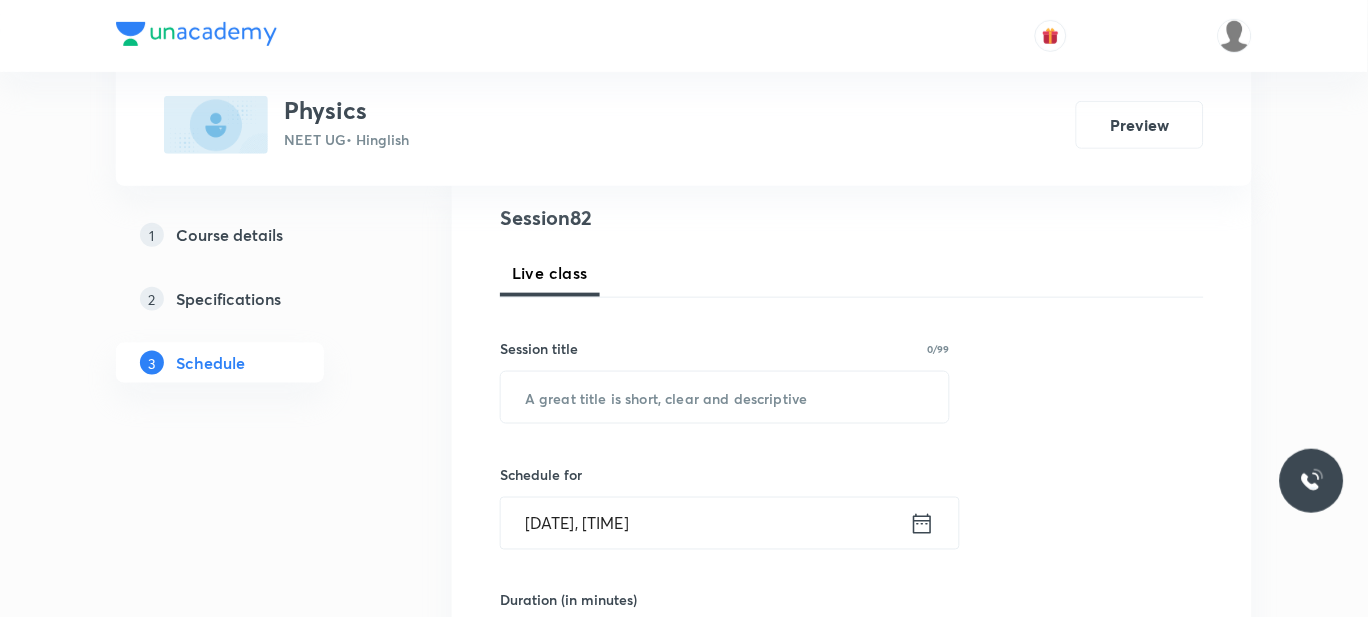 scroll, scrollTop: 228, scrollLeft: 0, axis: vertical 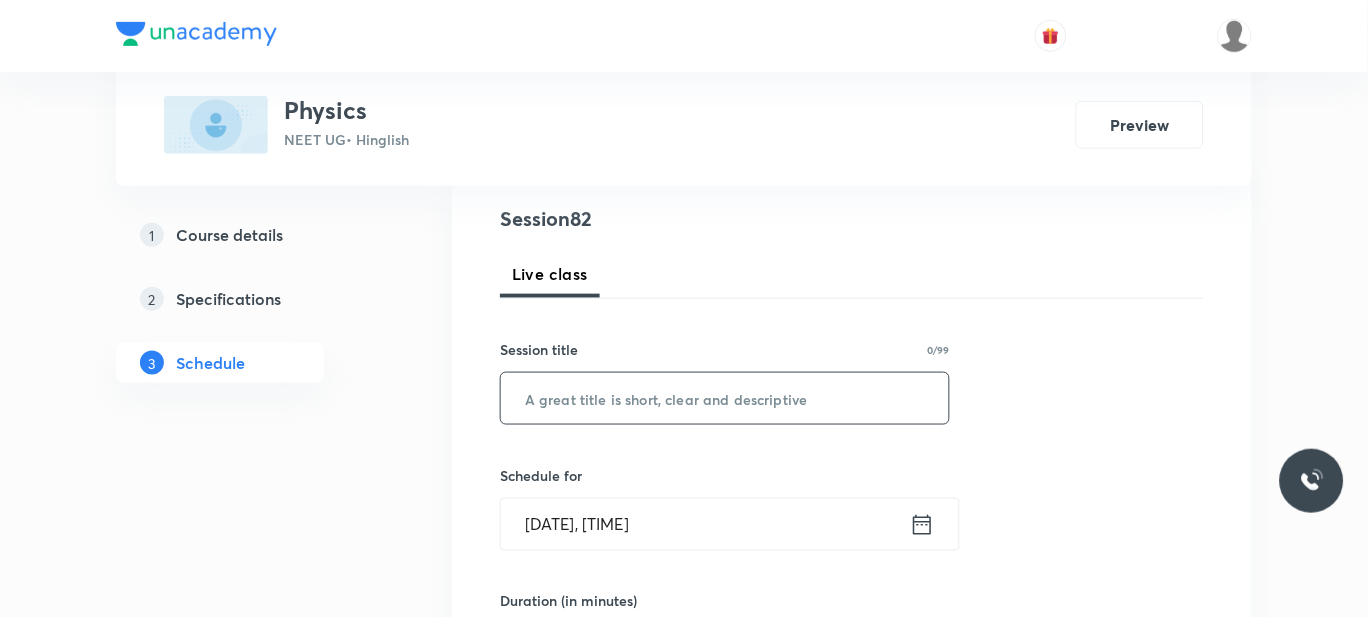 click at bounding box center (725, 398) 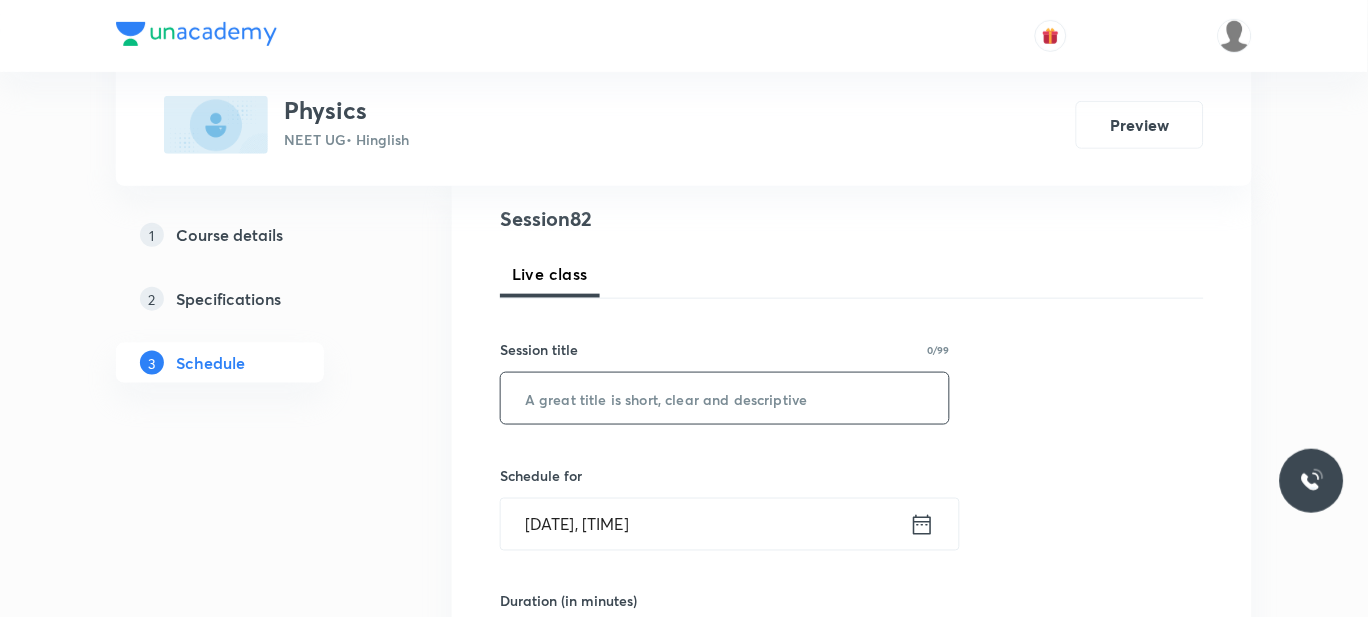 paste on "MAGNETIC EFFECTS OF CURRENT" 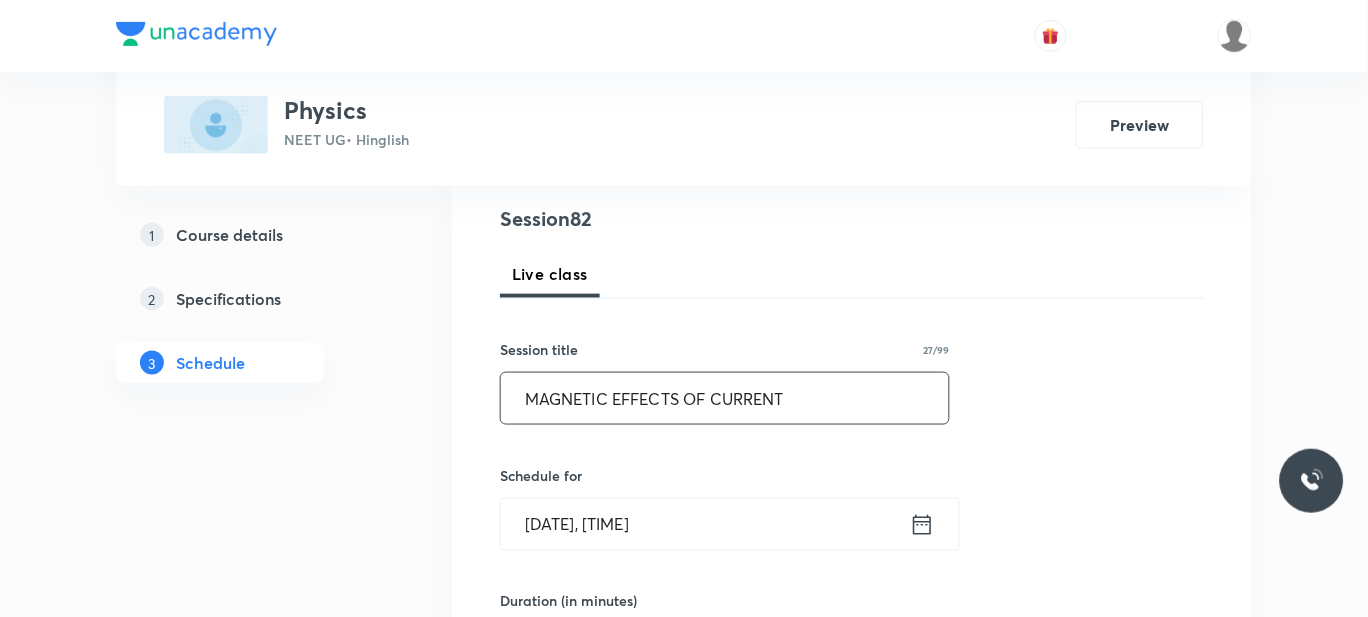type on "MAGNETIC EFFECTS OF CURRENT" 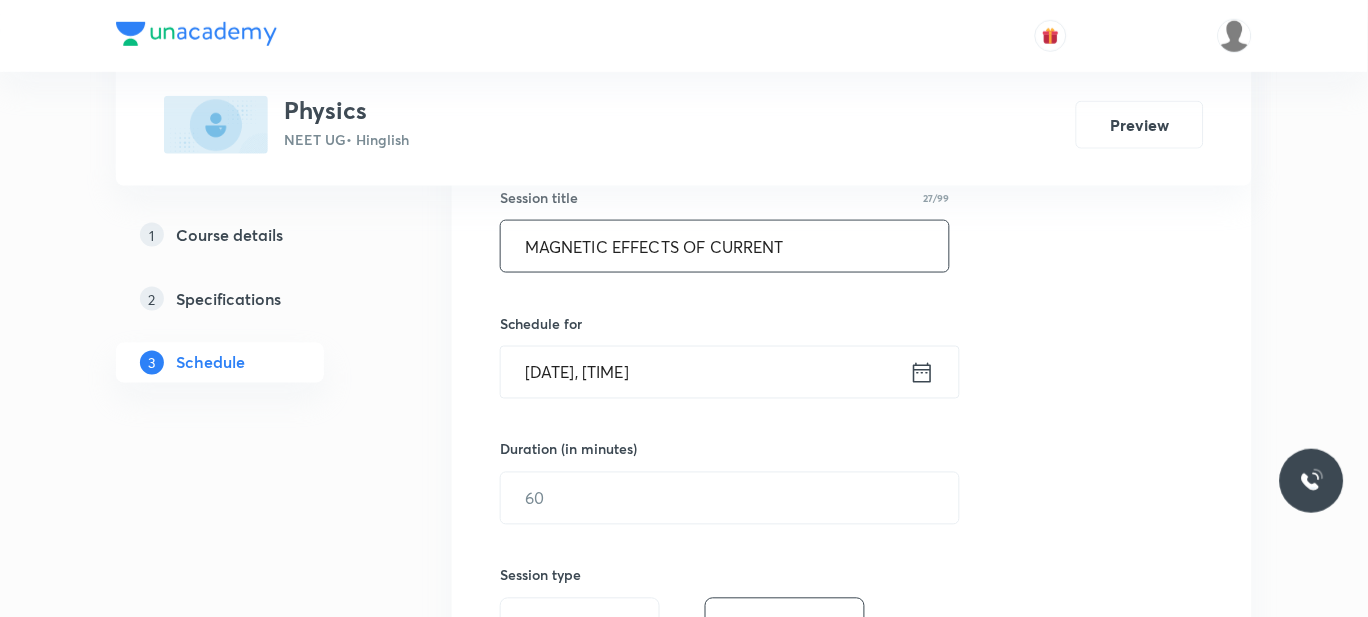 scroll, scrollTop: 382, scrollLeft: 0, axis: vertical 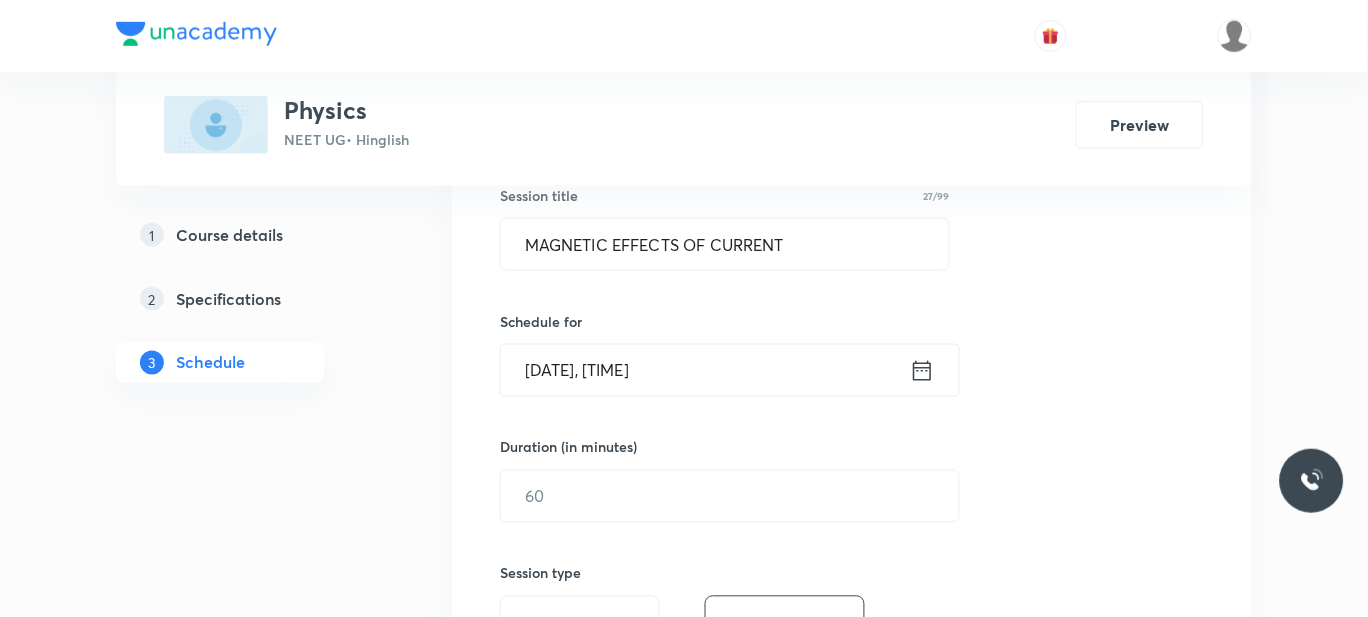 click on "[DATE], [TIME]" at bounding box center [705, 370] 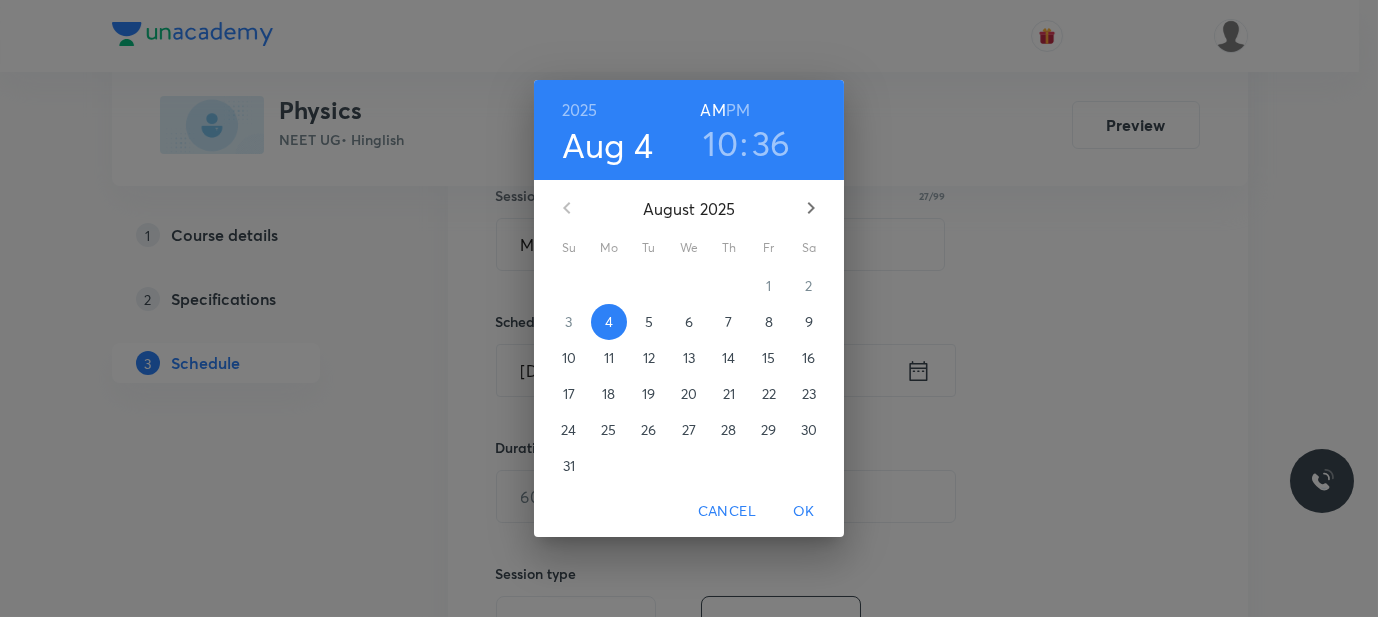click on "PM" at bounding box center (738, 110) 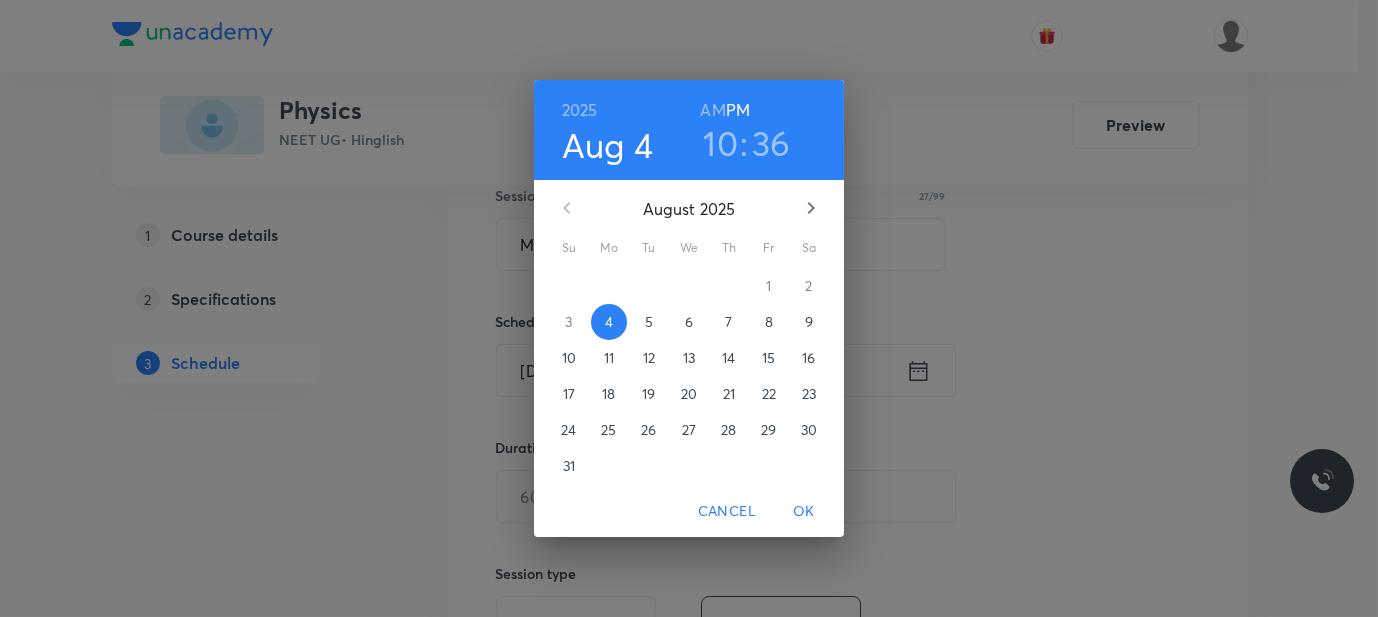 click on "10" at bounding box center (720, 143) 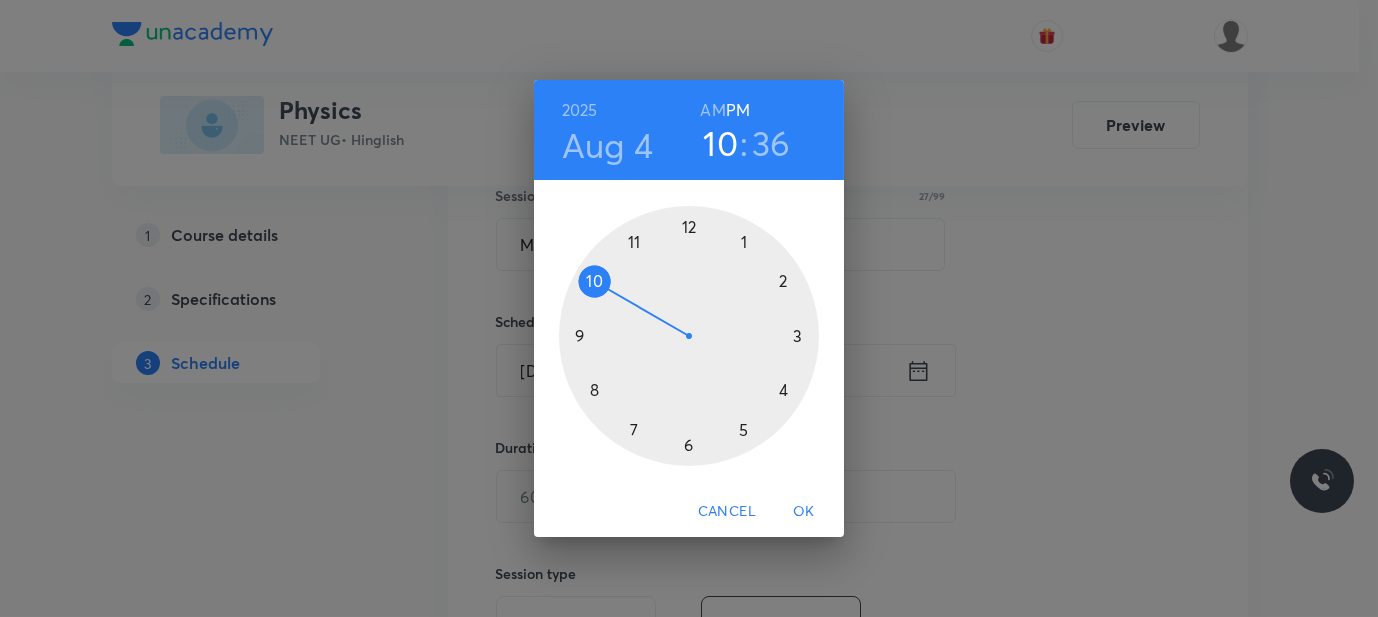 click on "PM" at bounding box center [738, 110] 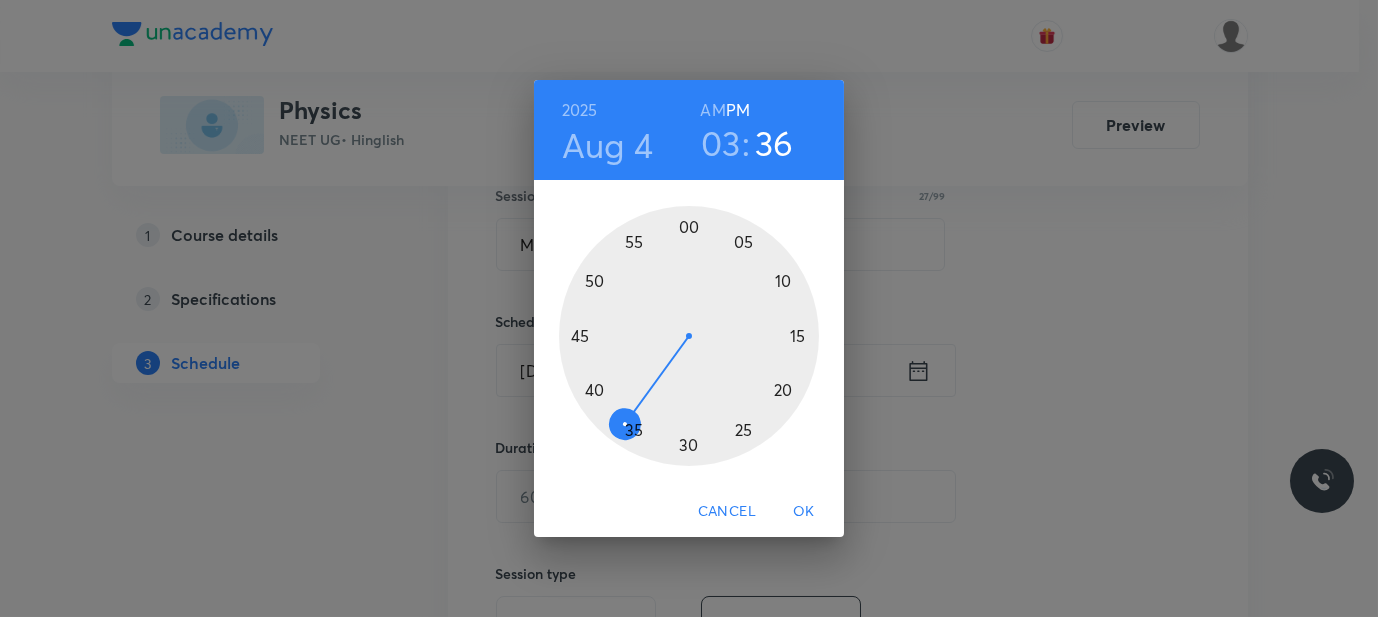 click at bounding box center [689, 336] 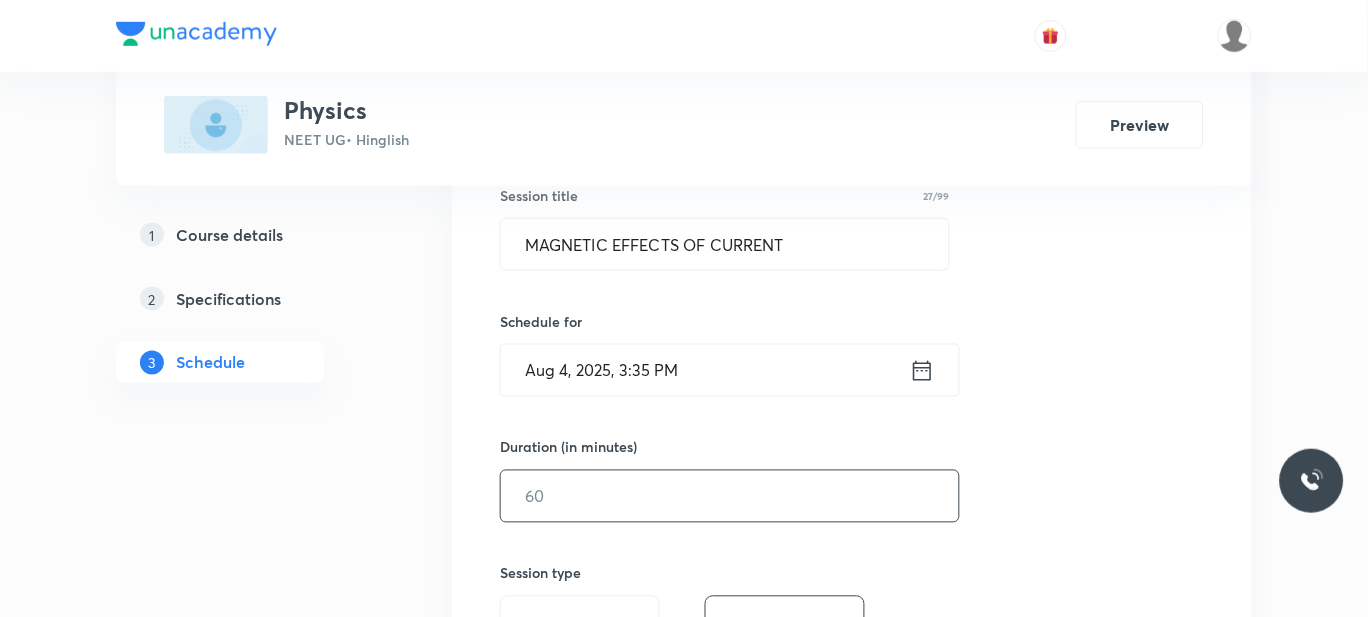 click at bounding box center [730, 496] 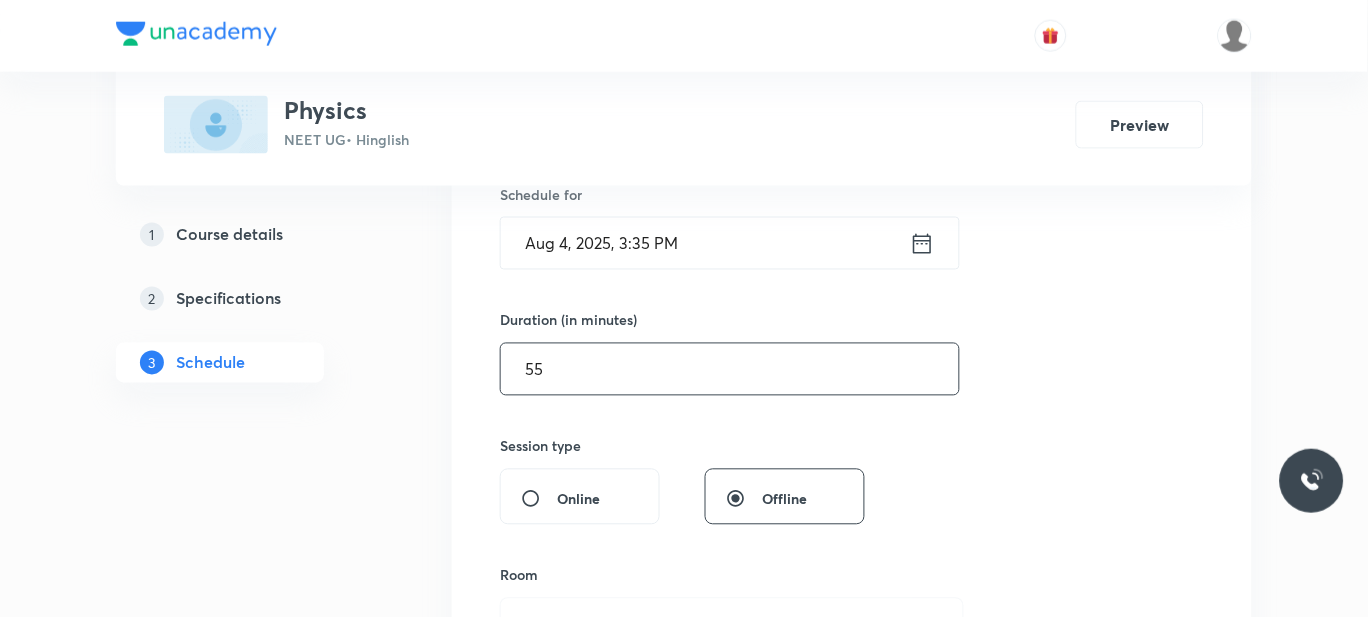 scroll, scrollTop: 654, scrollLeft: 0, axis: vertical 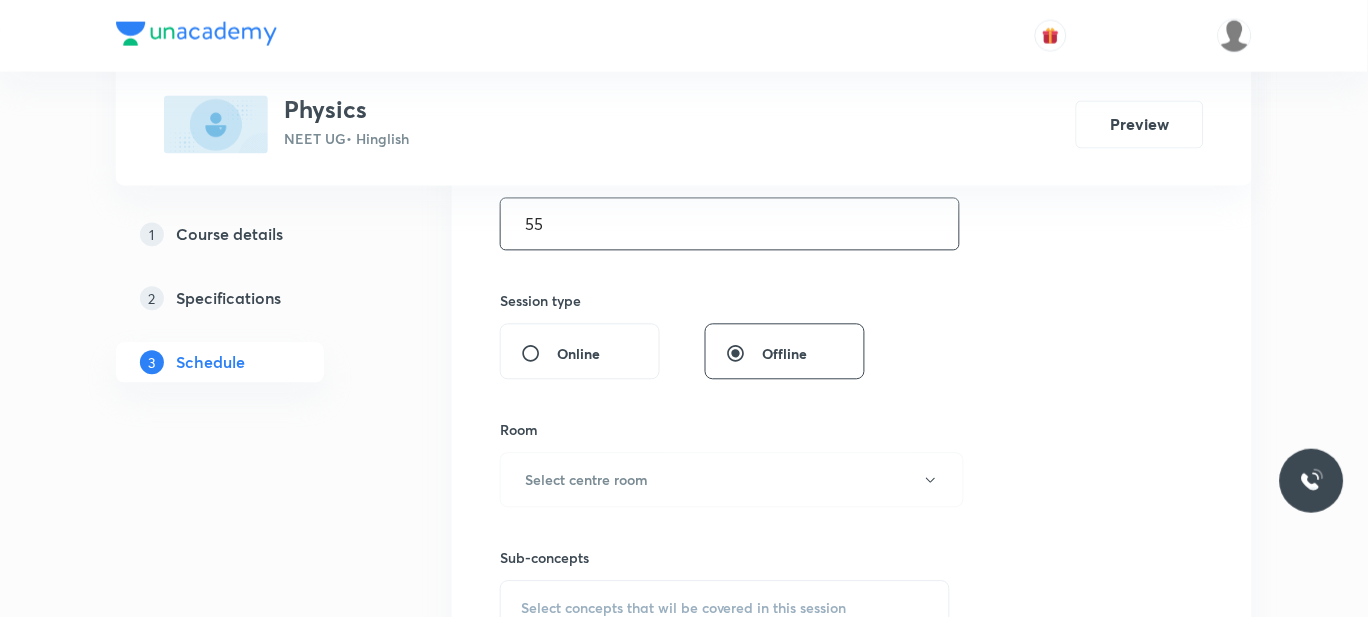 type on "55" 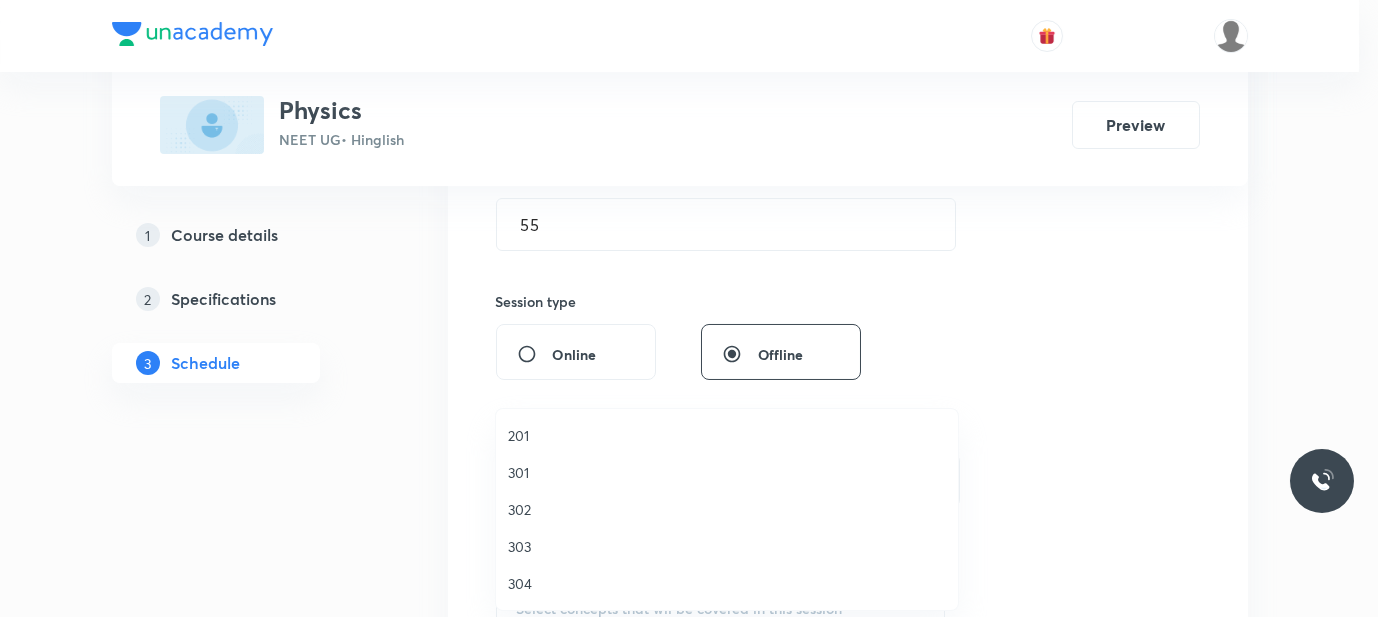 click on "302" at bounding box center (727, 509) 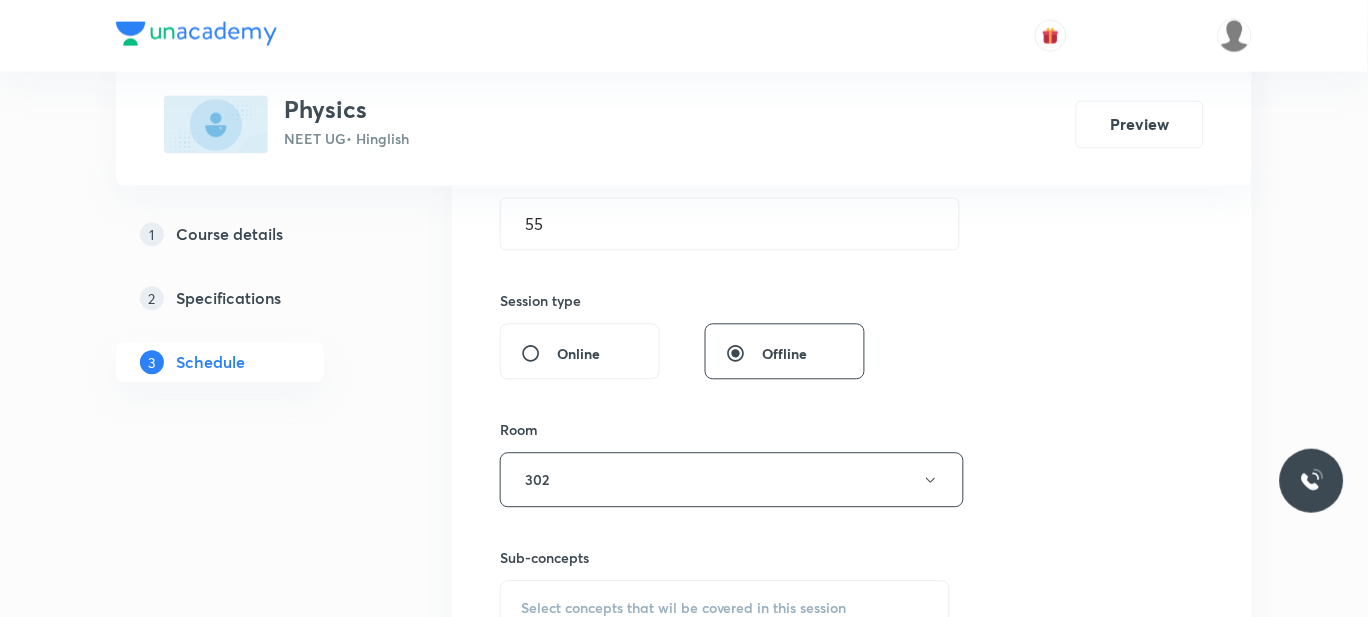 scroll, scrollTop: 881, scrollLeft: 0, axis: vertical 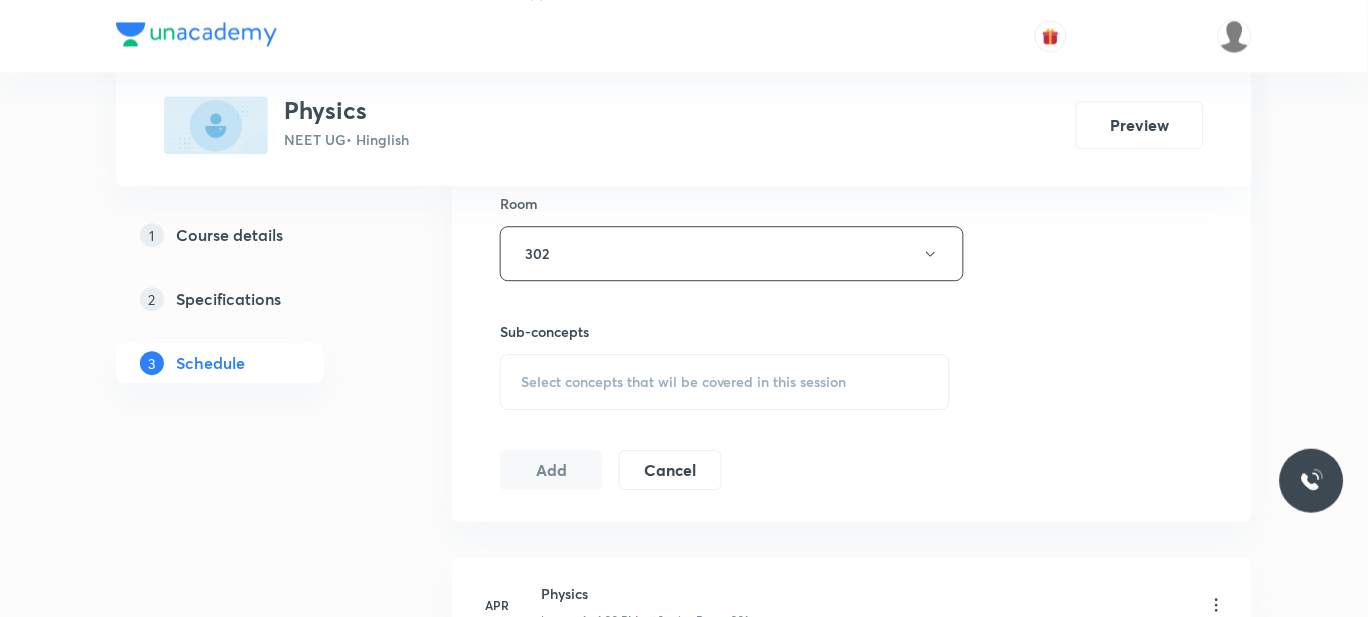 click on "Select concepts that wil be covered in this session" at bounding box center [684, 382] 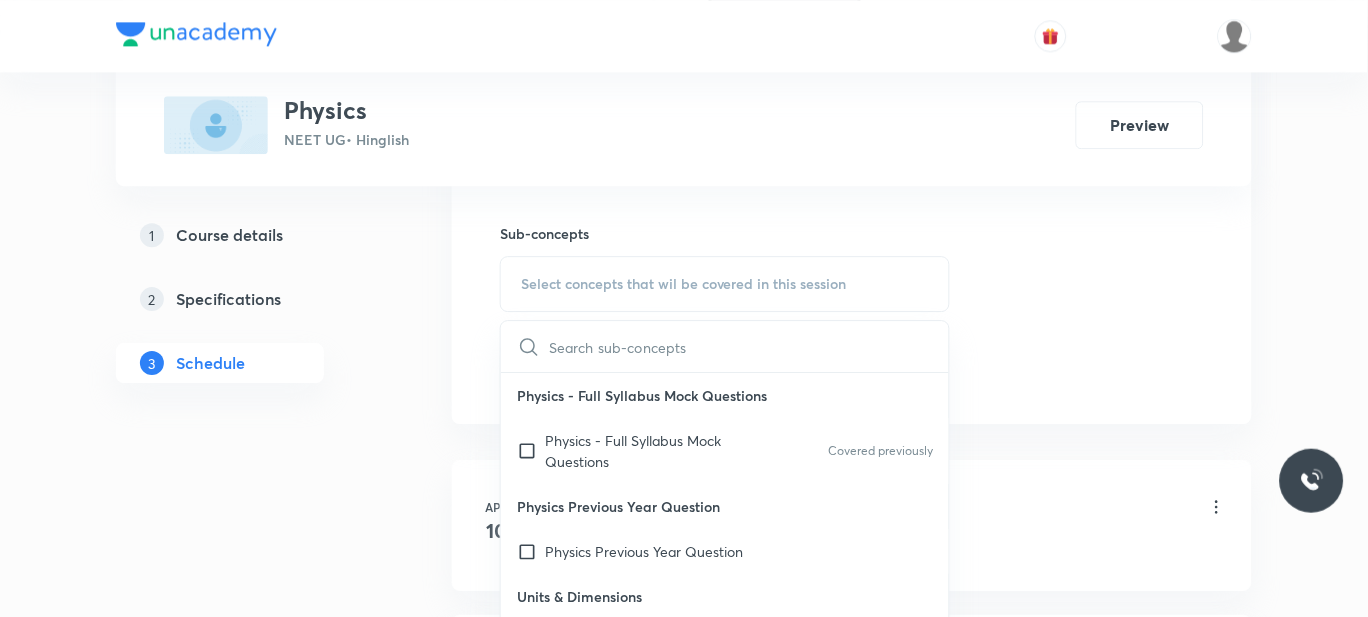 scroll, scrollTop: 988, scrollLeft: 0, axis: vertical 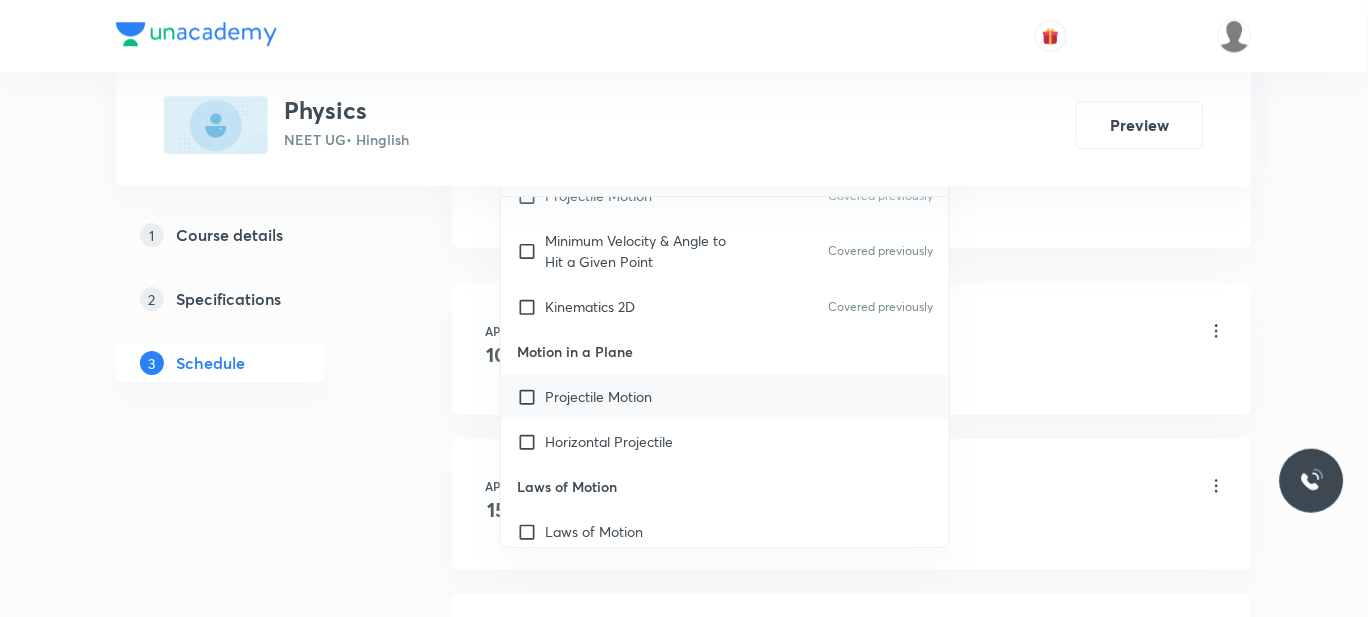 click on "Projectile Motion" at bounding box center (725, 396) 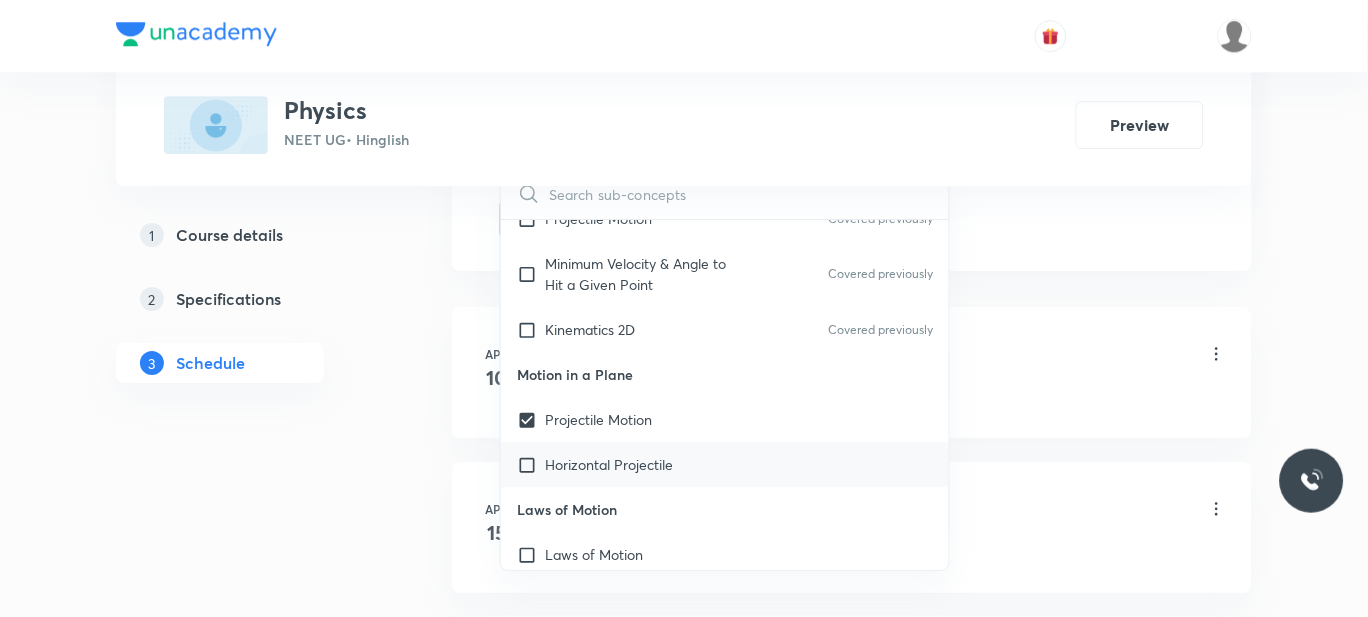 click on "Horizontal Projectile" at bounding box center (609, 464) 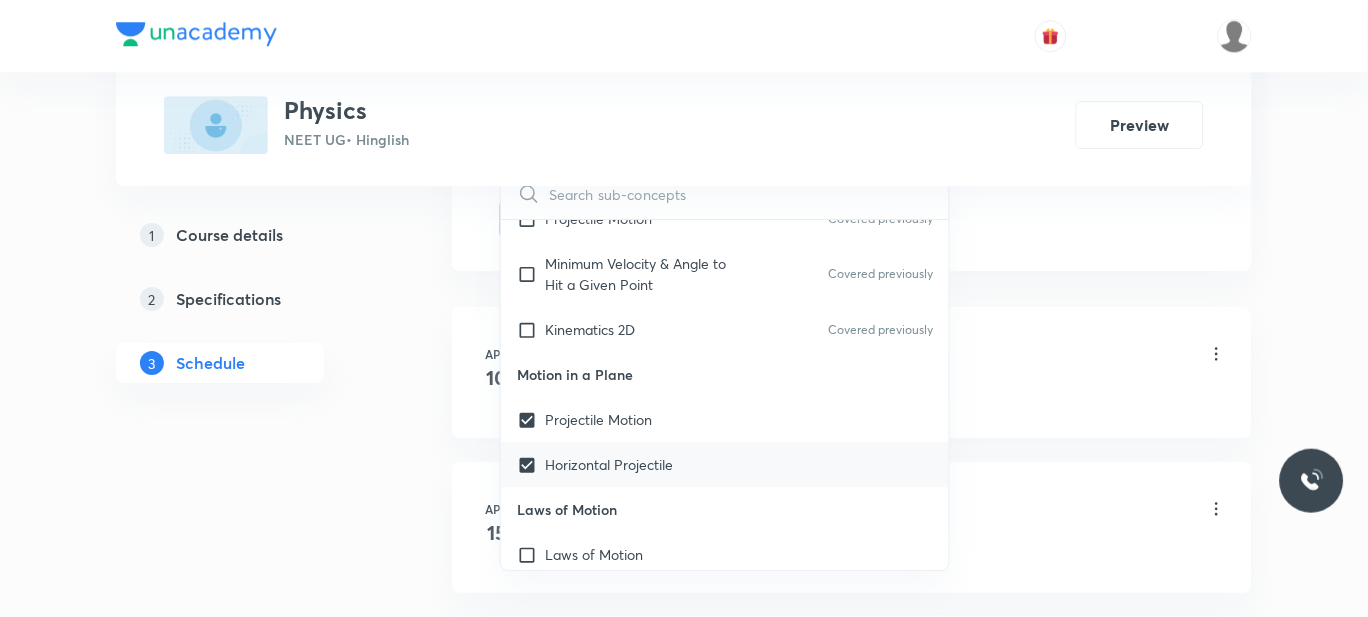 scroll, scrollTop: 12490, scrollLeft: 0, axis: vertical 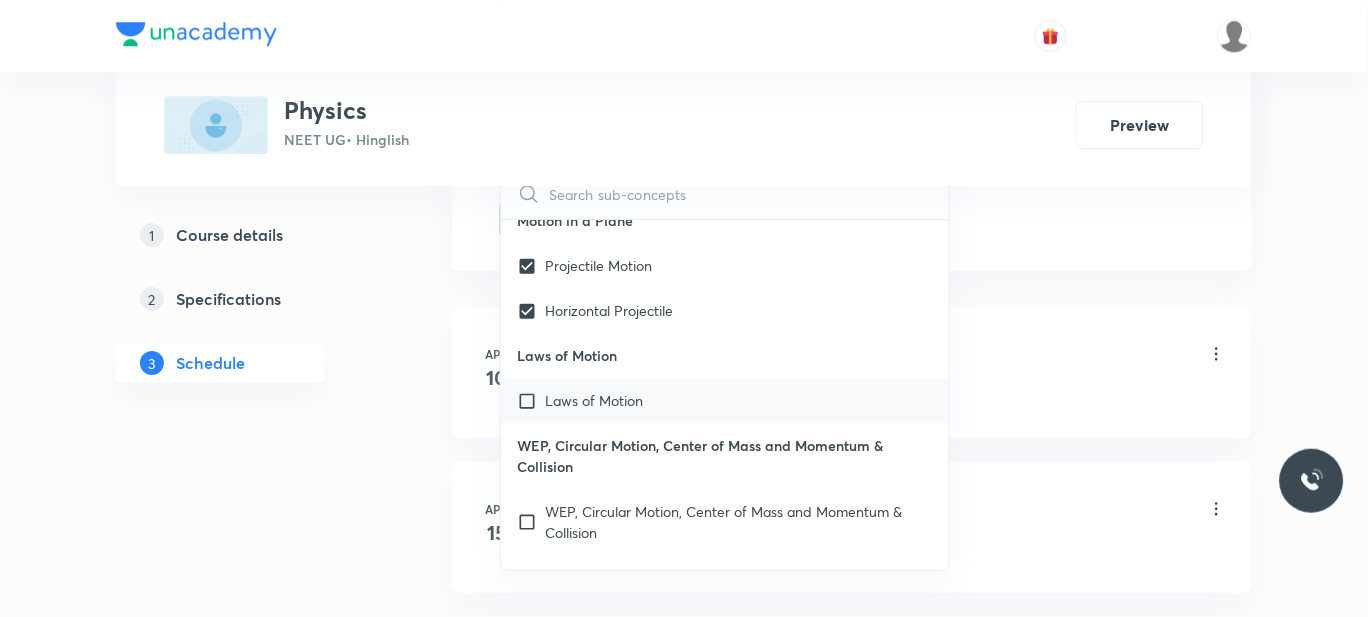 click on "Laws of Motion" at bounding box center [594, 400] 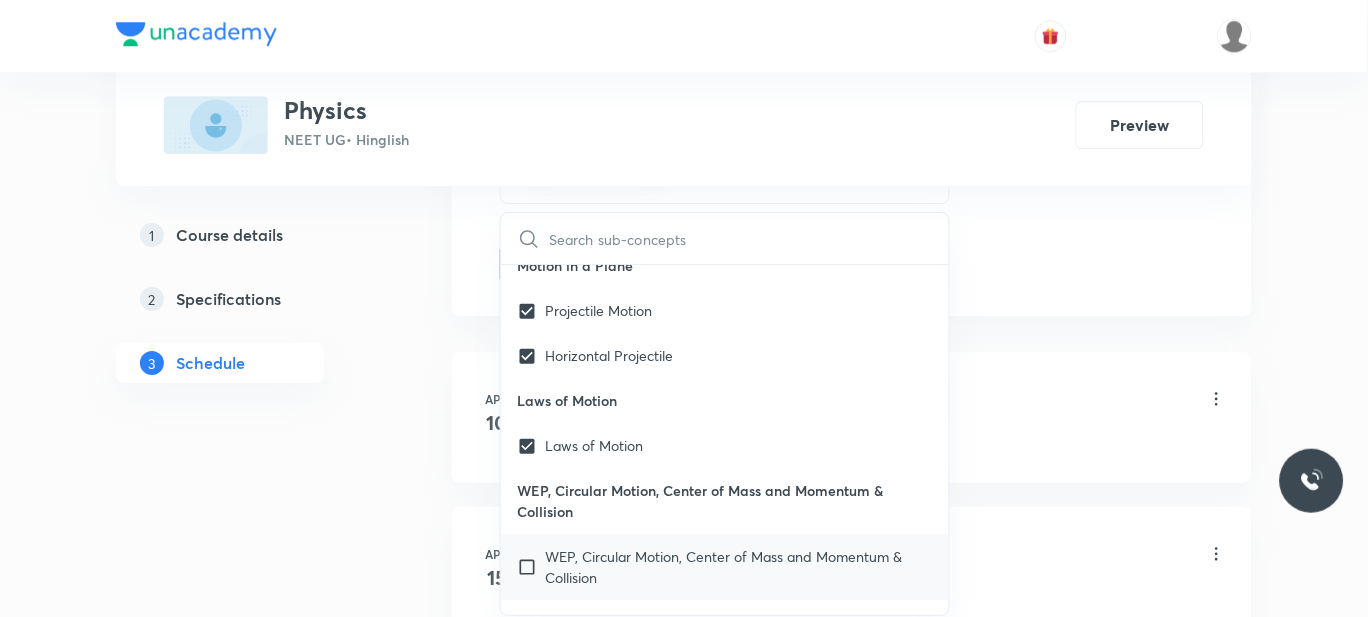 click on "WEP, Circular Motion, Center of Mass and Momentum & Collision" at bounding box center (739, 567) 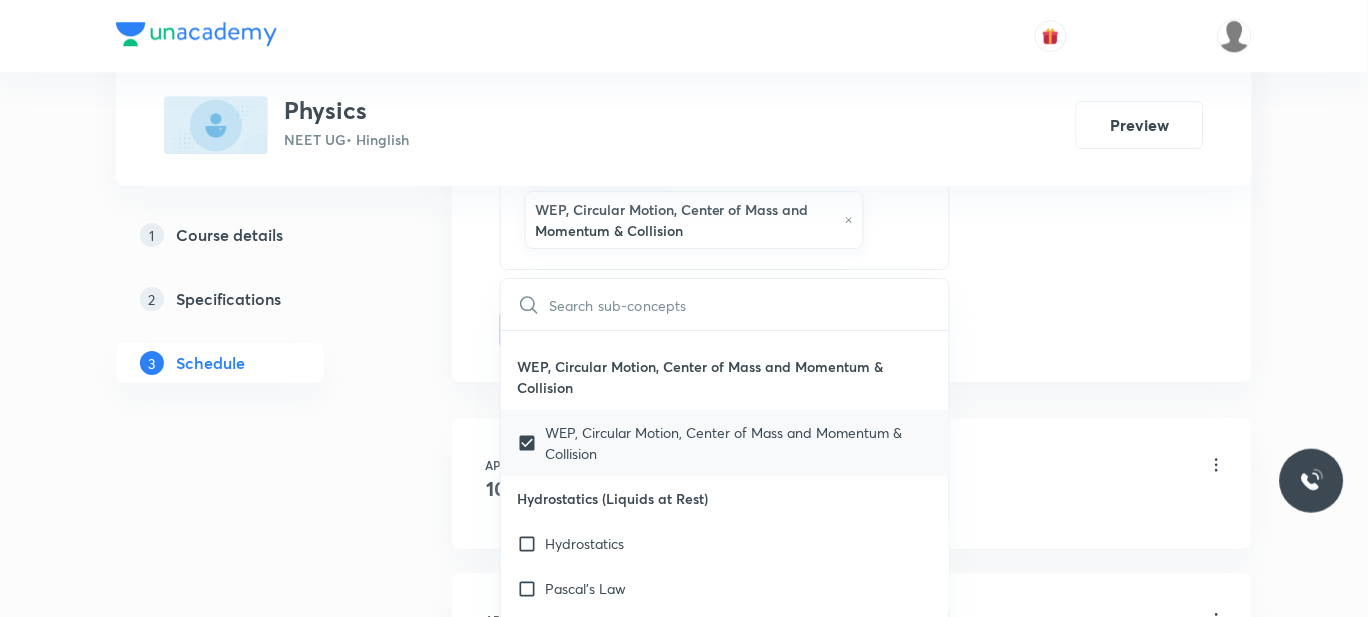 scroll, scrollTop: 12683, scrollLeft: 0, axis: vertical 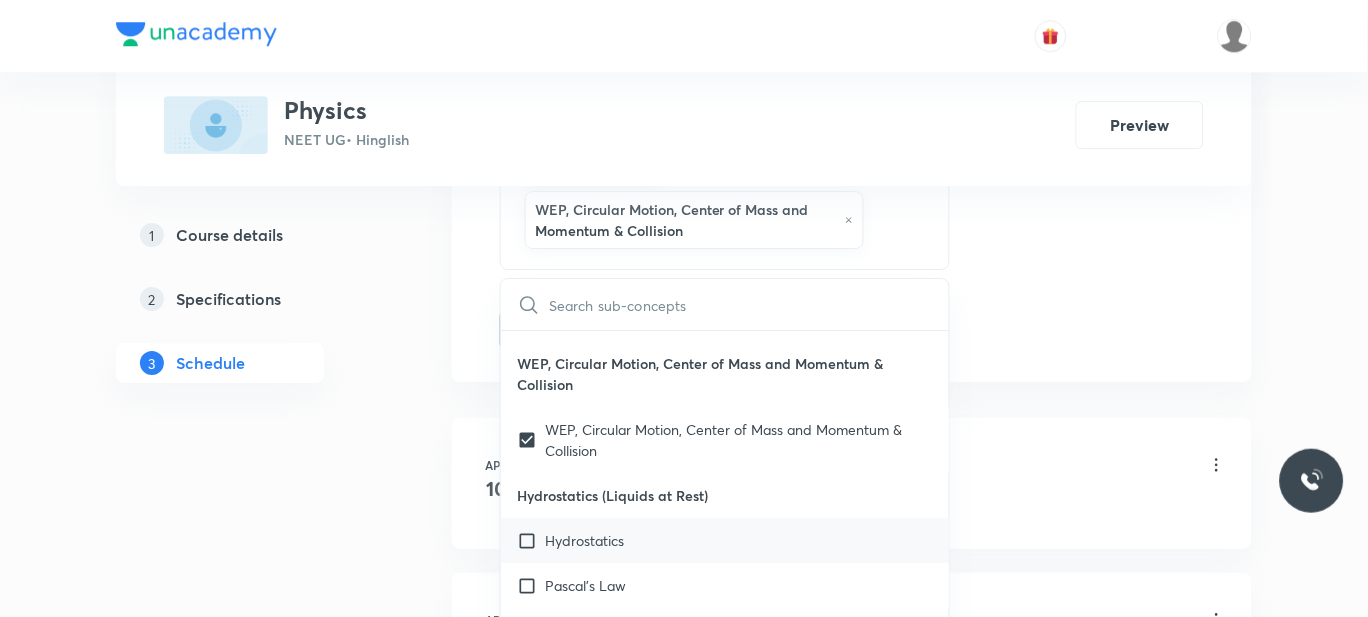 click on "Hydrostatics" at bounding box center (584, 540) 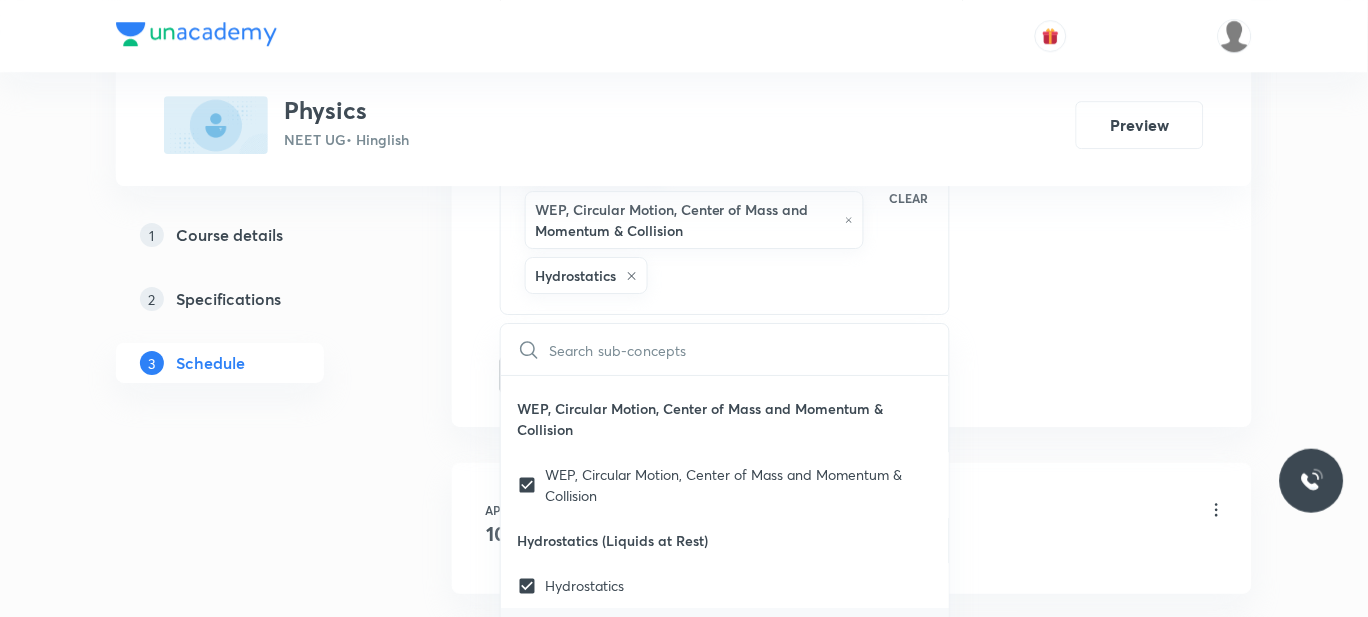 click on "Pascal's Law" at bounding box center [725, 630] 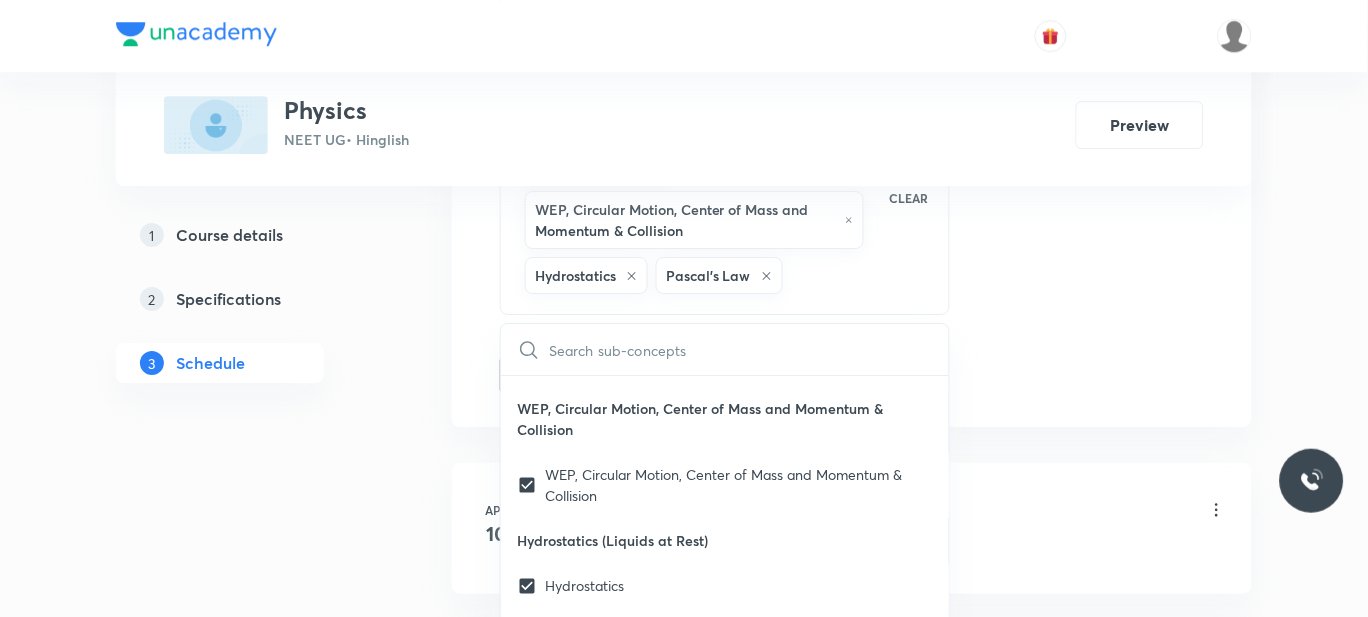 click on "1 Course details 2 Specifications 3 Schedule" at bounding box center (252, 6597) 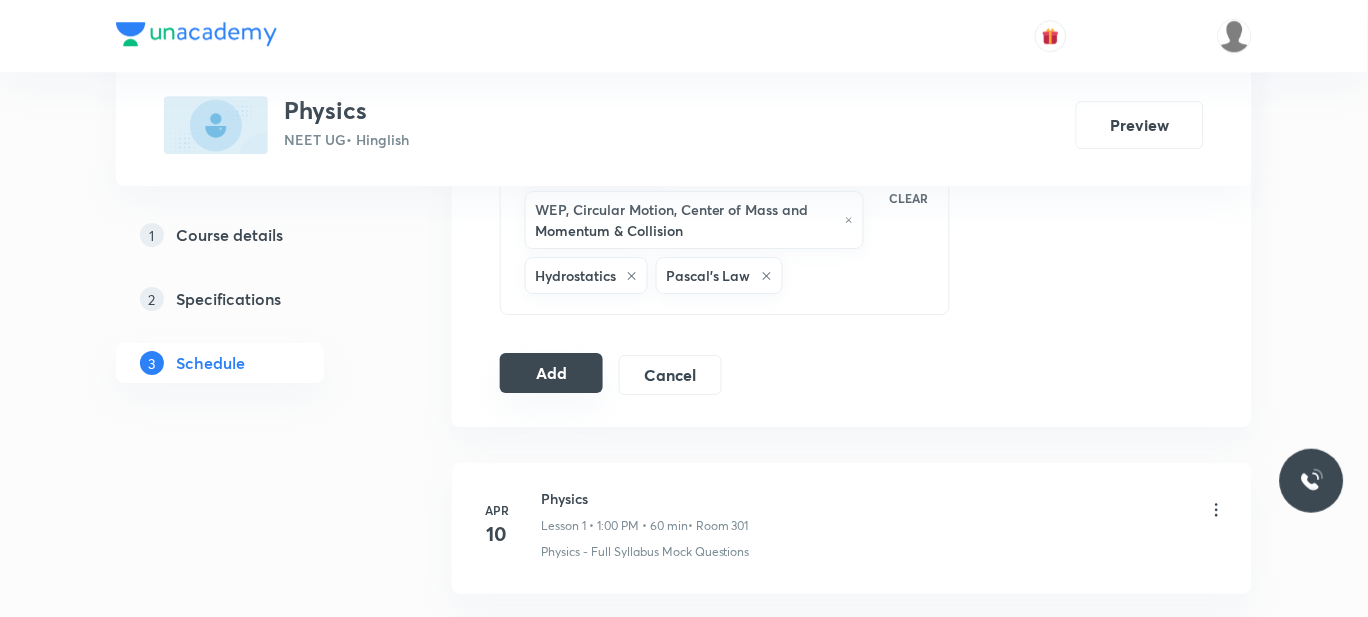 click on "Add" at bounding box center (551, 373) 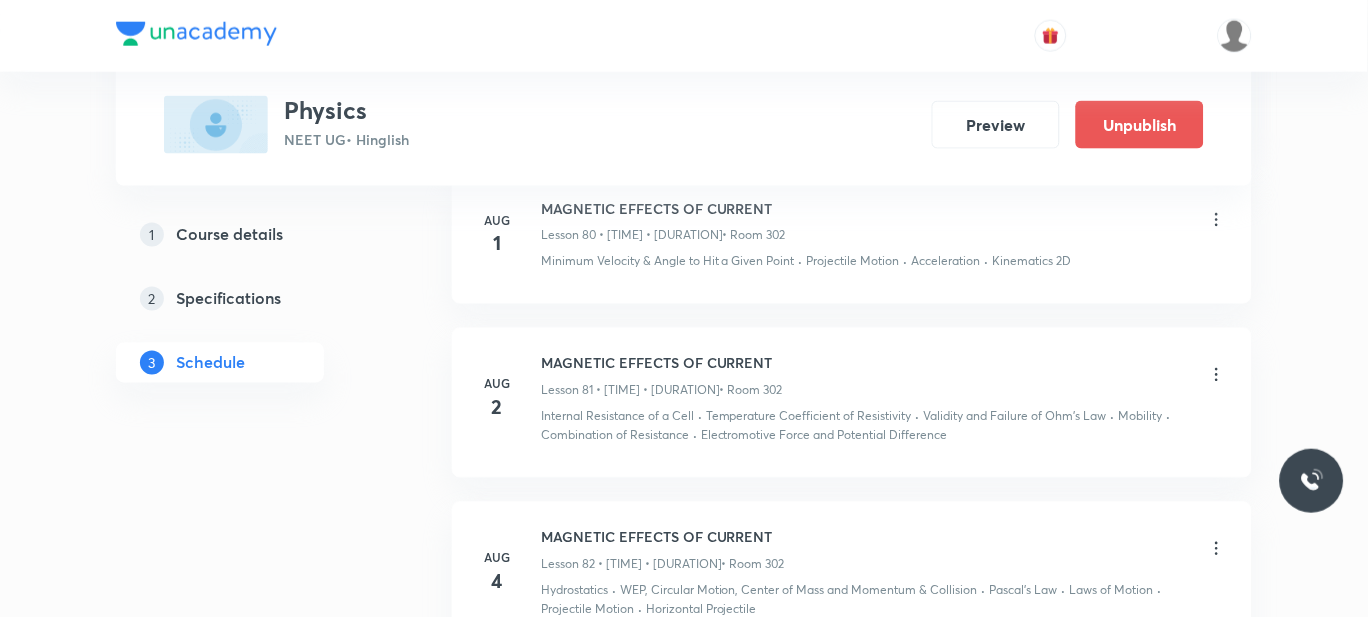 scroll, scrollTop: 13673, scrollLeft: 0, axis: vertical 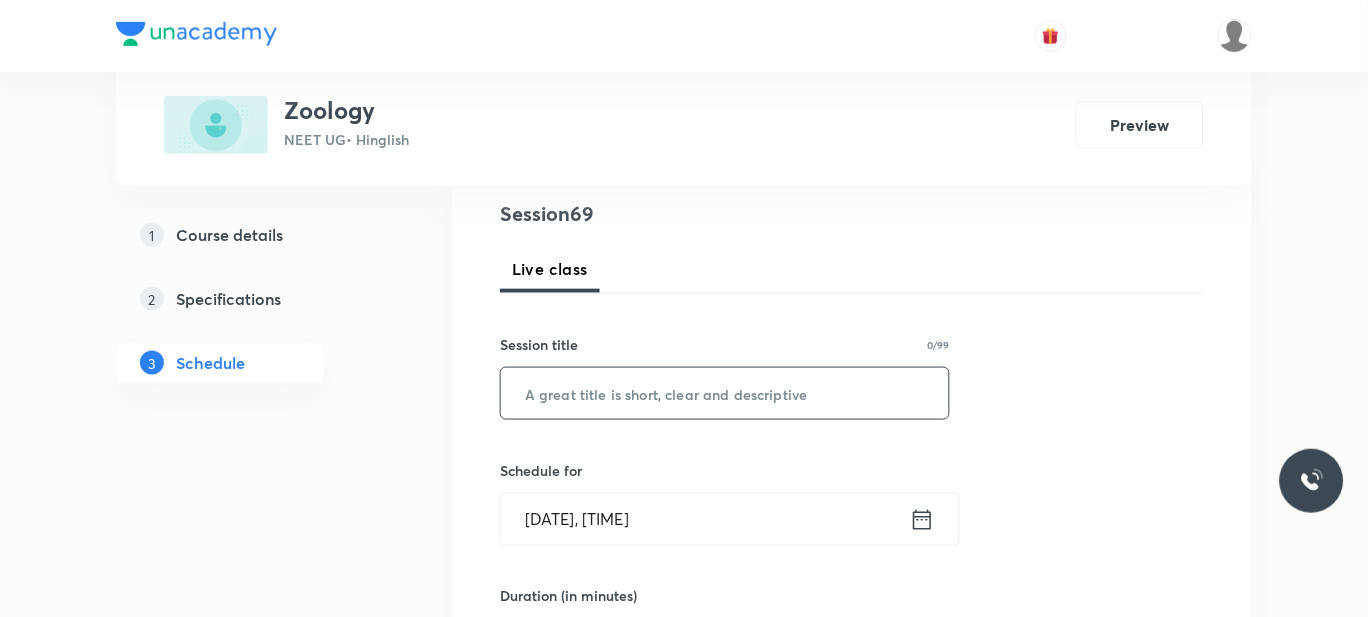 click at bounding box center (725, 393) 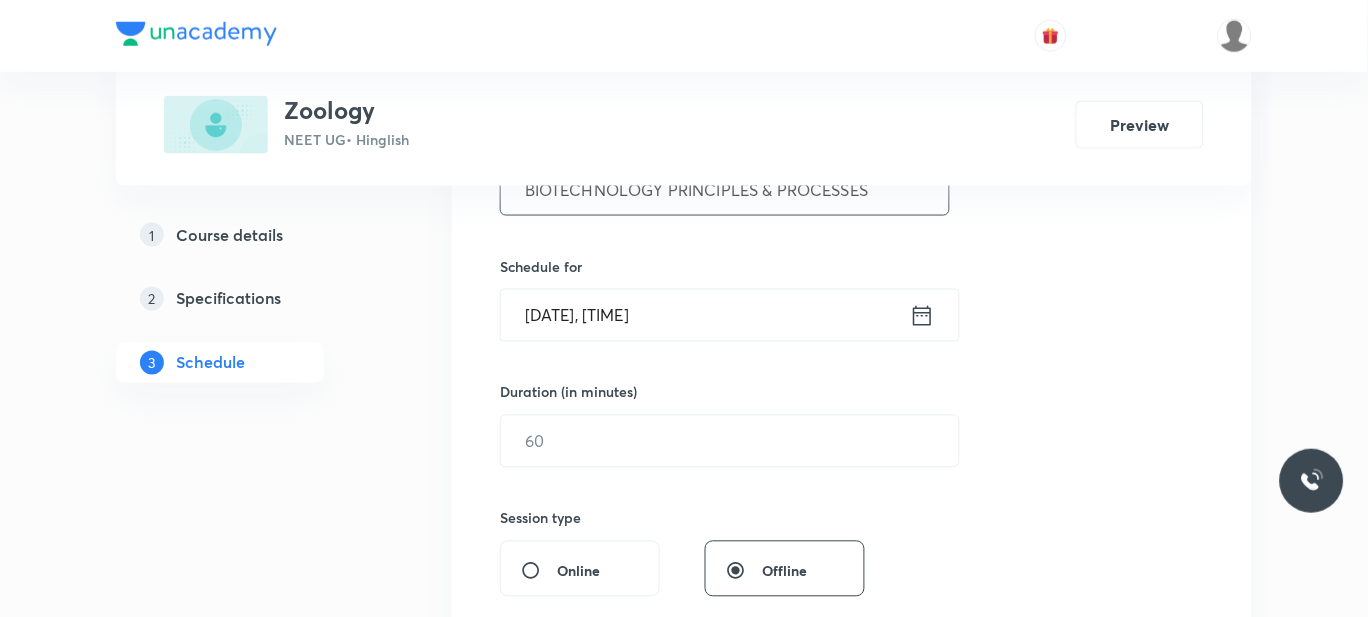 scroll, scrollTop: 436, scrollLeft: 0, axis: vertical 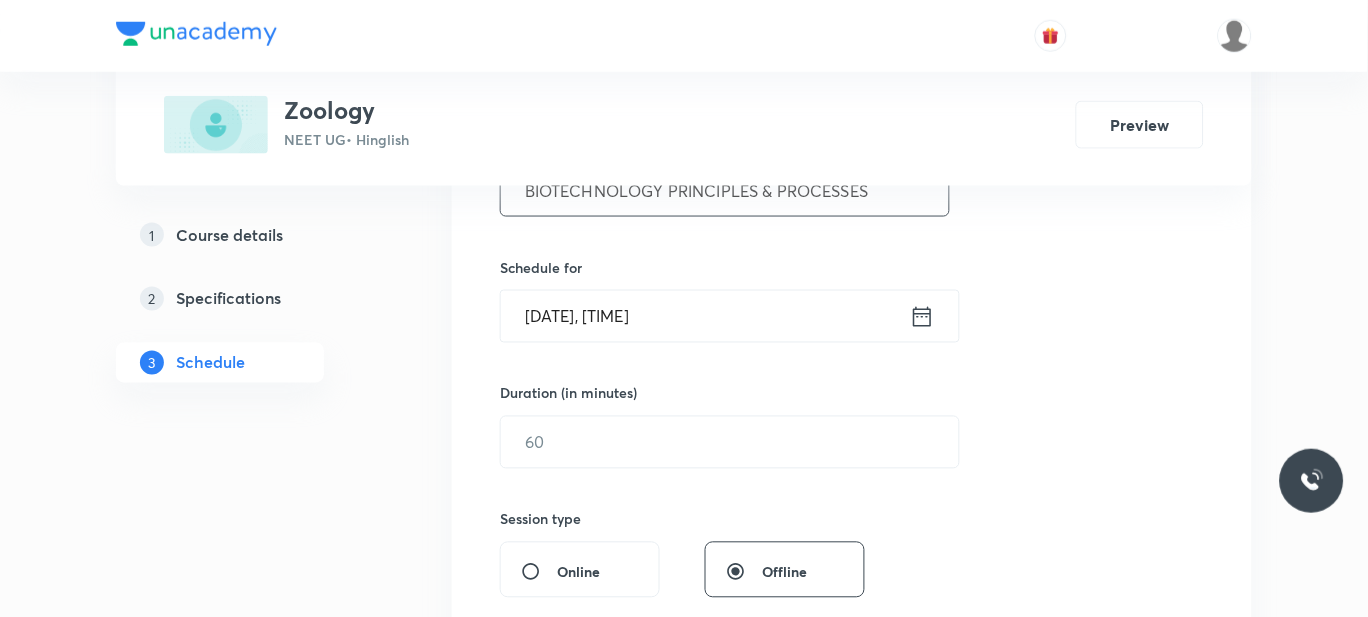 type on "BIOTECHNOLOGY PRINCIPLES & PROCESSES" 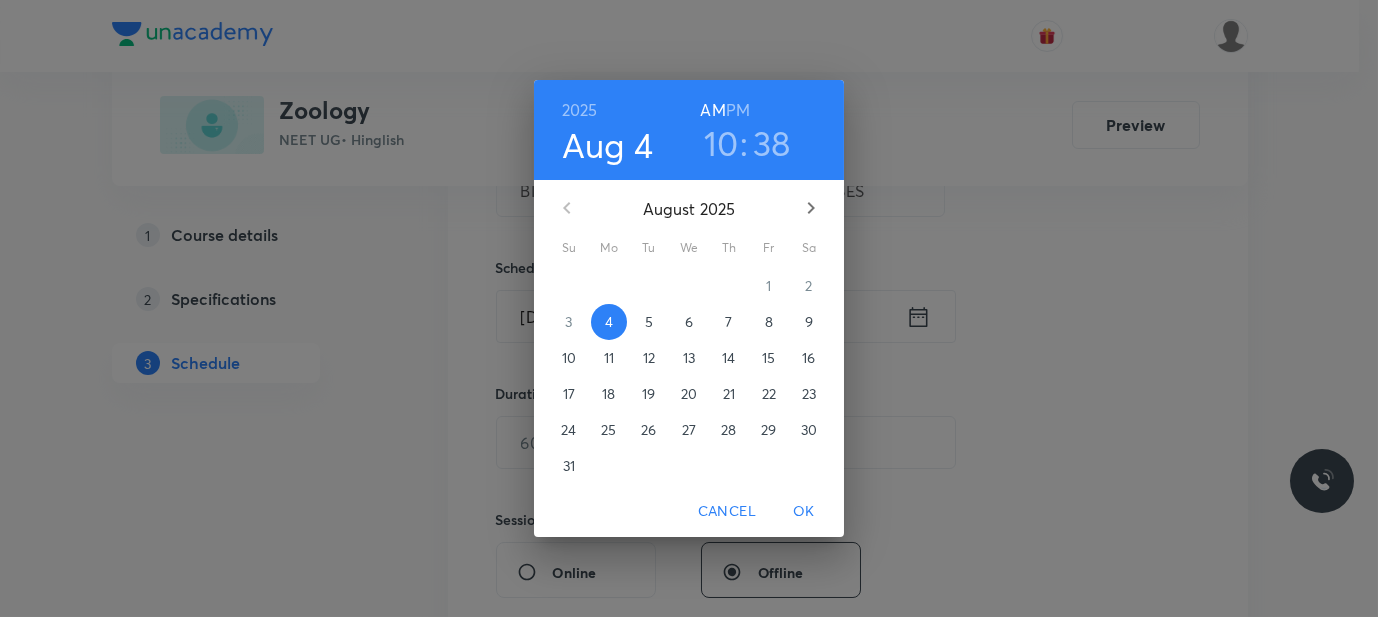 click on "PM" at bounding box center [738, 110] 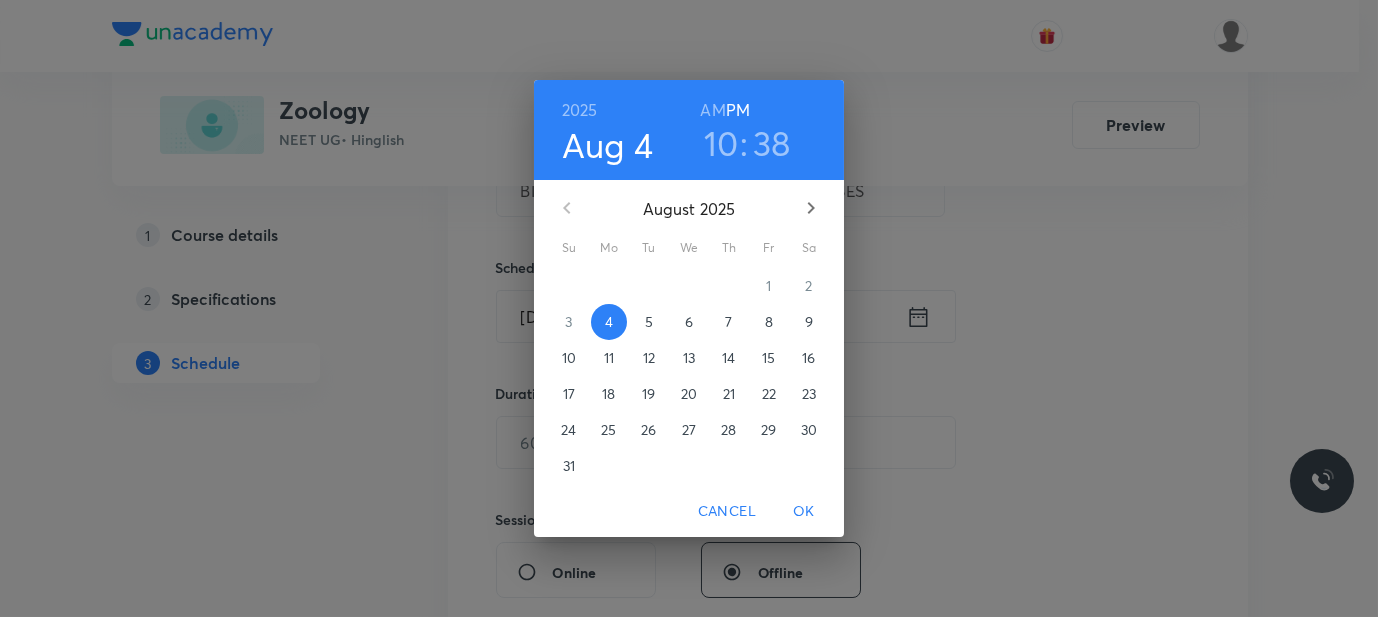 click on "10" at bounding box center (721, 143) 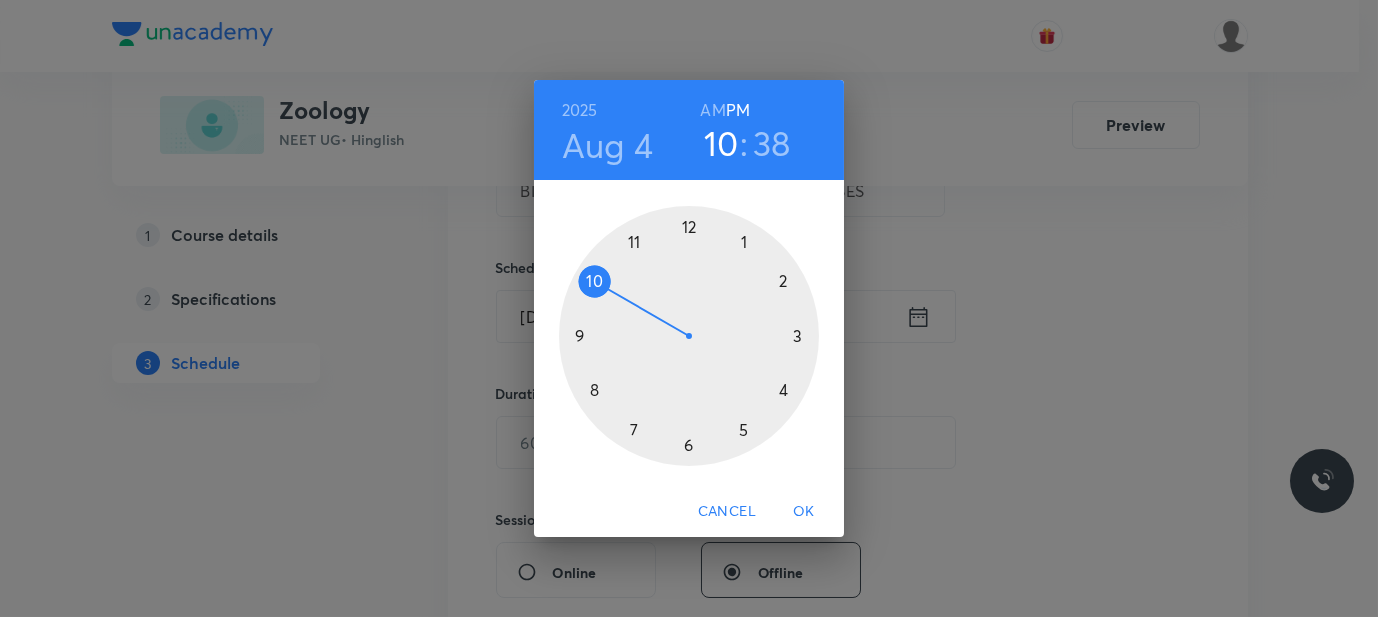 click at bounding box center [689, 336] 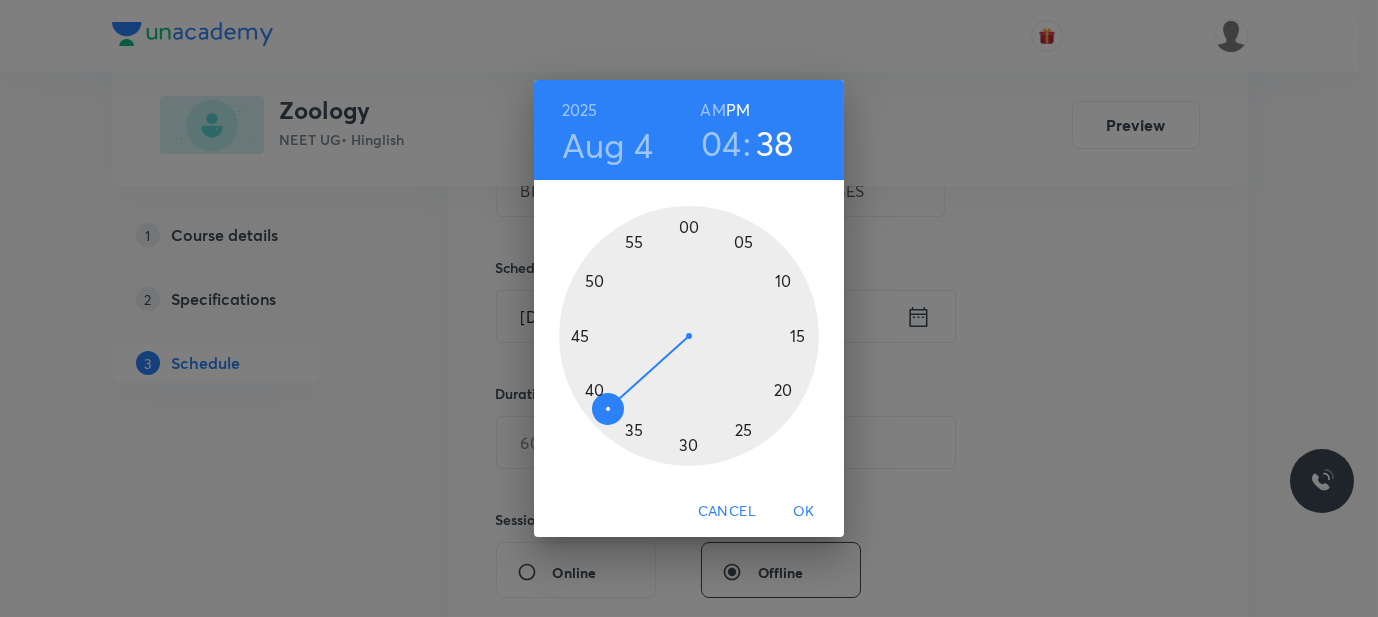 click at bounding box center [689, 336] 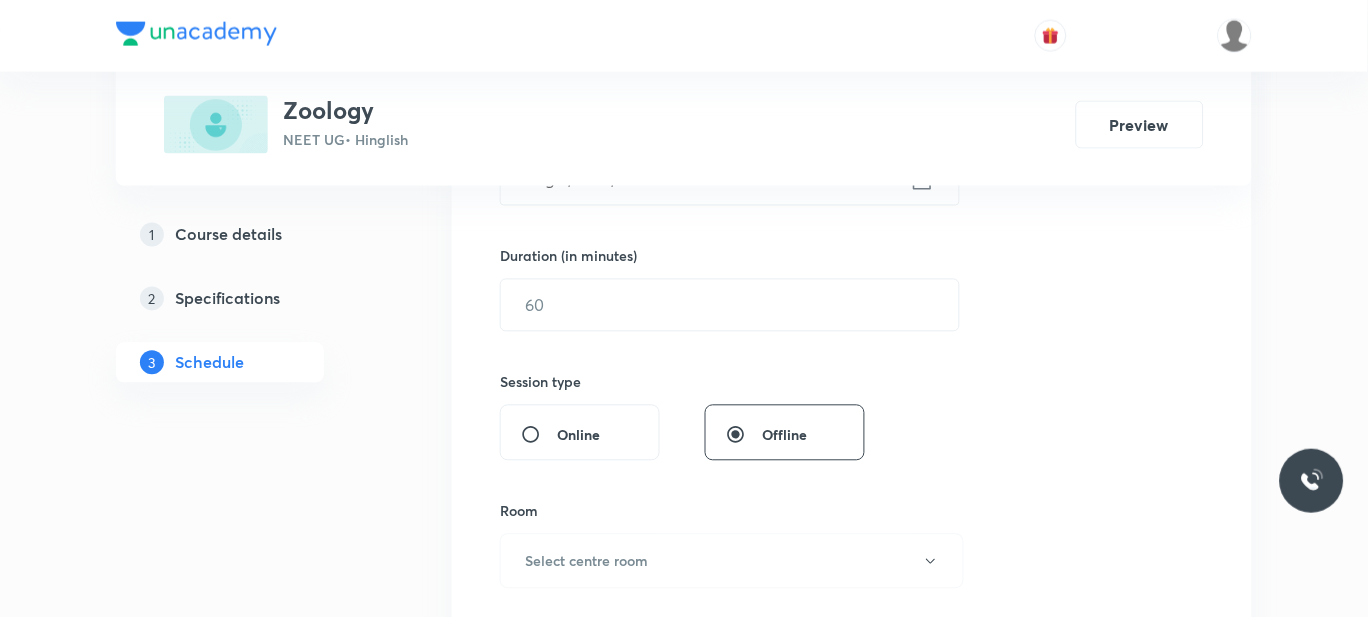 scroll, scrollTop: 581, scrollLeft: 0, axis: vertical 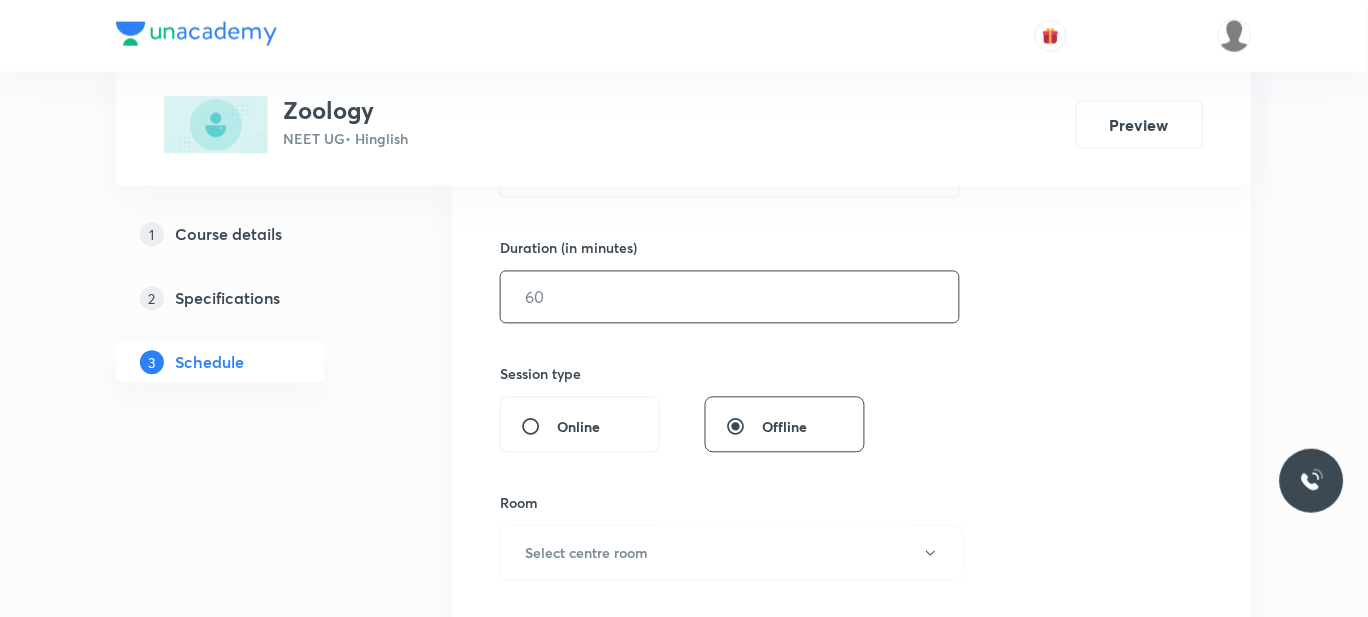 click at bounding box center [730, 297] 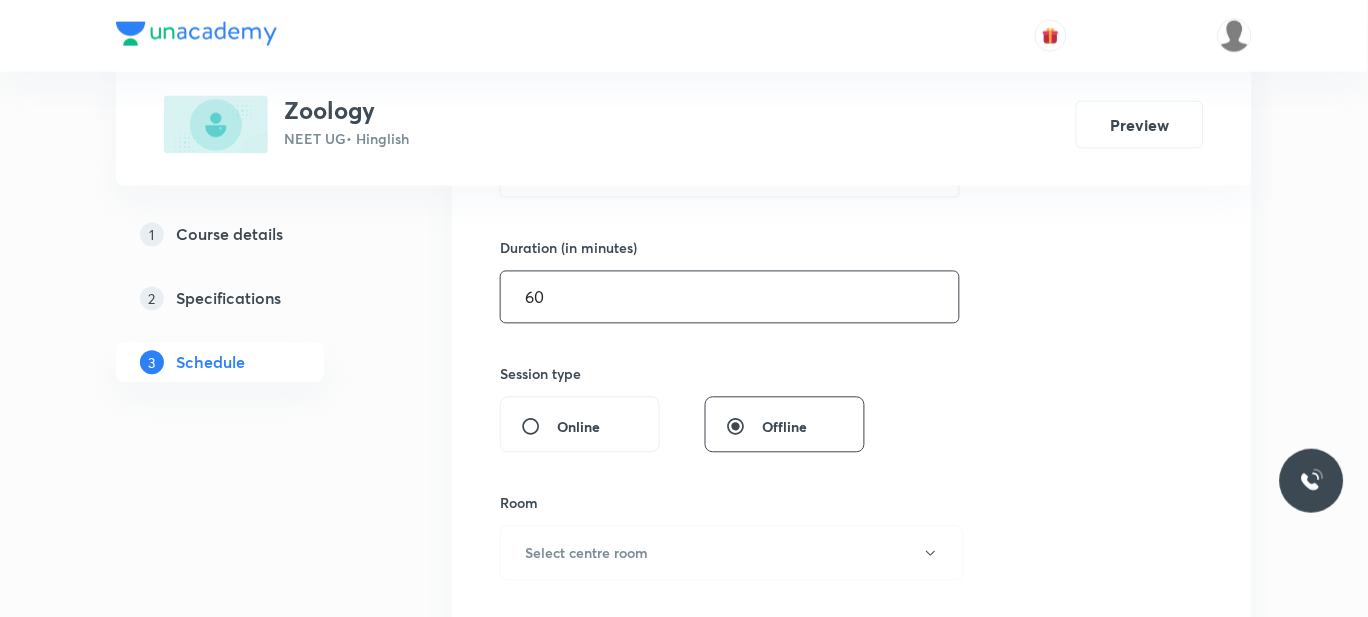 type on "60" 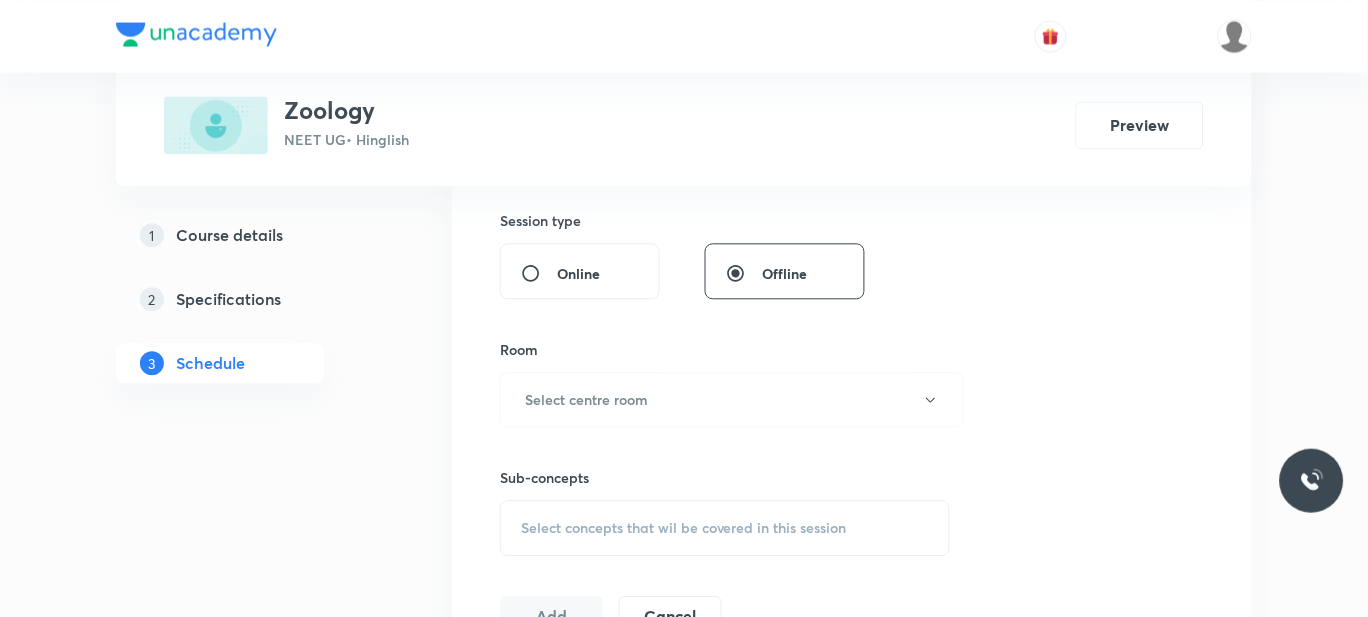 scroll, scrollTop: 744, scrollLeft: 0, axis: vertical 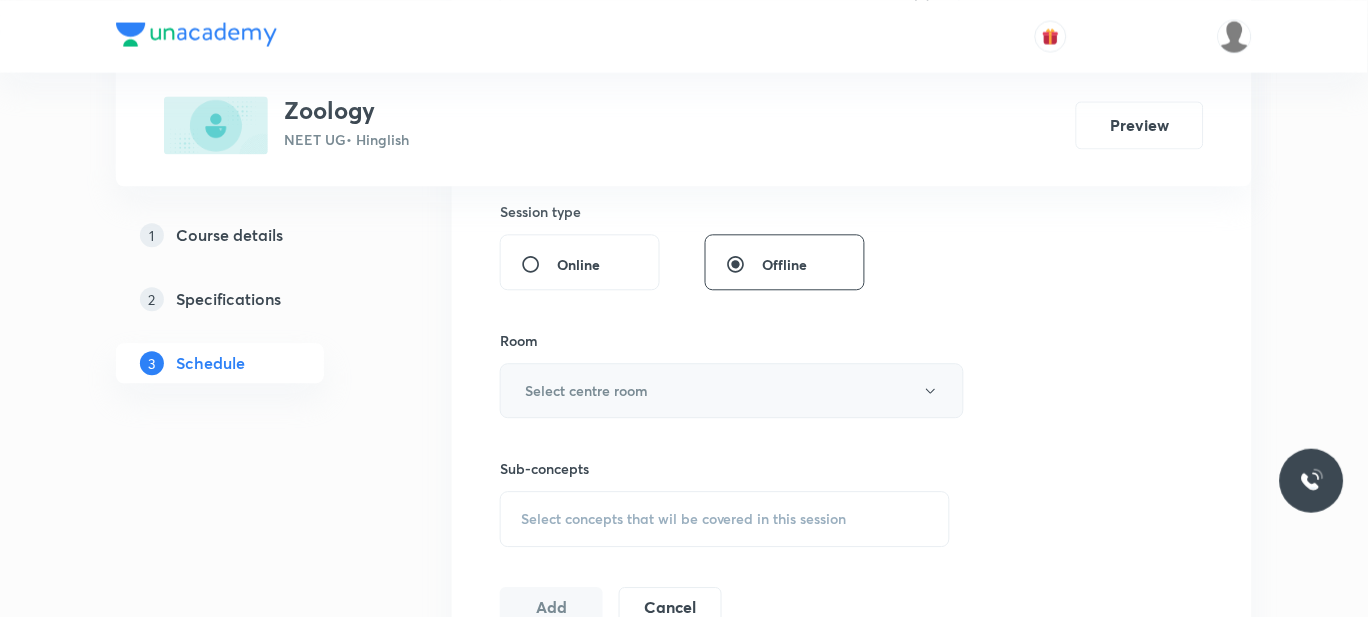 click on "Select centre room" at bounding box center [732, 390] 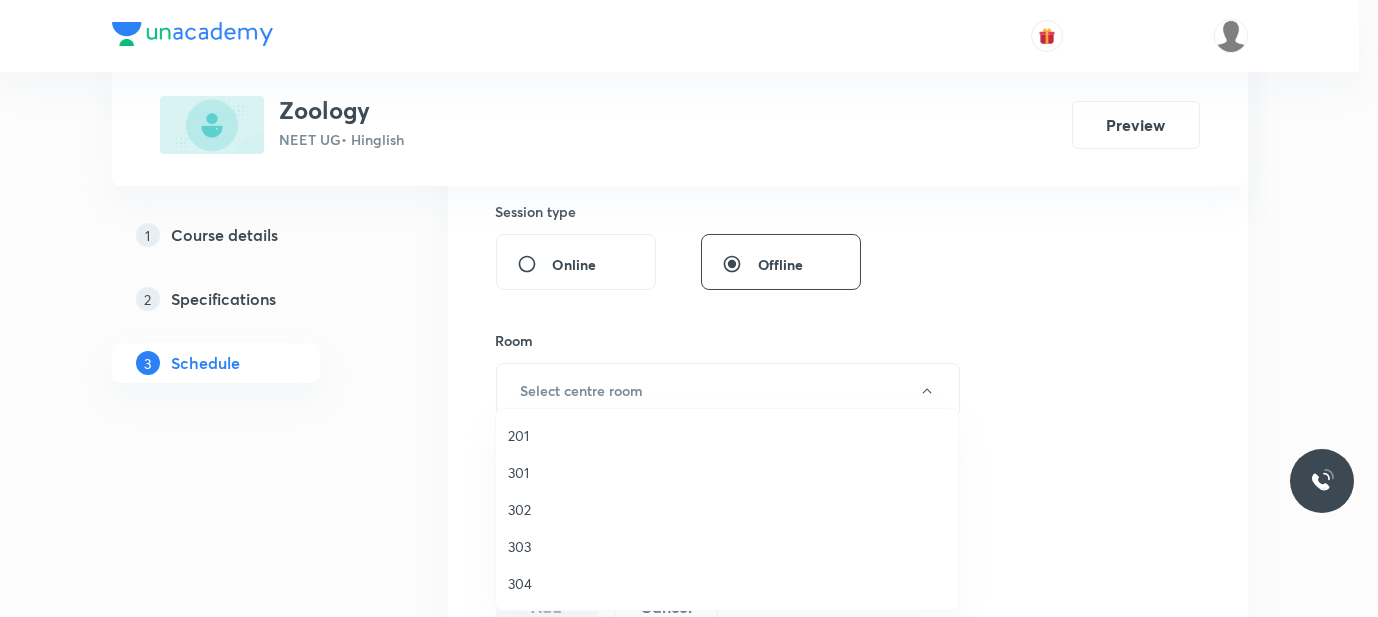 click on "302" at bounding box center (727, 509) 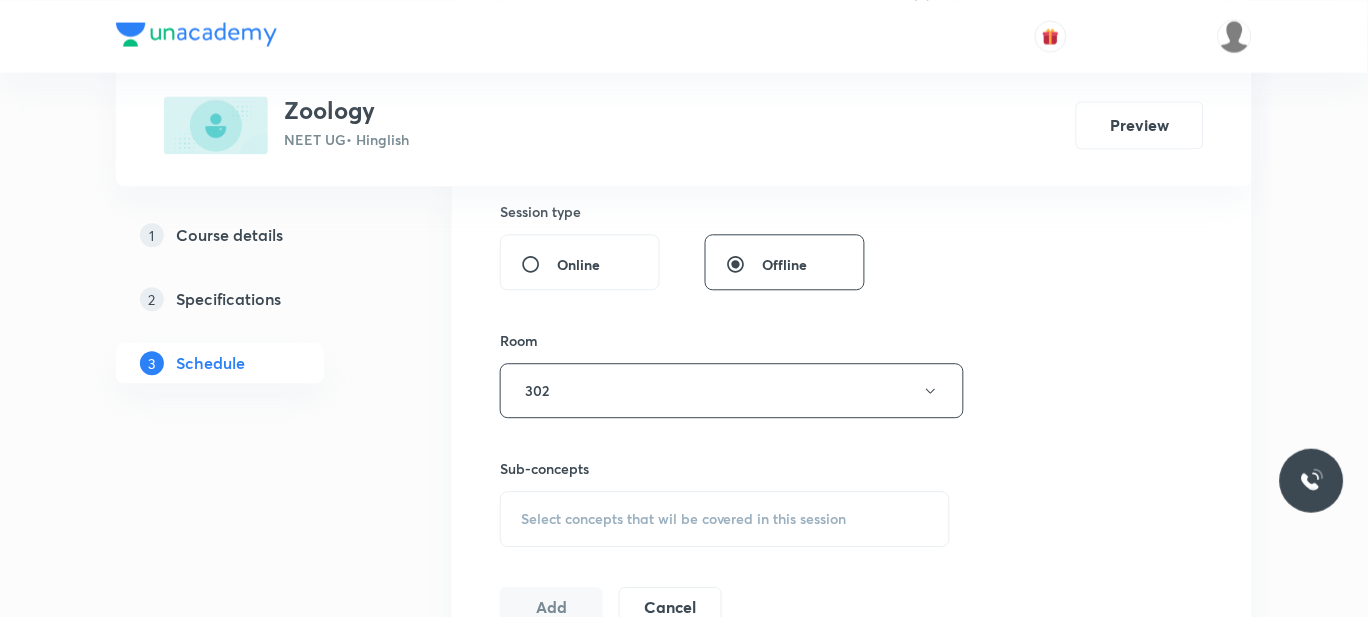 scroll, scrollTop: 889, scrollLeft: 0, axis: vertical 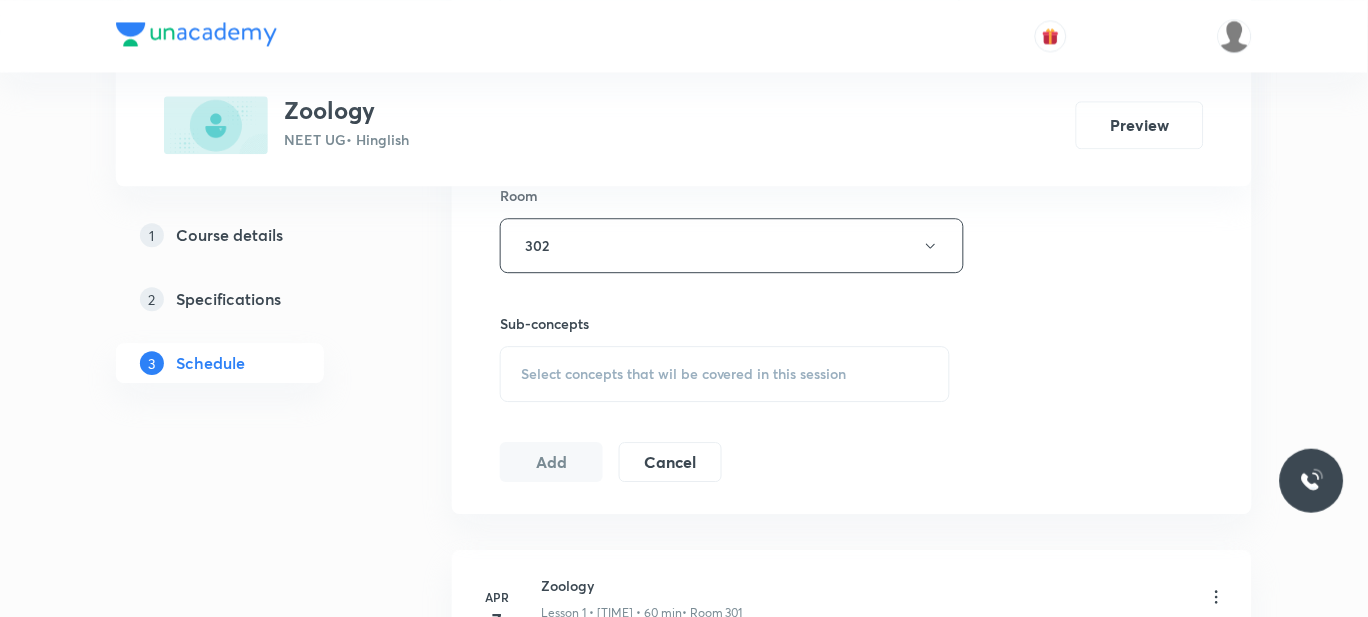 click on "Select concepts that wil be covered in this session" at bounding box center (684, 374) 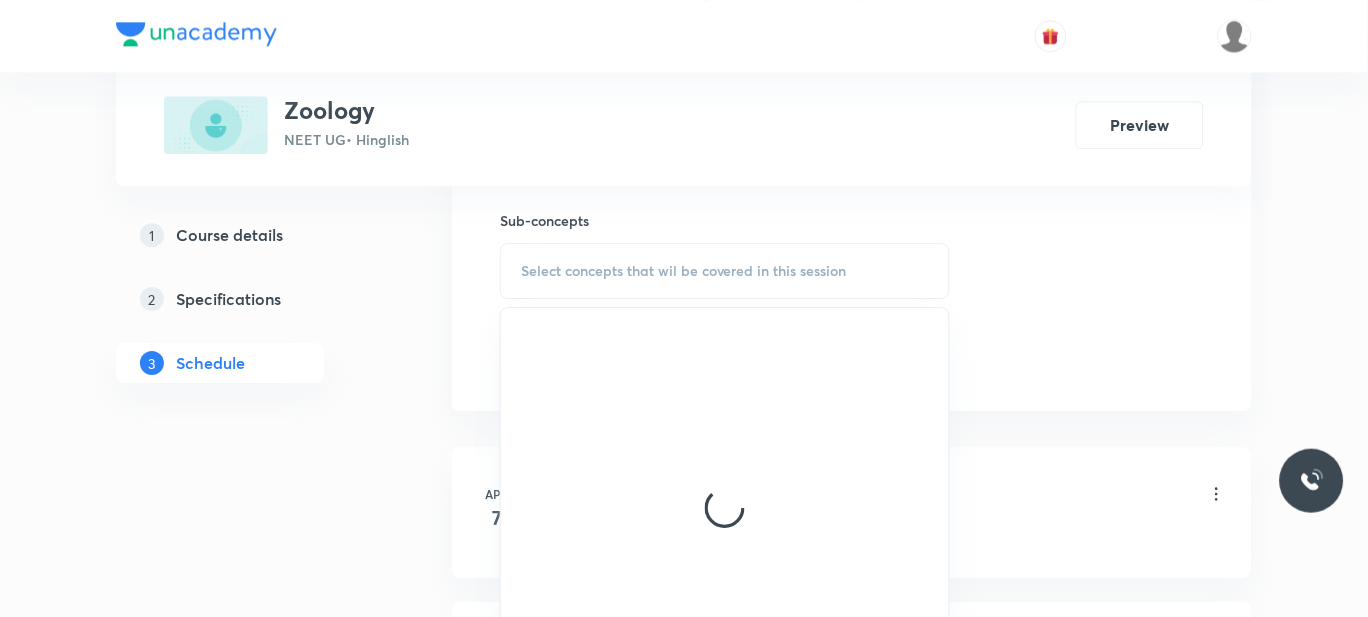 scroll, scrollTop: 993, scrollLeft: 0, axis: vertical 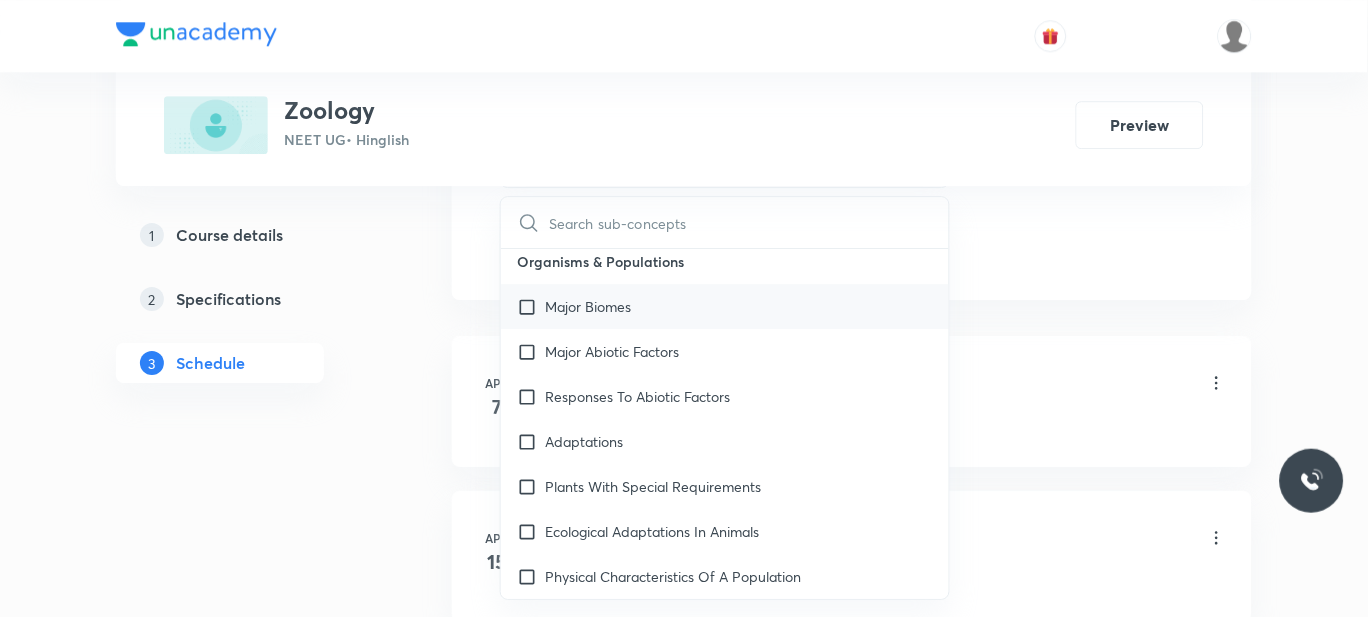 click on "Major Biomes" at bounding box center [588, 306] 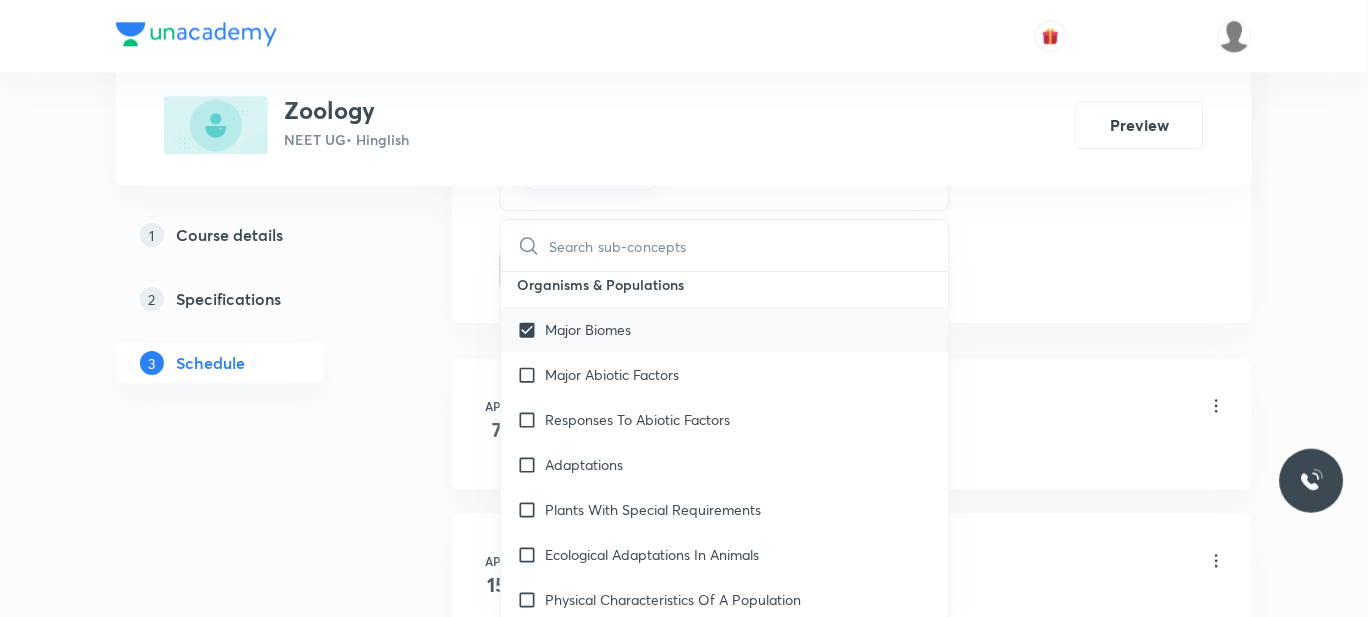 click on "Major Biomes" at bounding box center [588, 329] 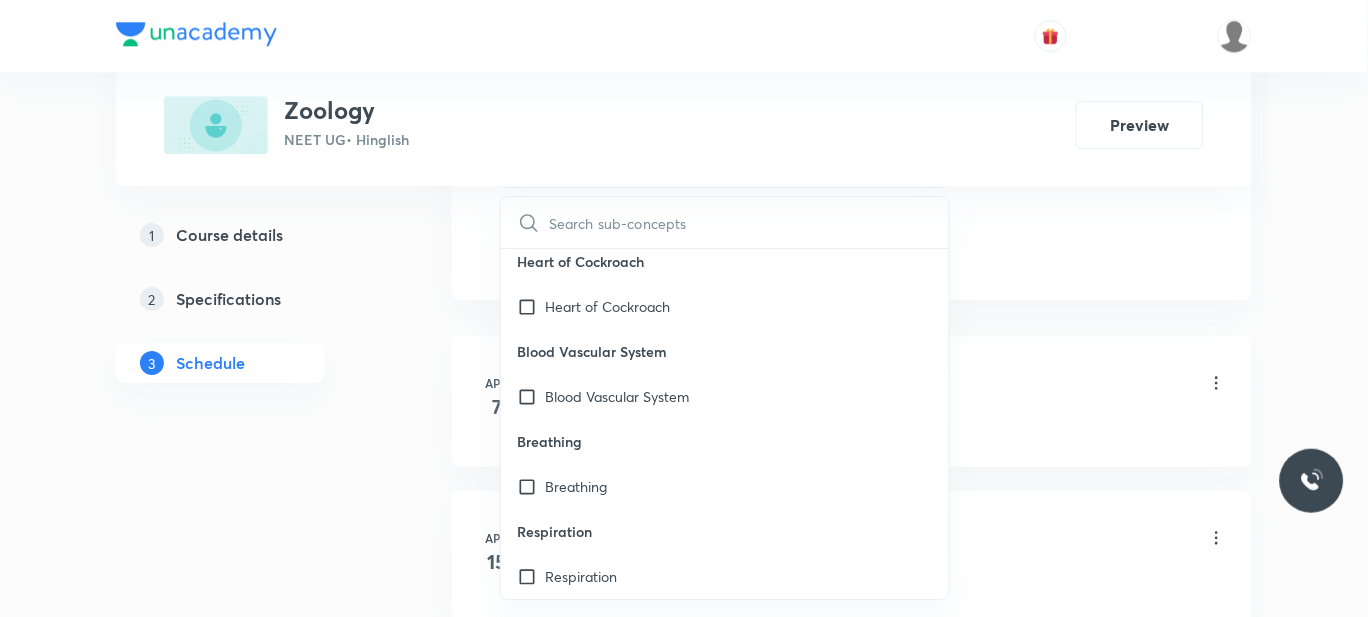 scroll, scrollTop: 64712, scrollLeft: 0, axis: vertical 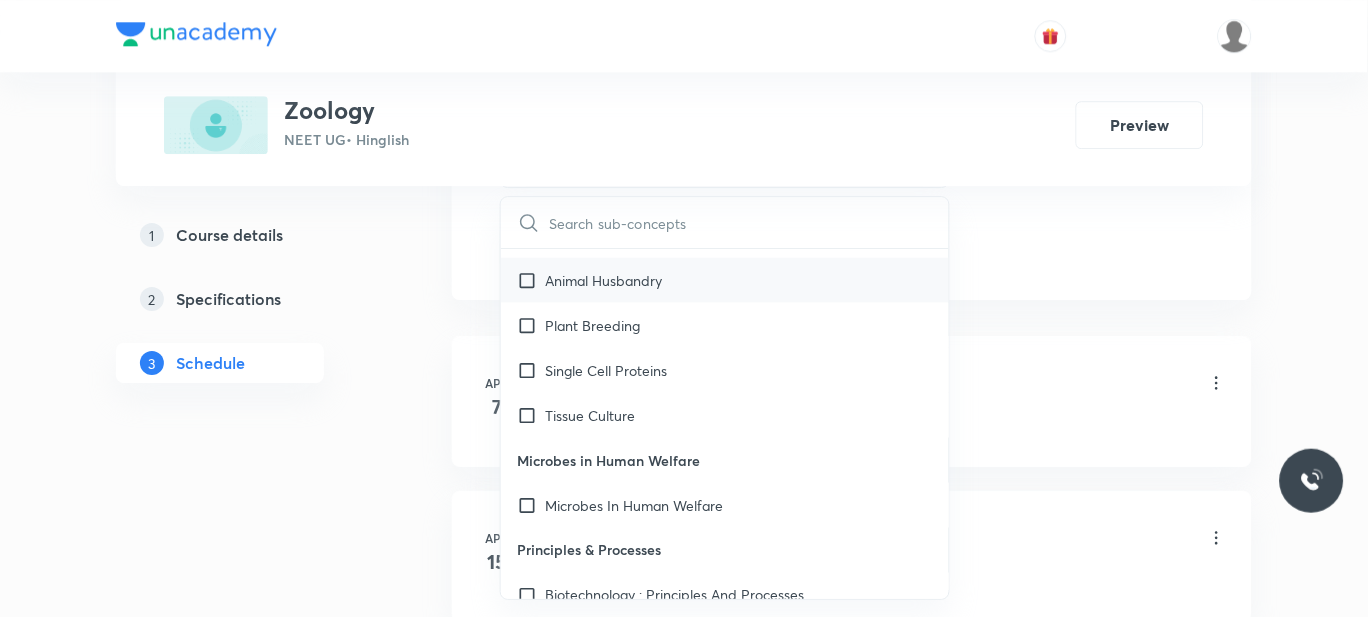 click on "Animal Husbandry" at bounding box center [603, 280] 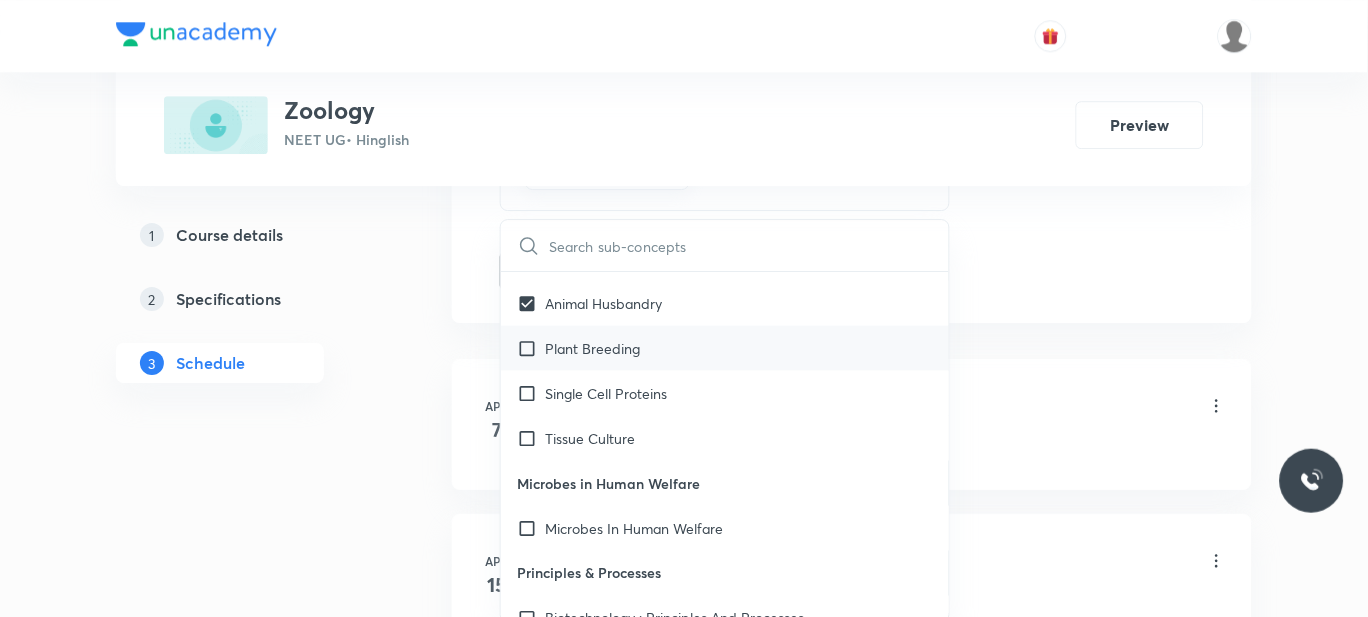 click on "Plant Breeding" at bounding box center [592, 348] 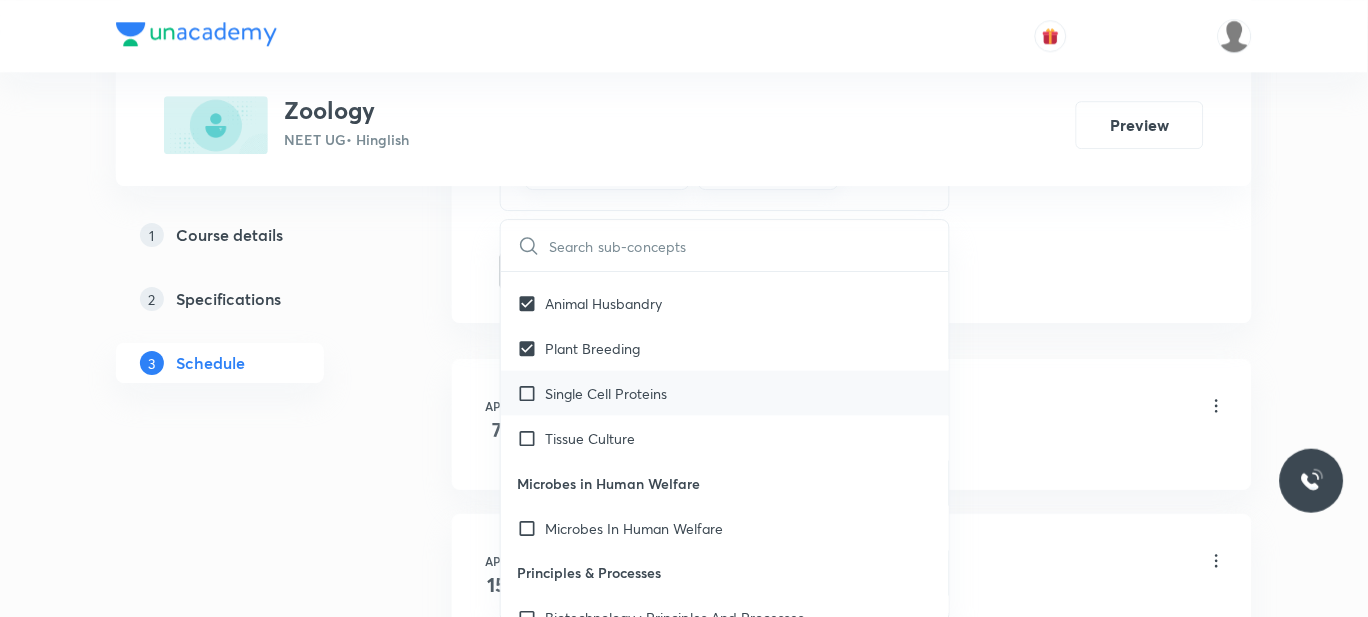 click on "Single Cell Proteins" at bounding box center [606, 393] 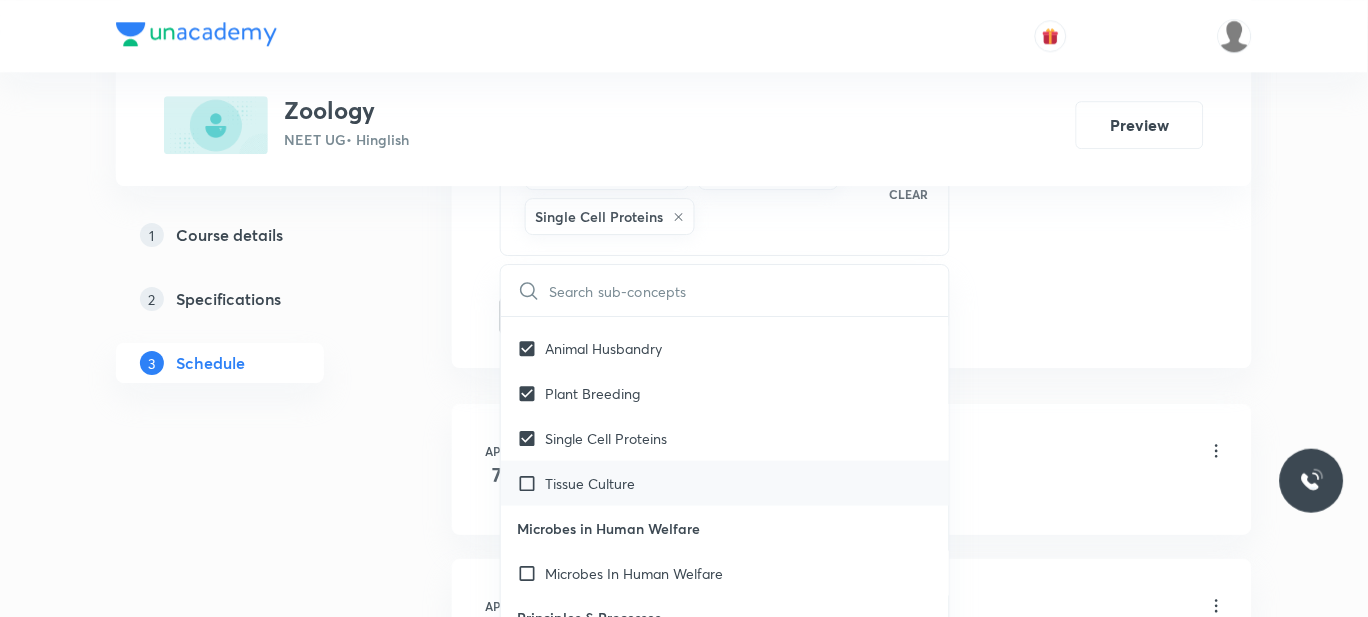 click on "Tissue Culture" at bounding box center [590, 483] 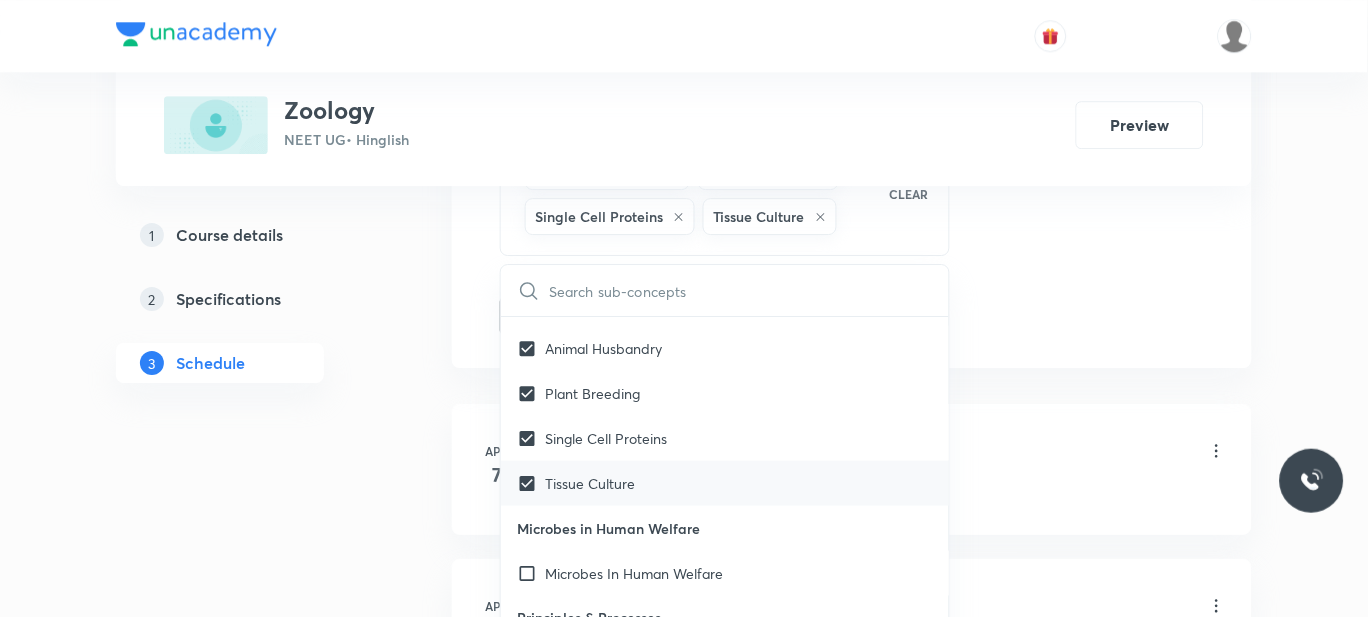 scroll, scrollTop: 17788, scrollLeft: 0, axis: vertical 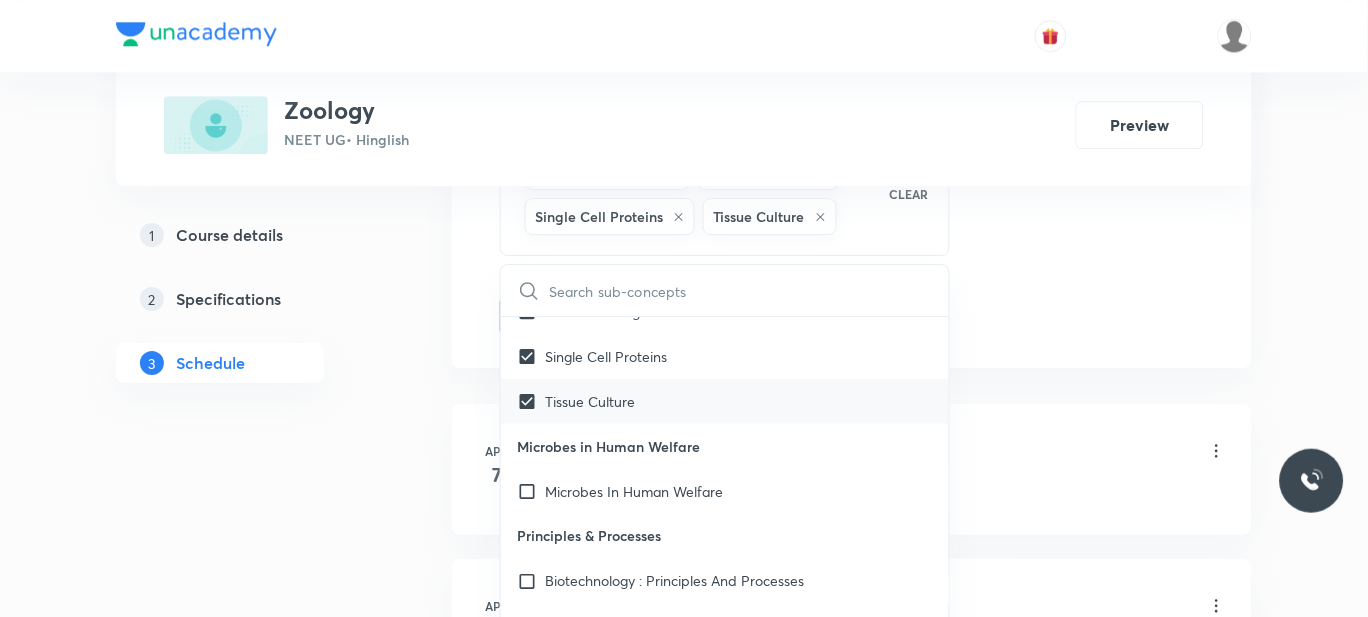 click on "Microbes In Human Welfare" at bounding box center (634, 491) 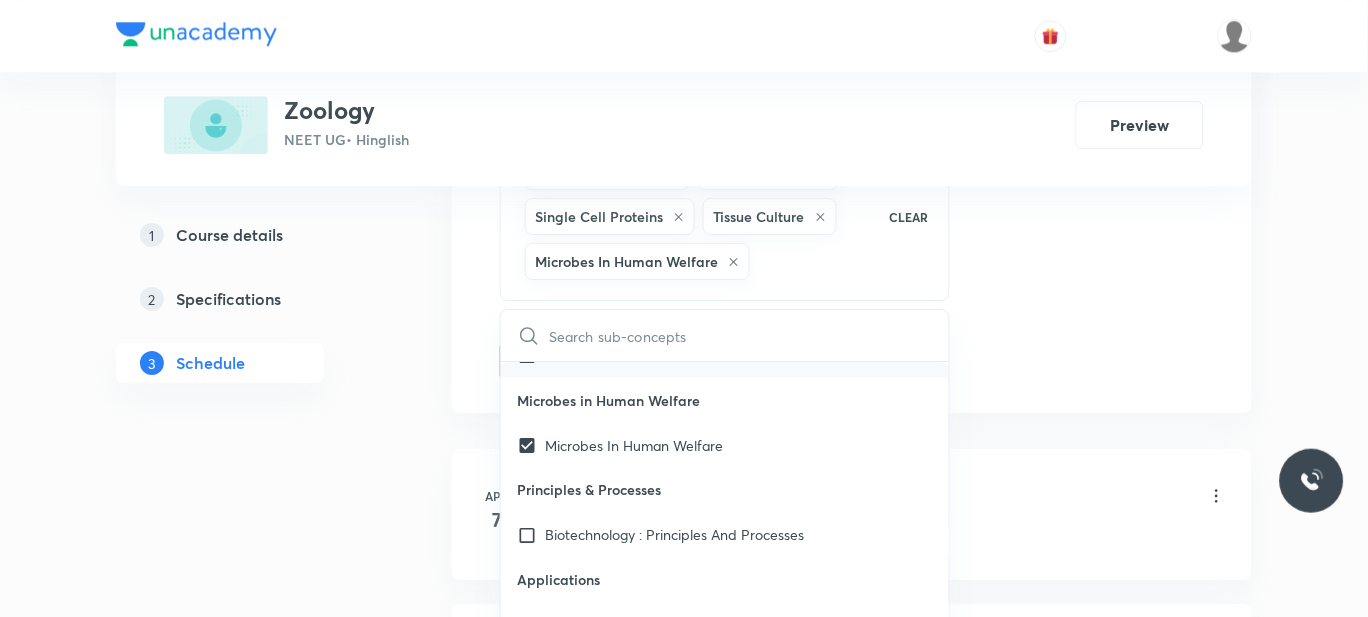 scroll, scrollTop: 17965, scrollLeft: 0, axis: vertical 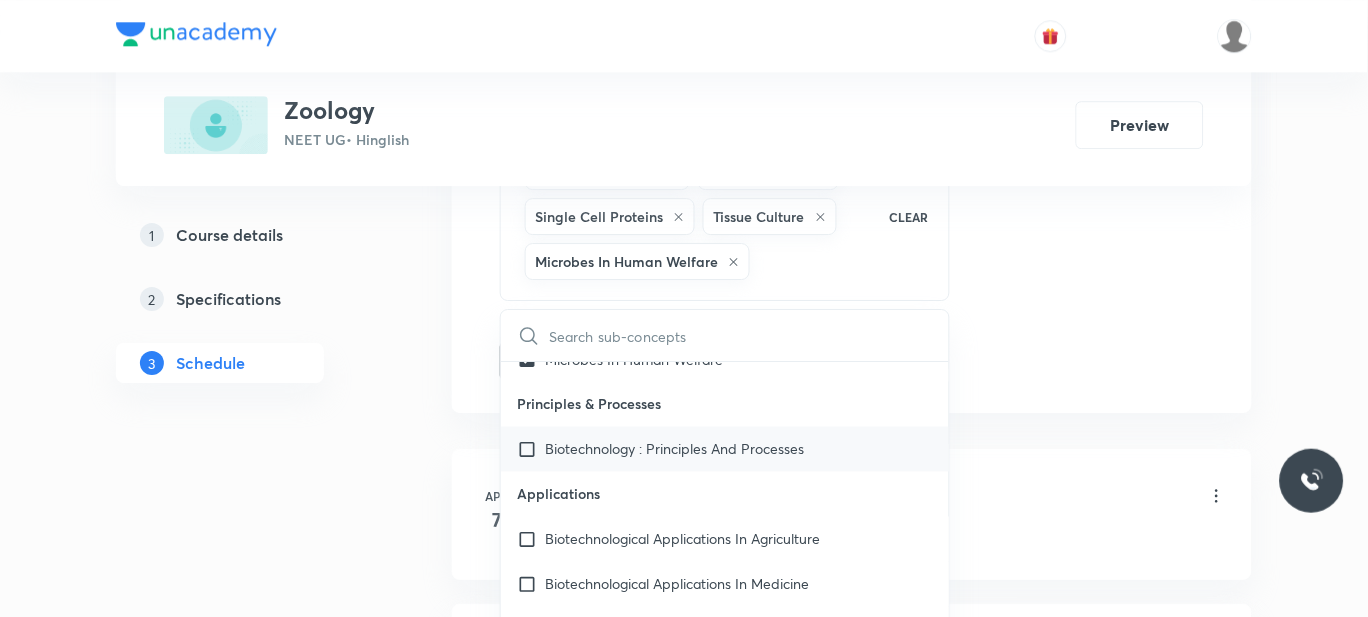 click on "Biotechnology : Principles And Processes" at bounding box center (674, 449) 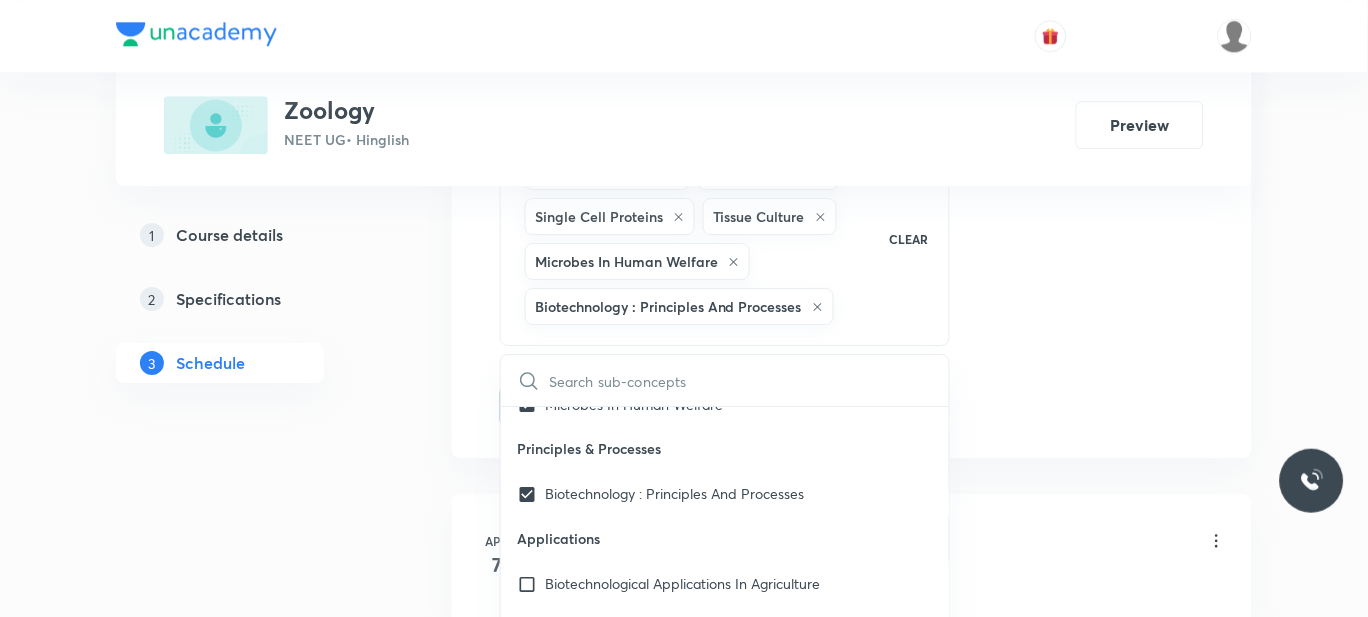 click on "1 Course details 2 Specifications 3 Schedule" at bounding box center (252, 5318) 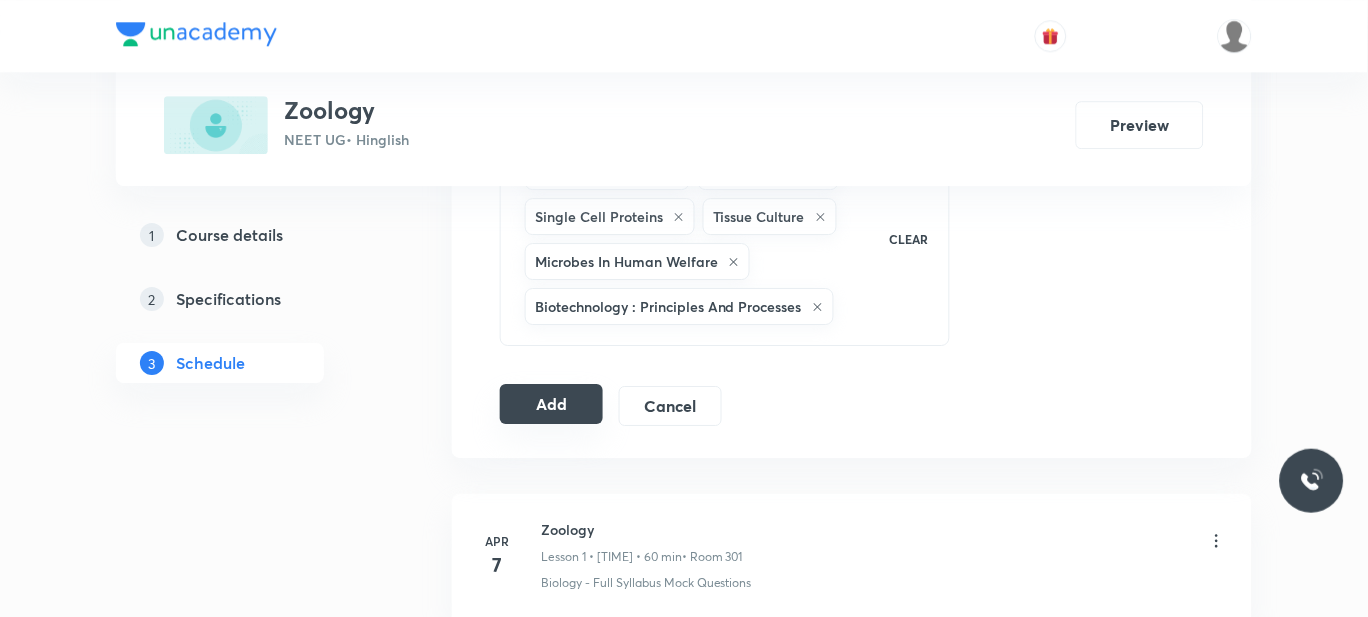 click on "Add" at bounding box center [551, 404] 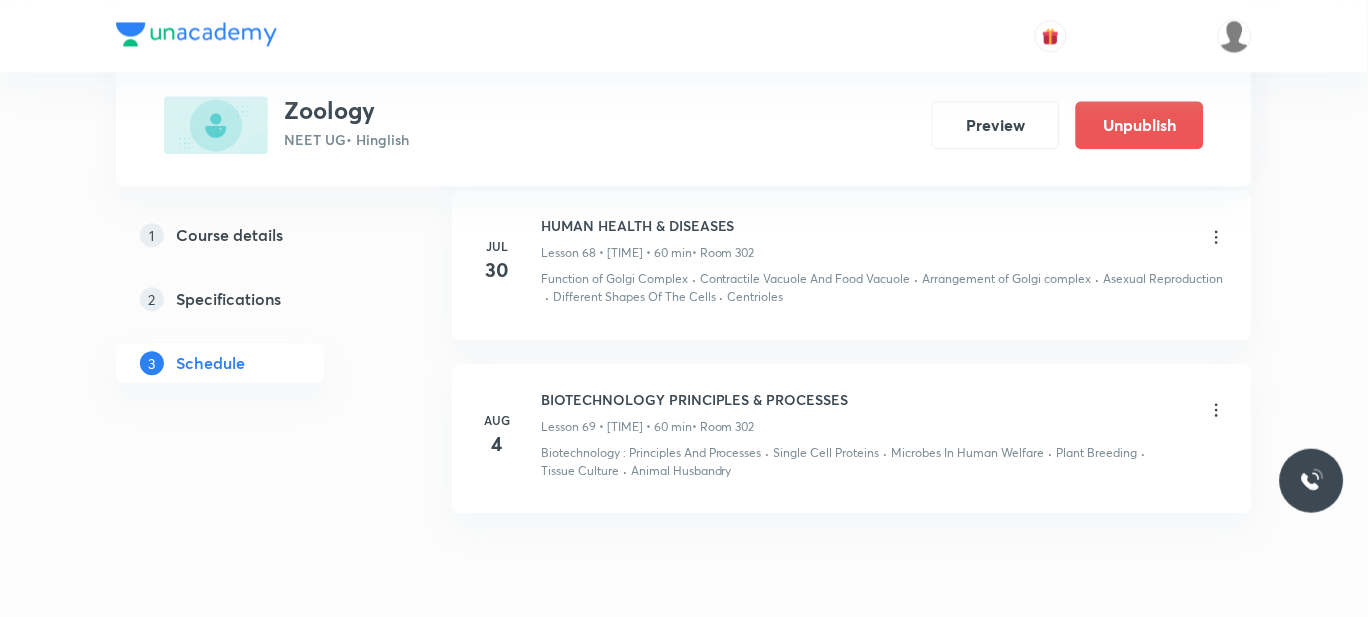 scroll, scrollTop: 11015, scrollLeft: 0, axis: vertical 